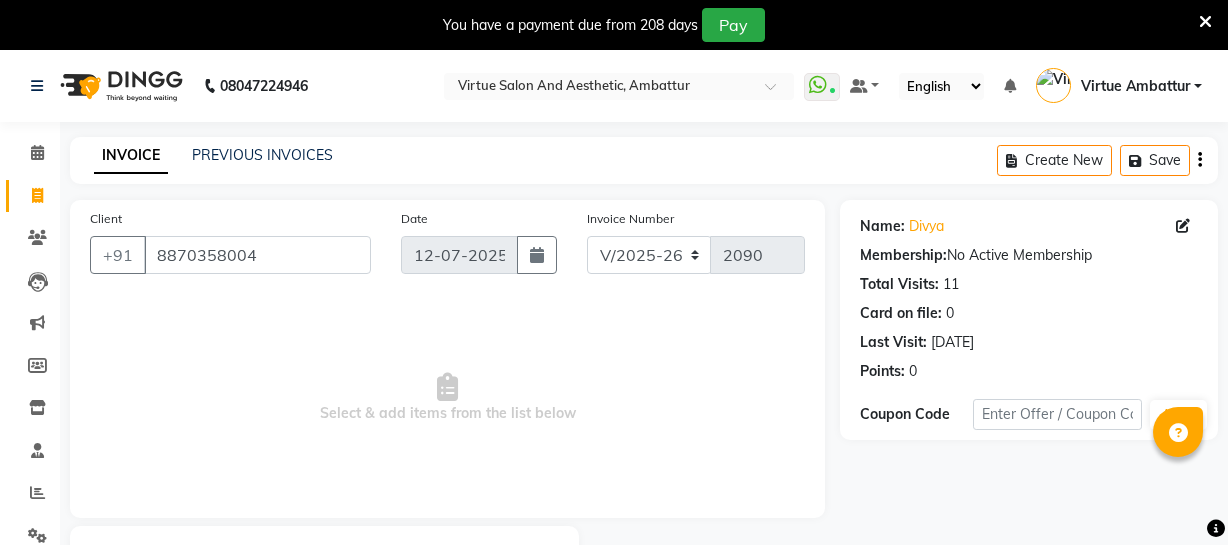 select on "5237" 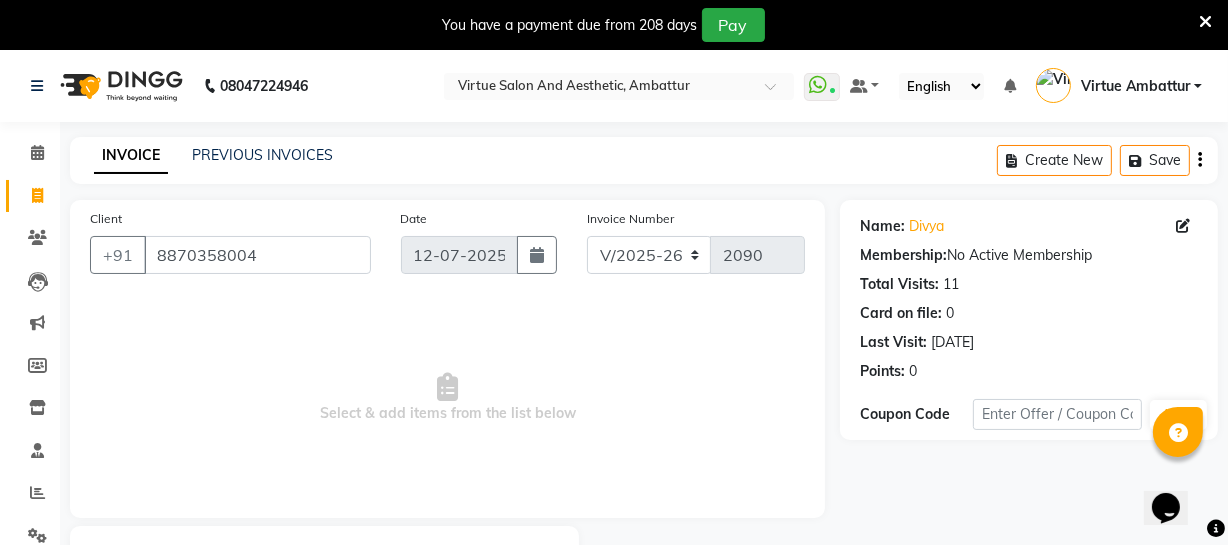 scroll, scrollTop: 0, scrollLeft: 0, axis: both 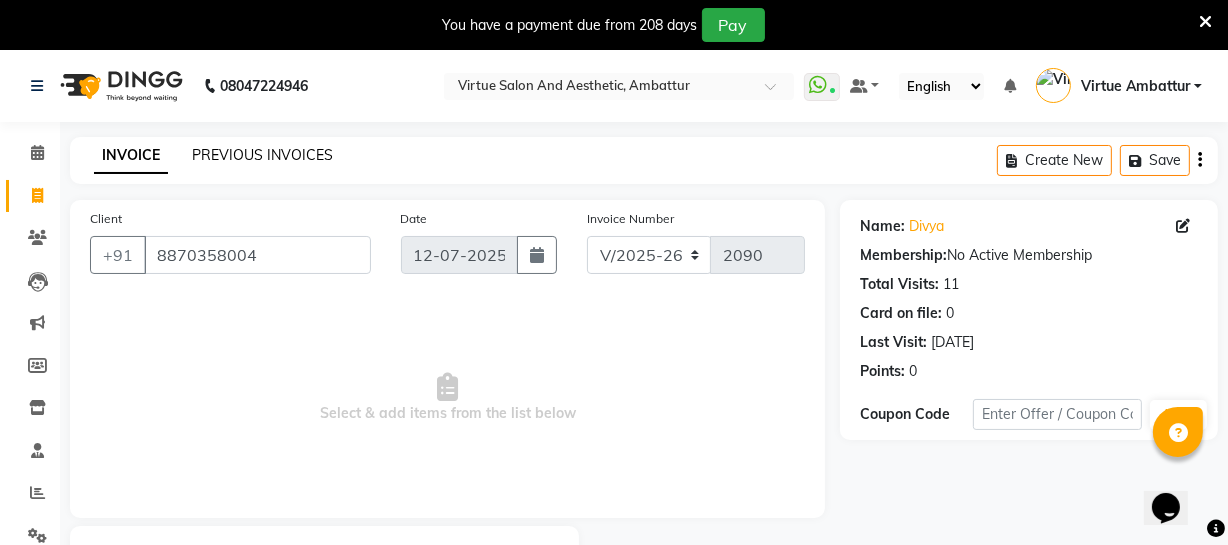click on "PREVIOUS INVOICES" 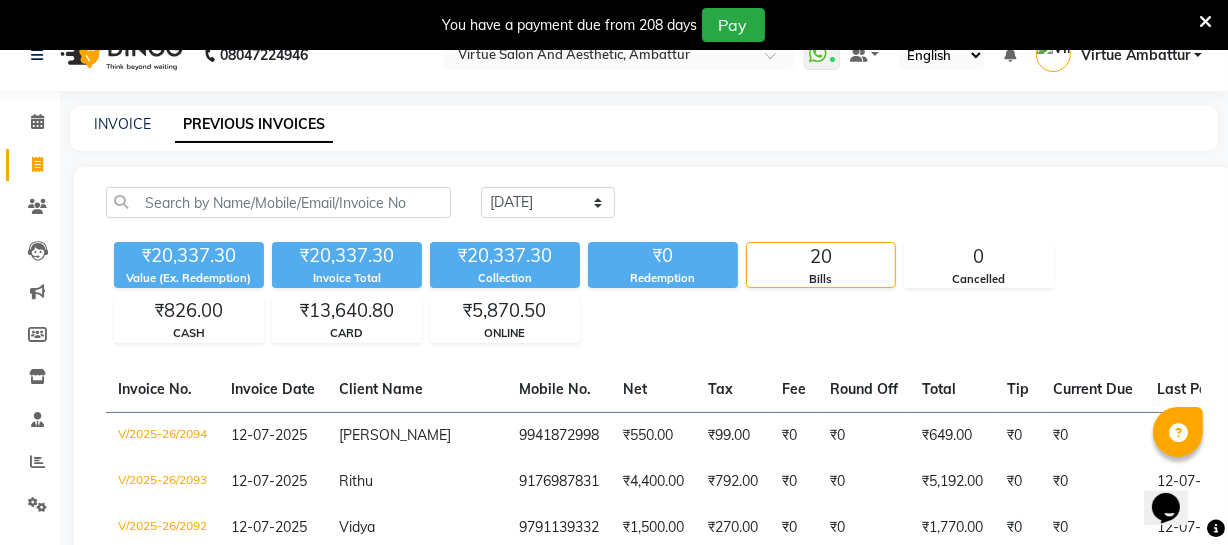 scroll, scrollTop: 0, scrollLeft: 0, axis: both 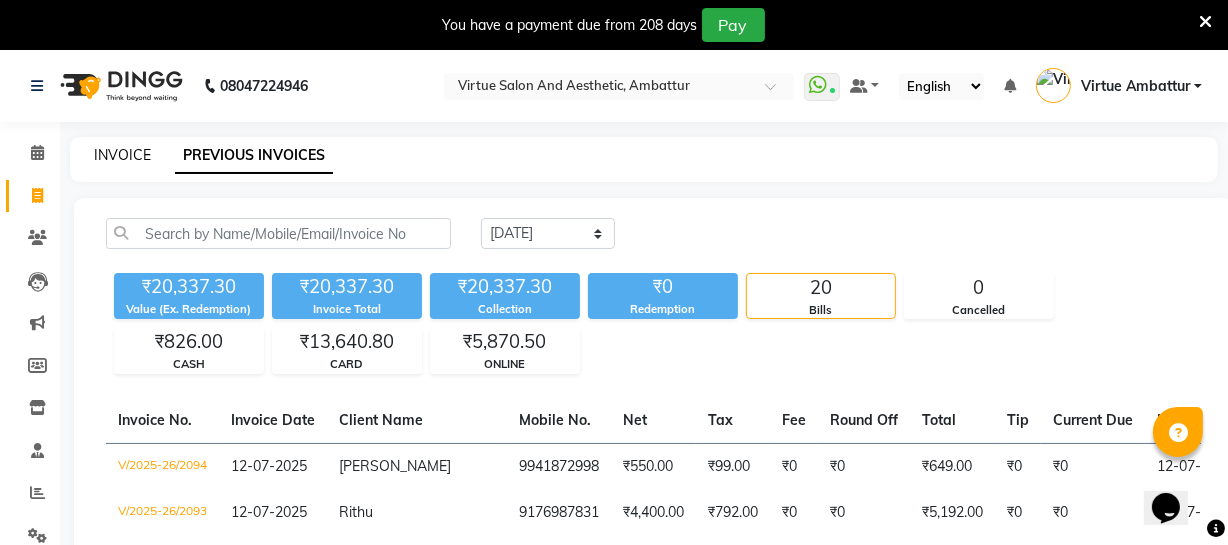 click on "INVOICE" 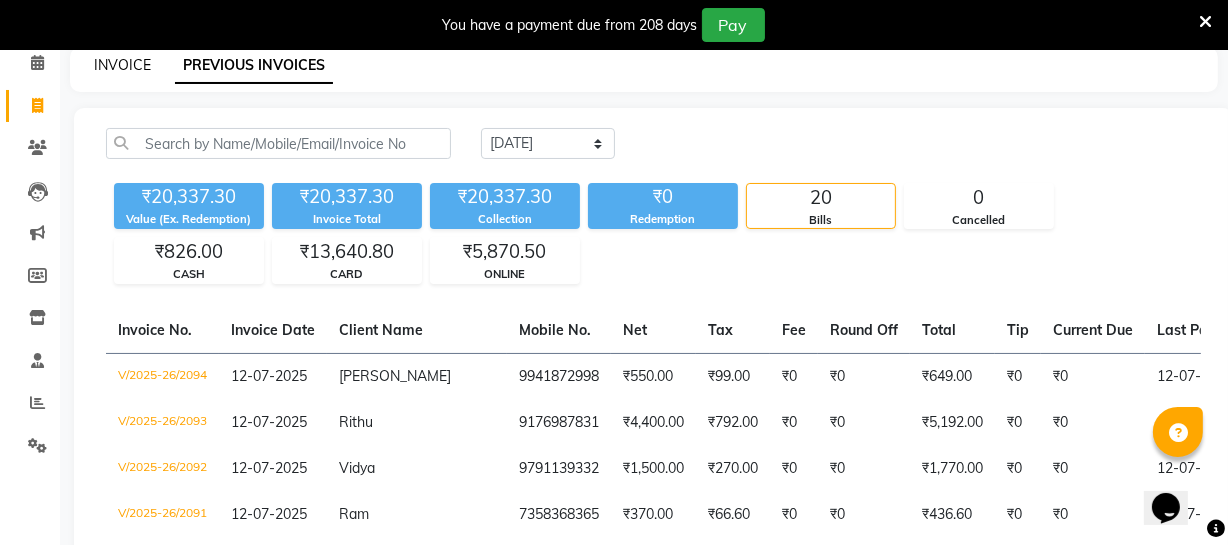 select on "5237" 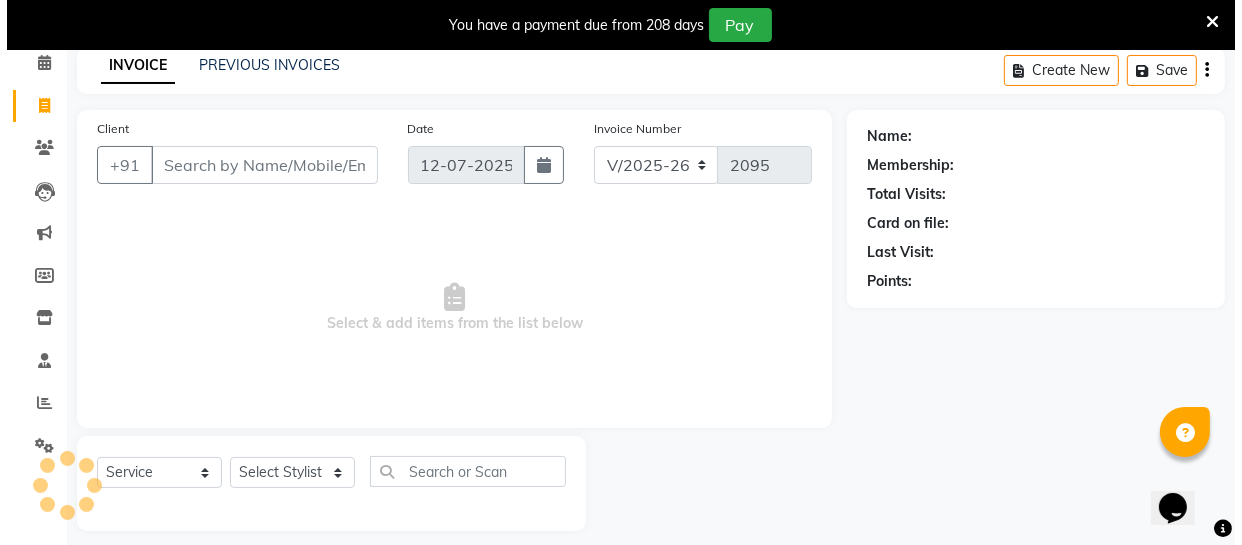 scroll, scrollTop: 107, scrollLeft: 0, axis: vertical 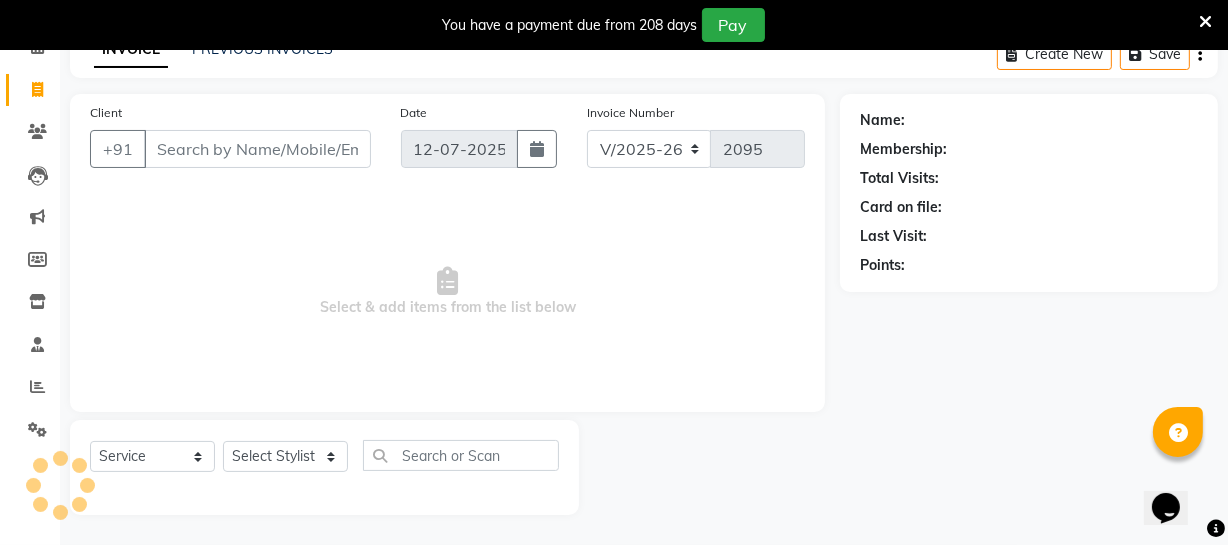 click on "Client" at bounding box center (257, 149) 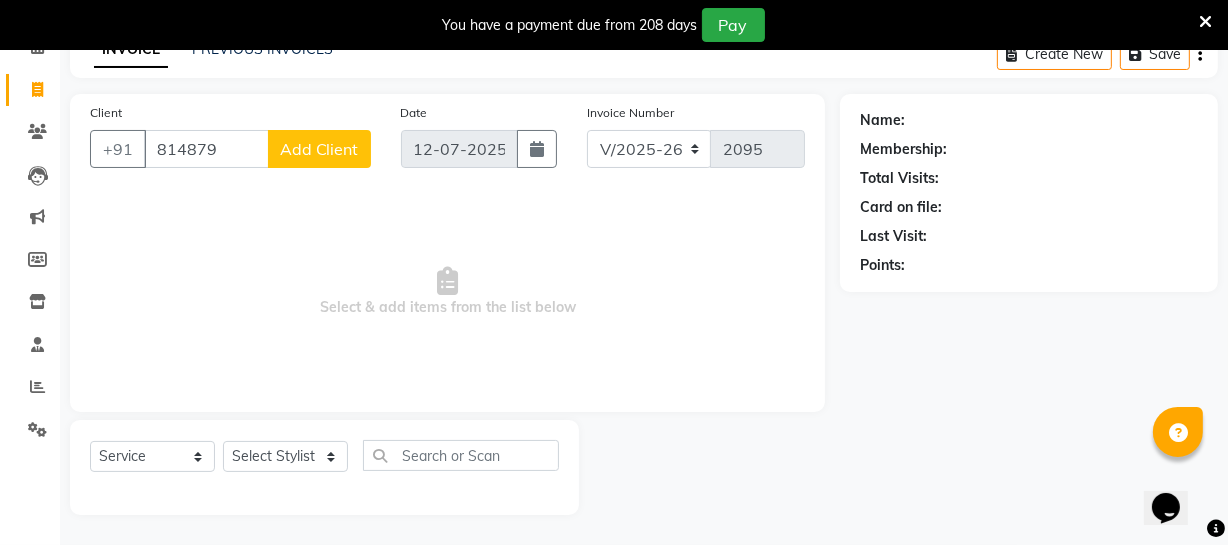 type on "814879" 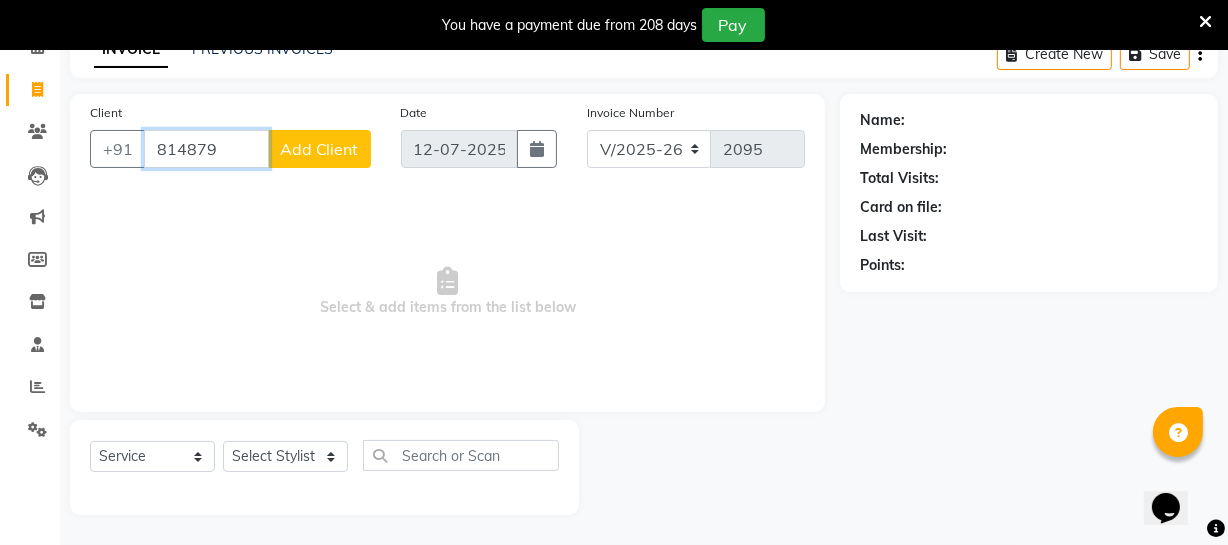 click on "814879" at bounding box center [206, 149] 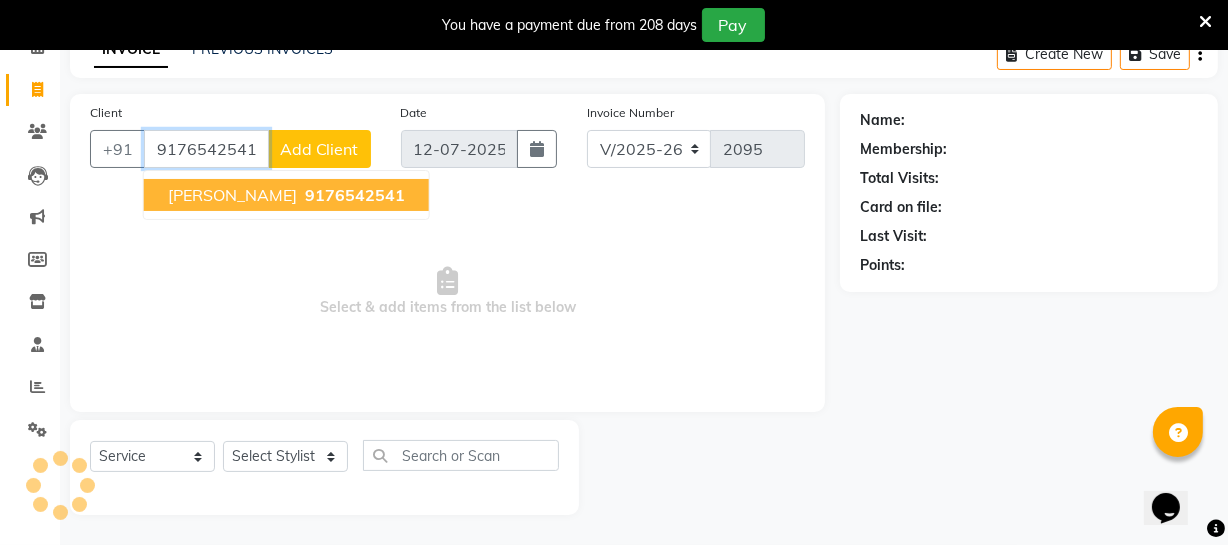 type on "9176542541" 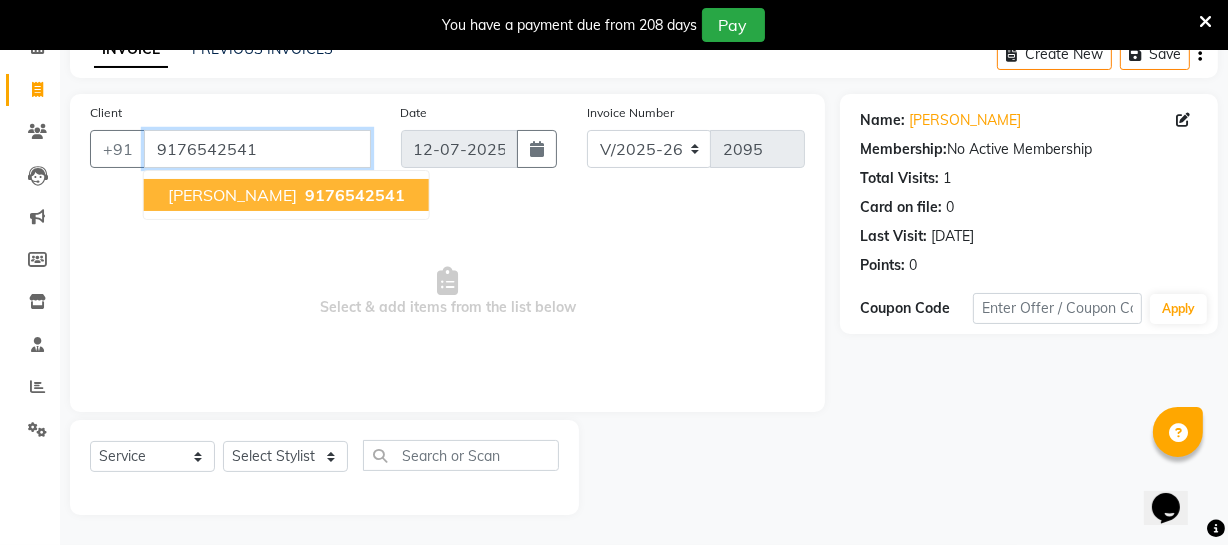 click on "9176542541" at bounding box center (257, 149) 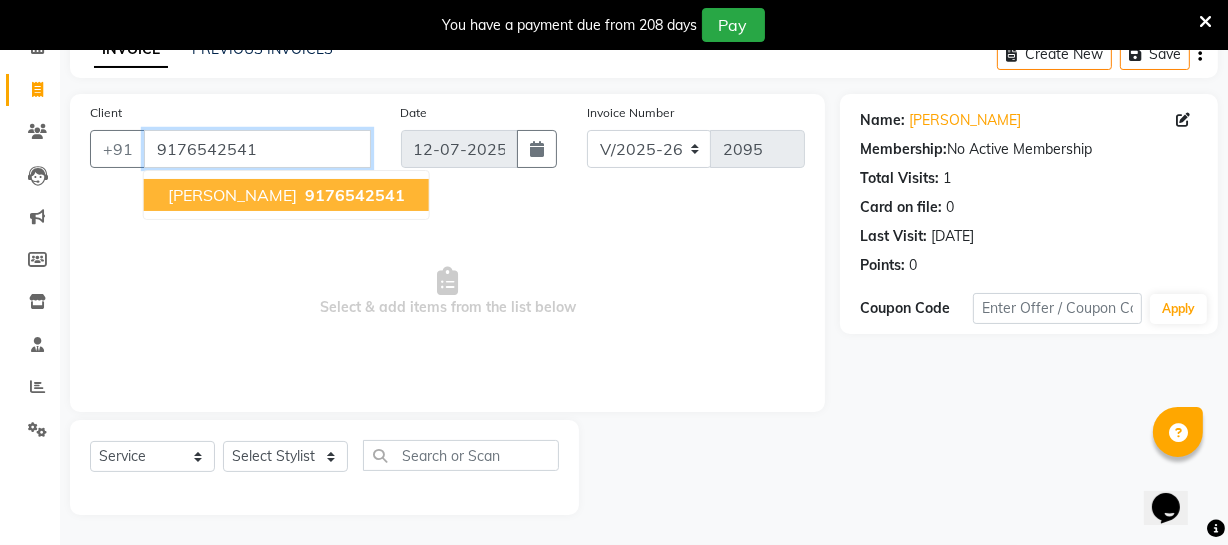 click on "9176542541" at bounding box center [257, 149] 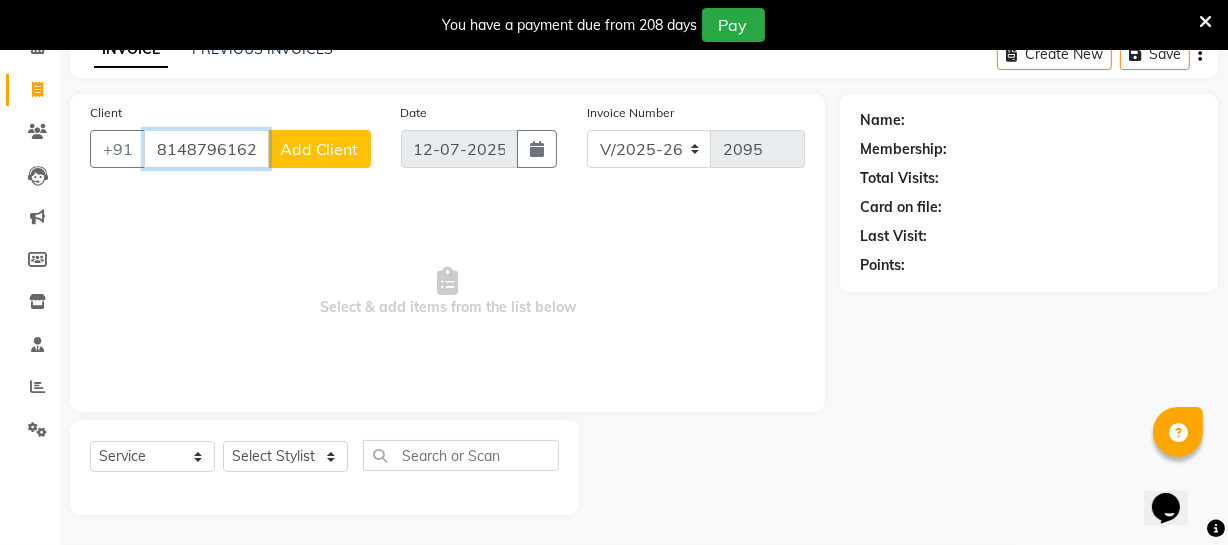 type on "8148796162" 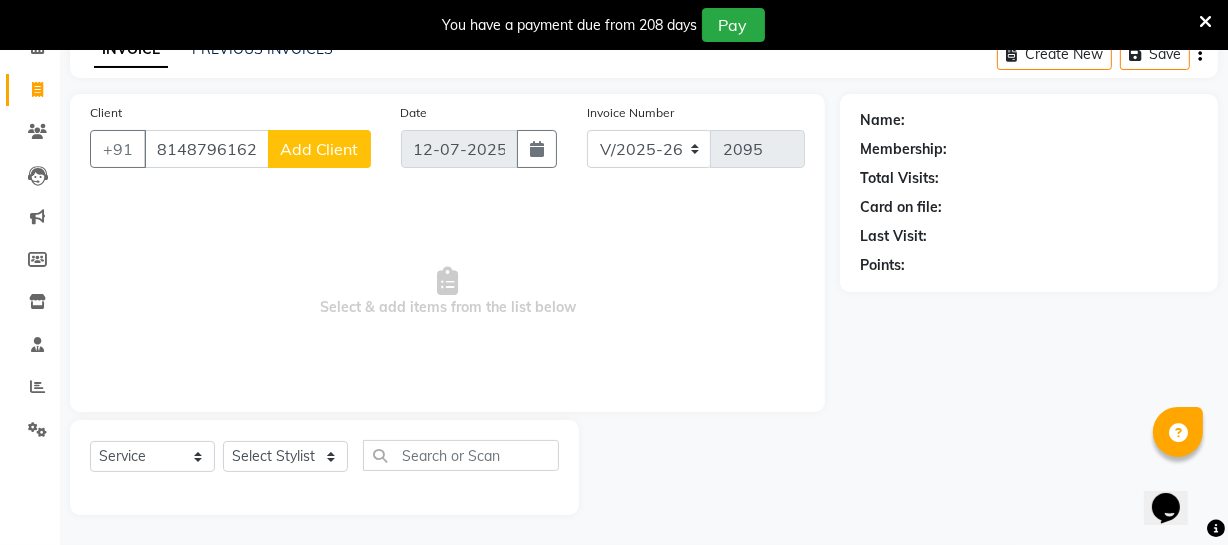 click on "Add Client" 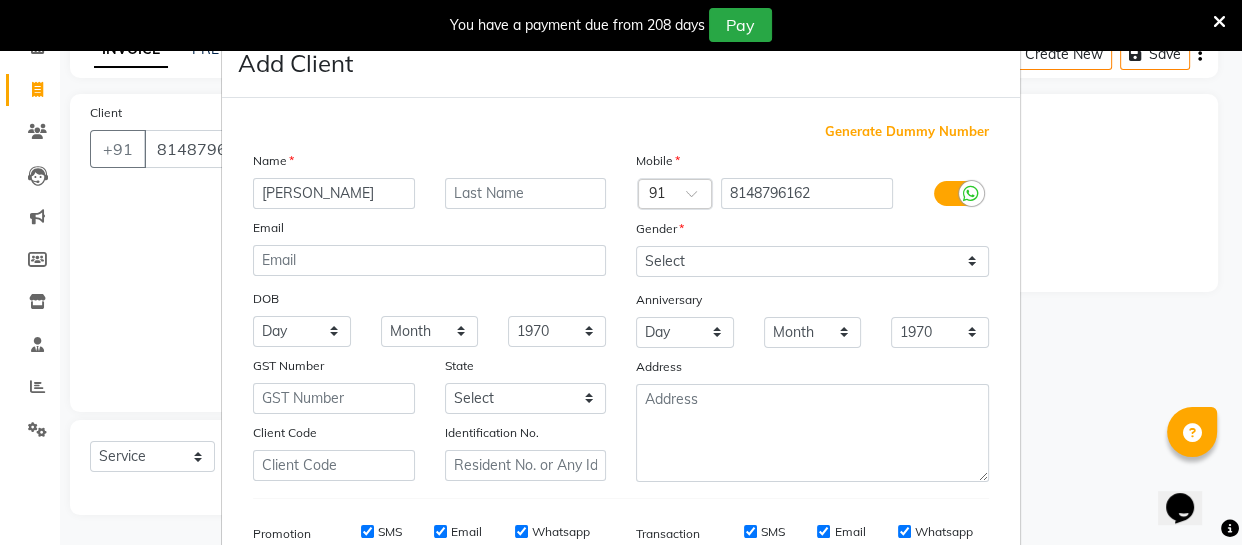 type on "[PERSON_NAME]" 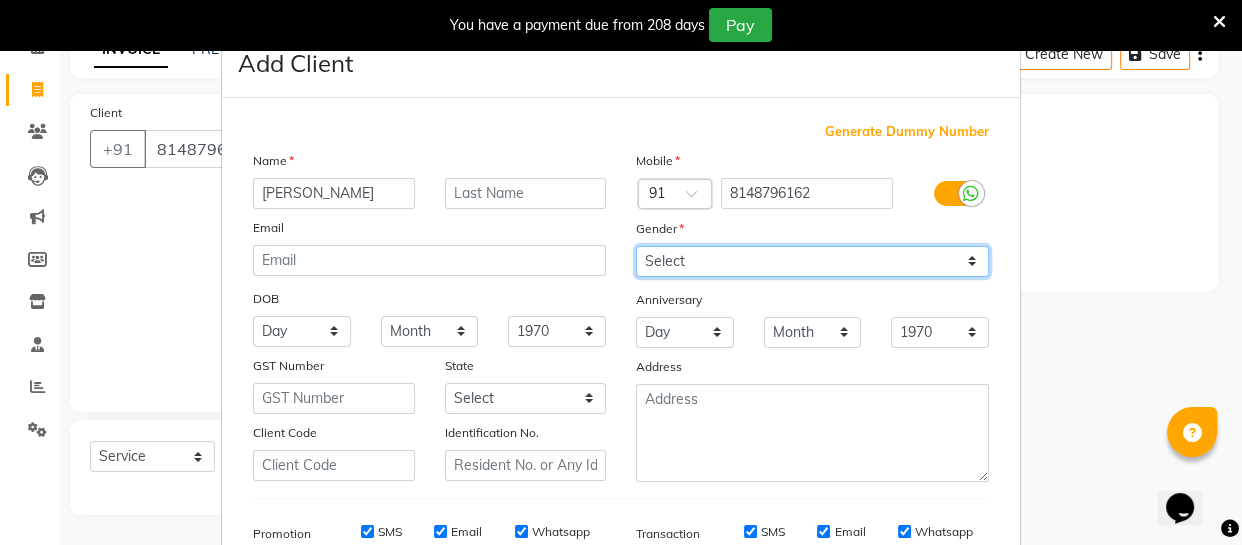 click on "Select [DEMOGRAPHIC_DATA] [DEMOGRAPHIC_DATA] Other Prefer Not To Say" at bounding box center (812, 261) 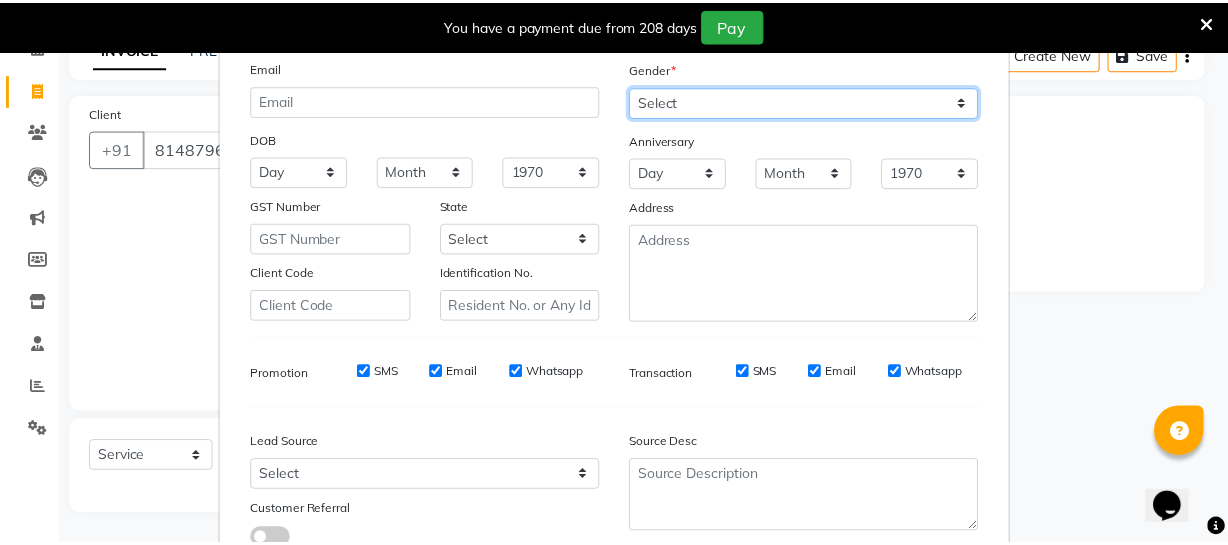 scroll, scrollTop: 309, scrollLeft: 0, axis: vertical 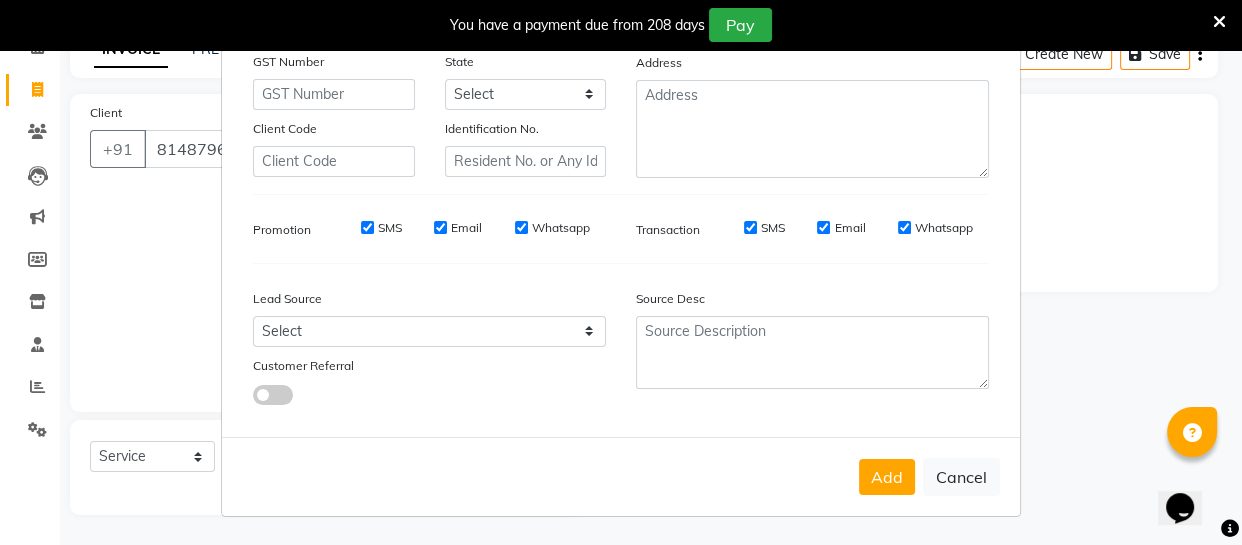 click on "Add" at bounding box center (887, 477) 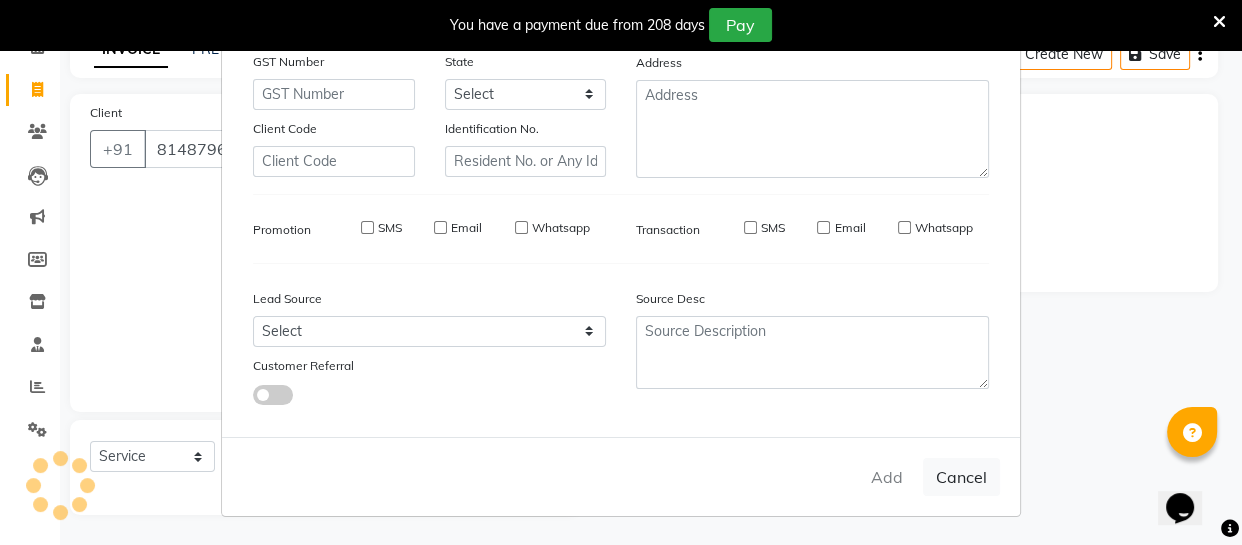 type 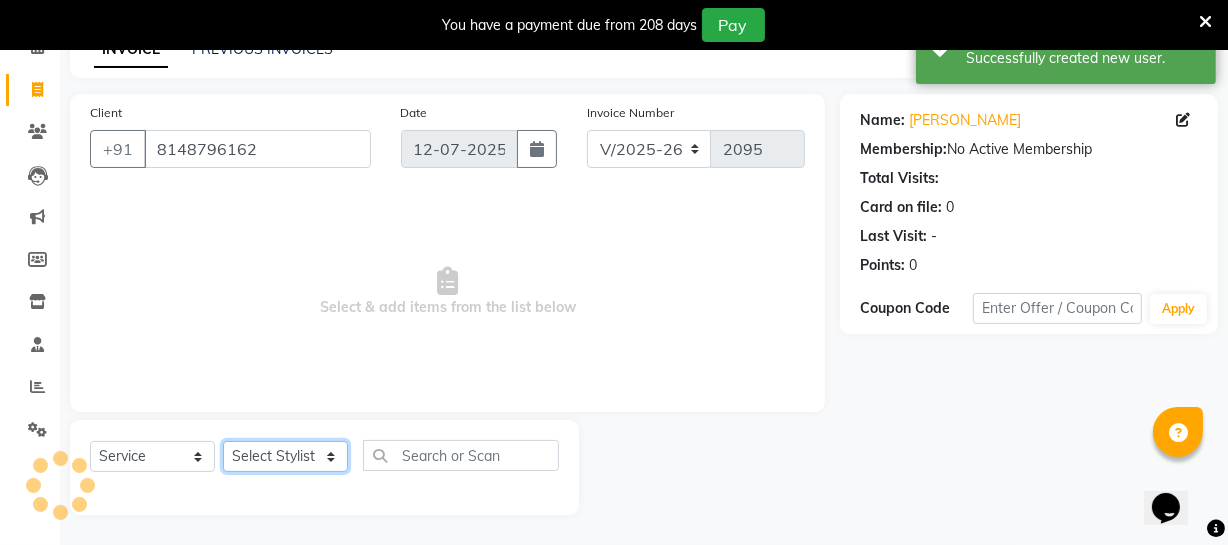 click on "Select Stylist [PERSON_NAME] [PERSON_NAME] [PERSON_NAME] [PERSON_NAME] [PERSON_NAME] [PERSON_NAME] Make up Mani Unisex Stylist [PERSON_NAME] [PERSON_NAME] [PERSON_NAME] Unisex Ramya [PERSON_NAME] Unisex [PERSON_NAME] [PERSON_NAME] [PERSON_NAME] Thiru Virtue Aesthetic Virtue Ambattur" 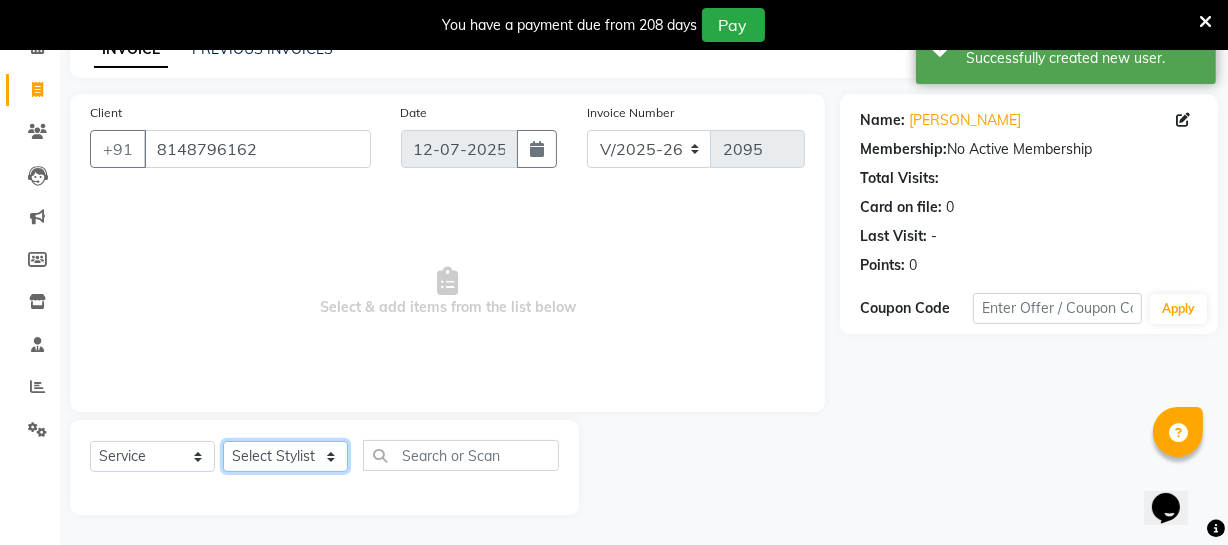 select on "71140" 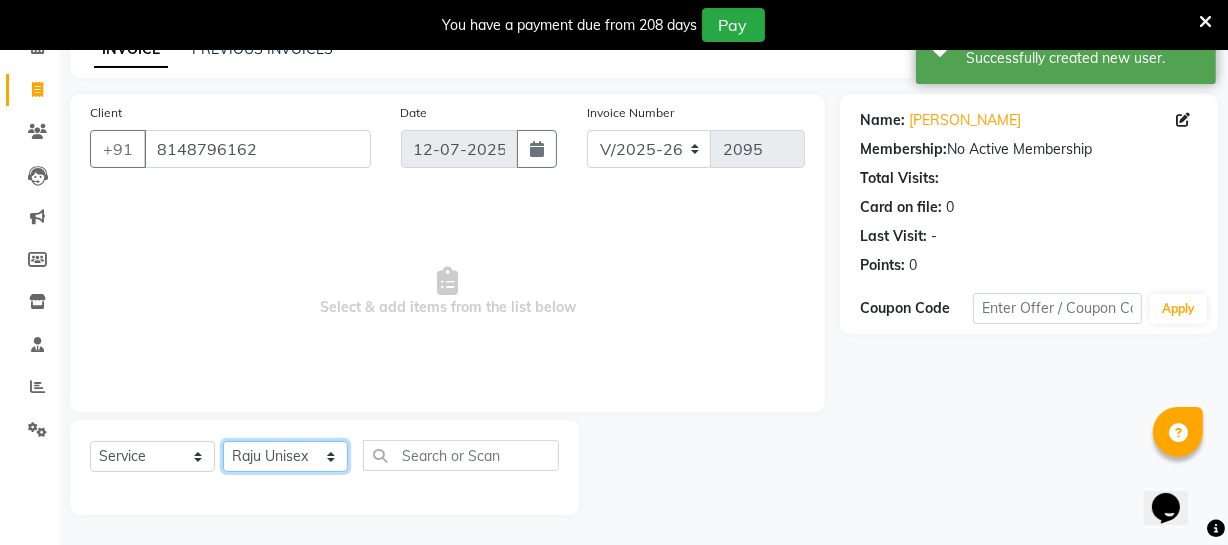 click on "Select Stylist [PERSON_NAME] [PERSON_NAME] [PERSON_NAME] [PERSON_NAME] [PERSON_NAME] [PERSON_NAME] Make up Mani Unisex Stylist [PERSON_NAME] [PERSON_NAME] [PERSON_NAME] Unisex Ramya [PERSON_NAME] Unisex [PERSON_NAME] [PERSON_NAME] [PERSON_NAME] Thiru Virtue Aesthetic Virtue Ambattur" 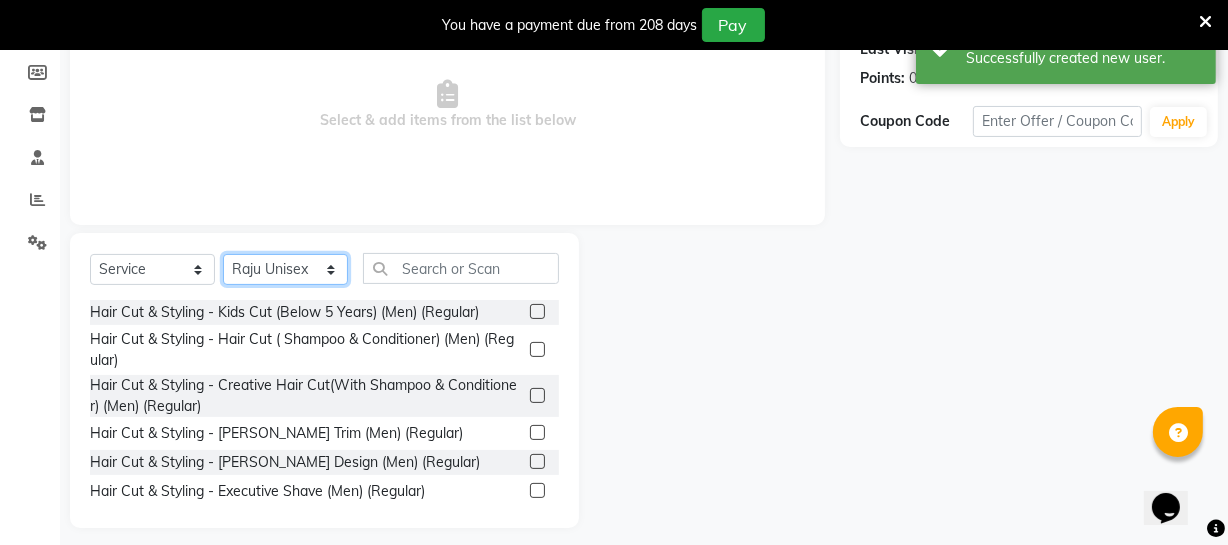 scroll, scrollTop: 307, scrollLeft: 0, axis: vertical 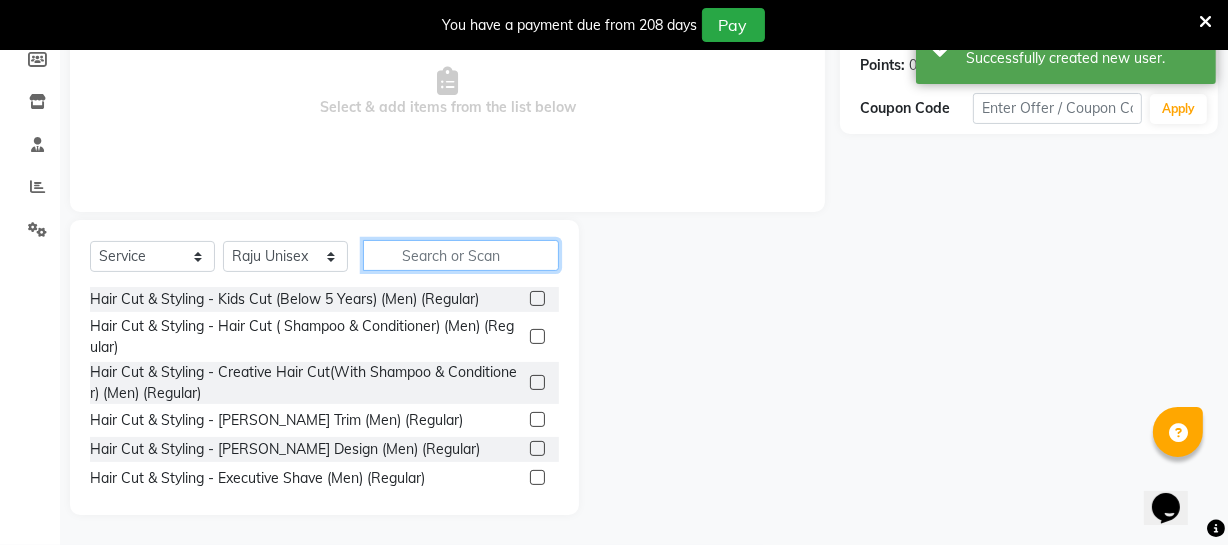 click 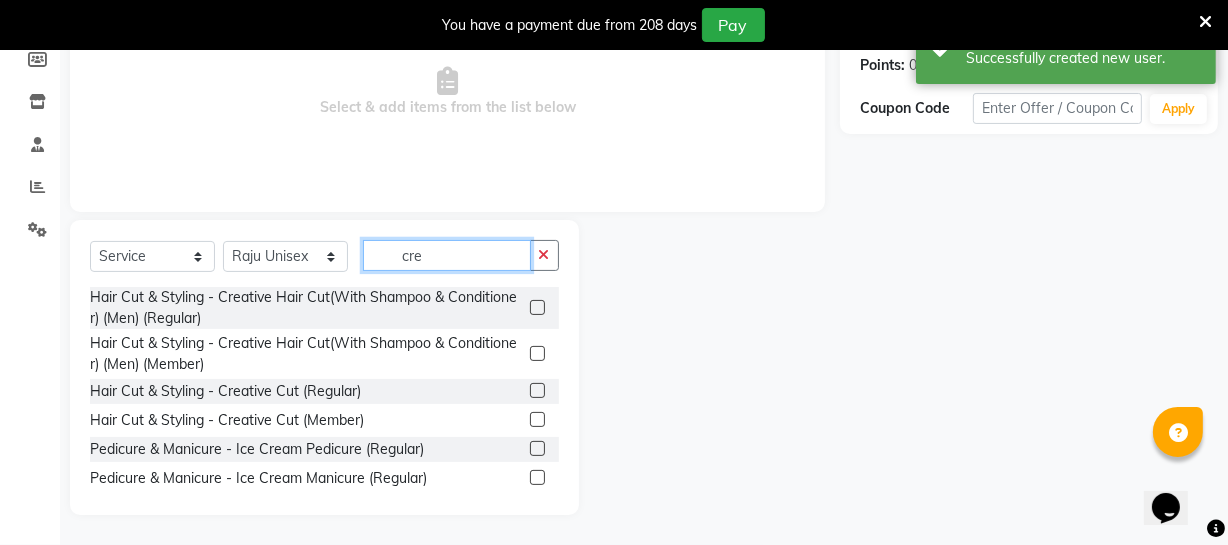 scroll, scrollTop: 8, scrollLeft: 0, axis: vertical 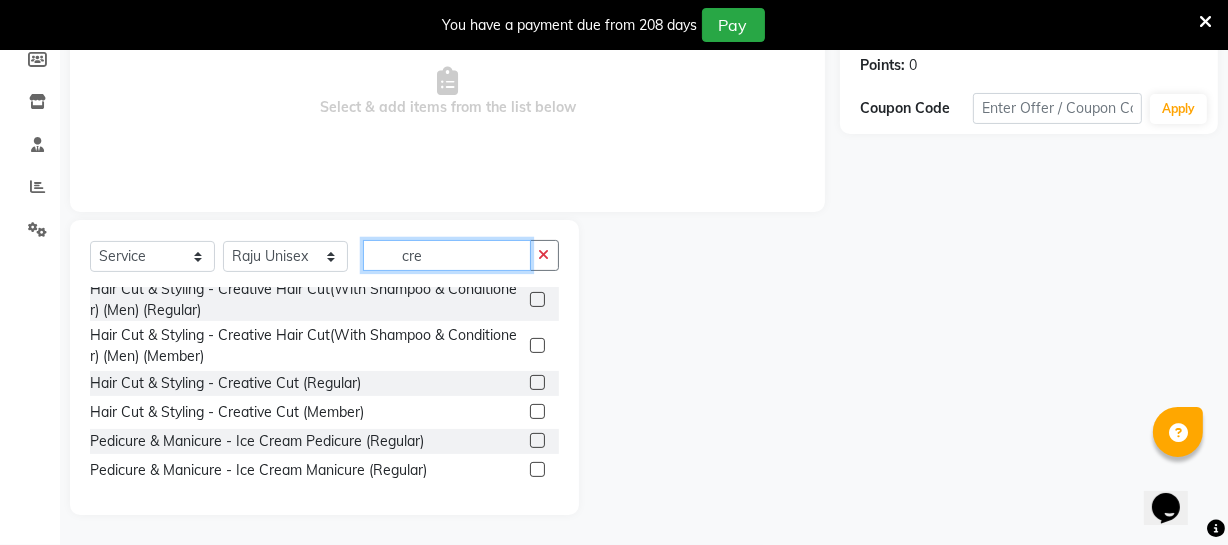 type on "cre" 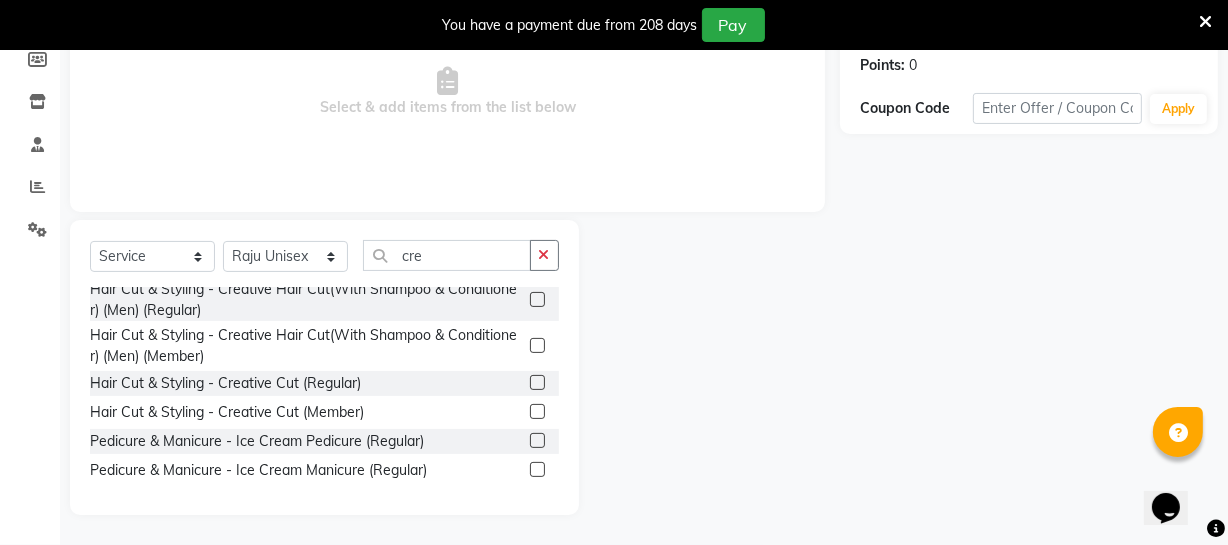 click 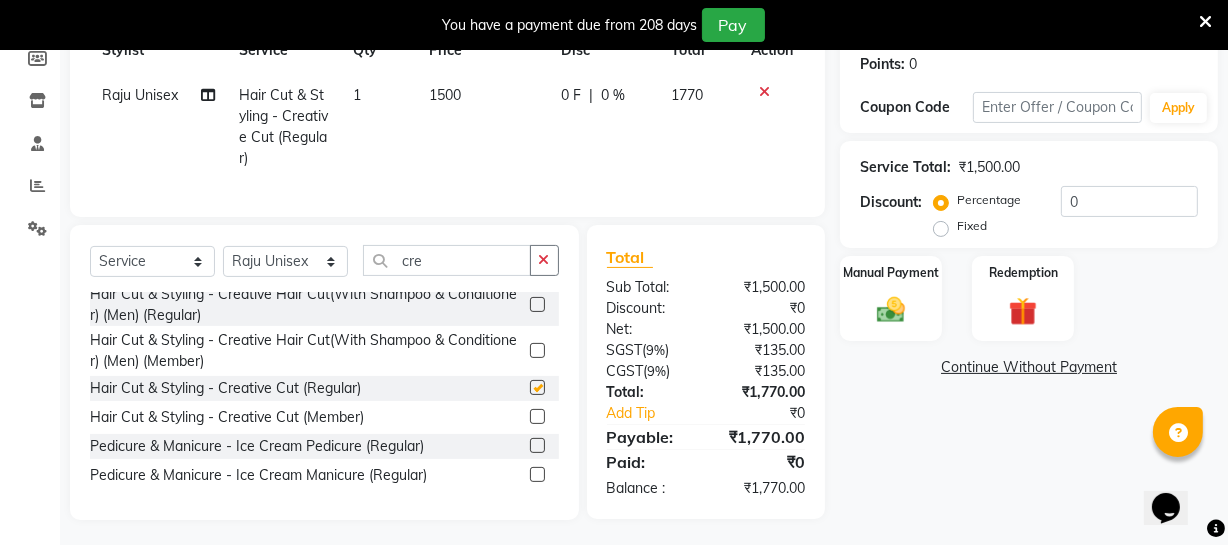 checkbox on "false" 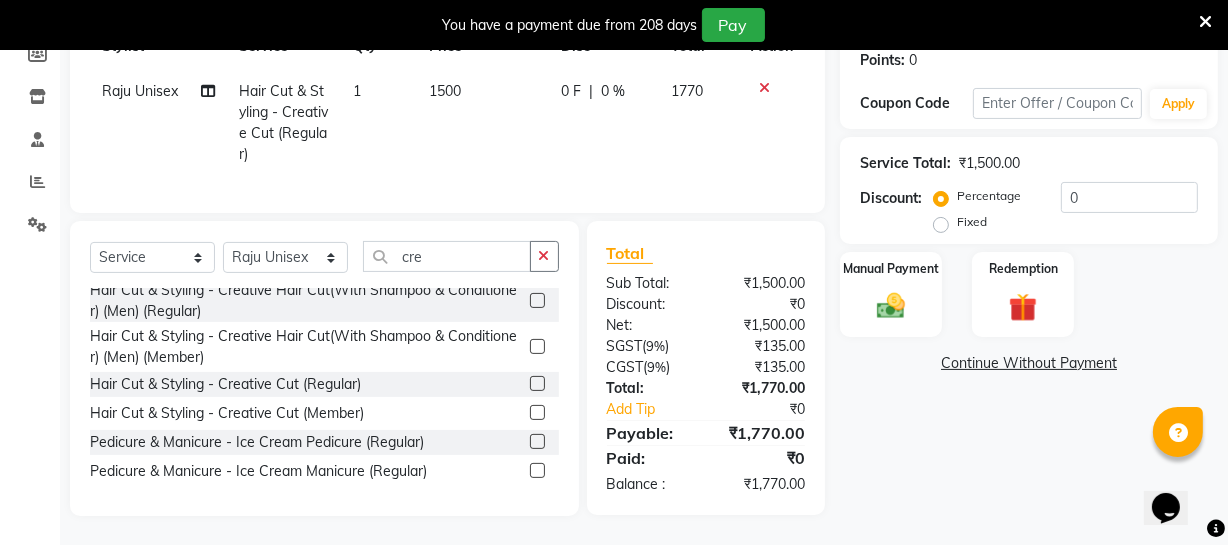 scroll, scrollTop: 326, scrollLeft: 0, axis: vertical 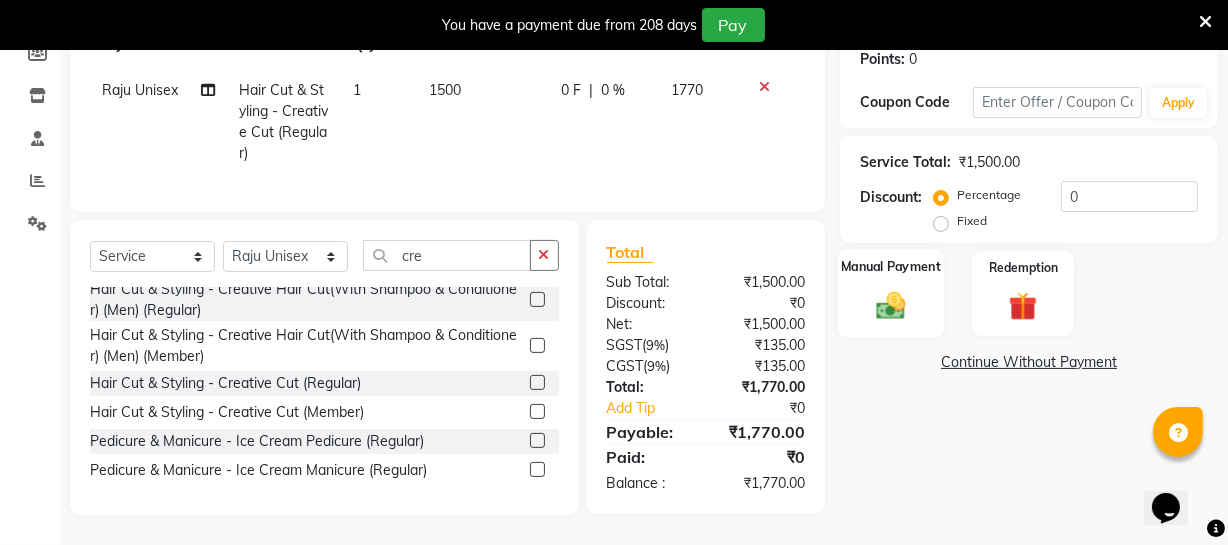 click 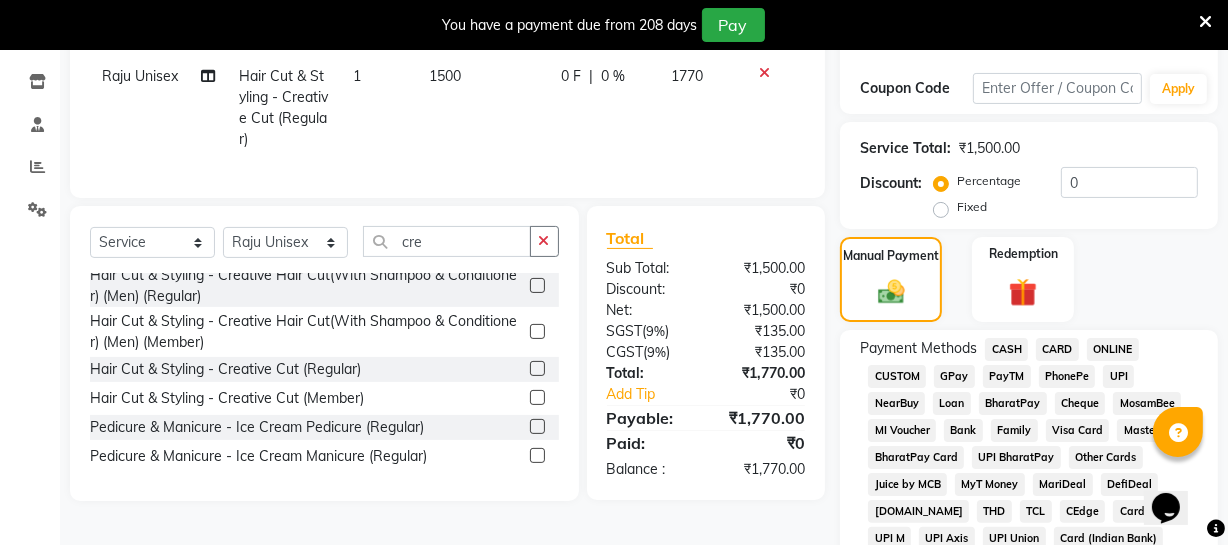 click on "ONLINE" 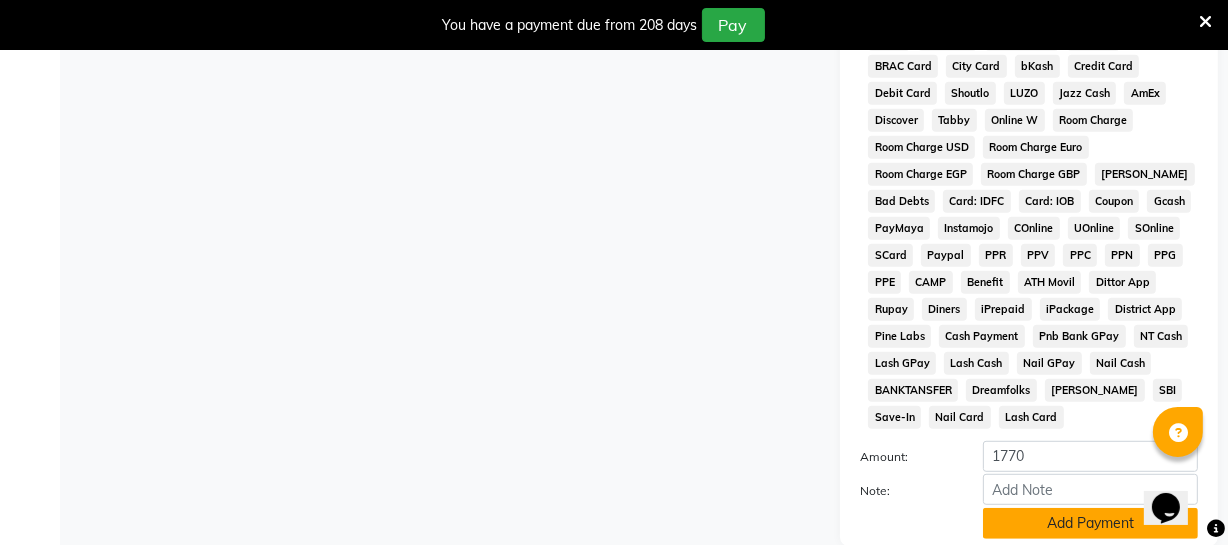 scroll, scrollTop: 1033, scrollLeft: 0, axis: vertical 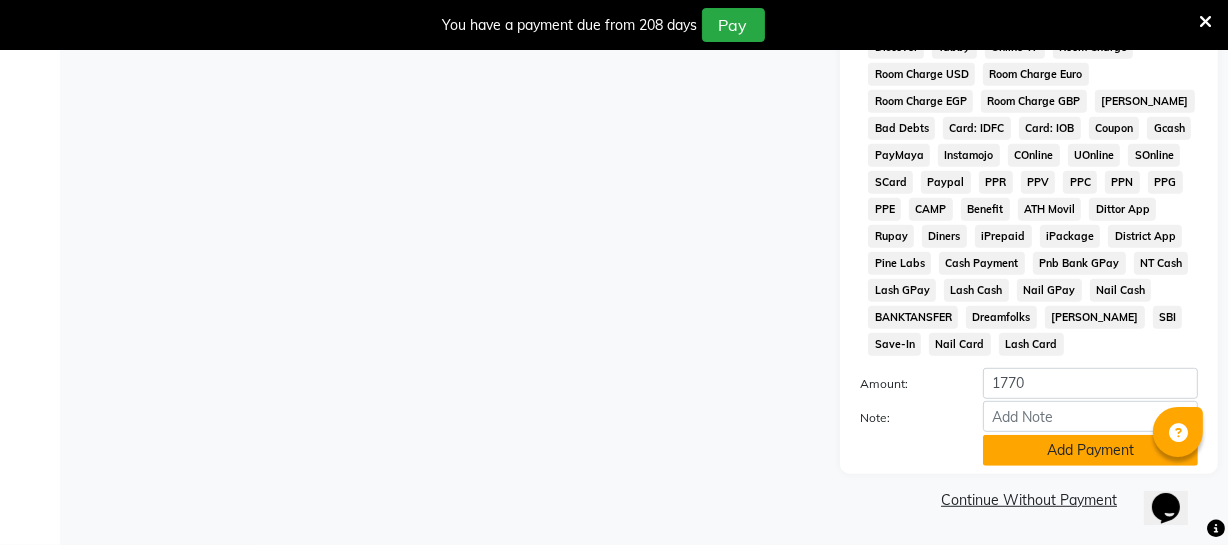 click on "Add Payment" 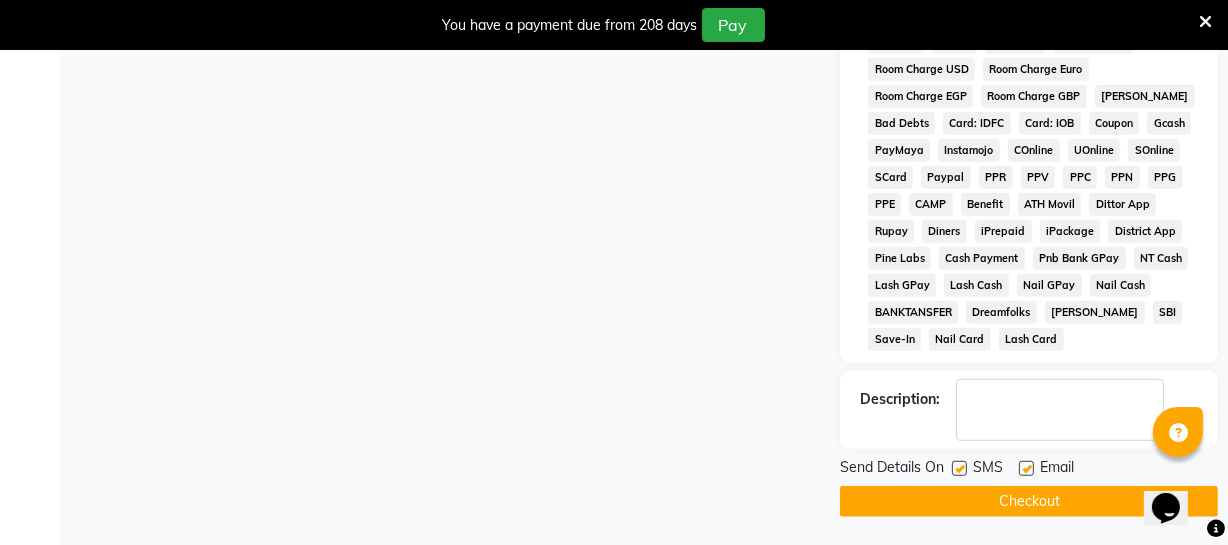 scroll, scrollTop: 1039, scrollLeft: 0, axis: vertical 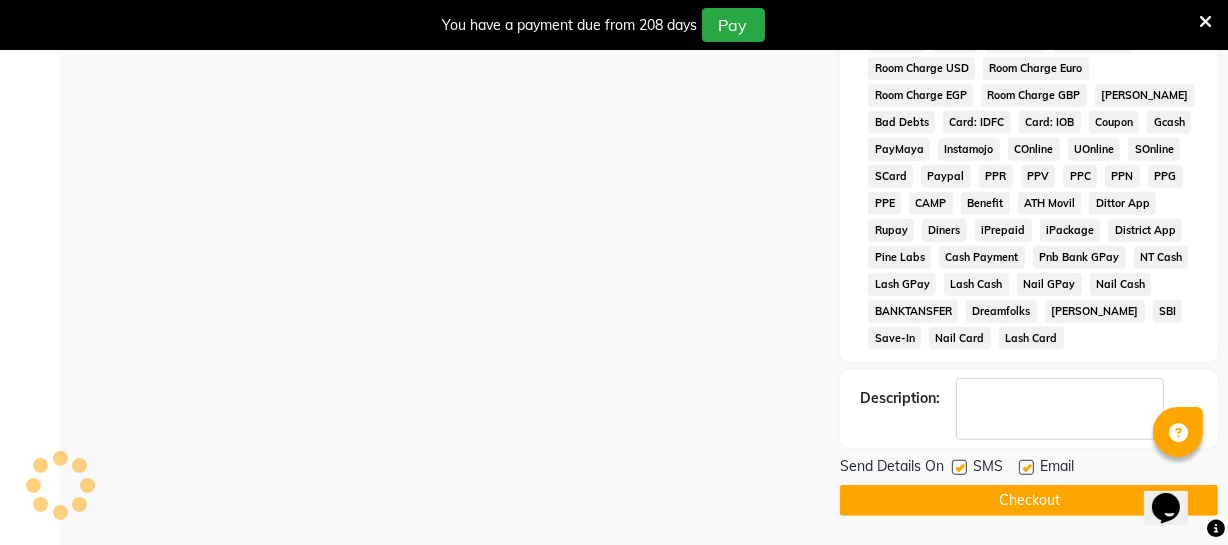 click on "Checkout" 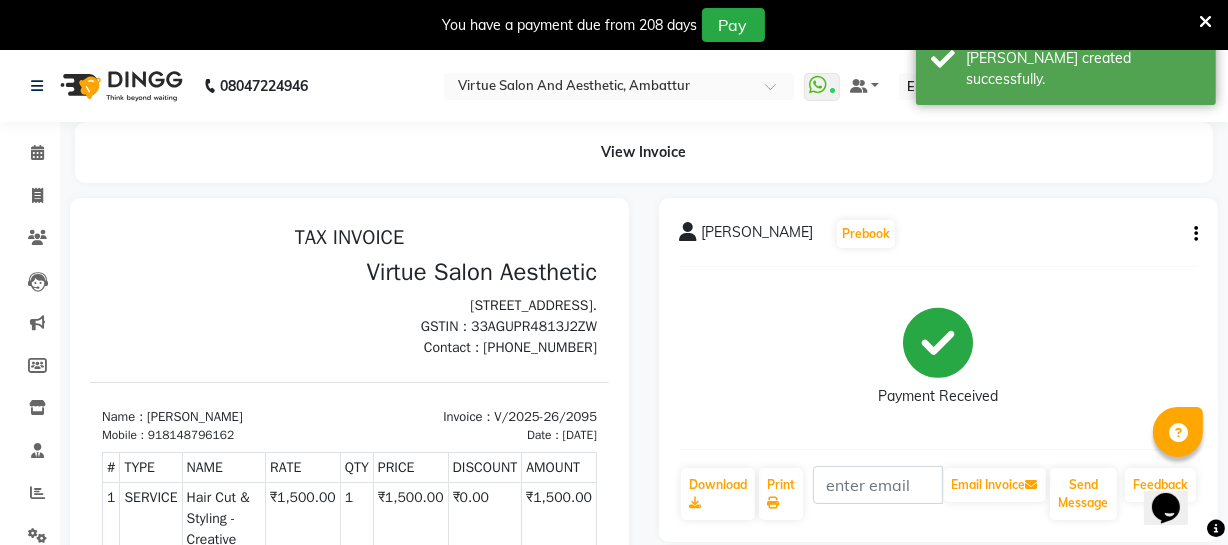 scroll, scrollTop: 0, scrollLeft: 0, axis: both 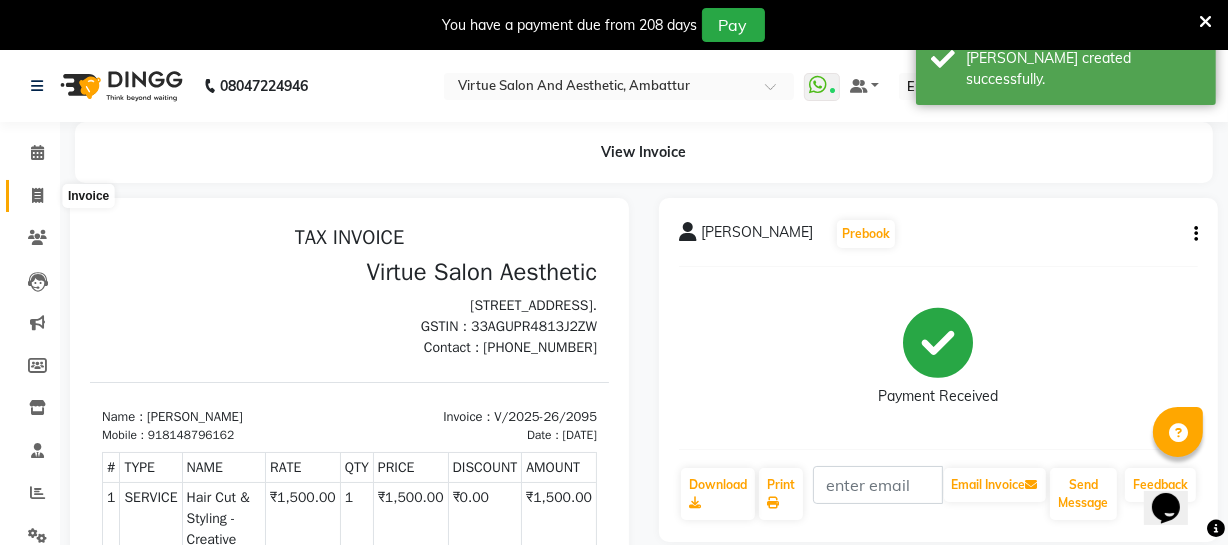 click 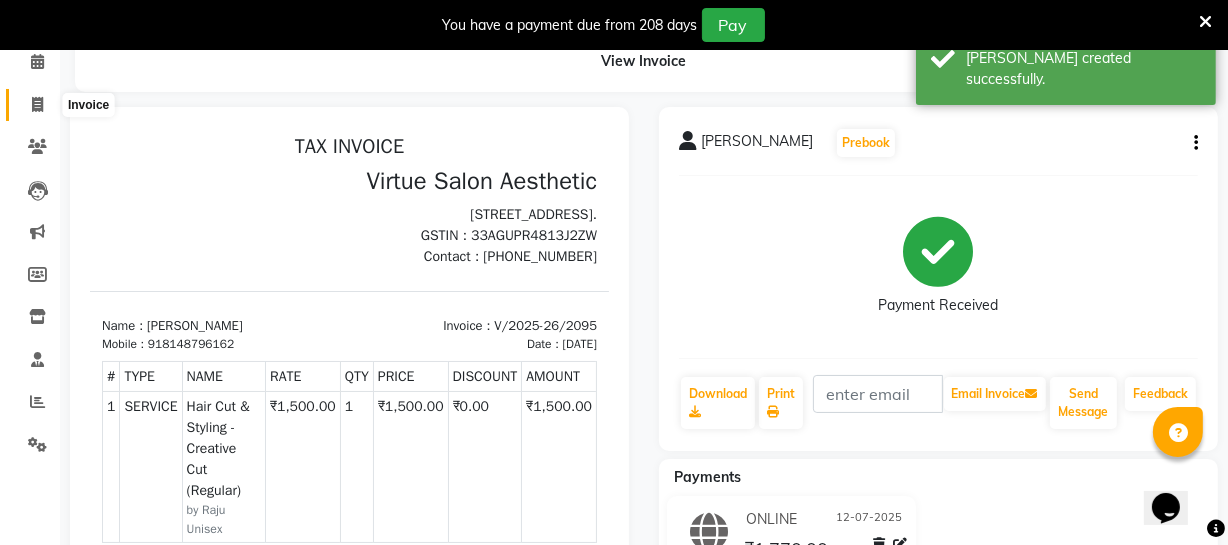 select on "service" 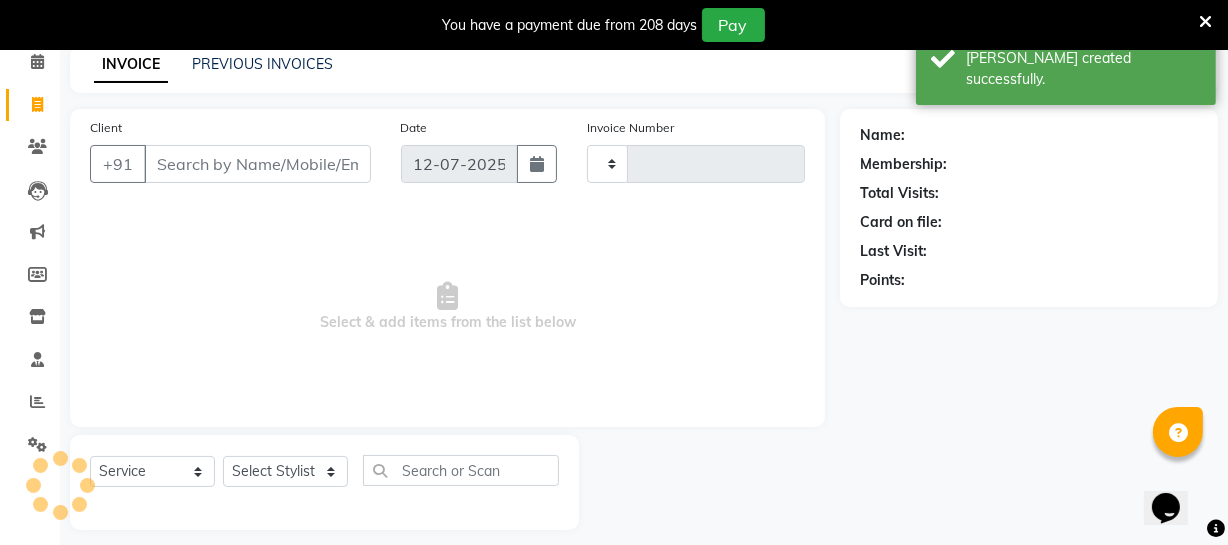 type on "2096" 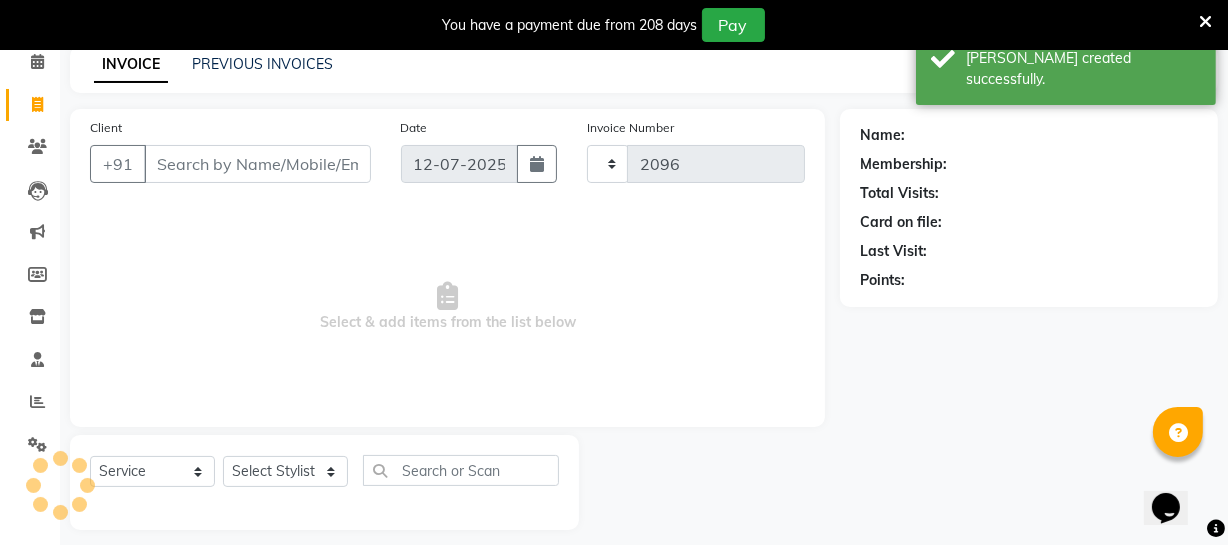 scroll, scrollTop: 107, scrollLeft: 0, axis: vertical 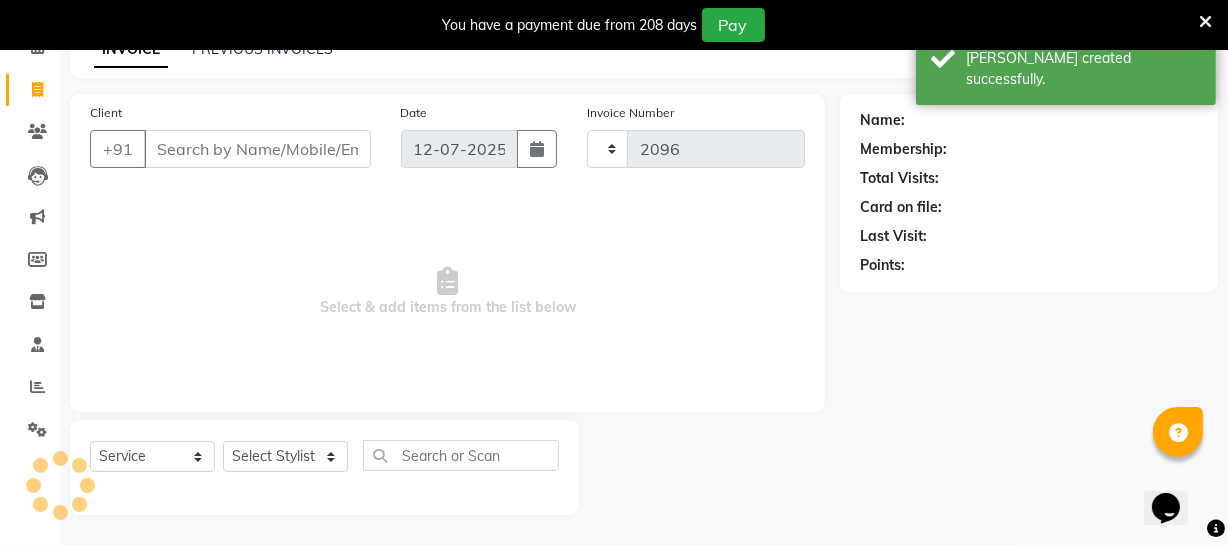 select on "5237" 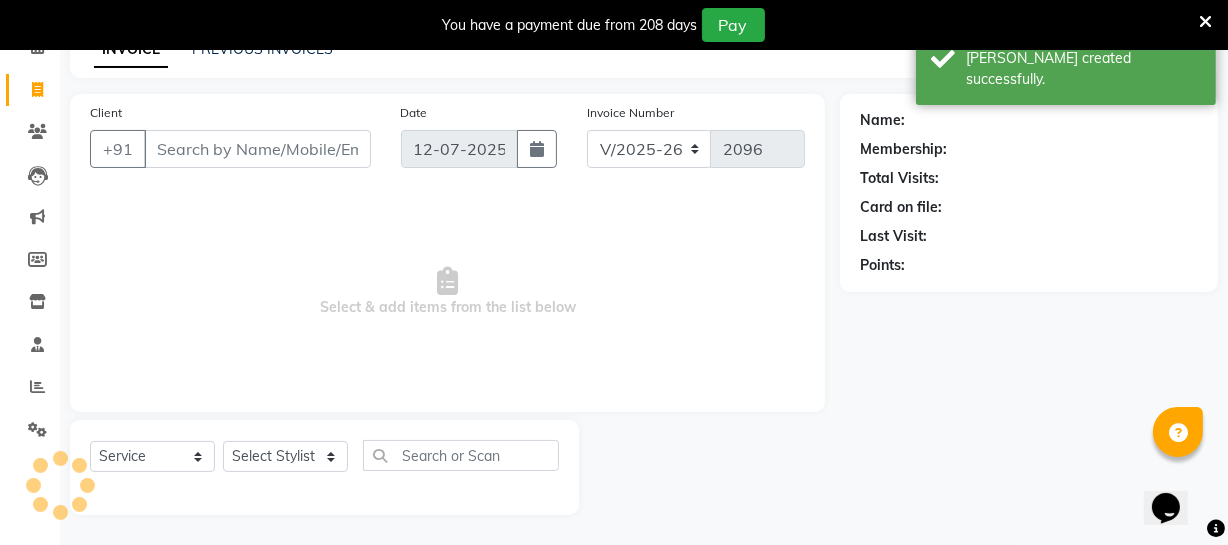 click on "Client" at bounding box center (257, 149) 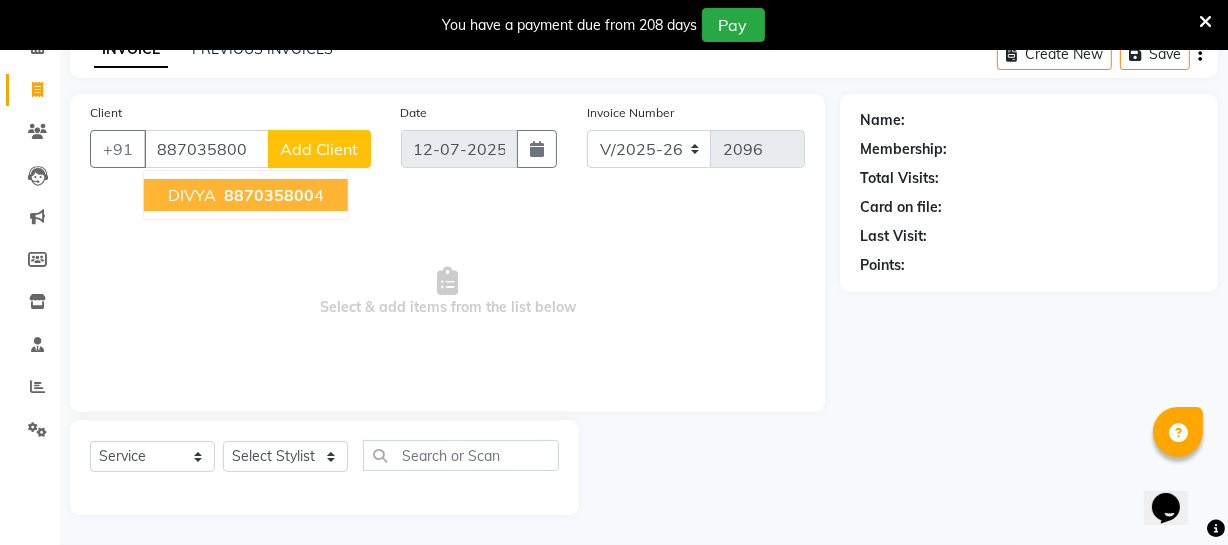 click on "887035800" at bounding box center (269, 195) 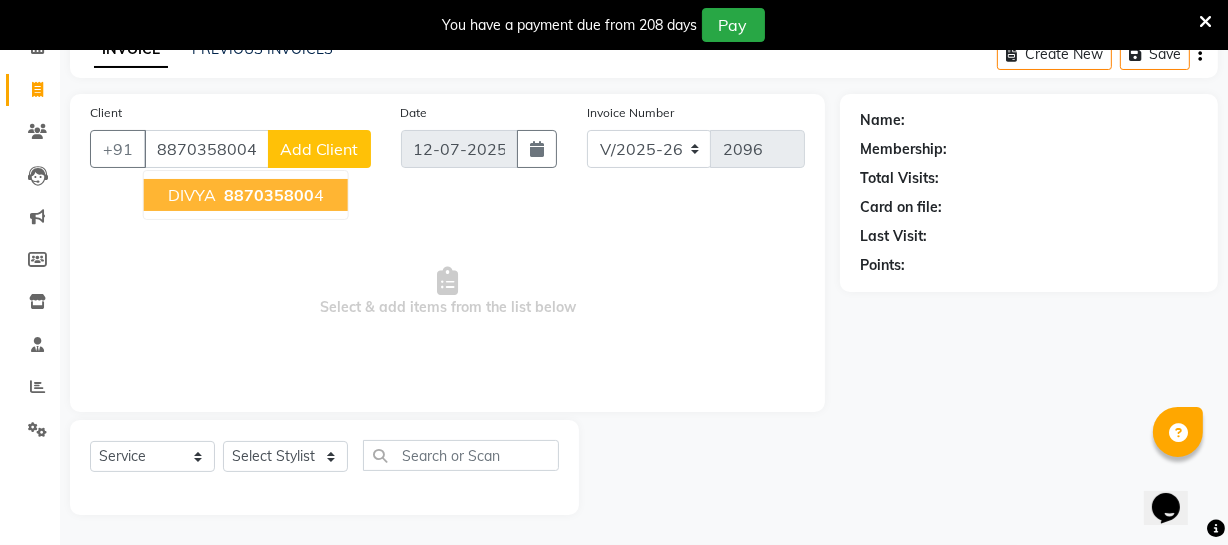 type on "8870358004" 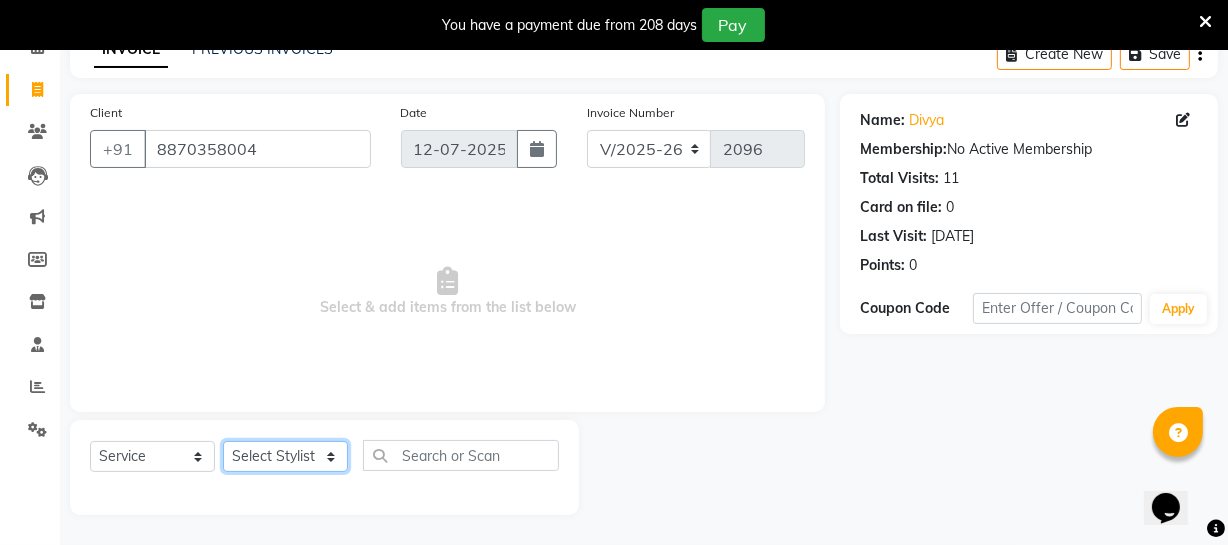 click on "Select Stylist [PERSON_NAME] [PERSON_NAME] [PERSON_NAME] [PERSON_NAME] [PERSON_NAME] [PERSON_NAME] Make up Mani Unisex Stylist [PERSON_NAME] [PERSON_NAME] [PERSON_NAME] Unisex Ramya [PERSON_NAME] Unisex [PERSON_NAME] [PERSON_NAME] [PERSON_NAME] Thiru Virtue Aesthetic Virtue Ambattur" 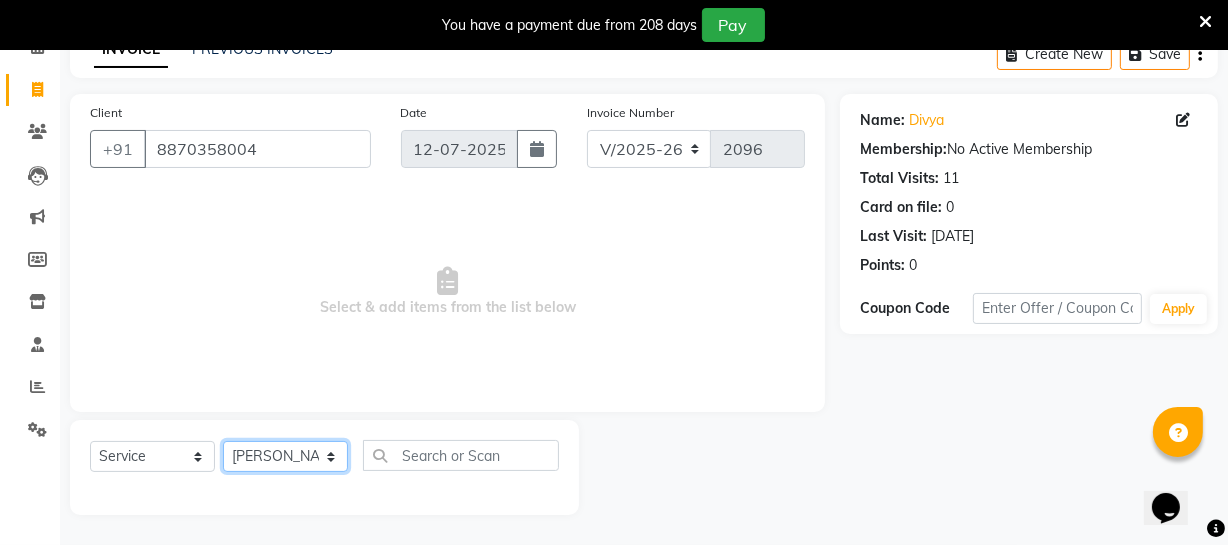 click on "Select Stylist [PERSON_NAME] [PERSON_NAME] [PERSON_NAME] [PERSON_NAME] [PERSON_NAME] [PERSON_NAME] Make up Mani Unisex Stylist [PERSON_NAME] [PERSON_NAME] [PERSON_NAME] Unisex Ramya [PERSON_NAME] Unisex [PERSON_NAME] [PERSON_NAME] [PERSON_NAME] Thiru Virtue Aesthetic Virtue Ambattur" 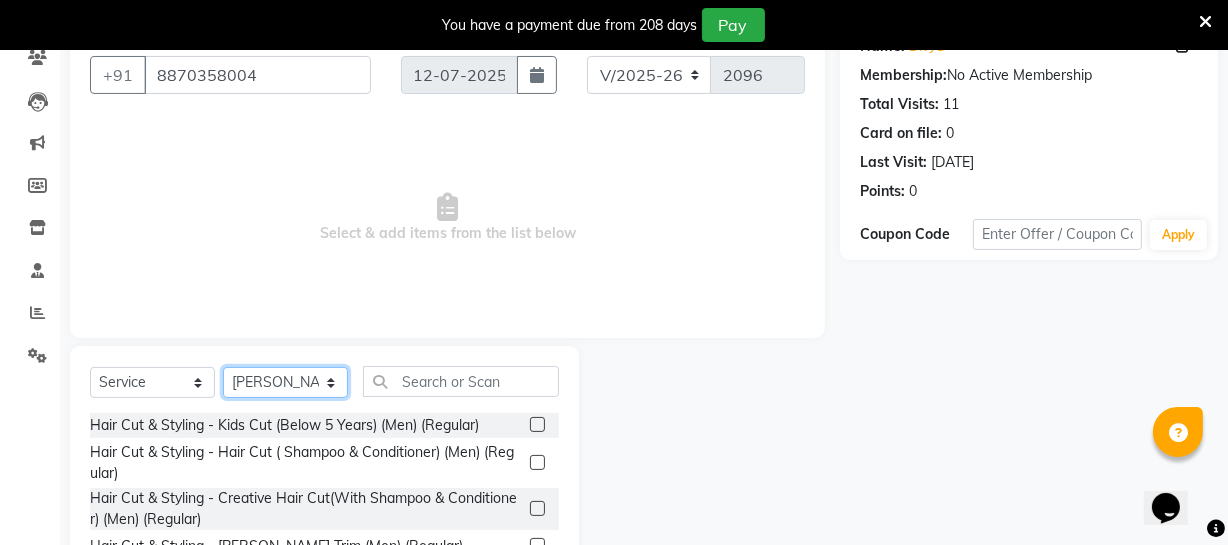 scroll, scrollTop: 289, scrollLeft: 0, axis: vertical 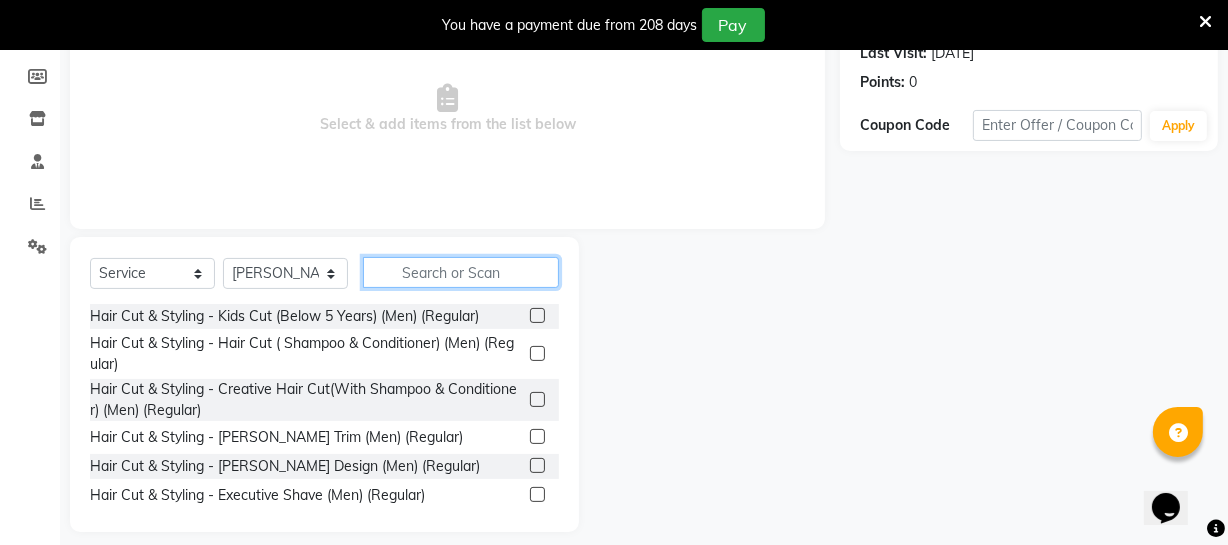 click 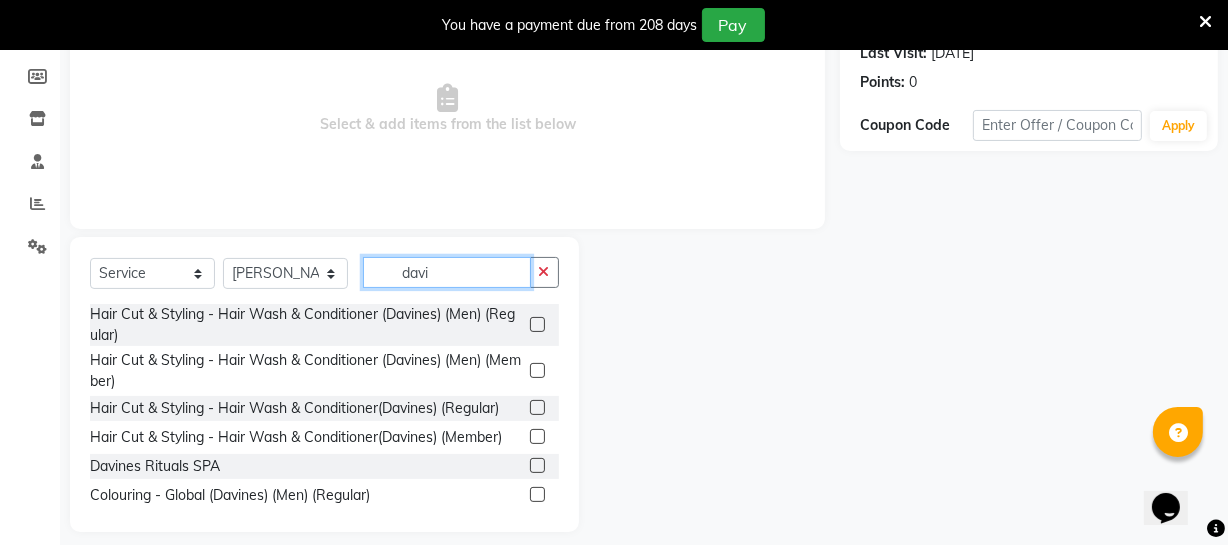 type on "davi" 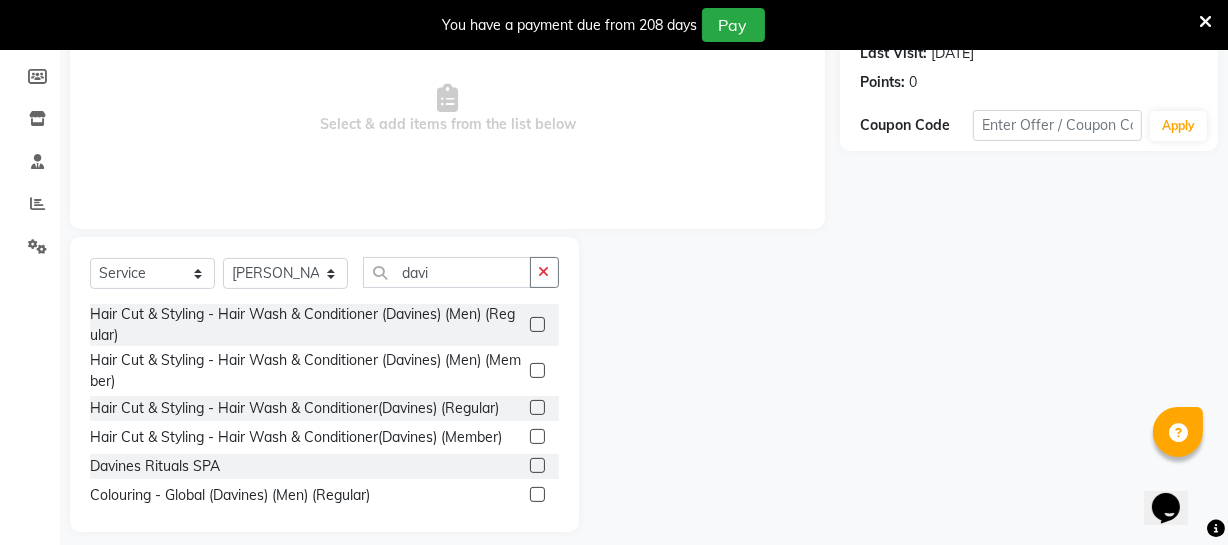 click 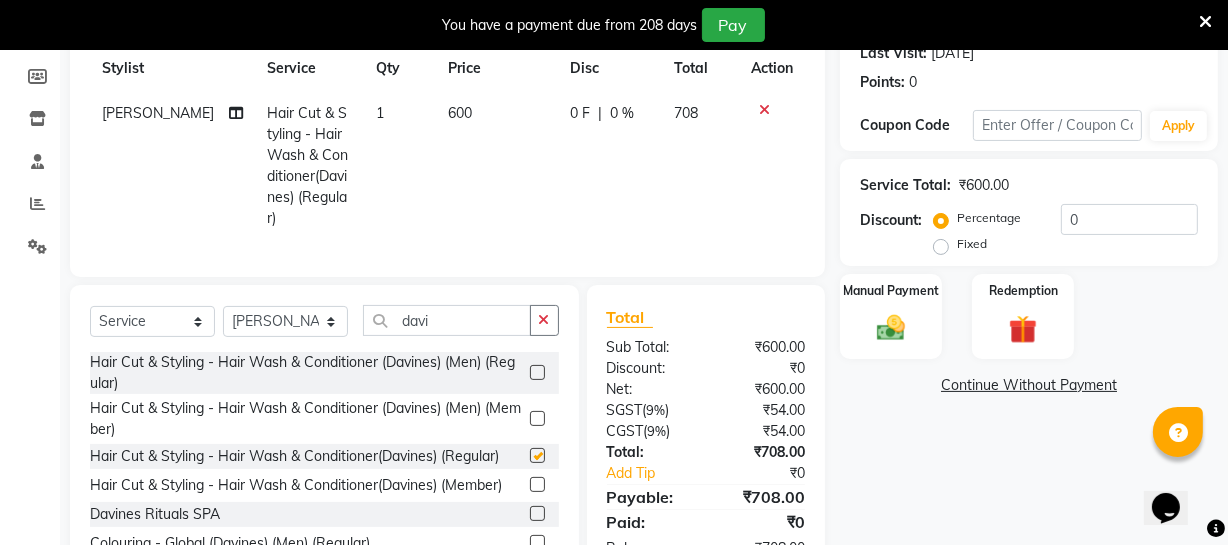 checkbox on "false" 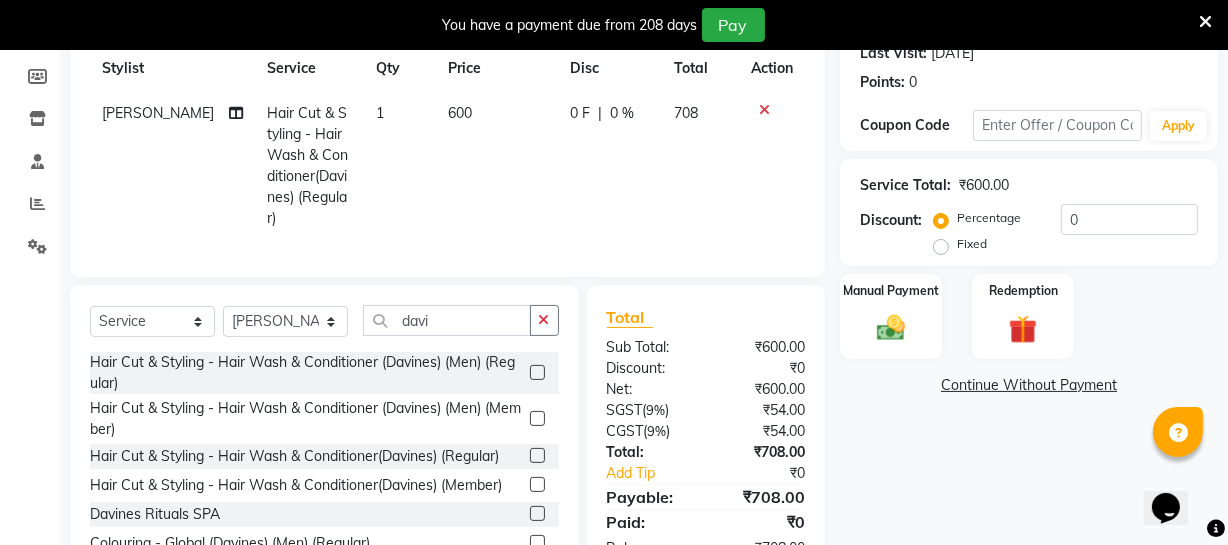 scroll, scrollTop: 347, scrollLeft: 0, axis: vertical 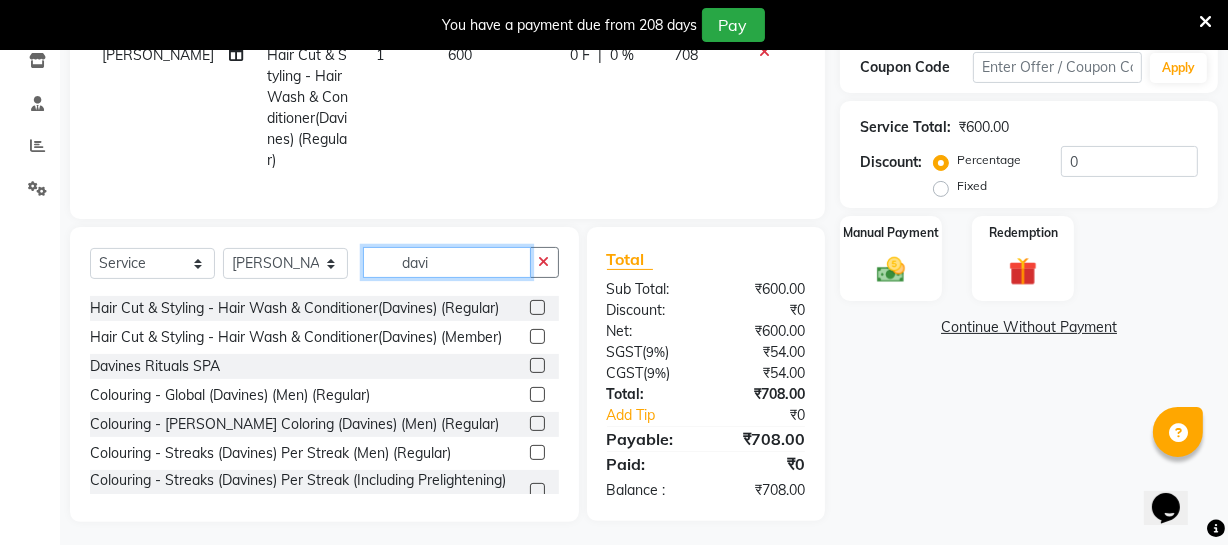 click on "davi" 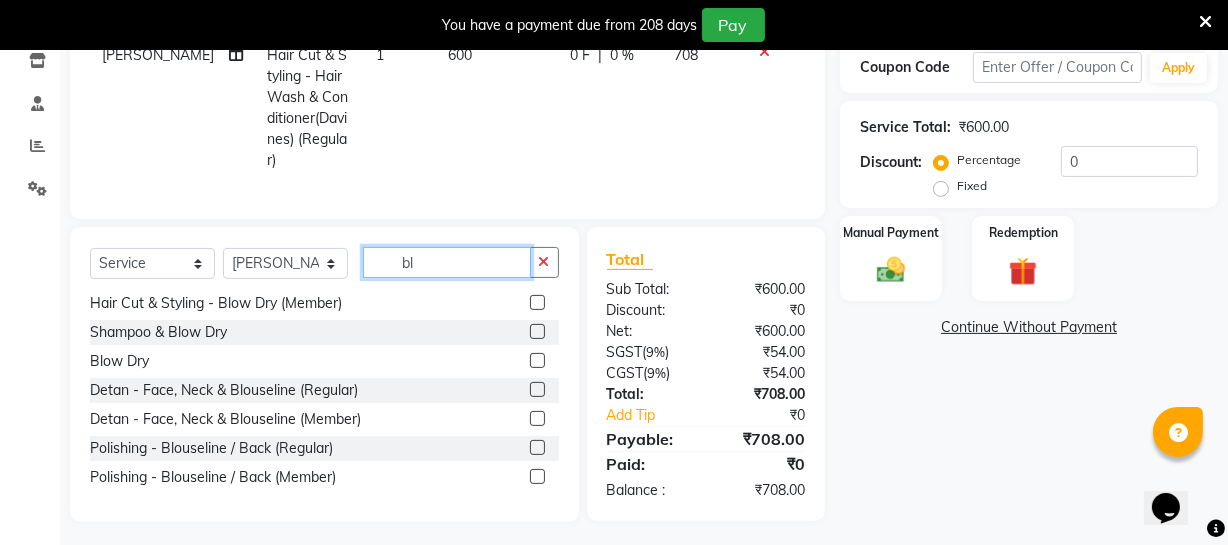 scroll, scrollTop: 0, scrollLeft: 0, axis: both 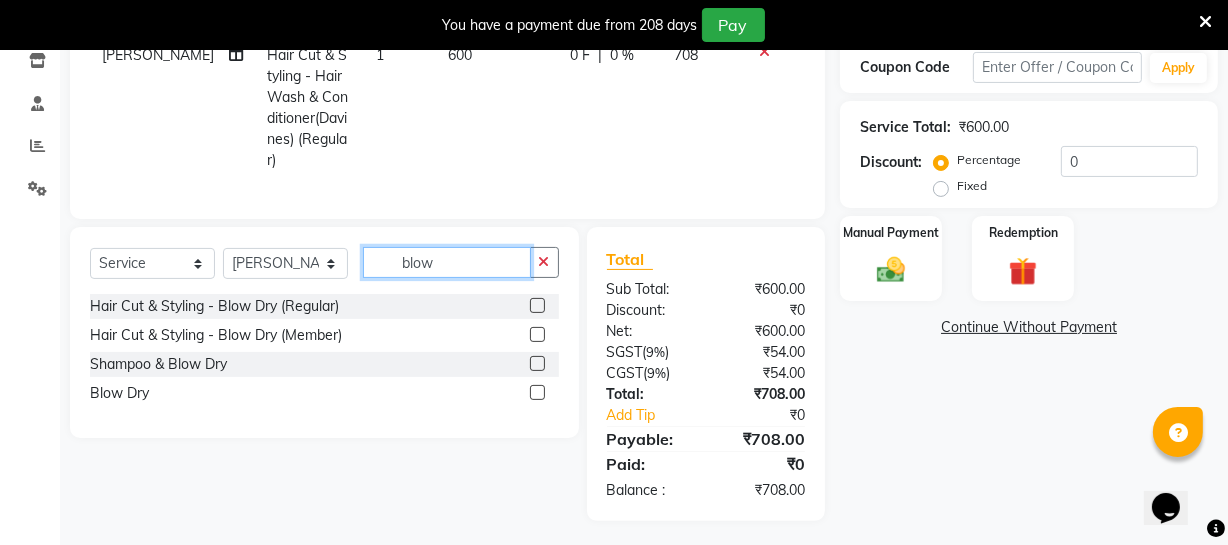 type on "blow" 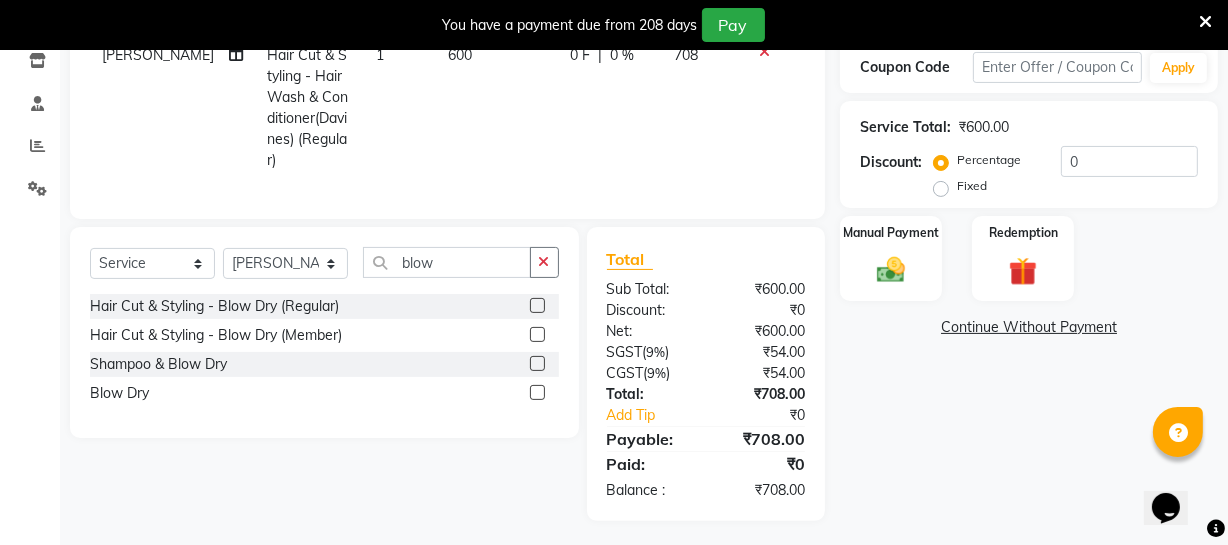 click 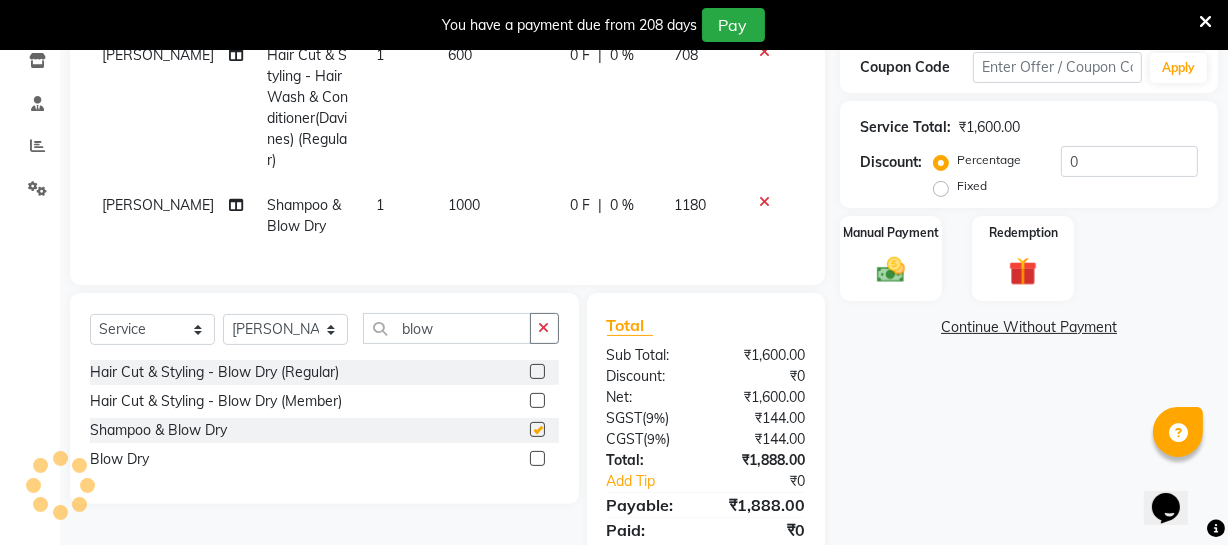 checkbox on "false" 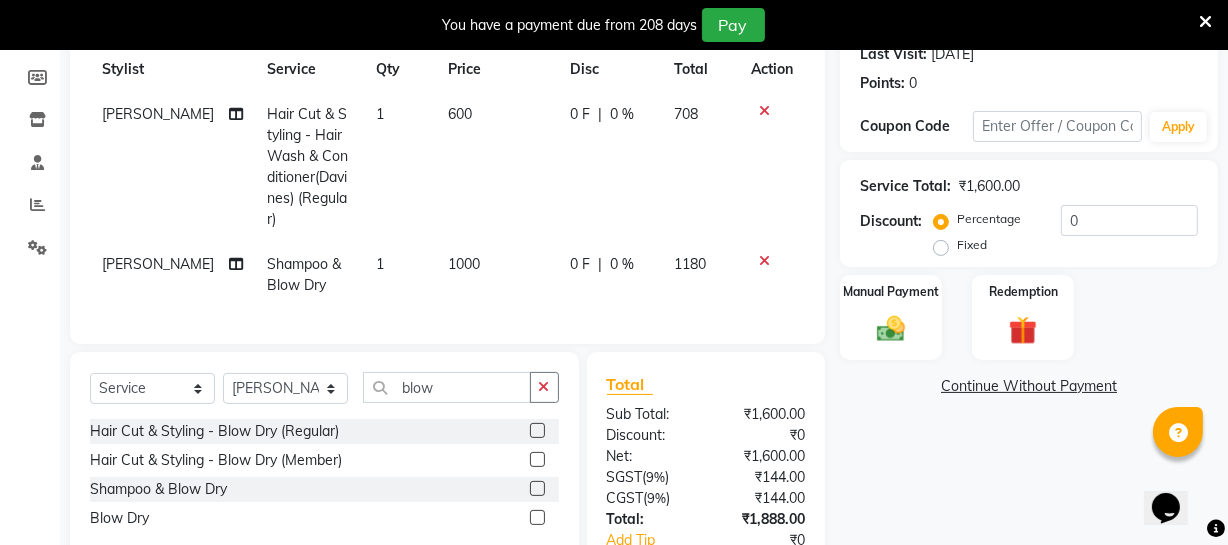 scroll, scrollTop: 256, scrollLeft: 0, axis: vertical 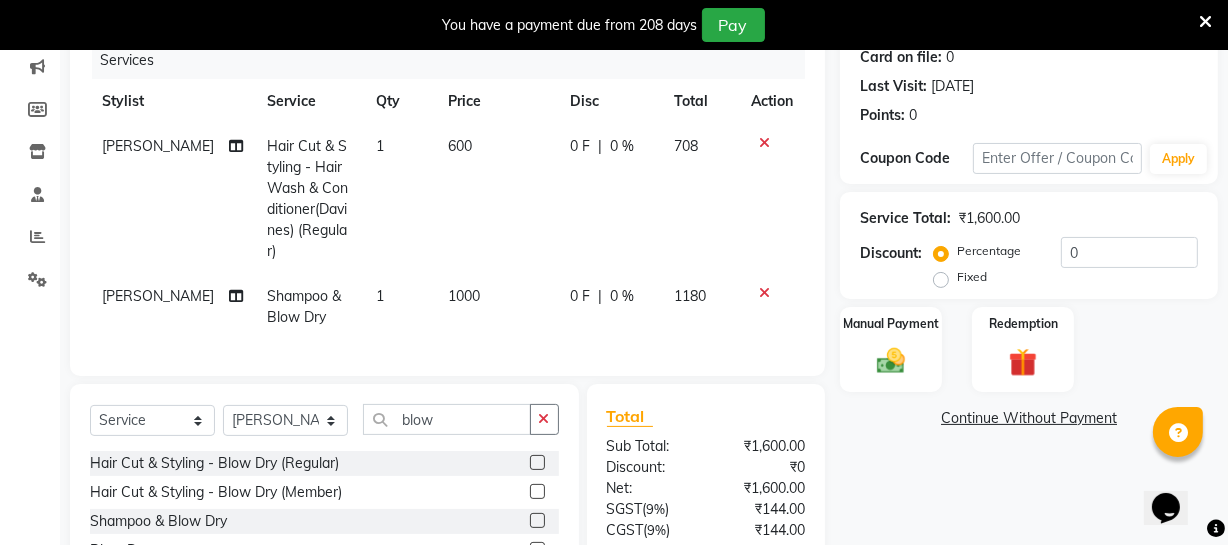 click 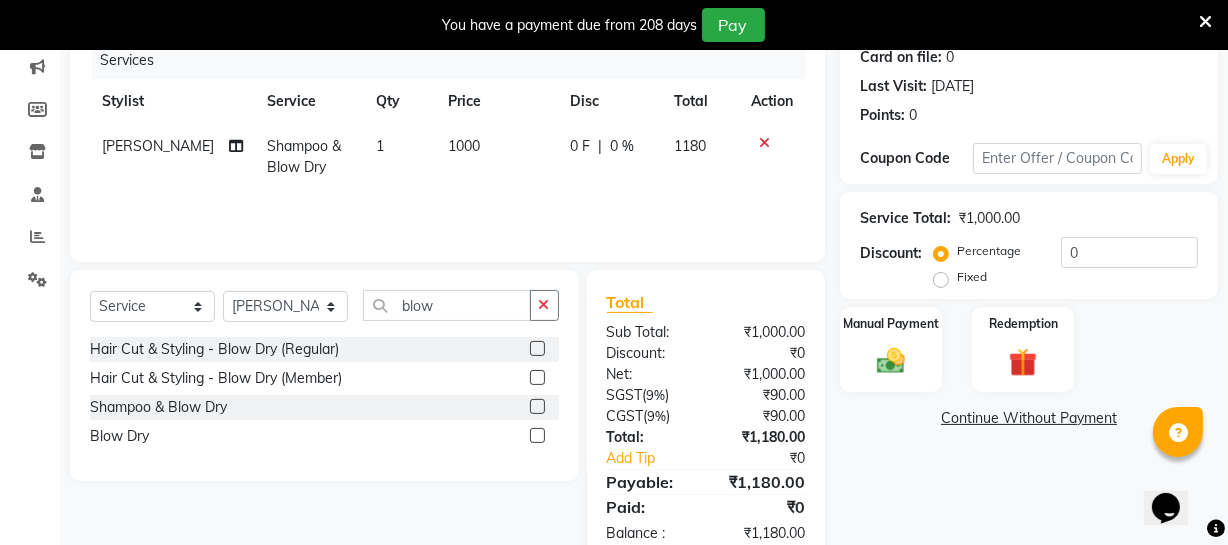click on "1000" 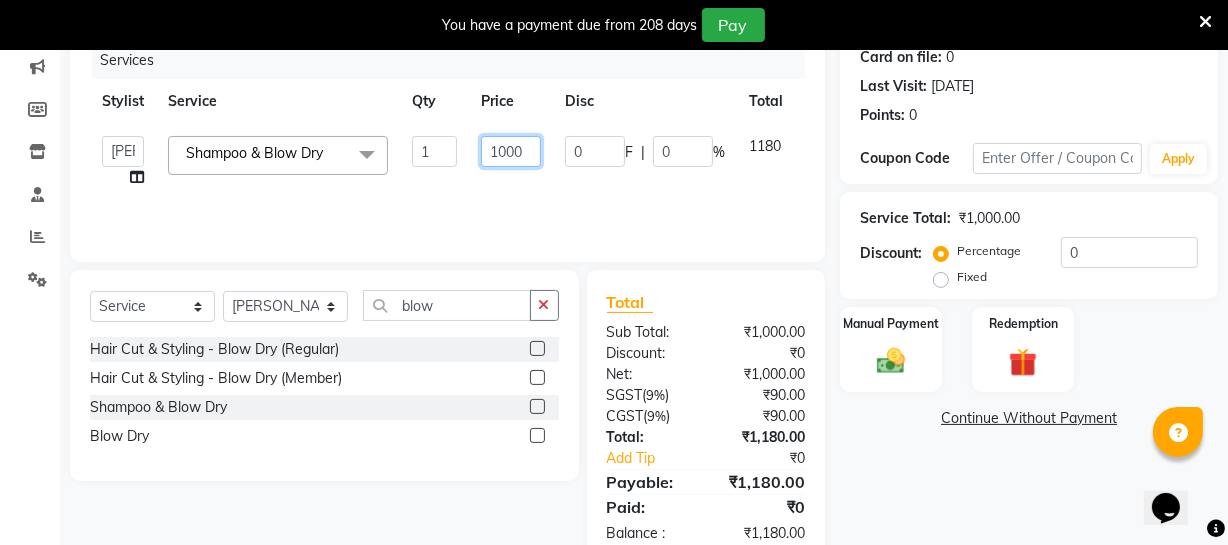 click on "1000" 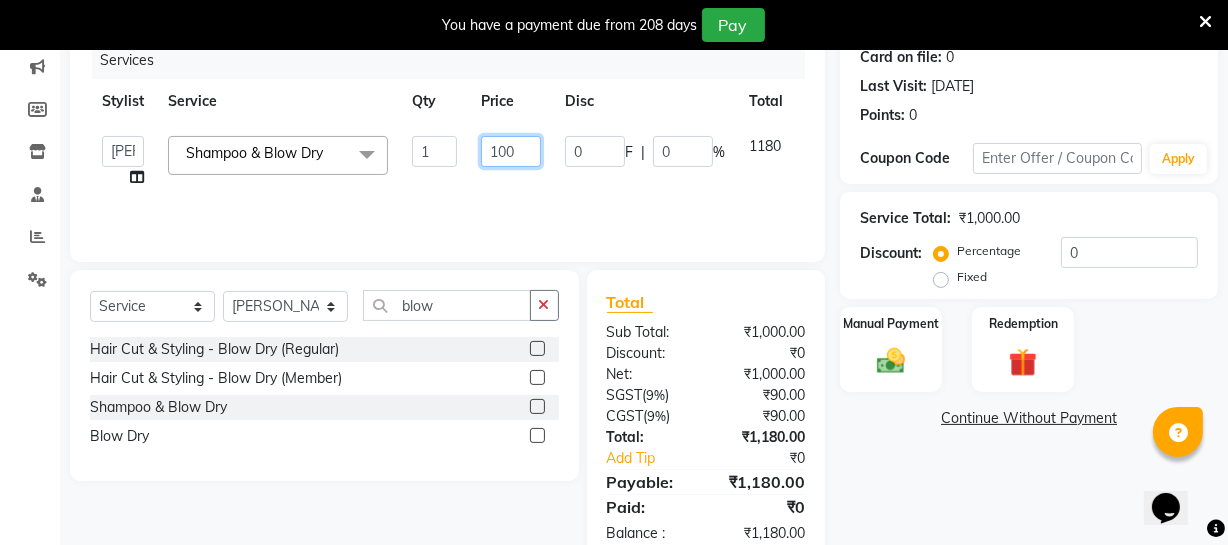 type on "1500" 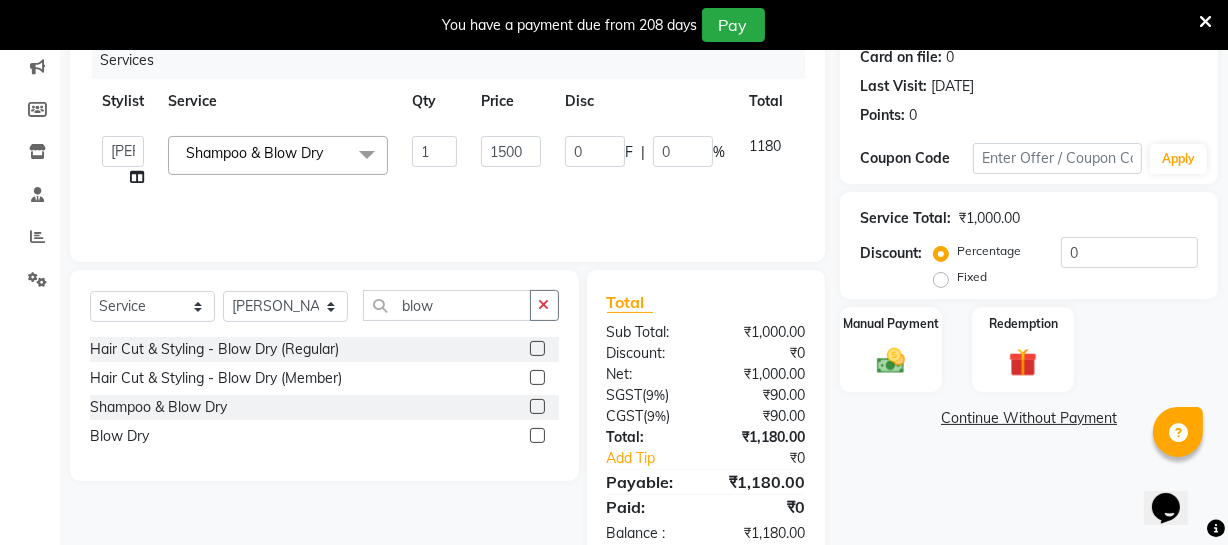 click on "Services Stylist Service Qty Price Disc Total Action  [PERSON_NAME]   [PERSON_NAME]   [PERSON_NAME]   [PERSON_NAME]   [PERSON_NAME]   [PERSON_NAME]   Make up   Mani Unisex Stylist   Manoj   [PERSON_NAME]   [PERSON_NAME] Unisex   Ramya   RICITTA   [PERSON_NAME] Unisex   [PERSON_NAME]   [PERSON_NAME]   [PERSON_NAME]   Thiru   Virtue Aesthetic   Virtue Ambattur  Shampoo & Blow Dry  x Hair Cut & Styling - Kids Cut (Below 5 Years) (Men) (Regular) Hair Cut & Styling - Hair Cut ( Shampoo & Conditioner) (Men) (Regular) Hair Cut & Styling - Creative Hair Cut(With Shampoo & Conditioner) (Men) (Regular) Hair Cut & Styling - [PERSON_NAME] Trim (Men) (Regular) Hair Cut & Styling - [PERSON_NAME] Design (Men) (Regular) Hair Cut & Styling - Executive Shave (Men) (Regular) Hair Cut & Styling - Hair Wash & Conditioner (Schwarzkopf) (Men) (Regular) Hair Cut & Styling - Hair Wash & Conditioner (Davines) (Men) (Regular) Hair Cut & Styling - Head Massage (Almond/Olive/Coco/Mint) (Men) (Regular) Hair Cut & Styling - Fringe Cut  (Regular)" 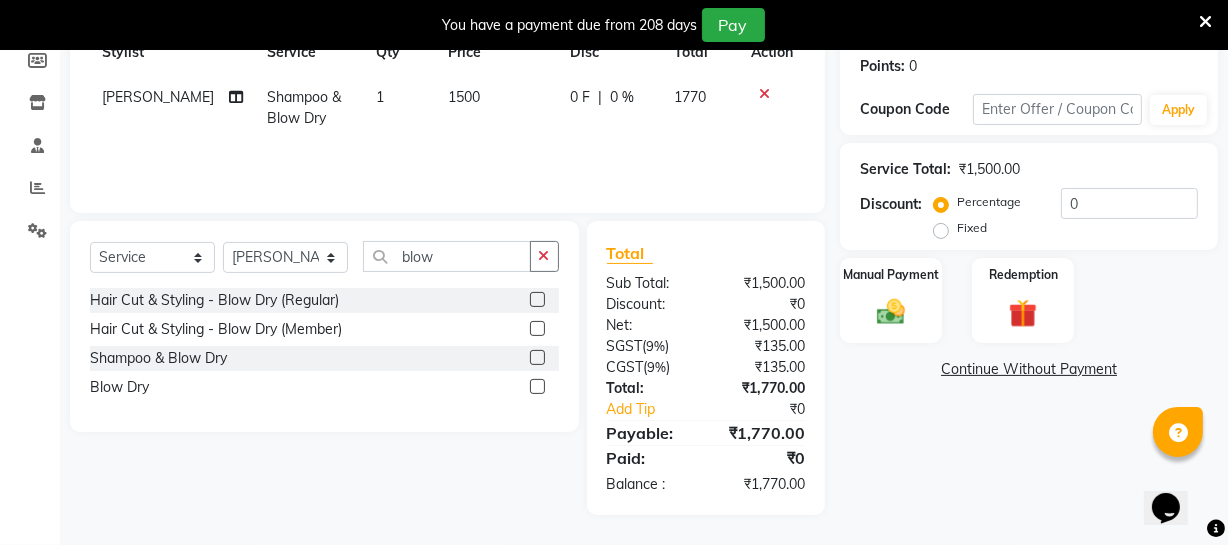 scroll, scrollTop: 306, scrollLeft: 0, axis: vertical 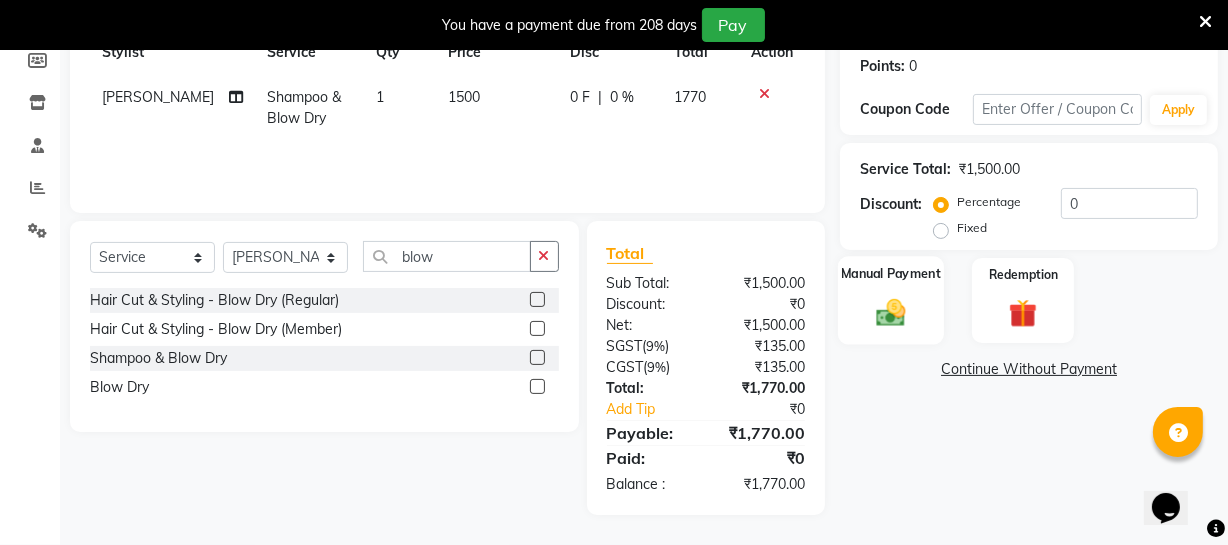 click 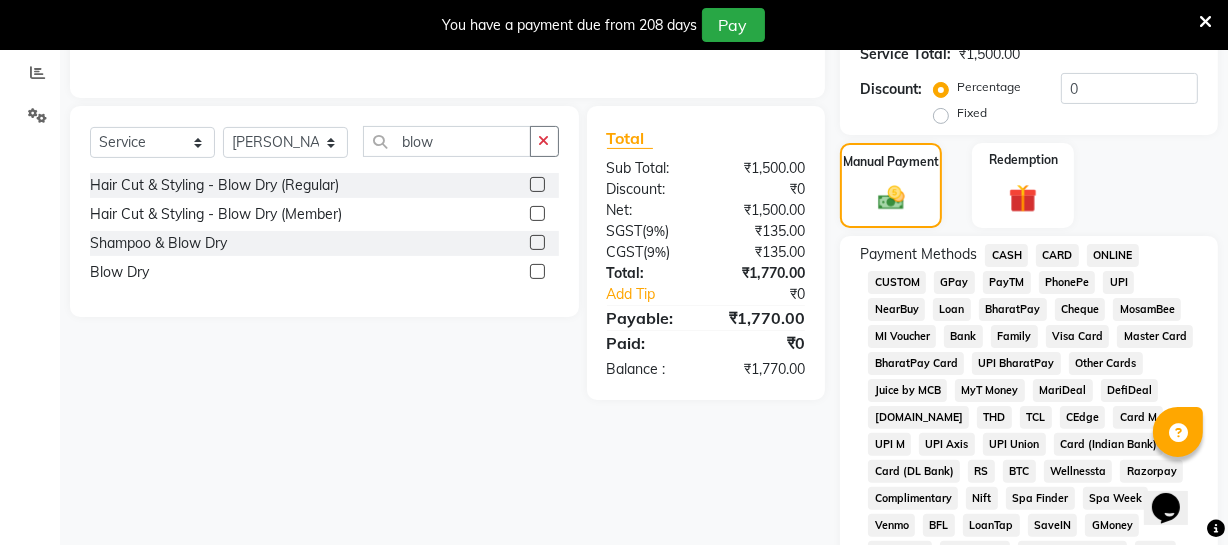 scroll, scrollTop: 579, scrollLeft: 0, axis: vertical 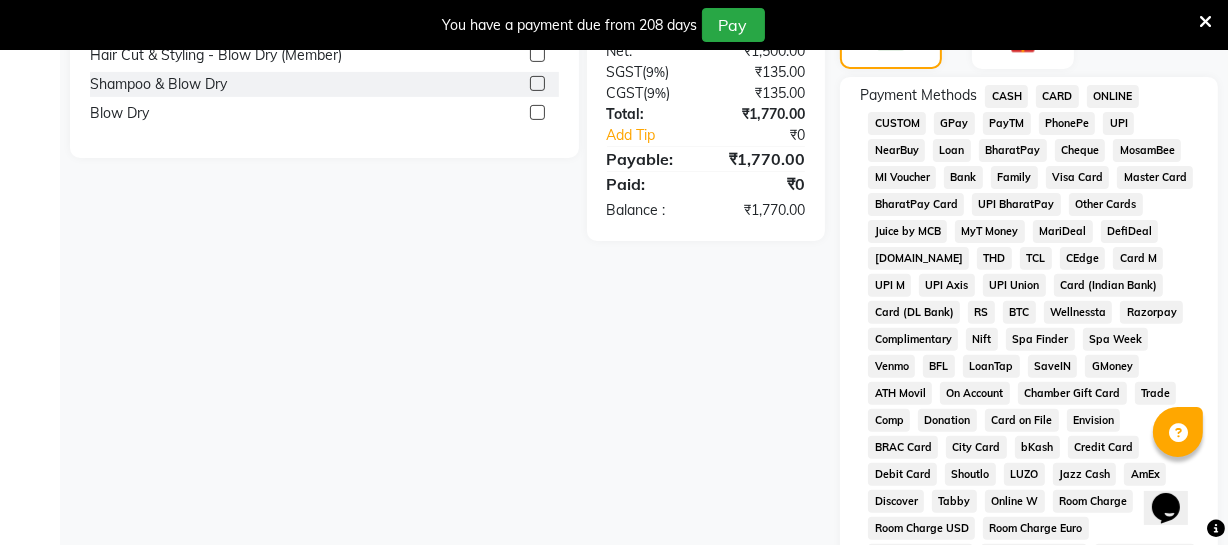 click on "ONLINE" 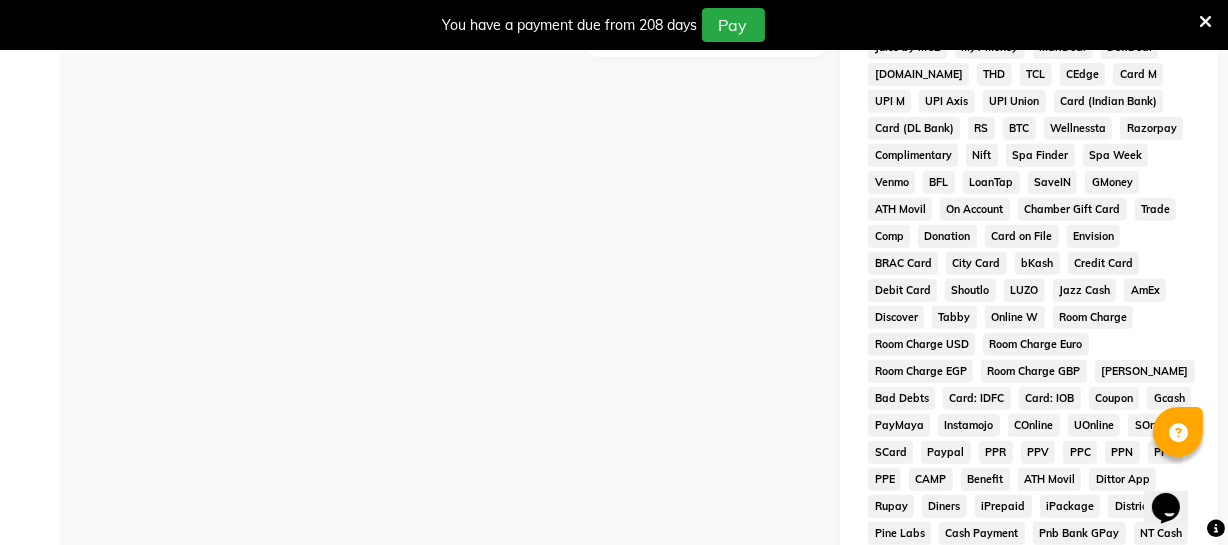 scroll, scrollTop: 1033, scrollLeft: 0, axis: vertical 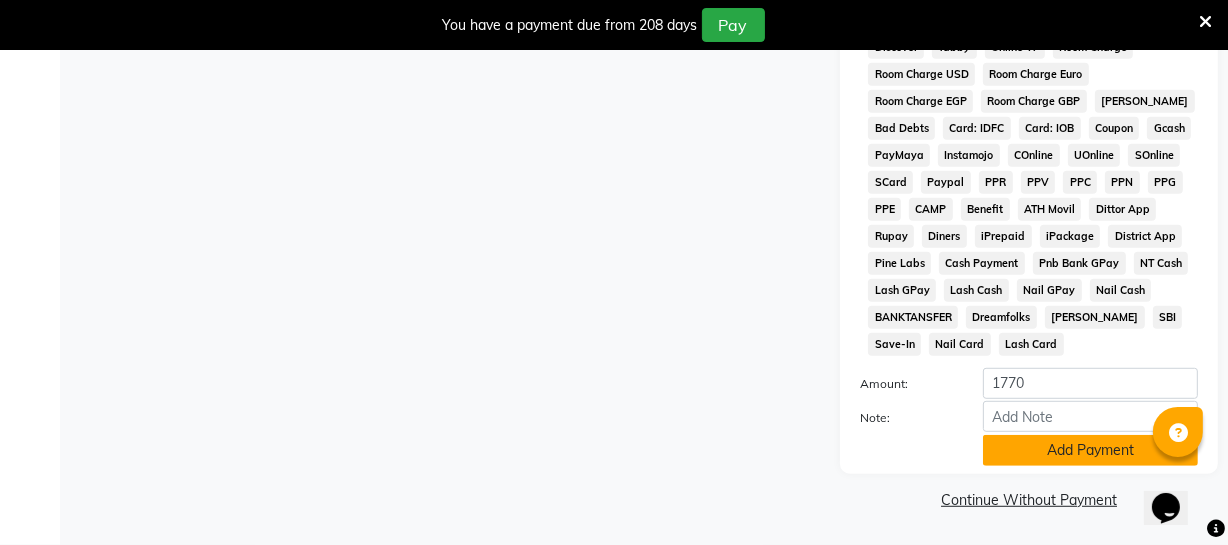 click on "Add Payment" 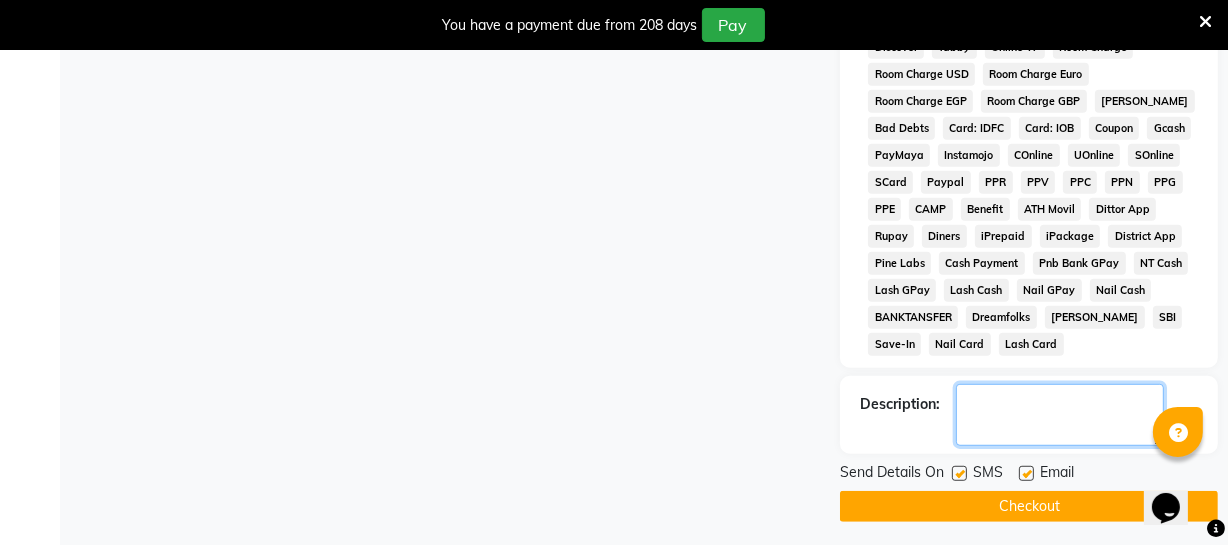 click 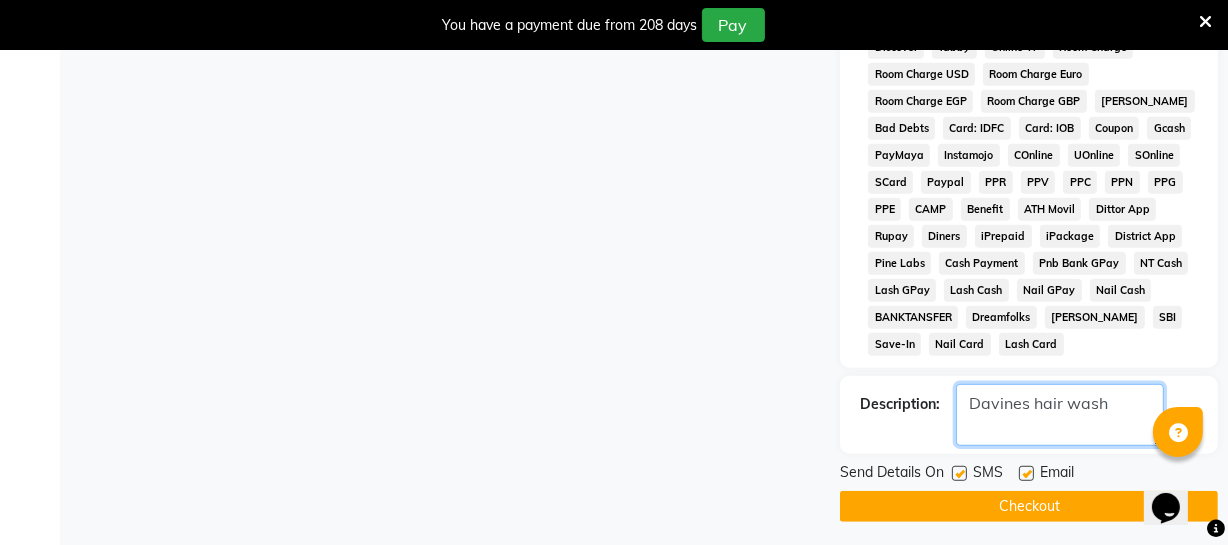 type on "Davines hair wash" 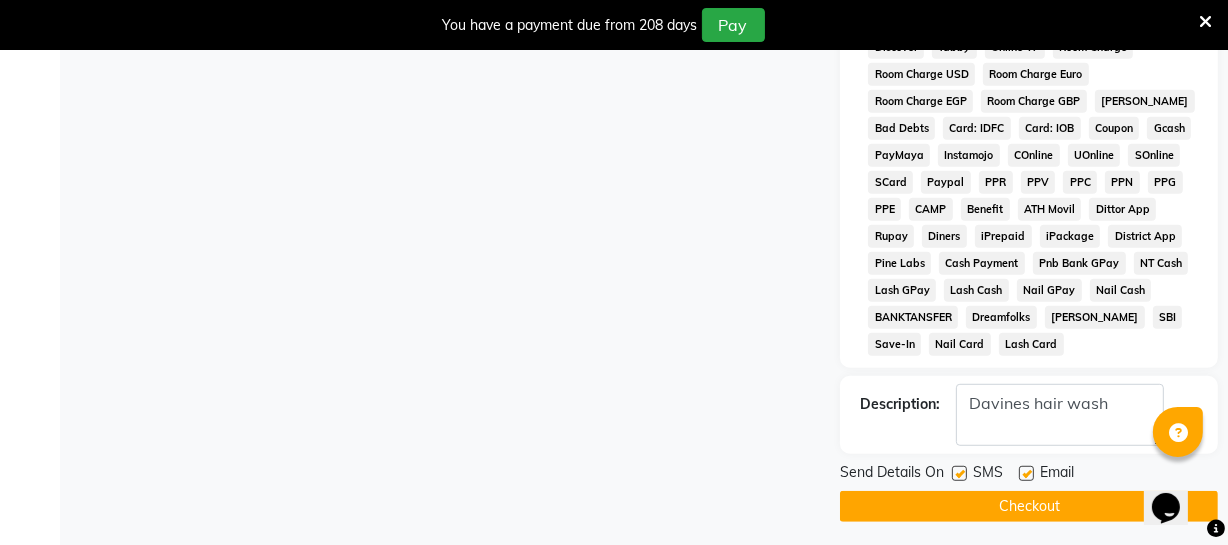 click on "Checkout" 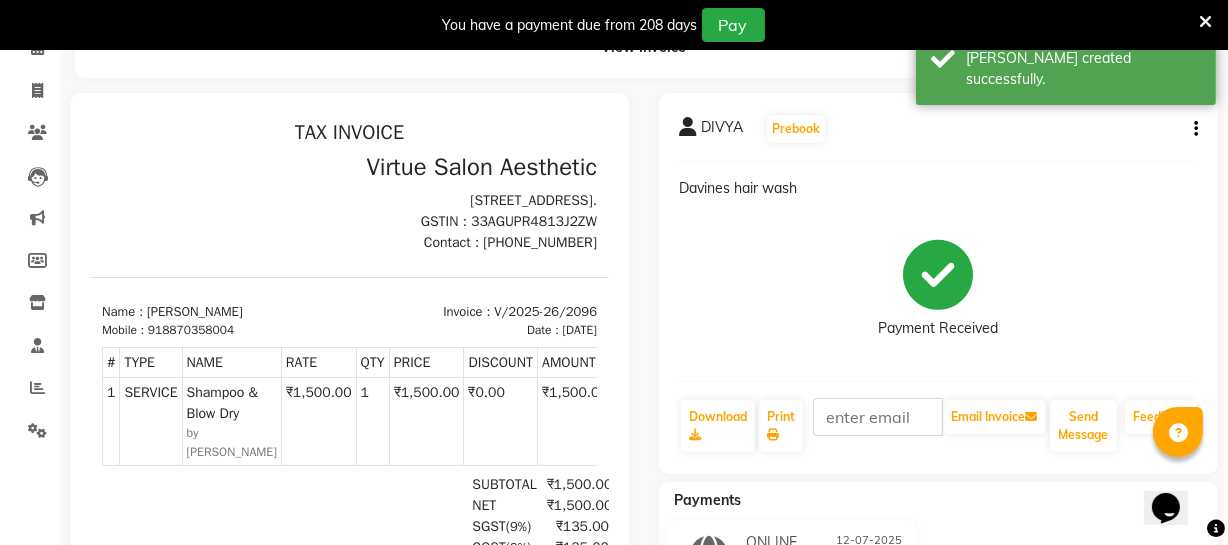 scroll, scrollTop: 0, scrollLeft: 0, axis: both 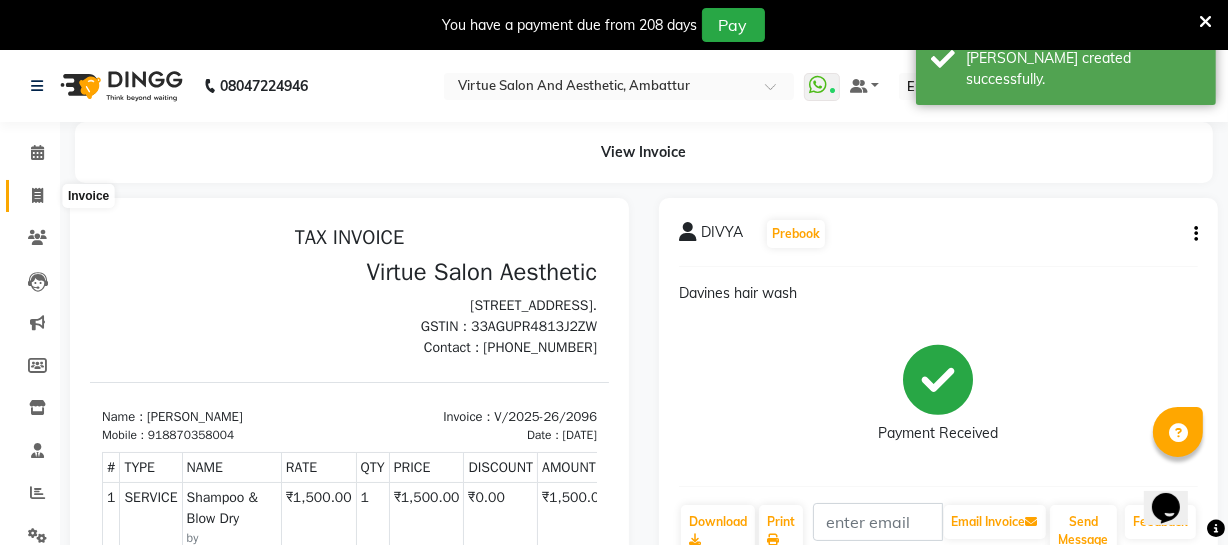 click 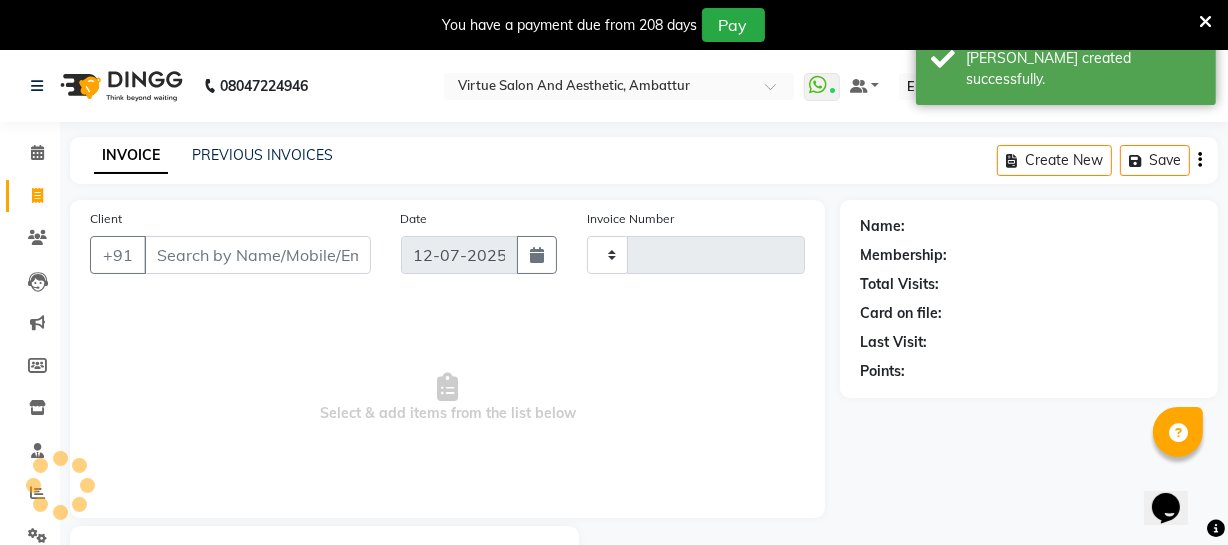 type on "2097" 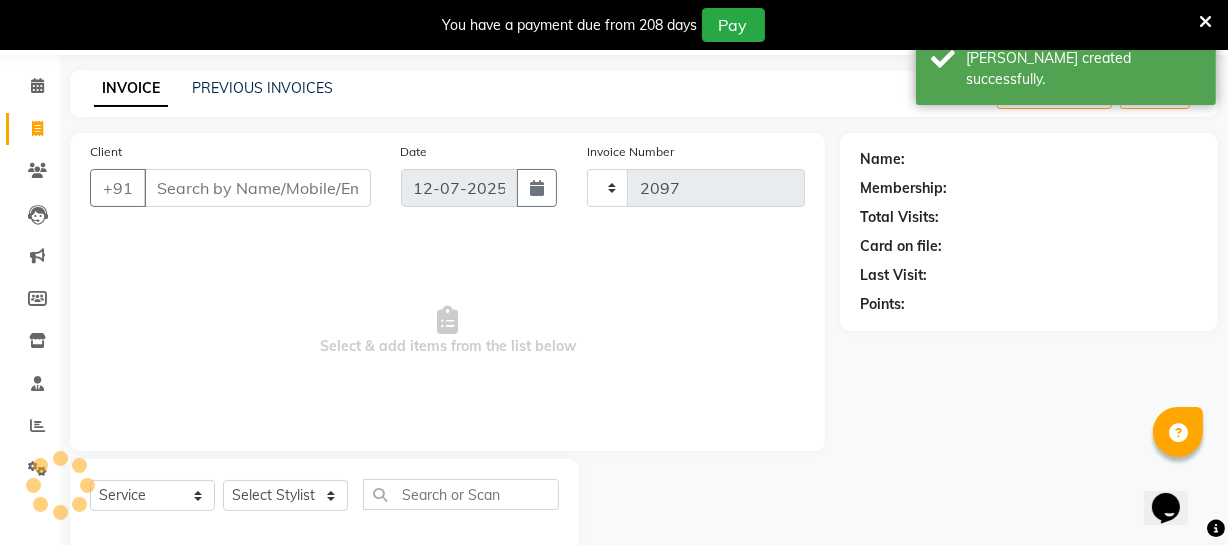 scroll, scrollTop: 107, scrollLeft: 0, axis: vertical 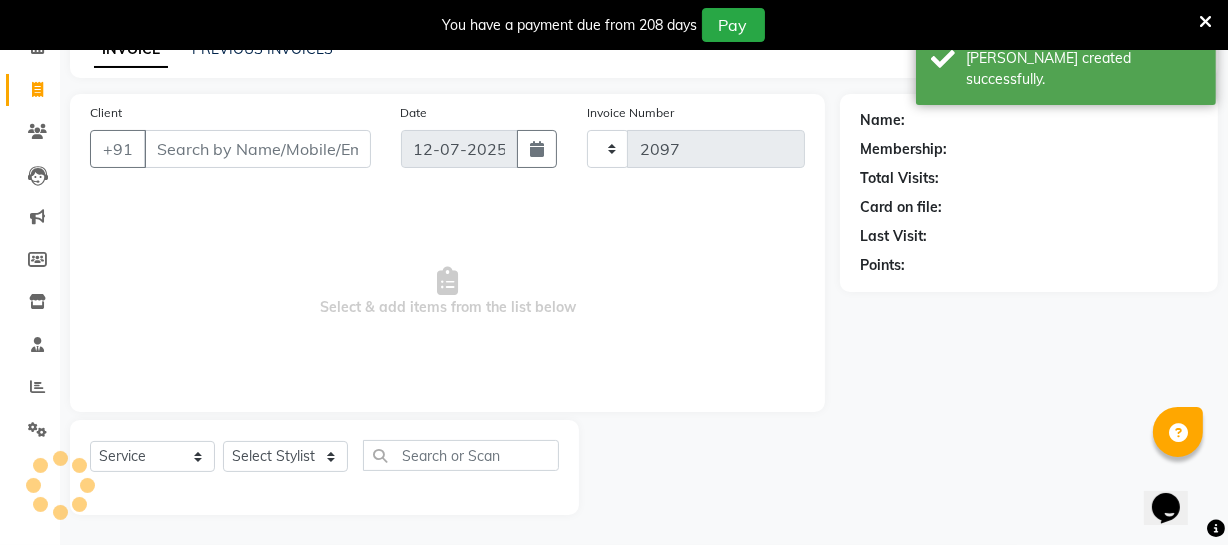 select on "5237" 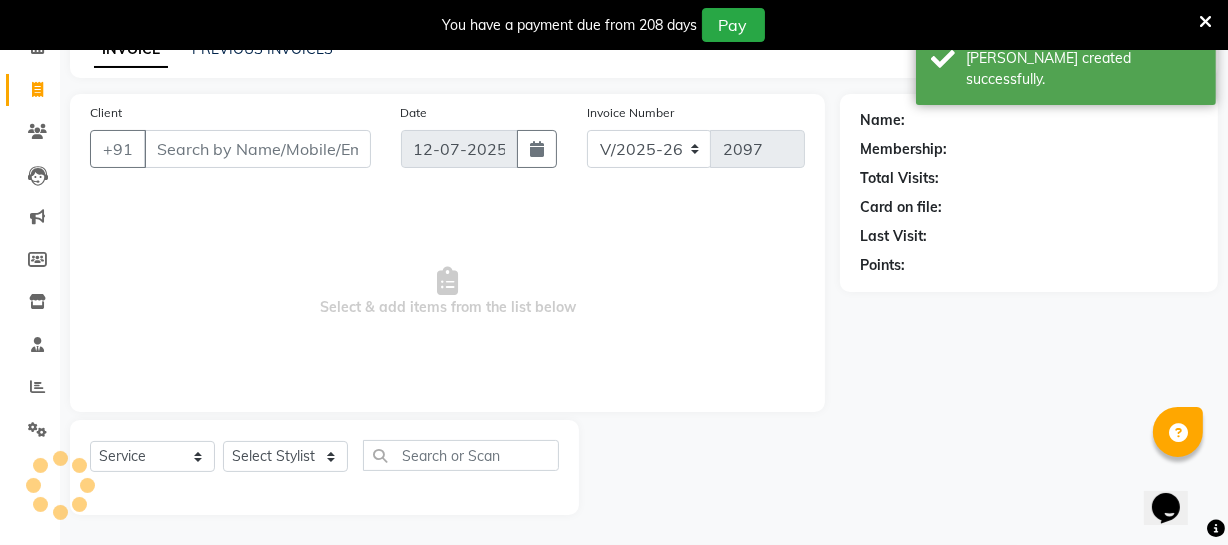 click on "Client" at bounding box center (257, 149) 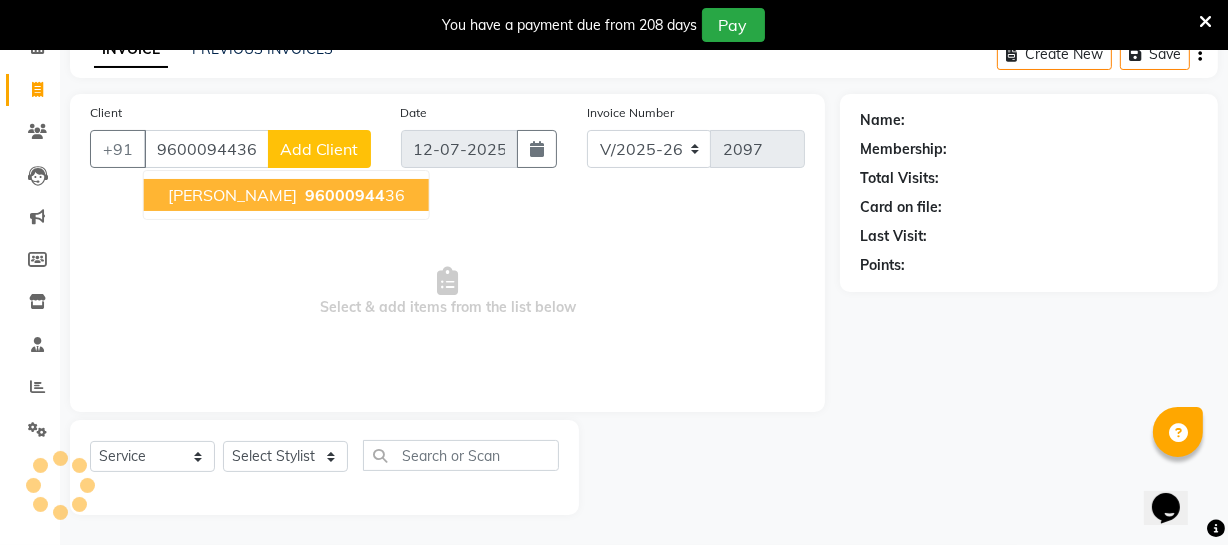 type on "9600094436" 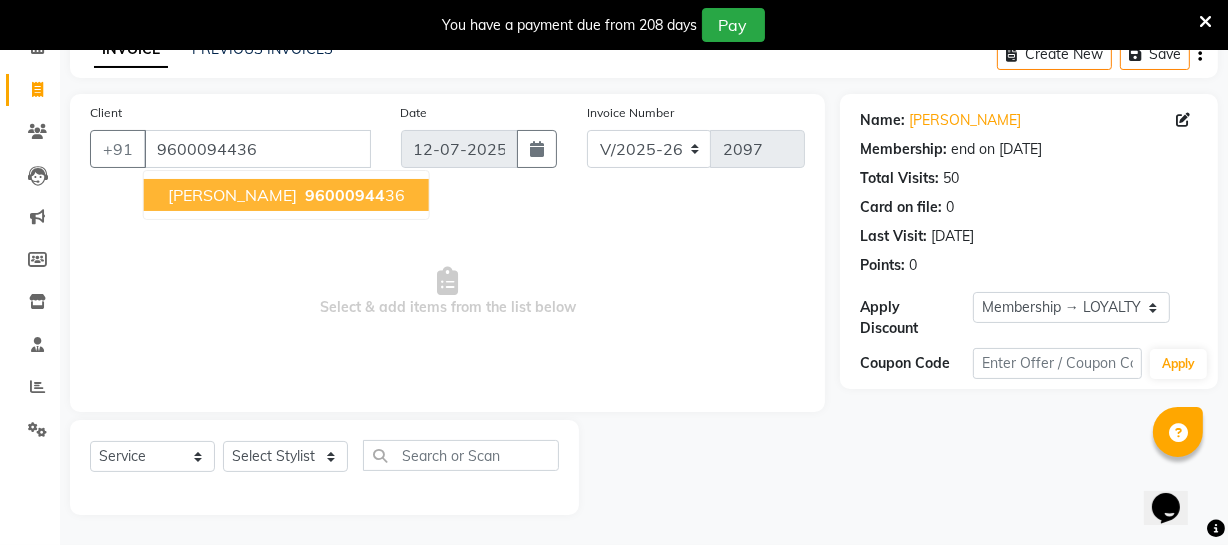 click on "[PERSON_NAME]" at bounding box center [232, 195] 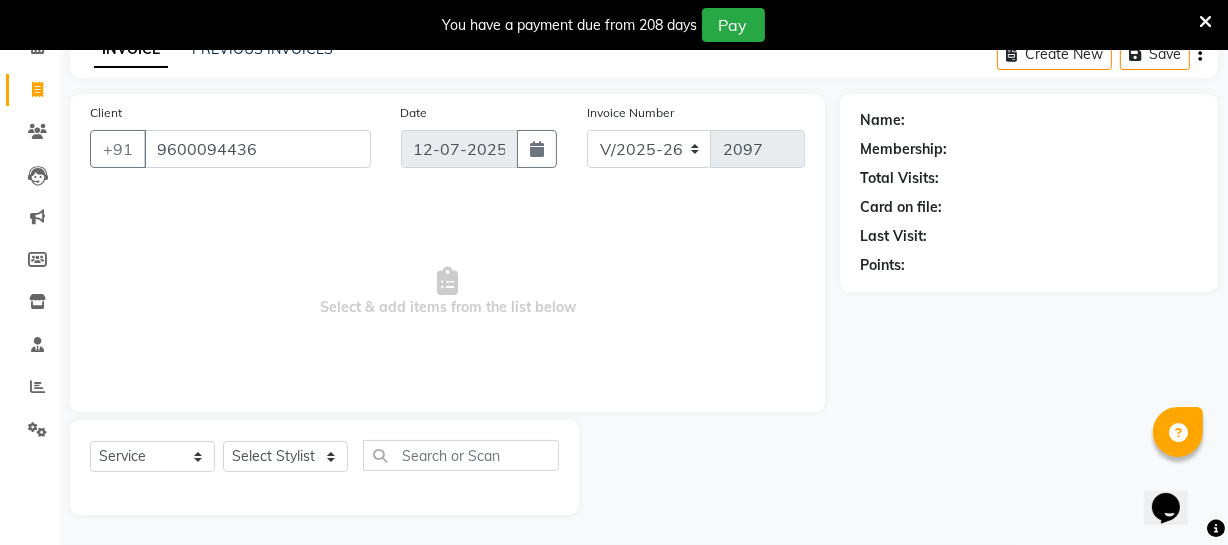 select on "1: Object" 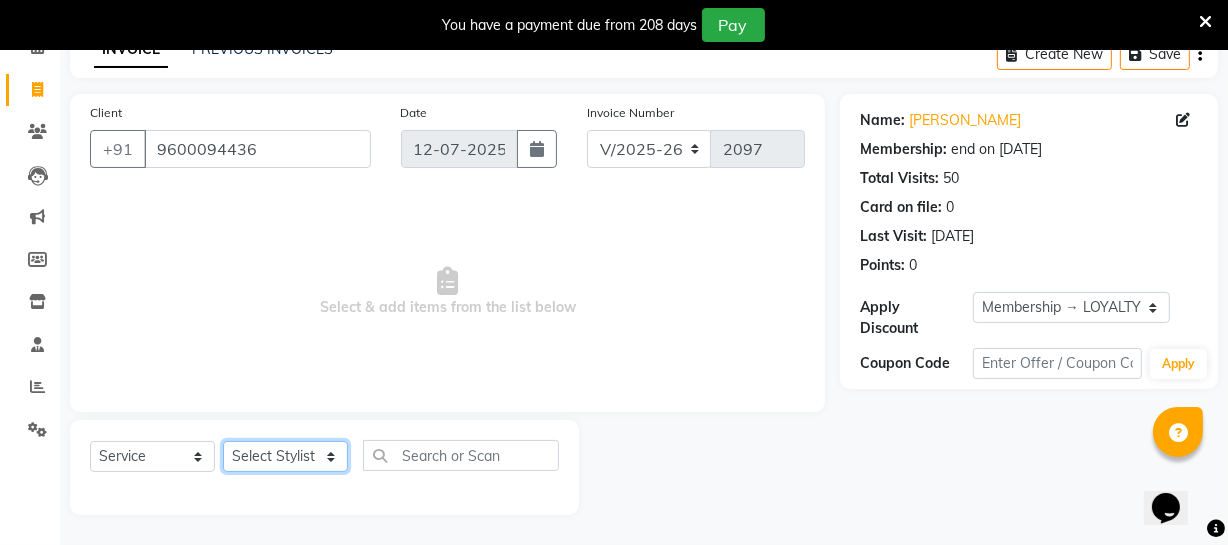 click on "Select Stylist [PERSON_NAME] [PERSON_NAME] [PERSON_NAME] [PERSON_NAME] [PERSON_NAME] [PERSON_NAME] Make up Mani Unisex Stylist [PERSON_NAME] [PERSON_NAME] [PERSON_NAME] Unisex Ramya [PERSON_NAME] Unisex [PERSON_NAME] [PERSON_NAME] [PERSON_NAME] Thiru Virtue Aesthetic Virtue Ambattur" 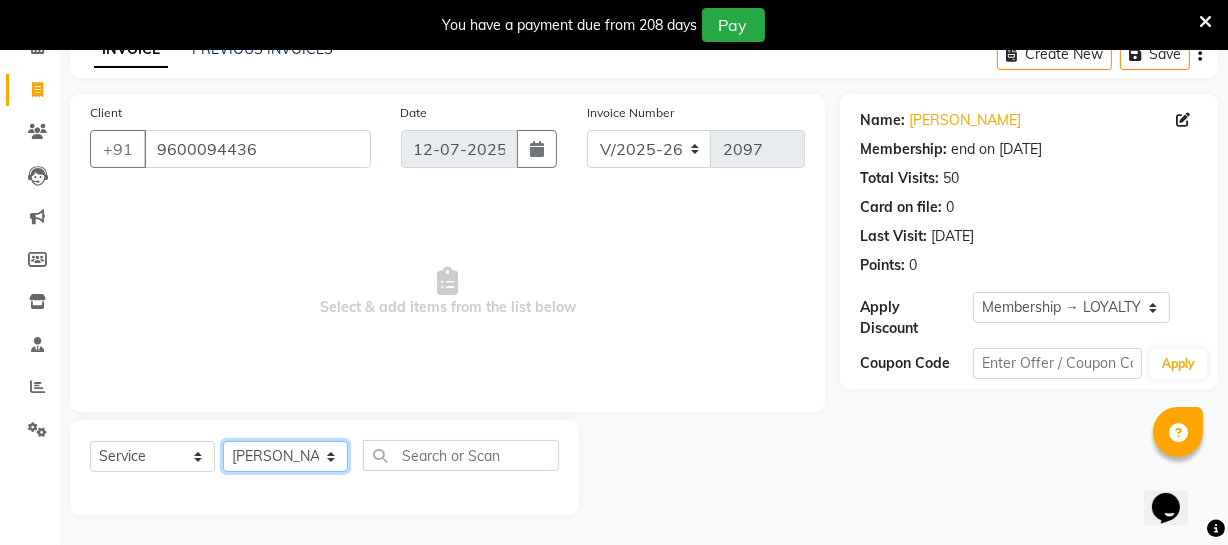 click on "Select Stylist [PERSON_NAME] [PERSON_NAME] [PERSON_NAME] [PERSON_NAME] [PERSON_NAME] [PERSON_NAME] Make up Mani Unisex Stylist [PERSON_NAME] [PERSON_NAME] [PERSON_NAME] Unisex Ramya [PERSON_NAME] Unisex [PERSON_NAME] [PERSON_NAME] [PERSON_NAME] Thiru Virtue Aesthetic Virtue Ambattur" 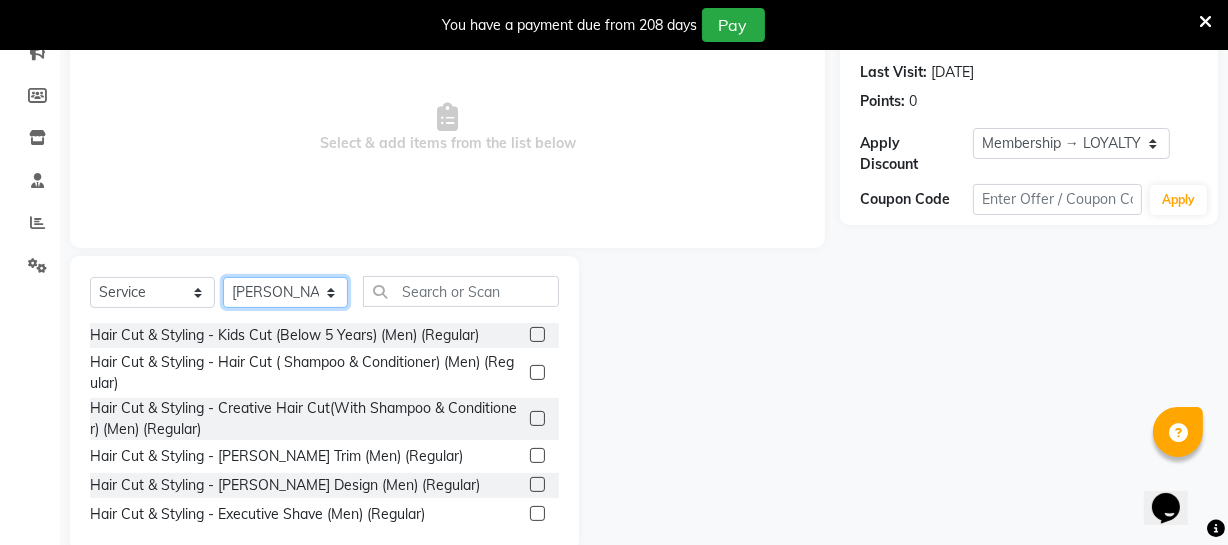 scroll, scrollTop: 289, scrollLeft: 0, axis: vertical 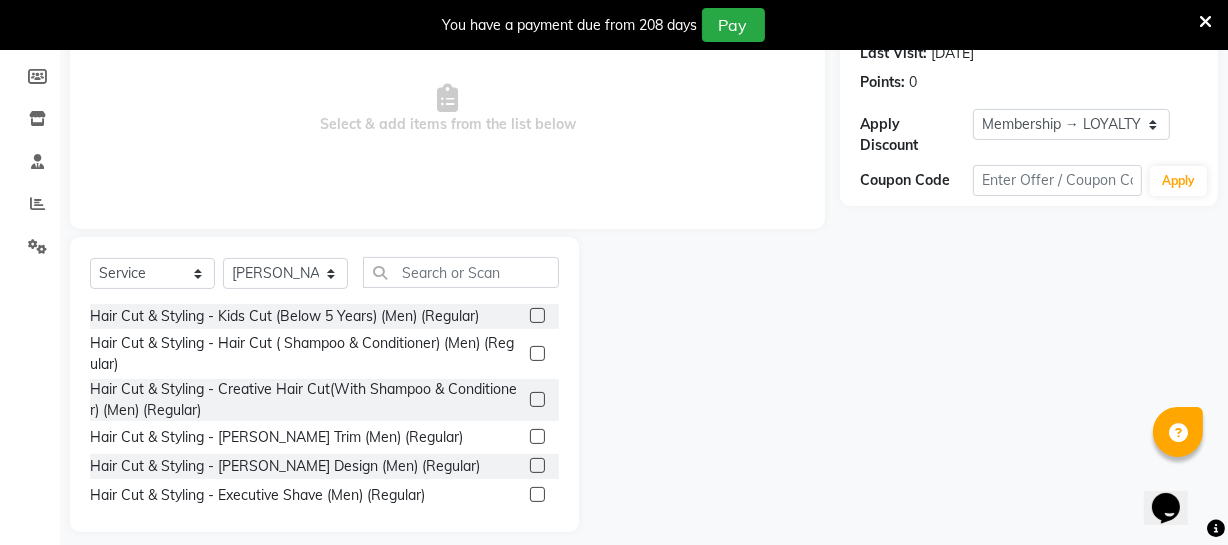click 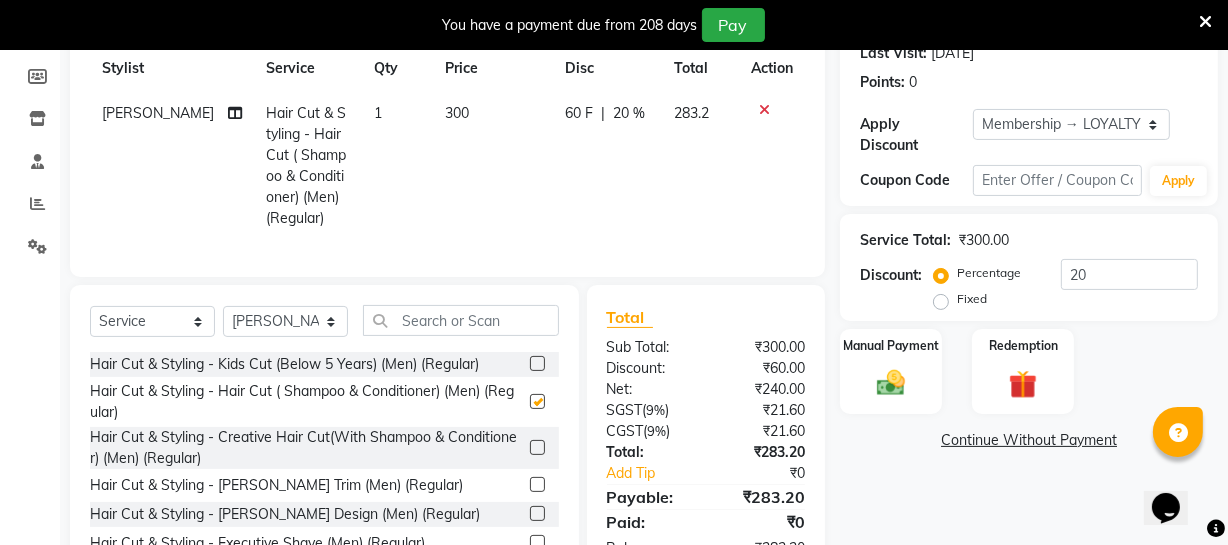 checkbox on "false" 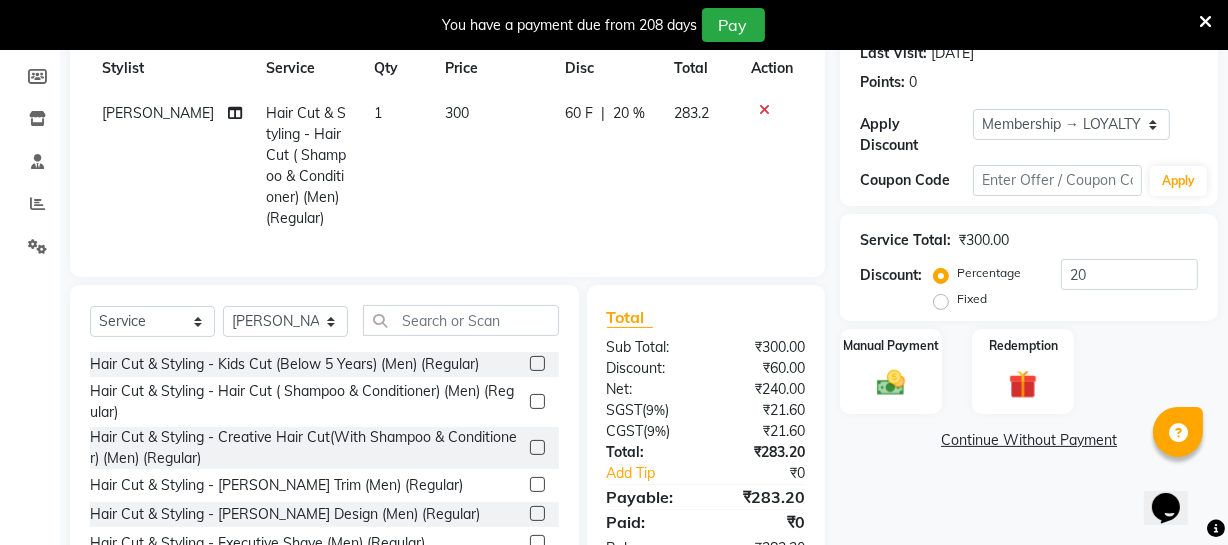 scroll, scrollTop: 368, scrollLeft: 0, axis: vertical 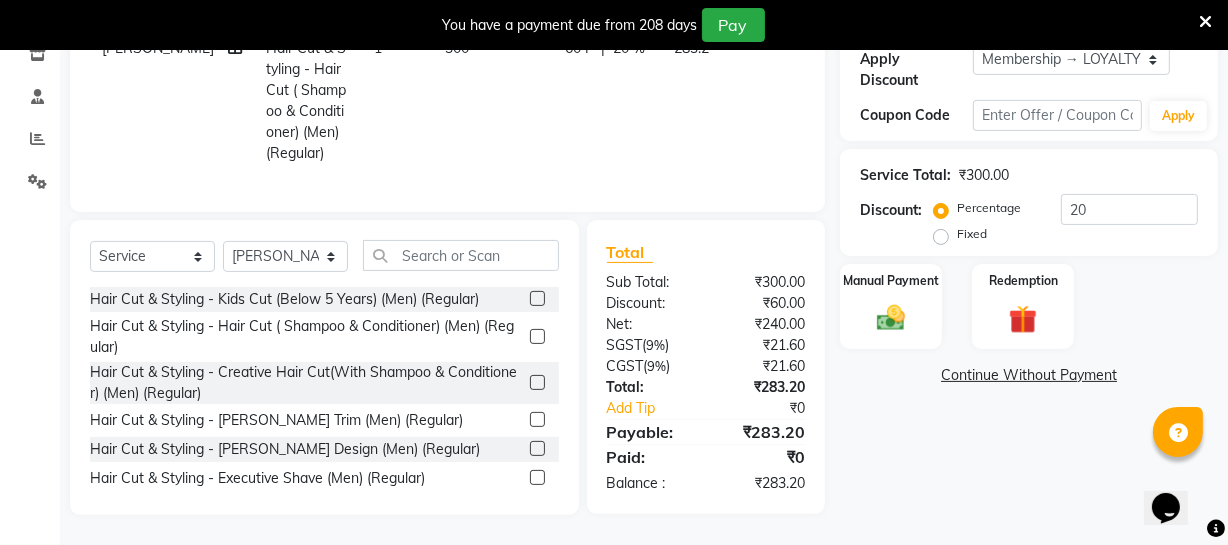 click 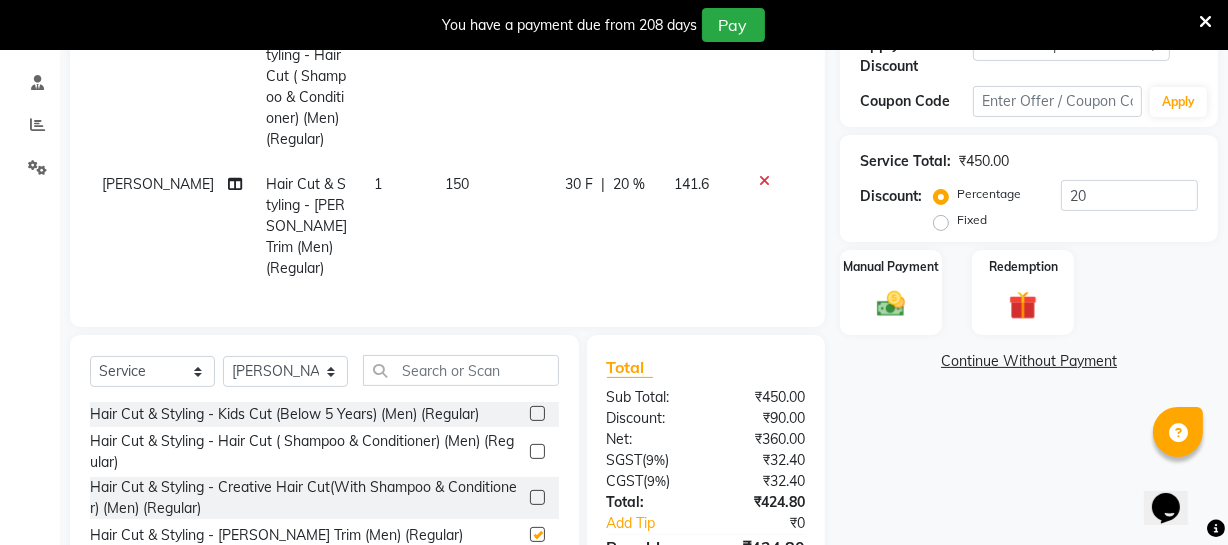 checkbox on "false" 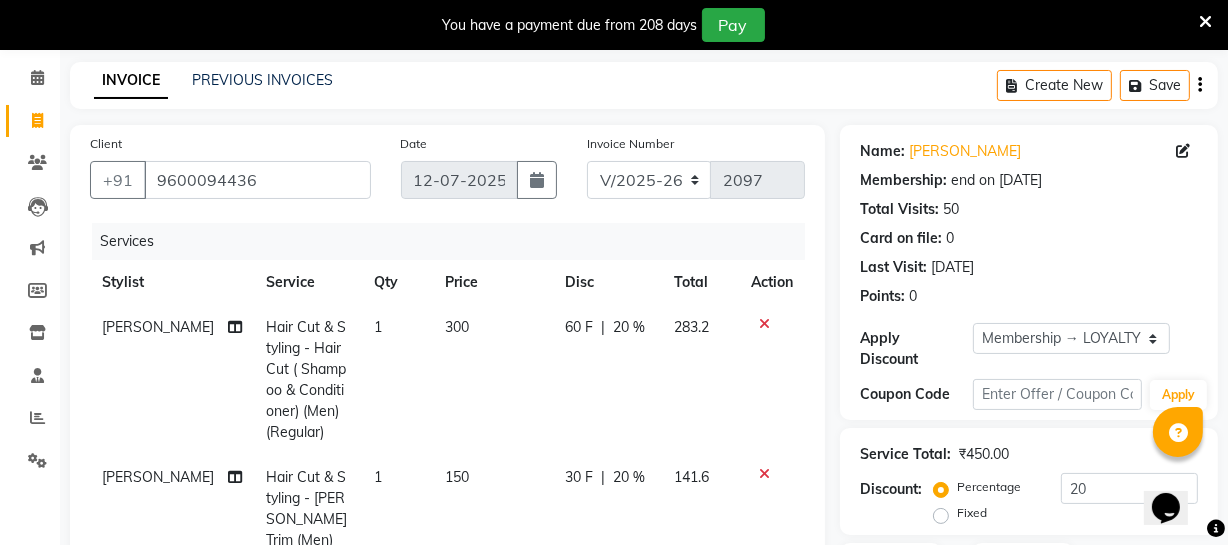 scroll, scrollTop: 186, scrollLeft: 0, axis: vertical 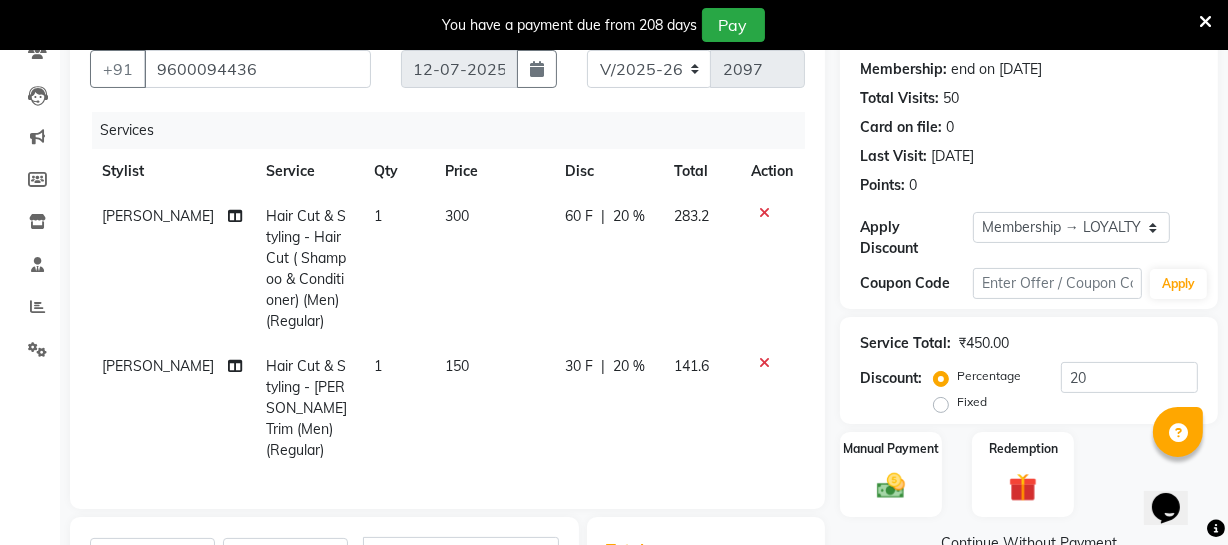 click on "300" 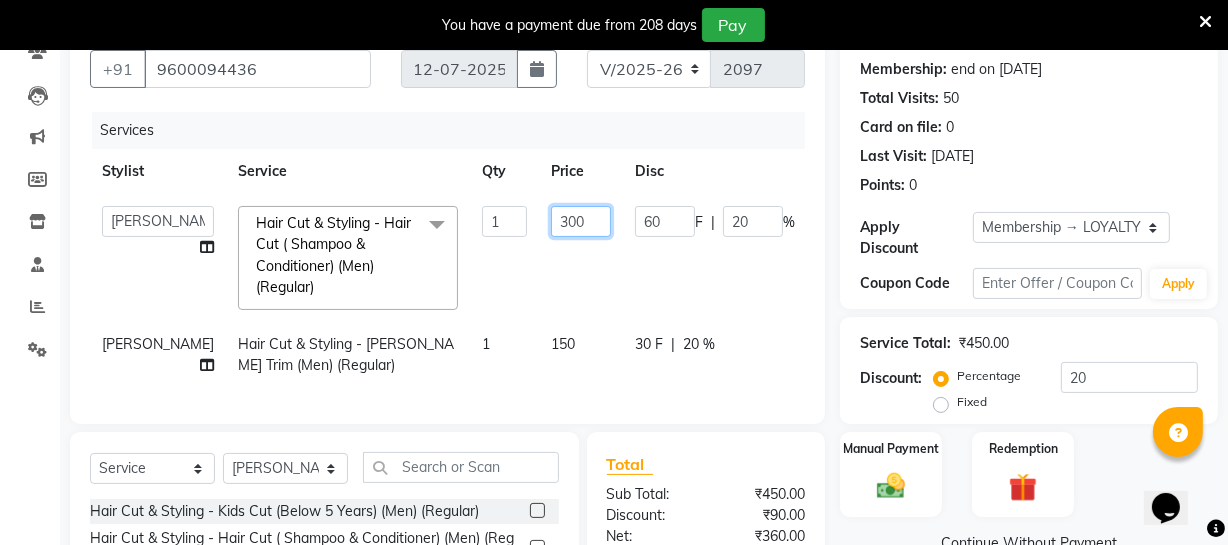 click on "300" 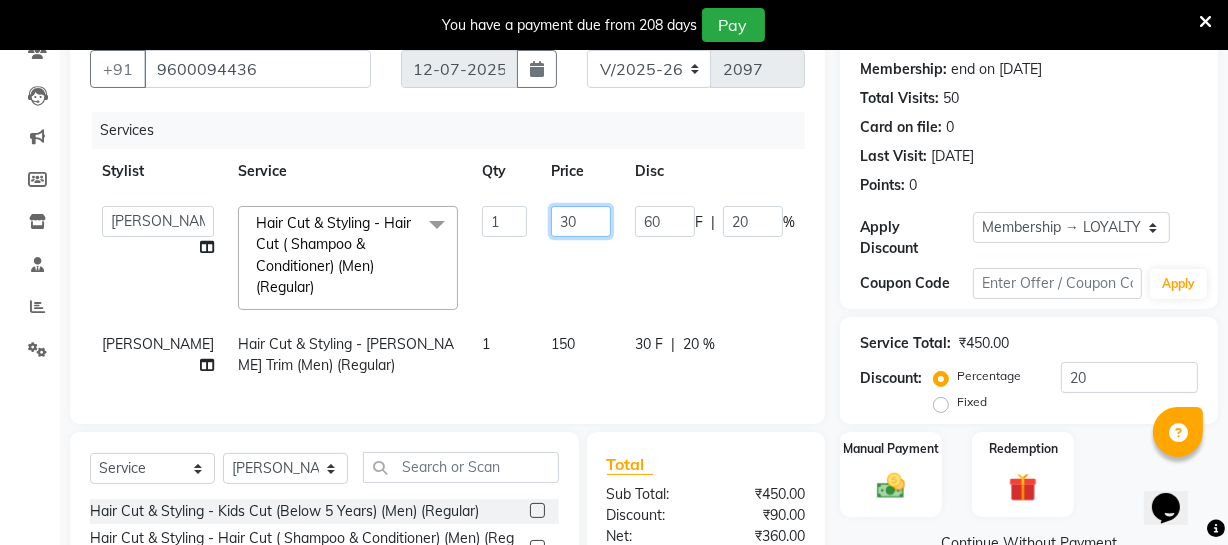 type on "3" 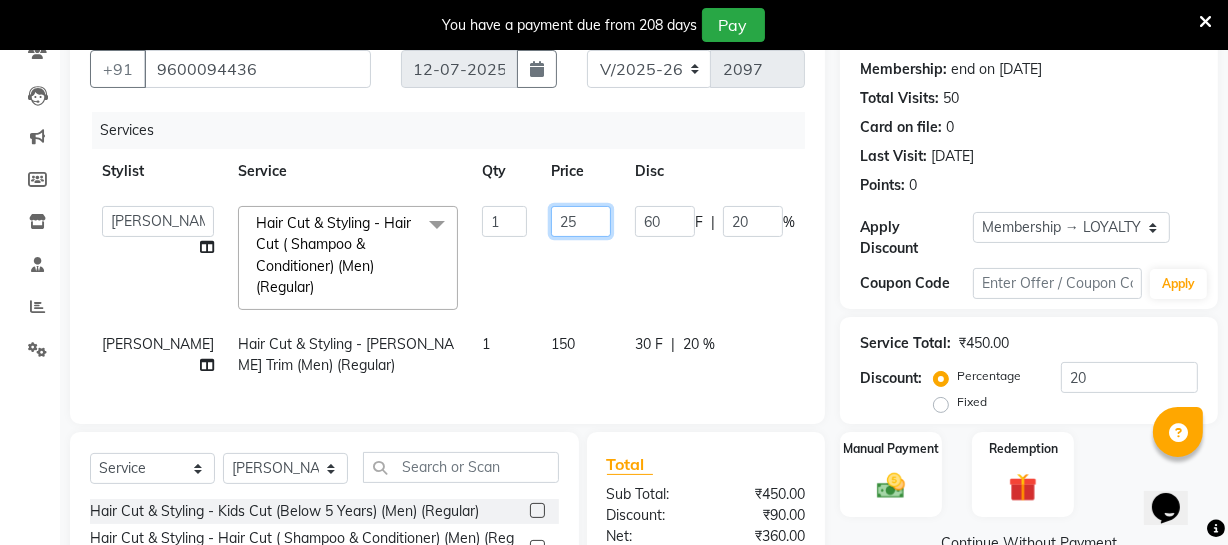 type on "250" 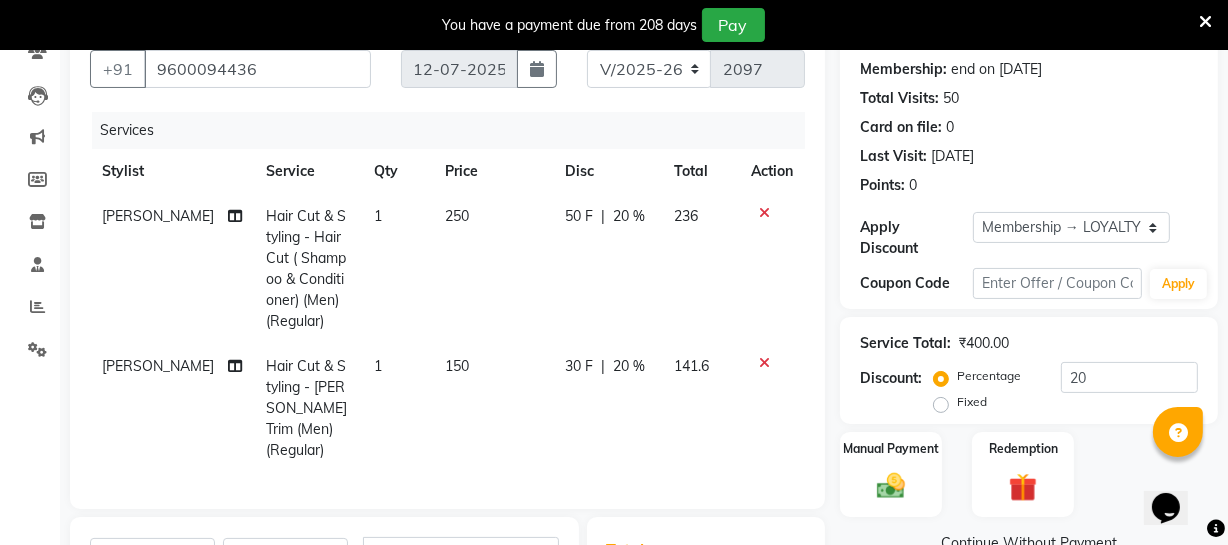 click on "[PERSON_NAME] Hair Cut & Styling - Hair Cut ( Shampoo & Conditioner) (Men) (Regular) 1 250 50 F | 20 % 236 [PERSON_NAME] Hair Cut & Styling - [PERSON_NAME] Trim (Men) (Regular) 1 150 30 F | 20 % 141.6" 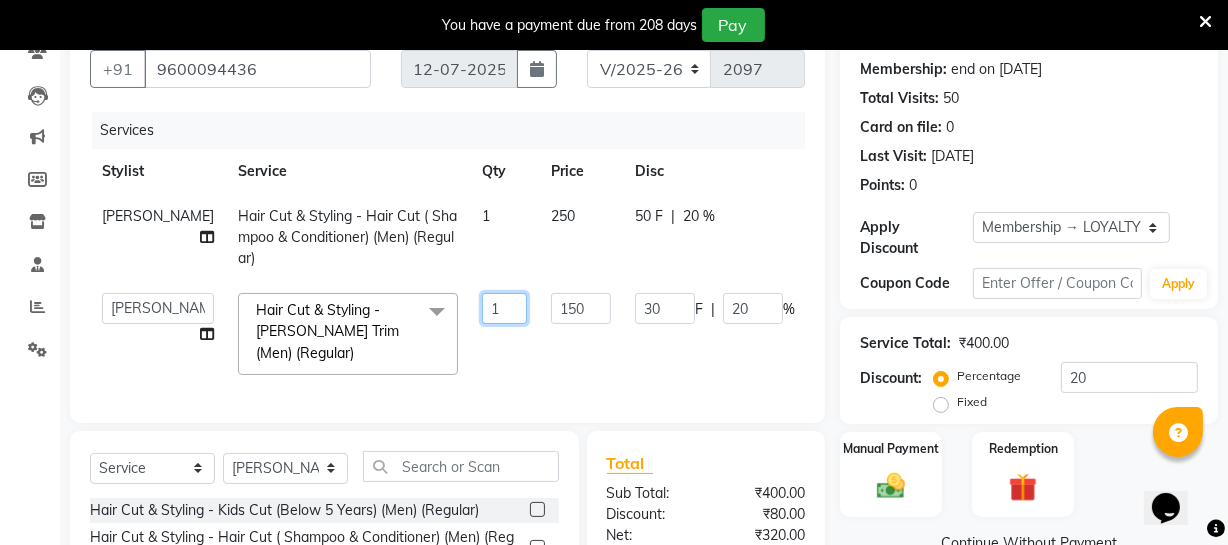 drag, startPoint x: 468, startPoint y: 359, endPoint x: 527, endPoint y: 318, distance: 71.84706 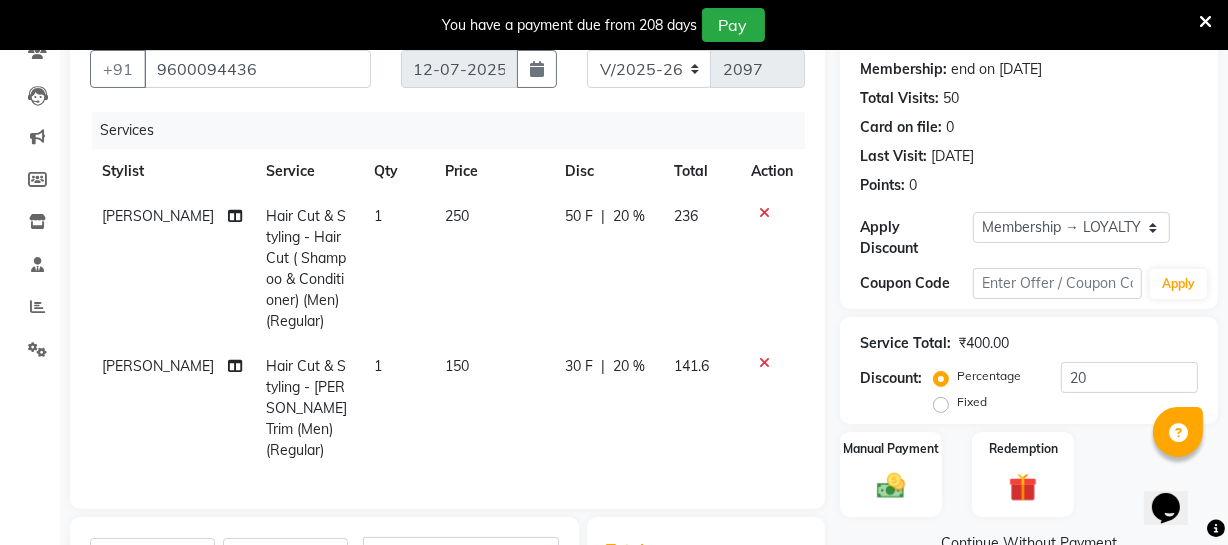 click on "150" 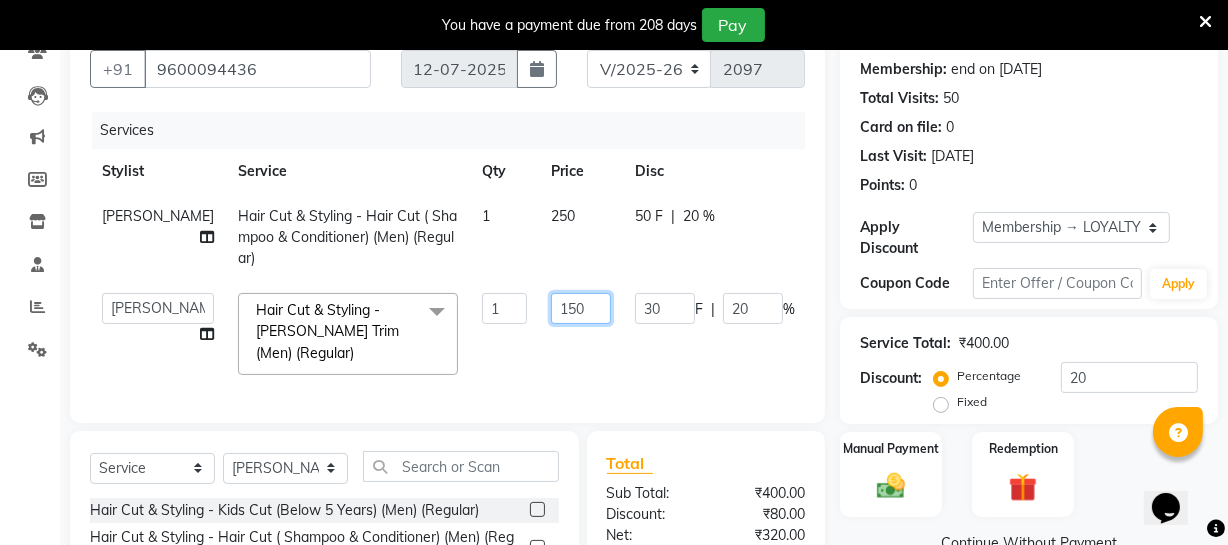 click on "150" 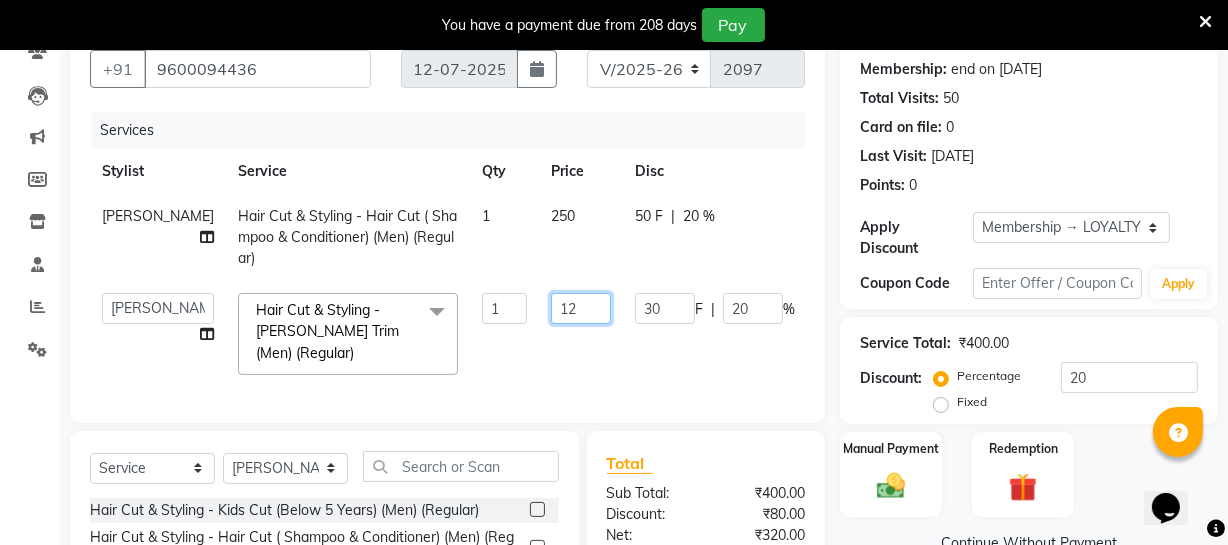 type on "120" 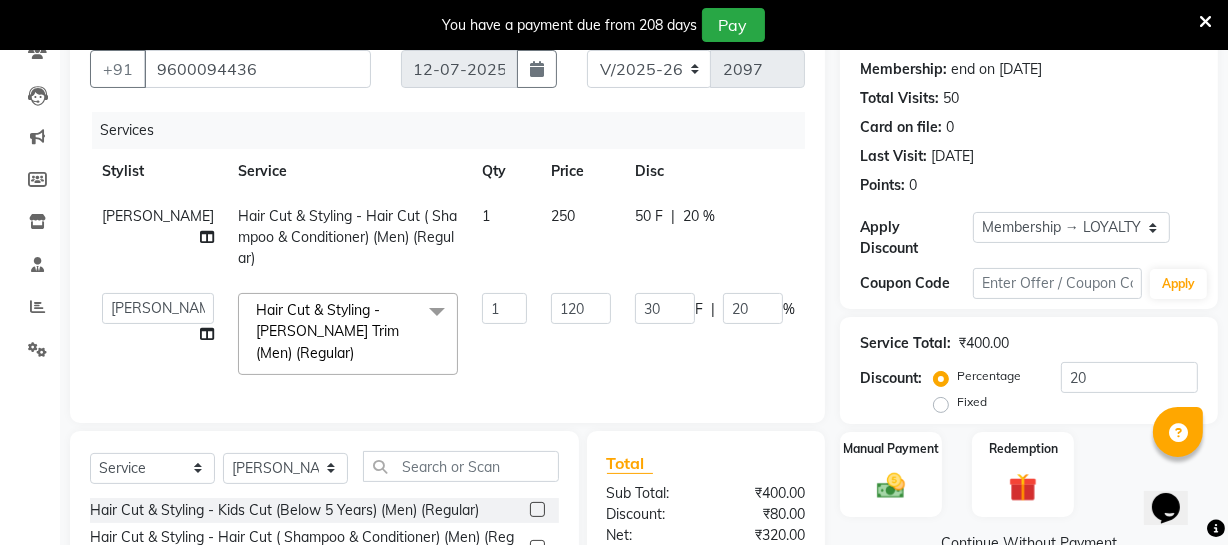 click on "Services Stylist Service Qty Price Disc Total Action [PERSON_NAME] Hair Cut & Styling - Hair Cut ( Shampoo & Conditioner) (Men) (Regular) 1 250 50 F | 20 % 236  [PERSON_NAME]   [PERSON_NAME]   [PERSON_NAME]    Divya   Dolly   [PERSON_NAME]   [PERSON_NAME]   [PERSON_NAME]   Make up   Mani Unisex Stylist   Manoj   [PERSON_NAME]   [PERSON_NAME] Unisex   Ramya   RICITTA   [PERSON_NAME] Unisex   [PERSON_NAME]   [PERSON_NAME]   [PERSON_NAME]   Thiru   Virtue Aesthetic   Virtue Ambattur  Hair Cut & Styling - [PERSON_NAME] Trim (Men) (Regular)  x Hair Cut & Styling - Kids Cut (Below 5 Years) (Men) (Regular) Hair Cut & Styling - Hair Cut ( Shampoo & Conditioner) (Men) (Regular) Hair Cut & Styling - Creative Hair Cut(With Shampoo & Conditioner) (Men) (Regular) Hair Cut & Styling - [PERSON_NAME] Trim (Men) (Regular) Hair Cut & Styling - [PERSON_NAME] Design (Men) (Regular) Hair Cut & Styling - Executive Shave (Men) (Regular) Hair Cut & Styling - Hair Wash & Conditioner (Schwarzkopf) (Men) (Regular) Hair Cut & Styling - [PERSON_NAME] Trim (Men) (Member) Package 1" 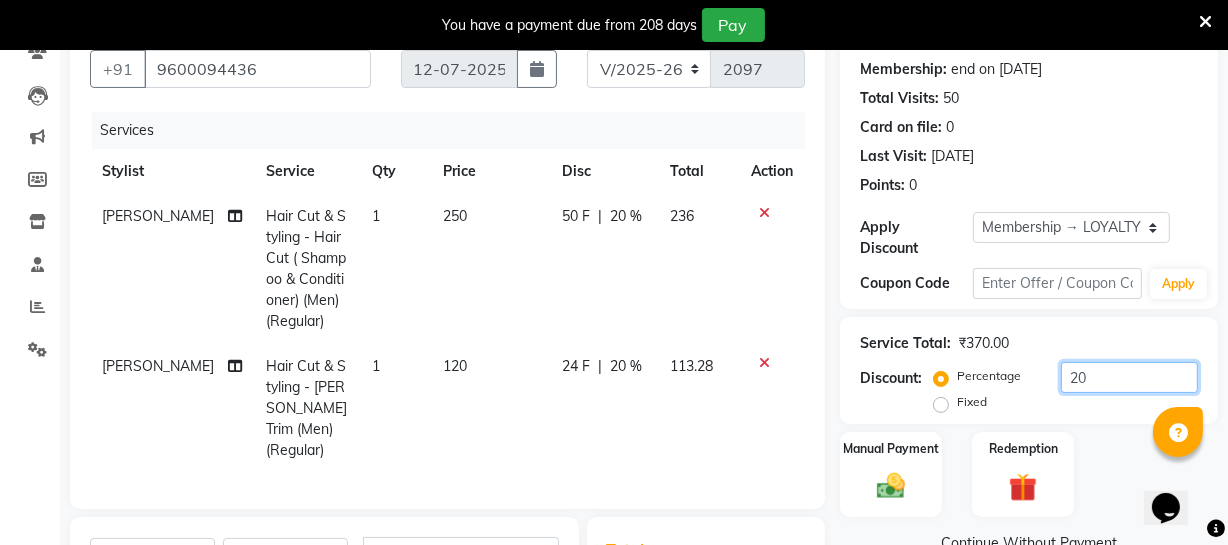 click on "20" 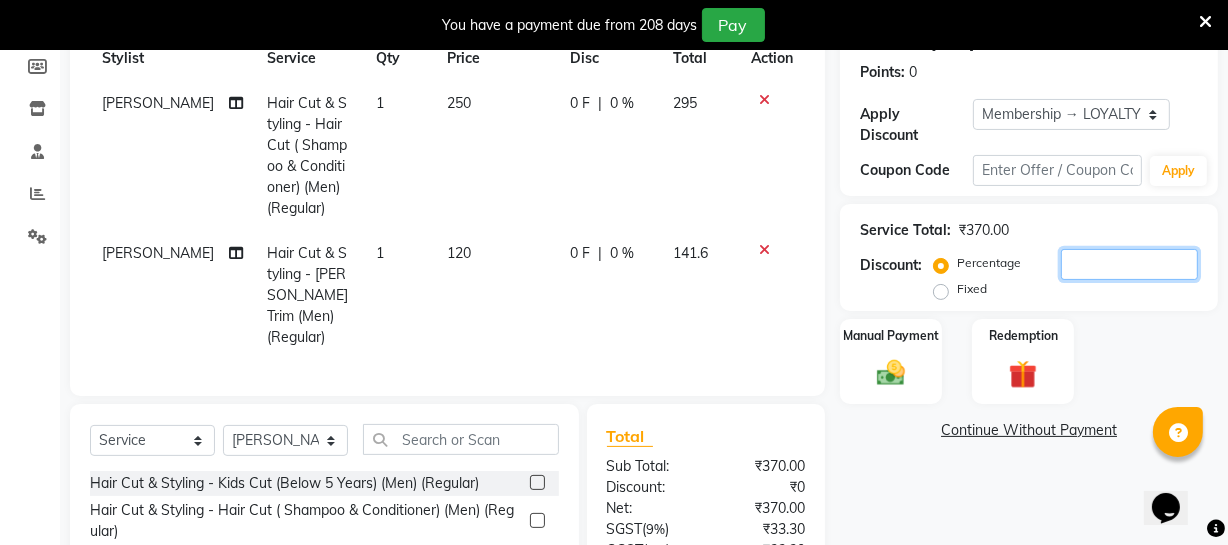 scroll, scrollTop: 476, scrollLeft: 0, axis: vertical 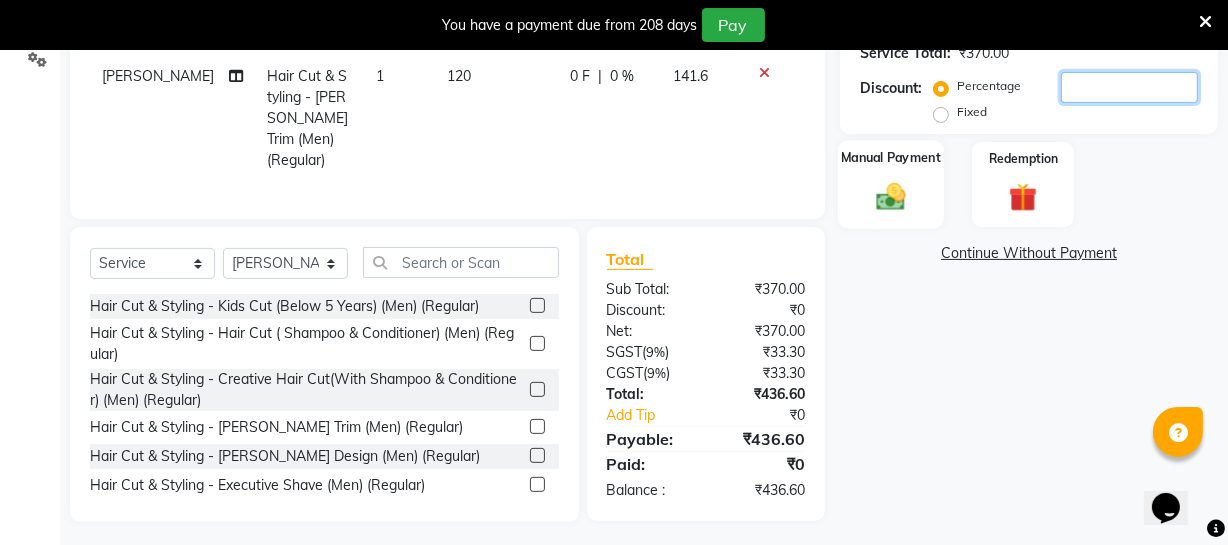type 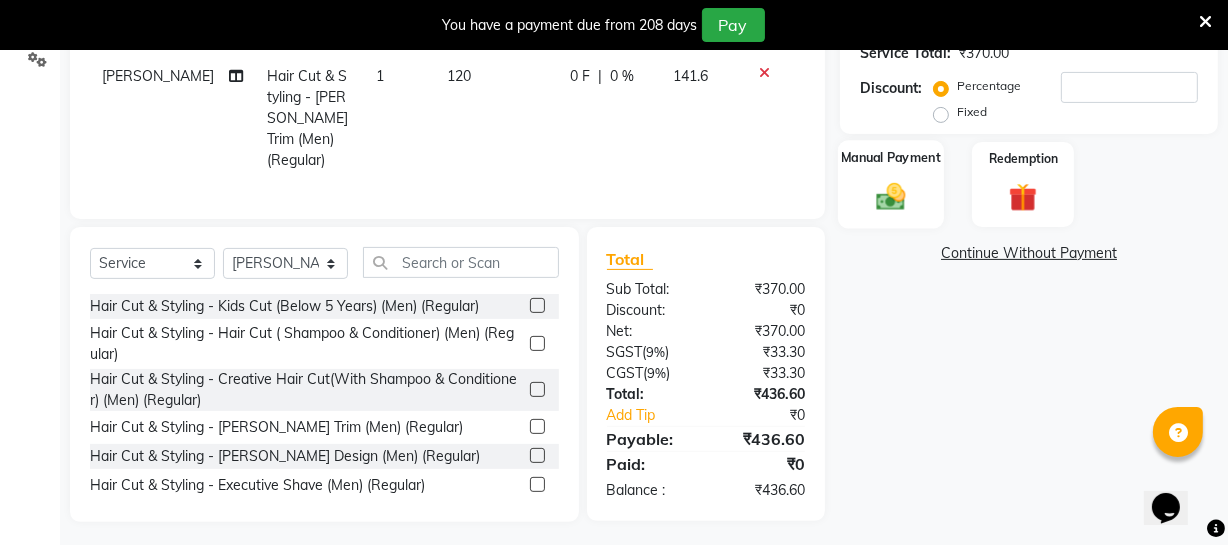 click on "Manual Payment" 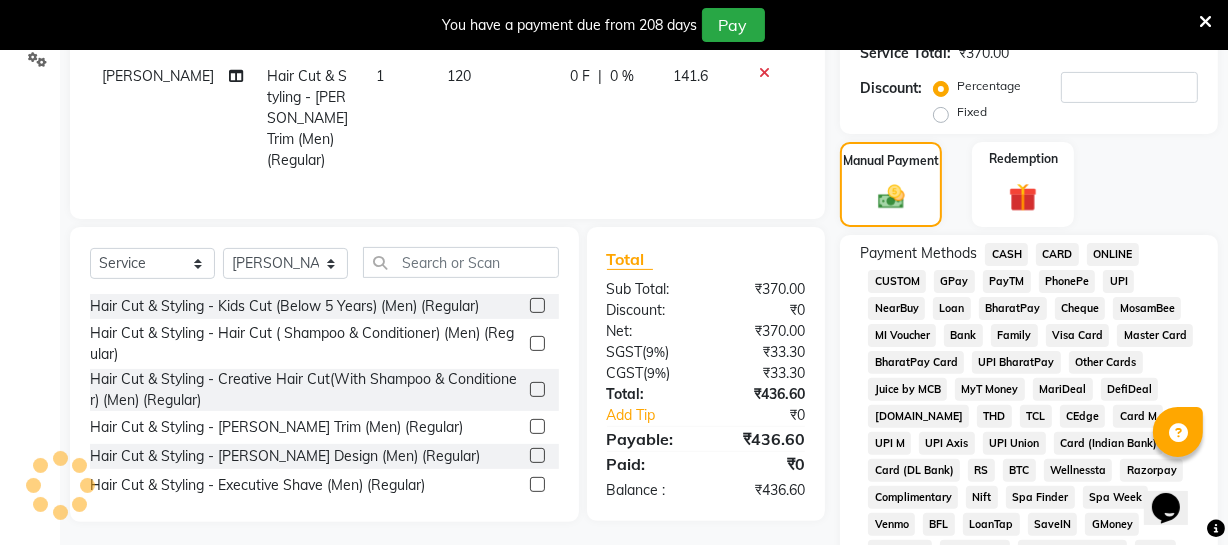 click on "ONLINE" 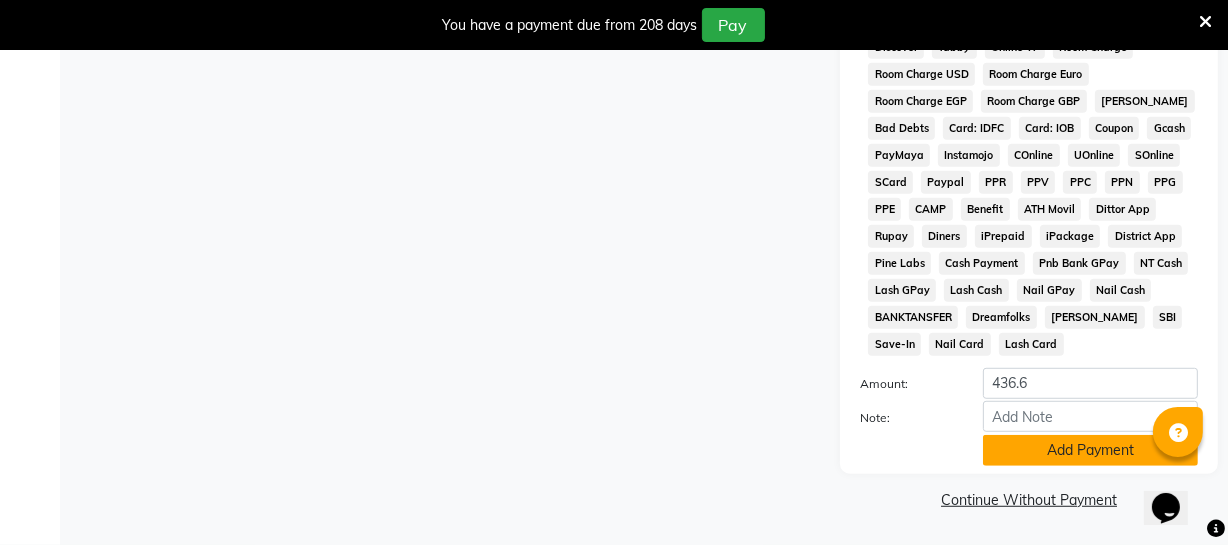 click on "Add Payment" 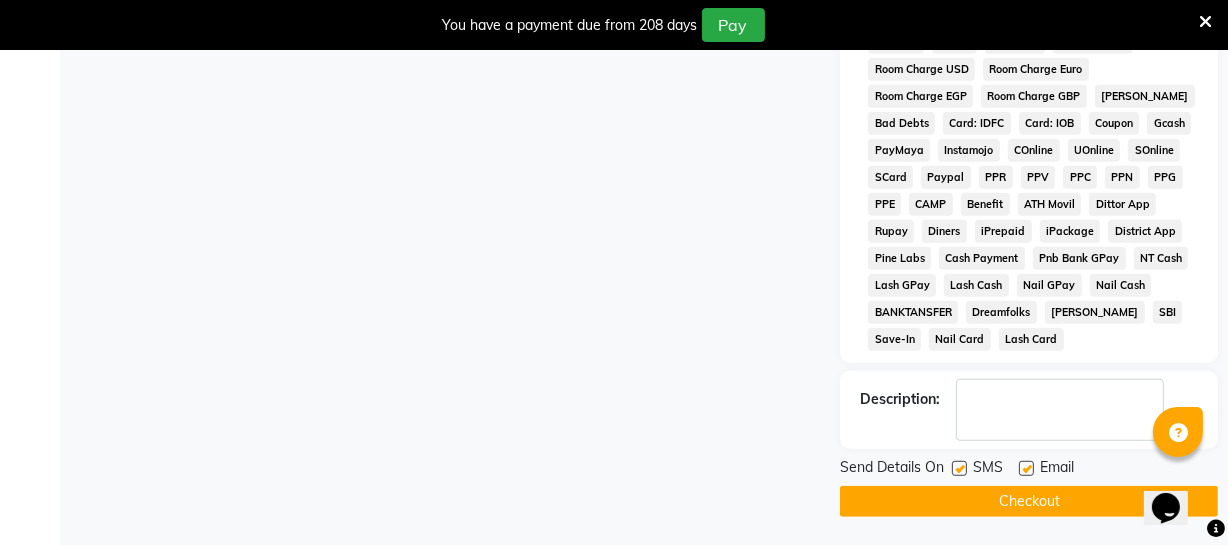 scroll, scrollTop: 1094, scrollLeft: 0, axis: vertical 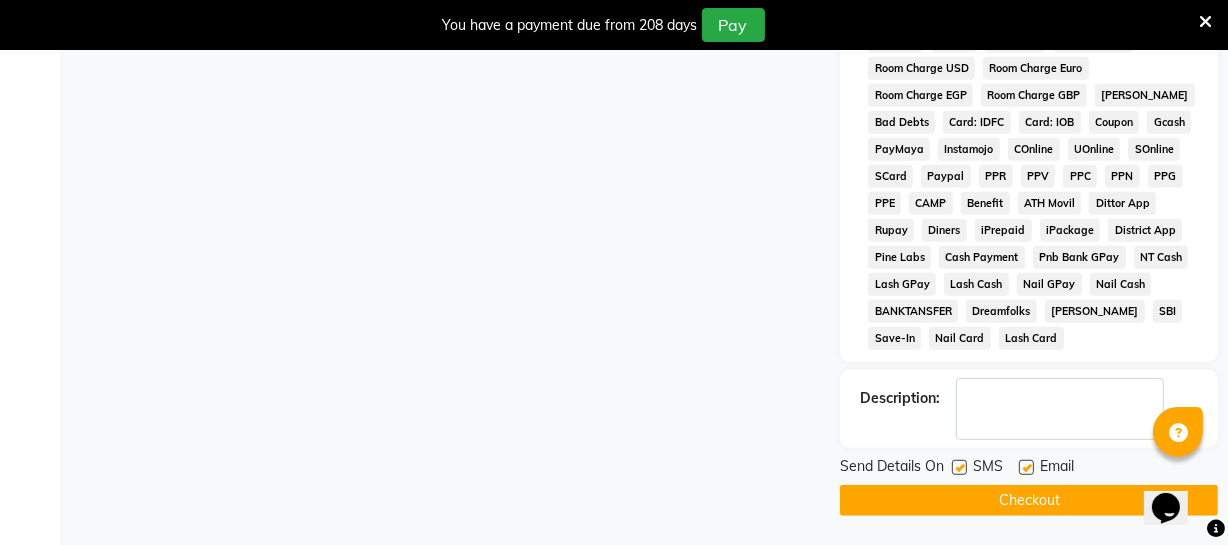click on "Checkout" 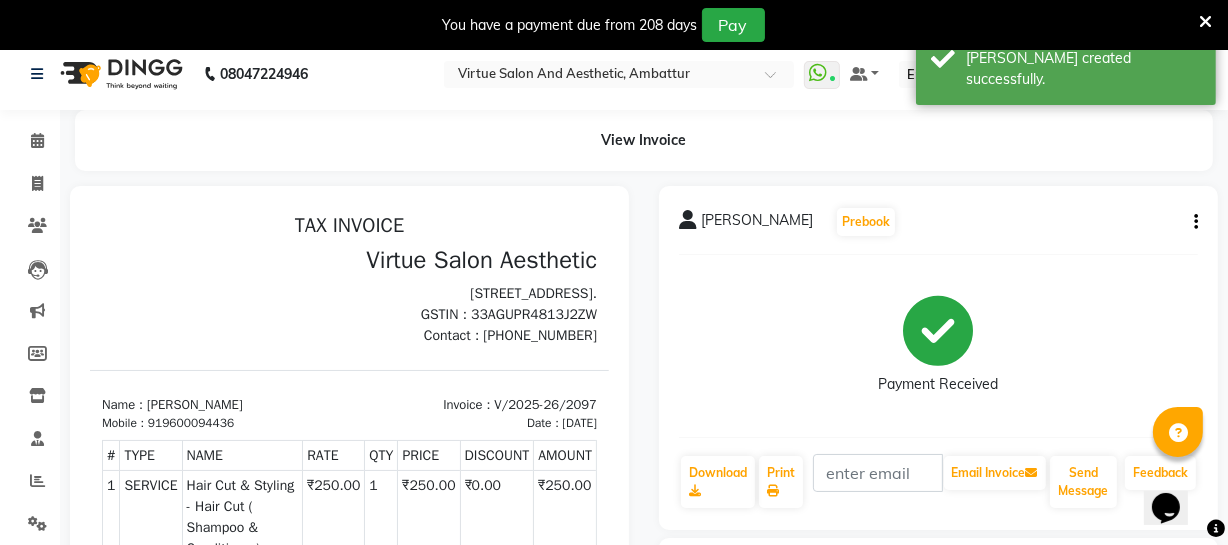 scroll, scrollTop: 0, scrollLeft: 0, axis: both 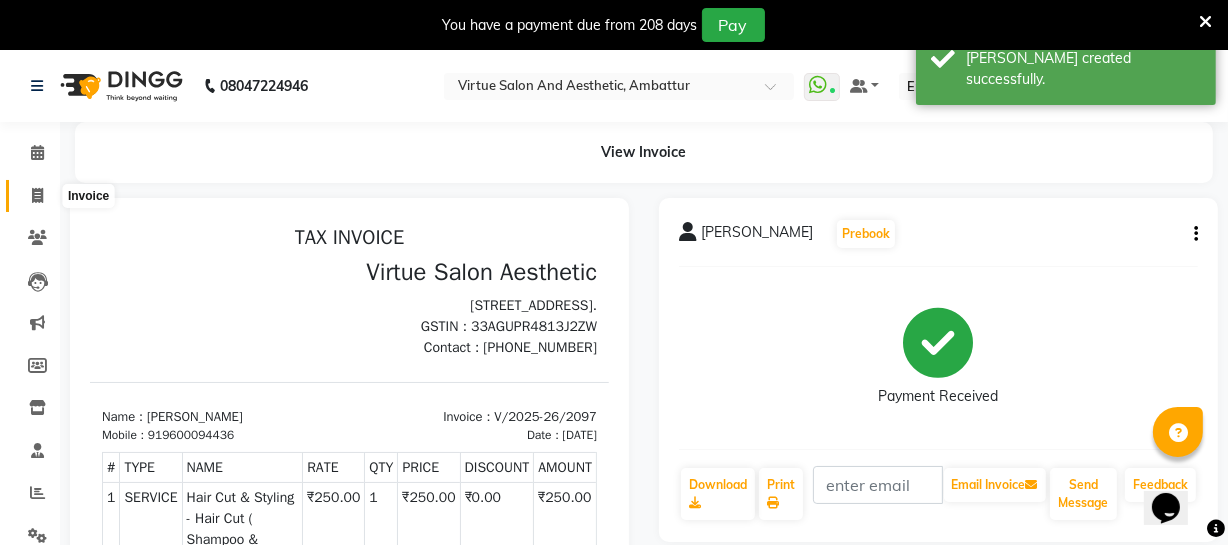 click 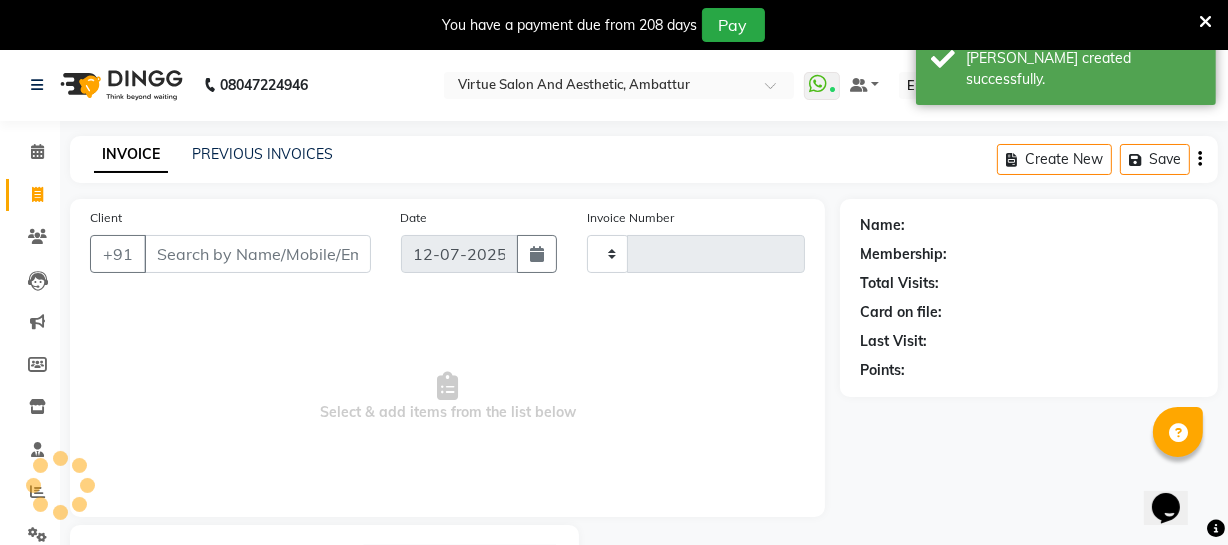 type on "2098" 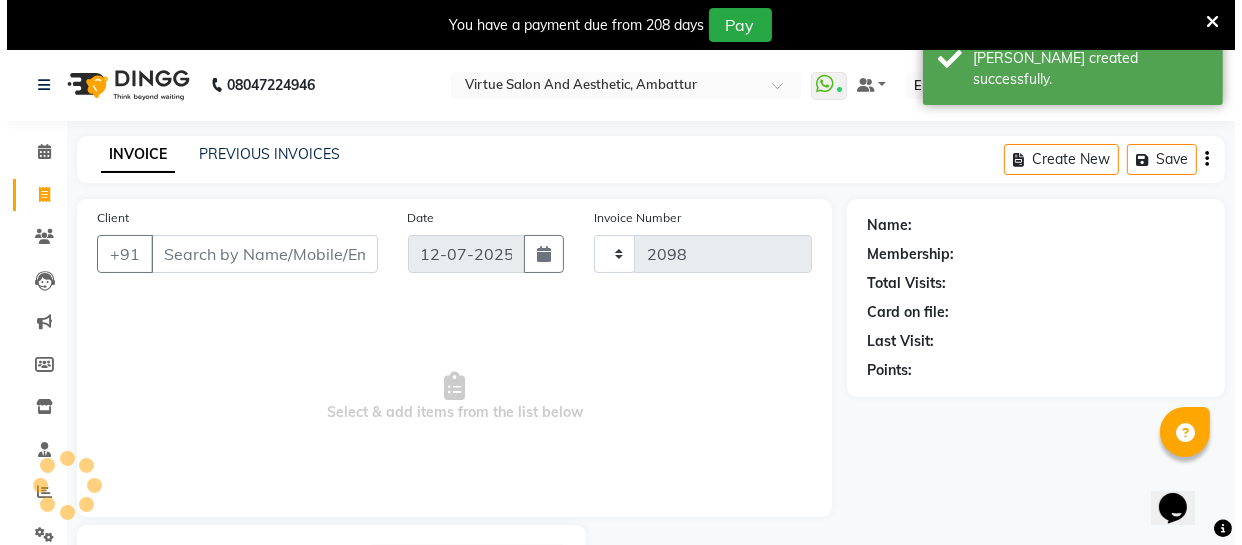 scroll, scrollTop: 107, scrollLeft: 0, axis: vertical 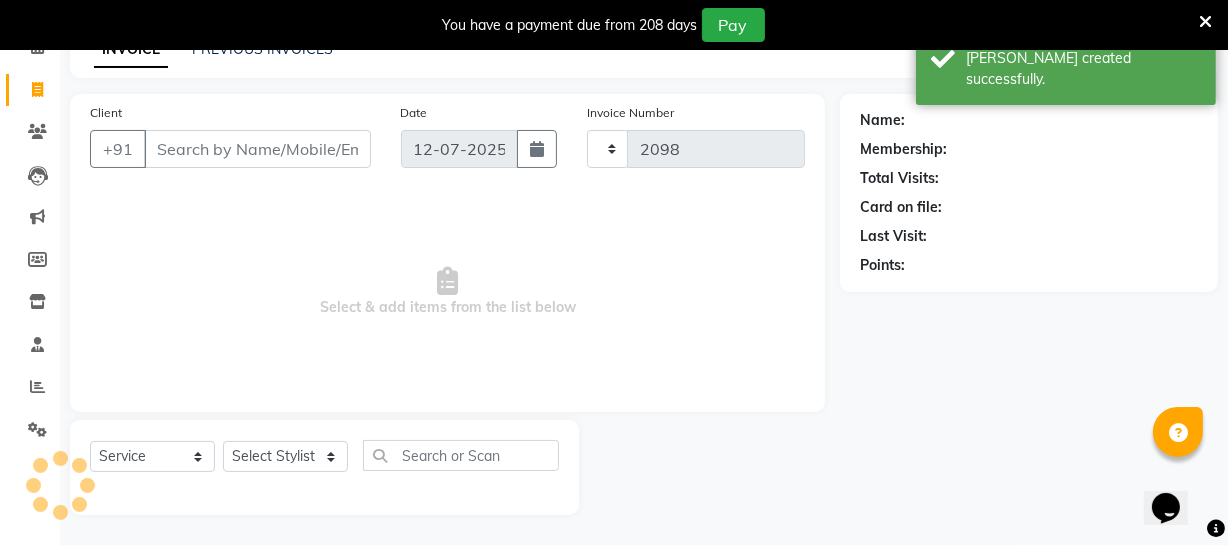 select on "5237" 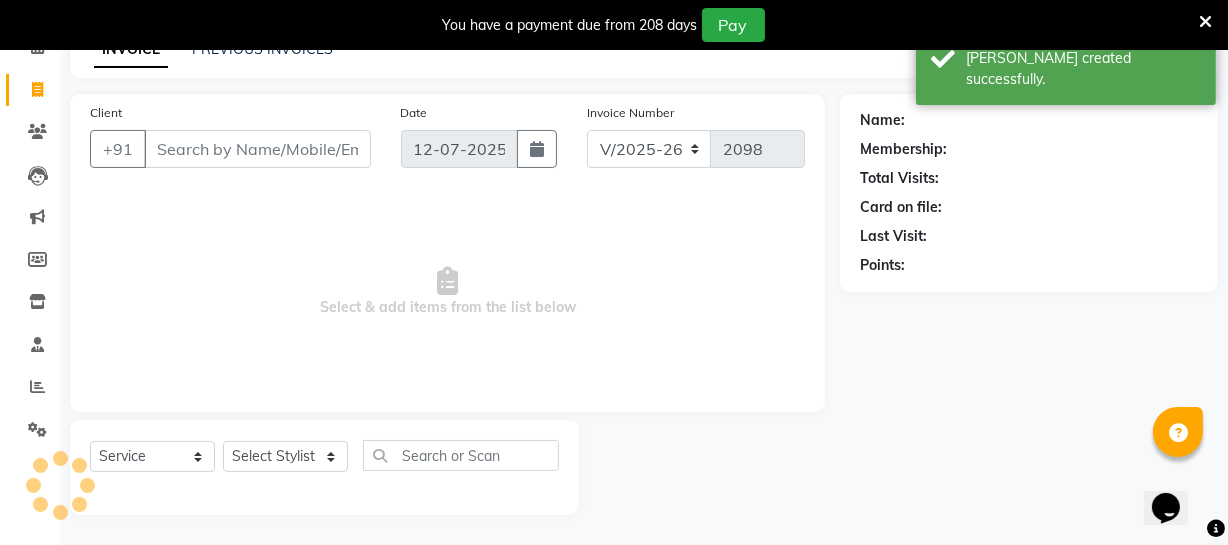 click on "Client" at bounding box center [257, 149] 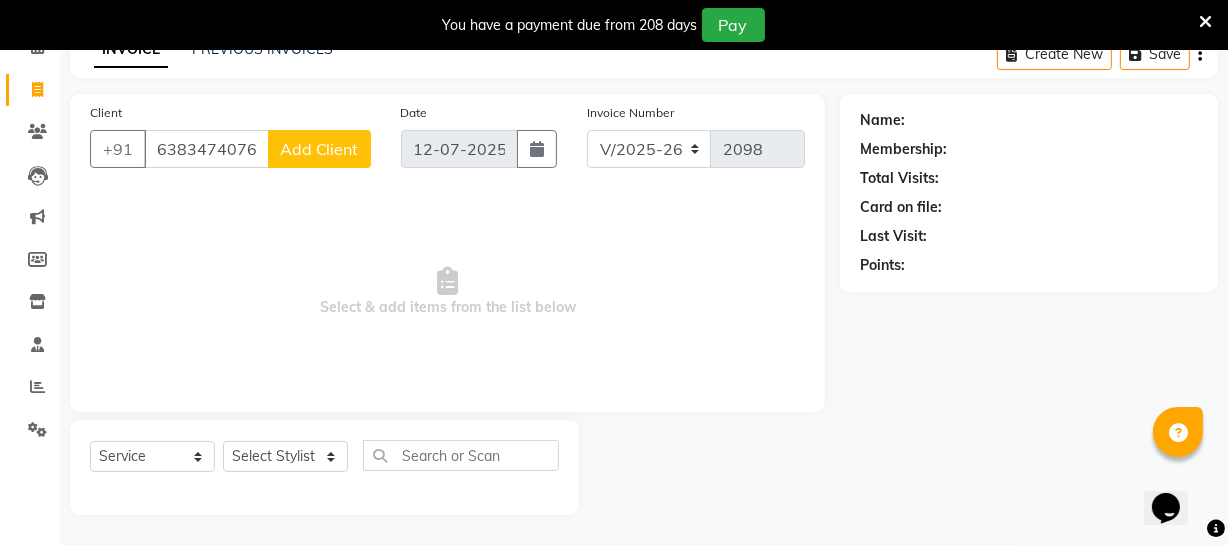 type on "6383474076" 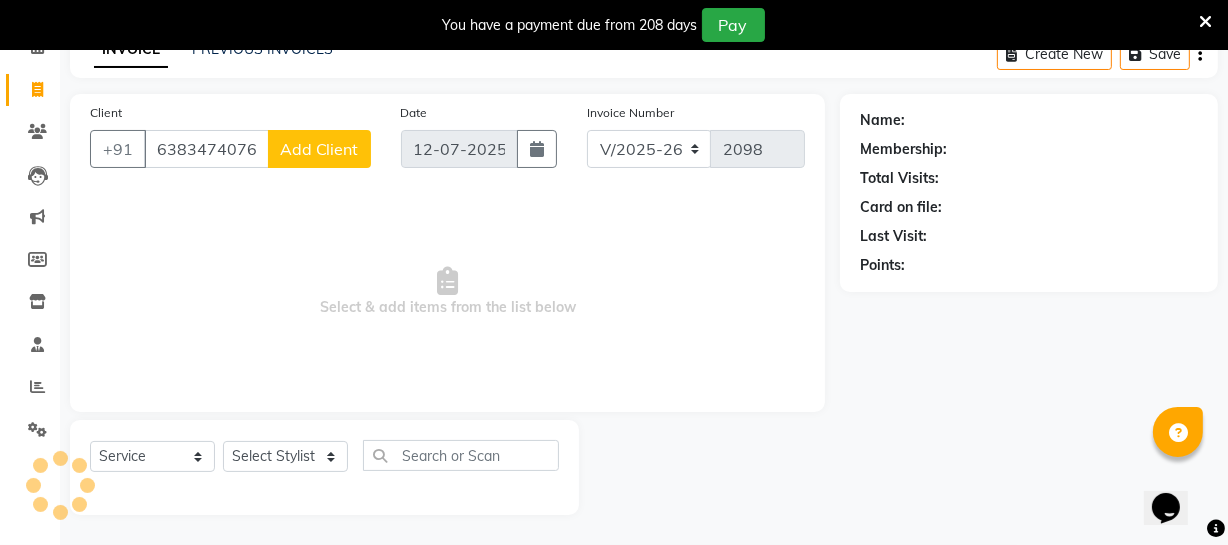 click on "Add Client" 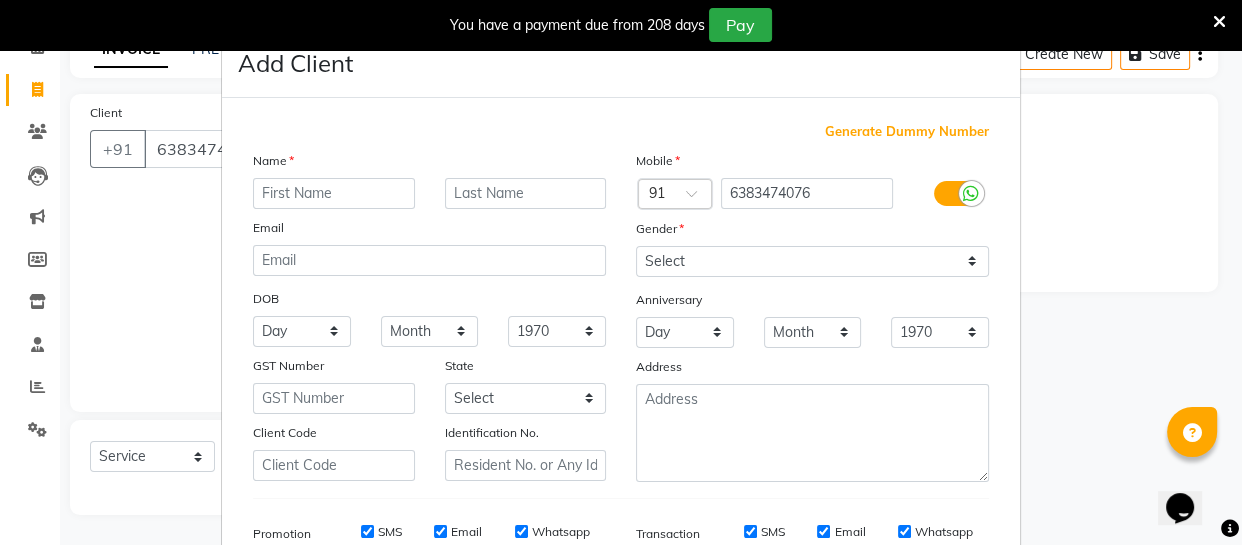 click at bounding box center (334, 193) 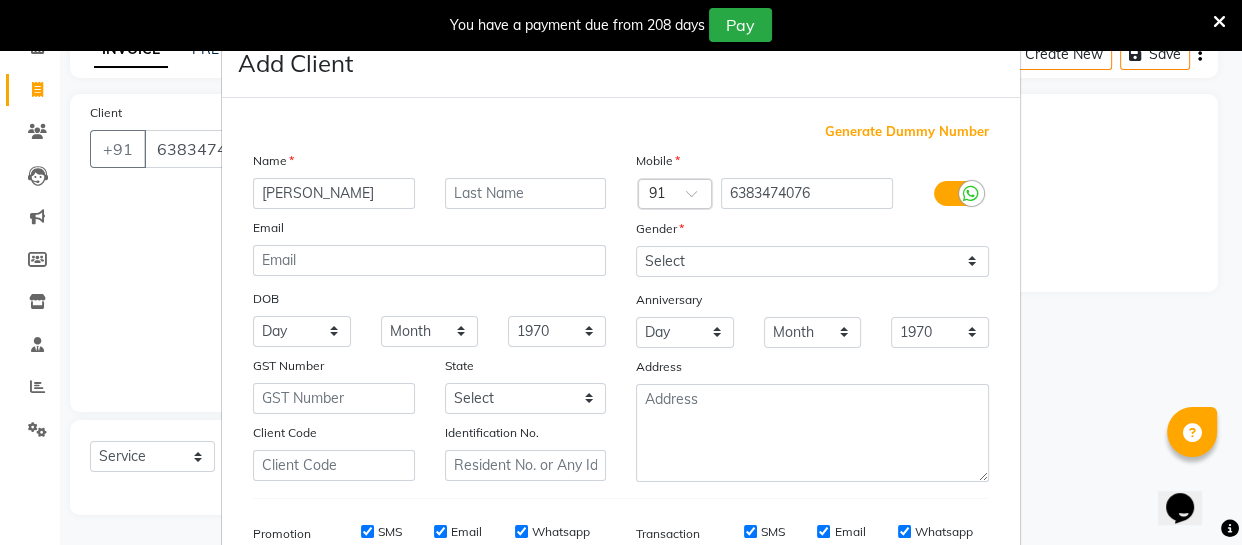type on "[PERSON_NAME]" 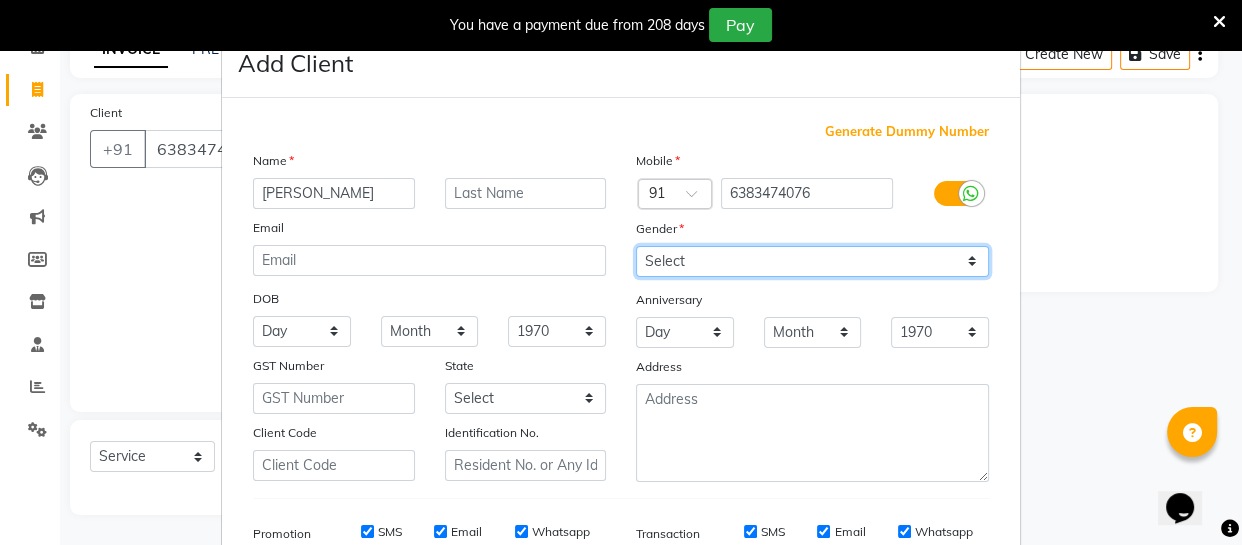 click on "Select [DEMOGRAPHIC_DATA] [DEMOGRAPHIC_DATA] Other Prefer Not To Say" at bounding box center (812, 261) 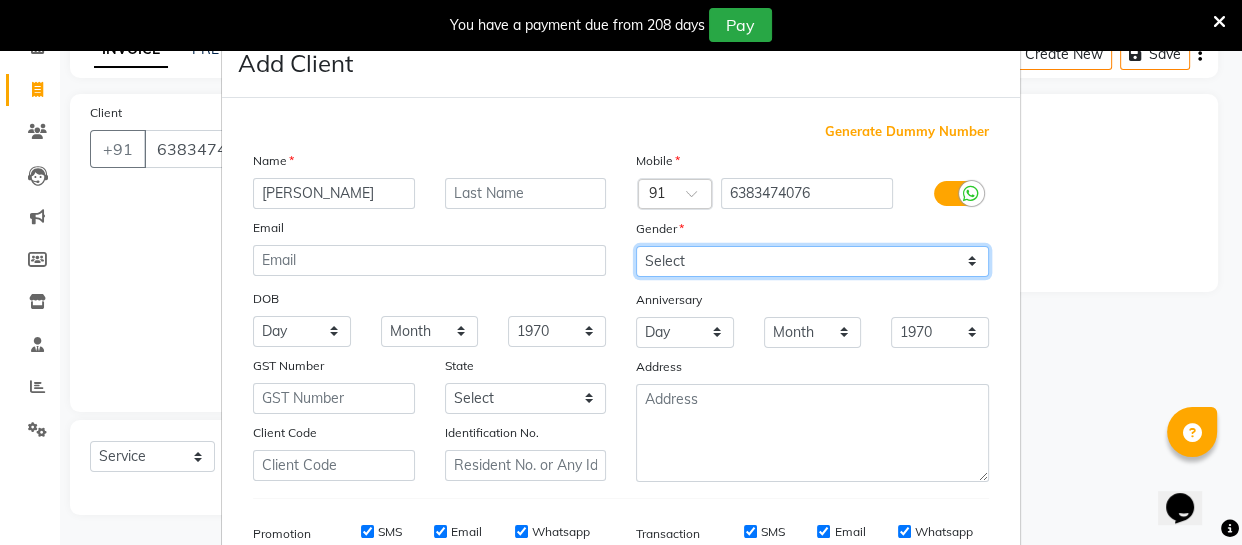 select on "[DEMOGRAPHIC_DATA]" 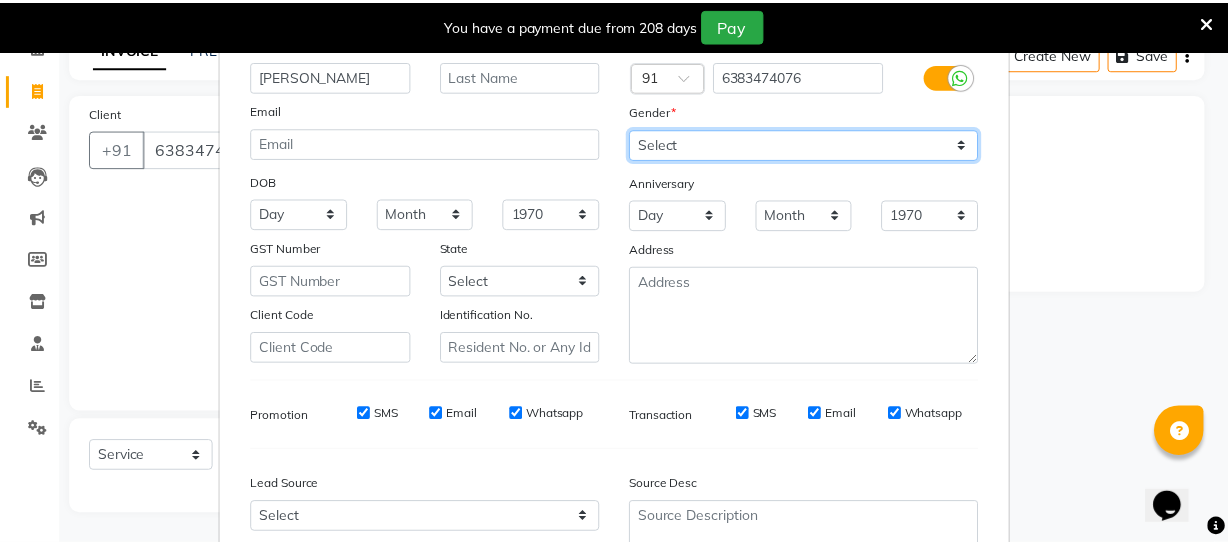 scroll, scrollTop: 309, scrollLeft: 0, axis: vertical 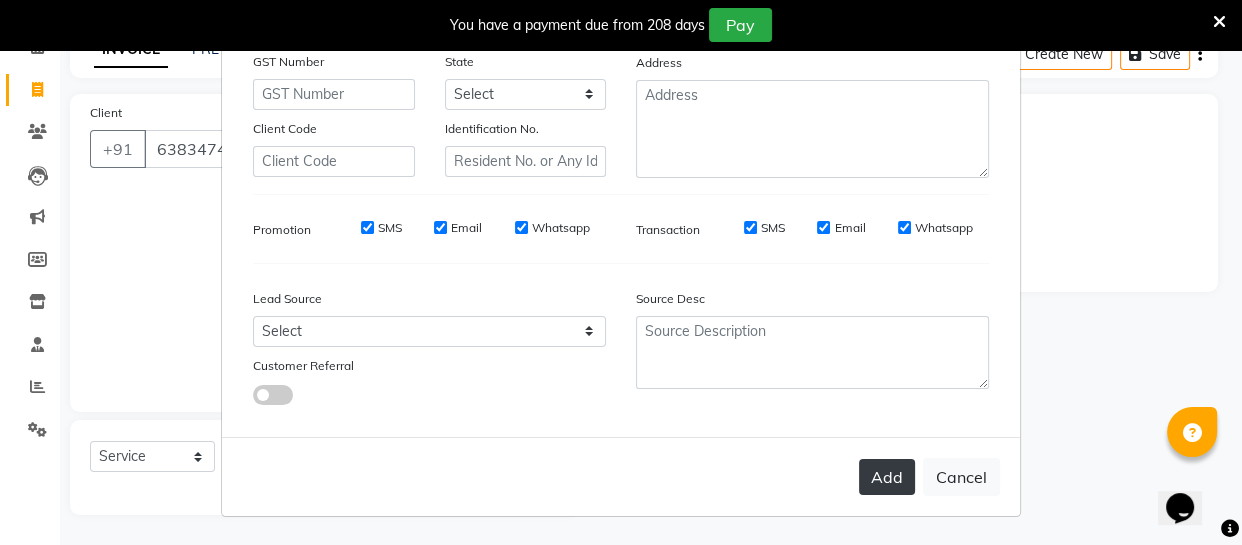 click on "Add" at bounding box center [887, 477] 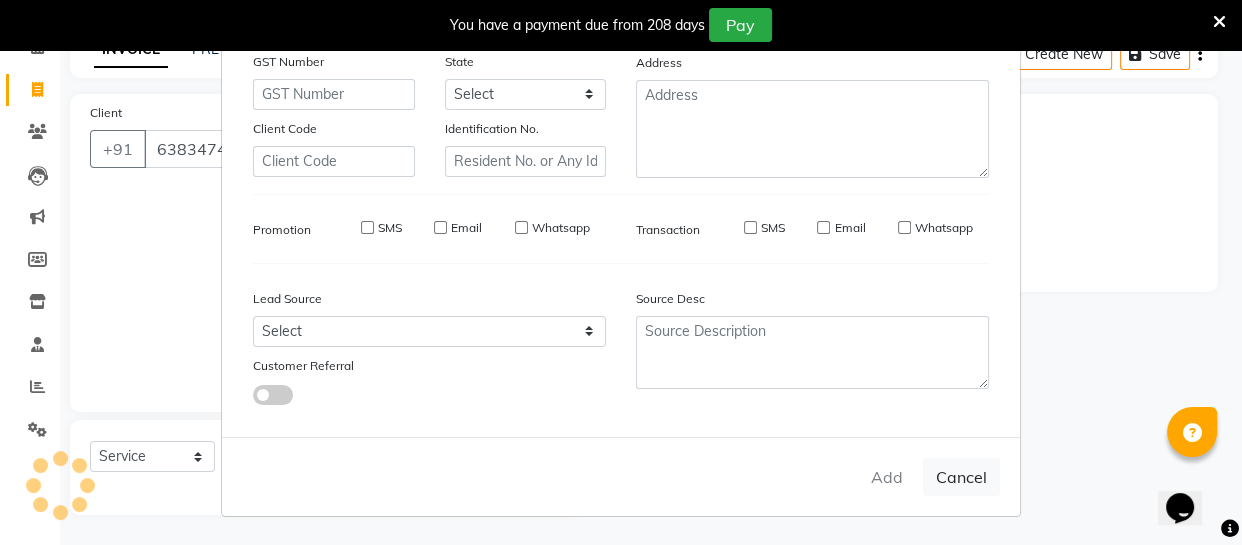 type 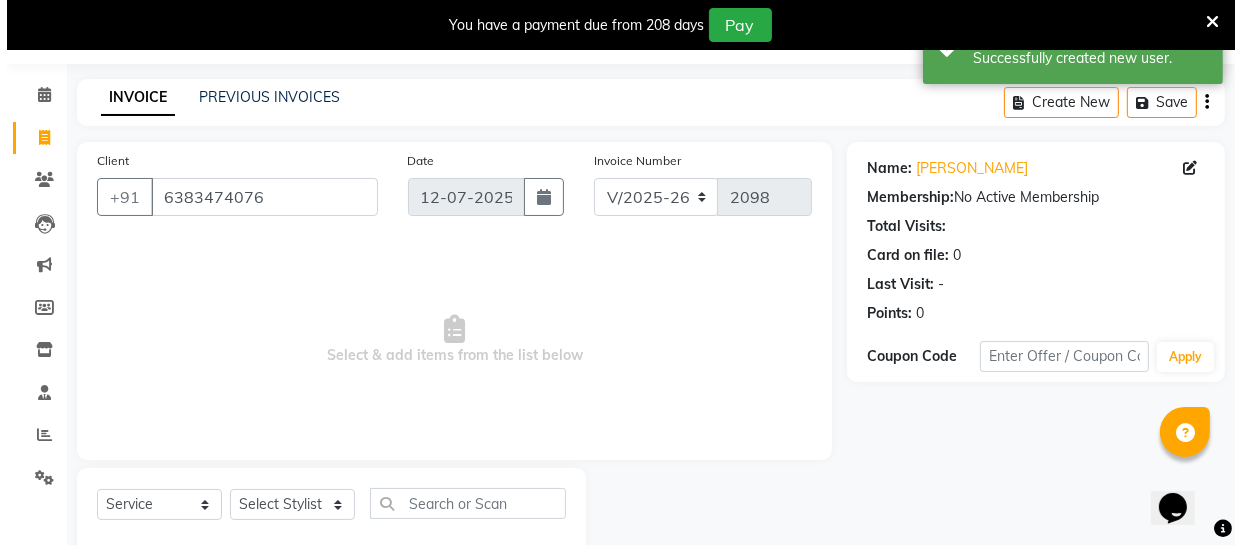 scroll, scrollTop: 16, scrollLeft: 0, axis: vertical 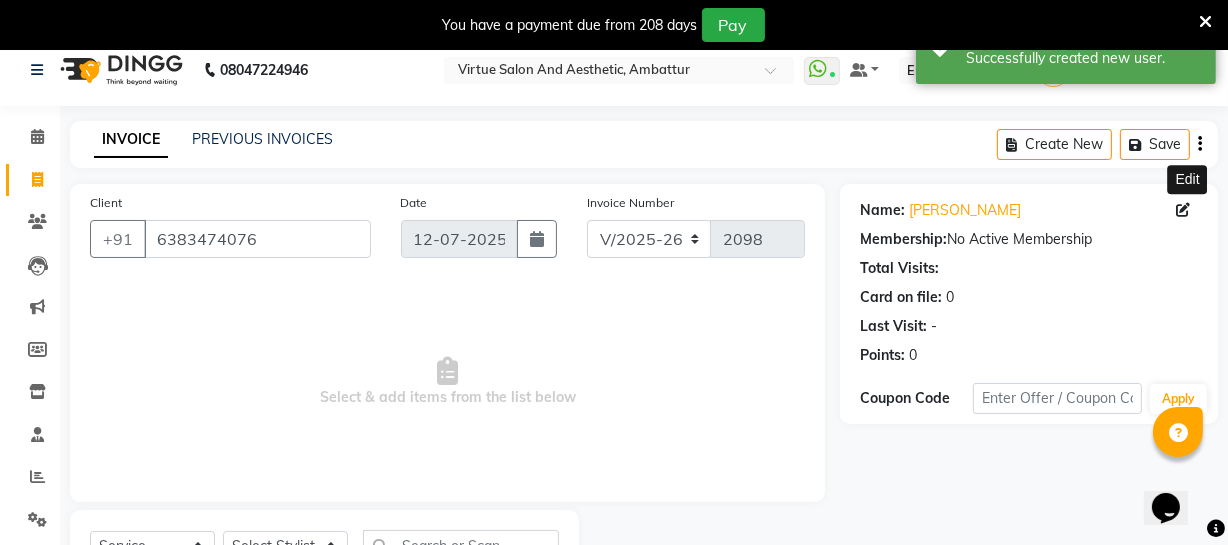 click 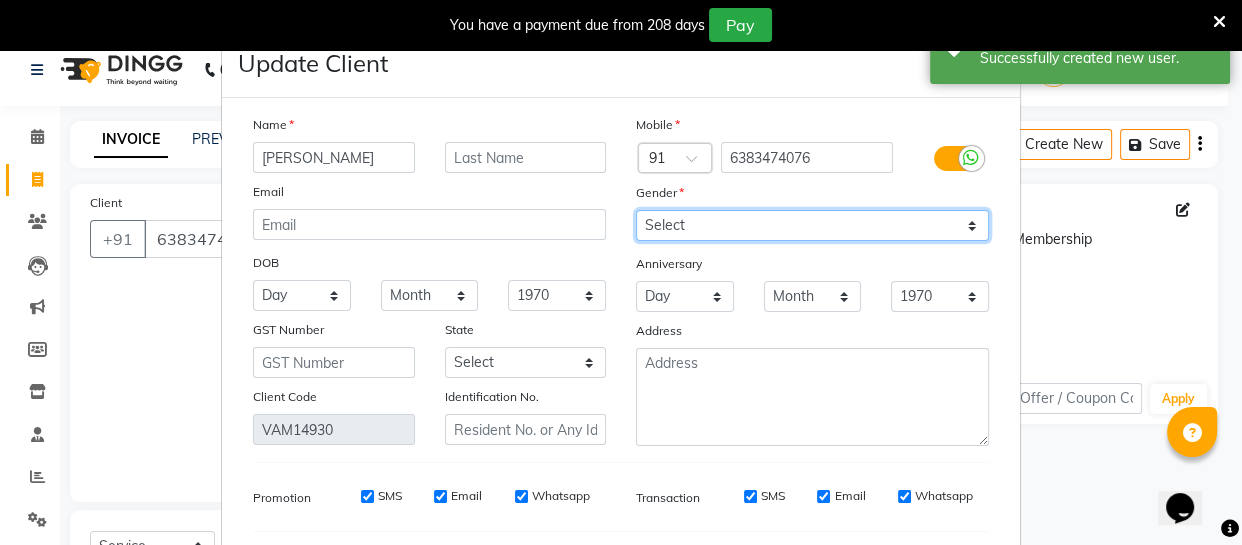 click on "Select [DEMOGRAPHIC_DATA] [DEMOGRAPHIC_DATA] Other Prefer Not To Say" at bounding box center (812, 225) 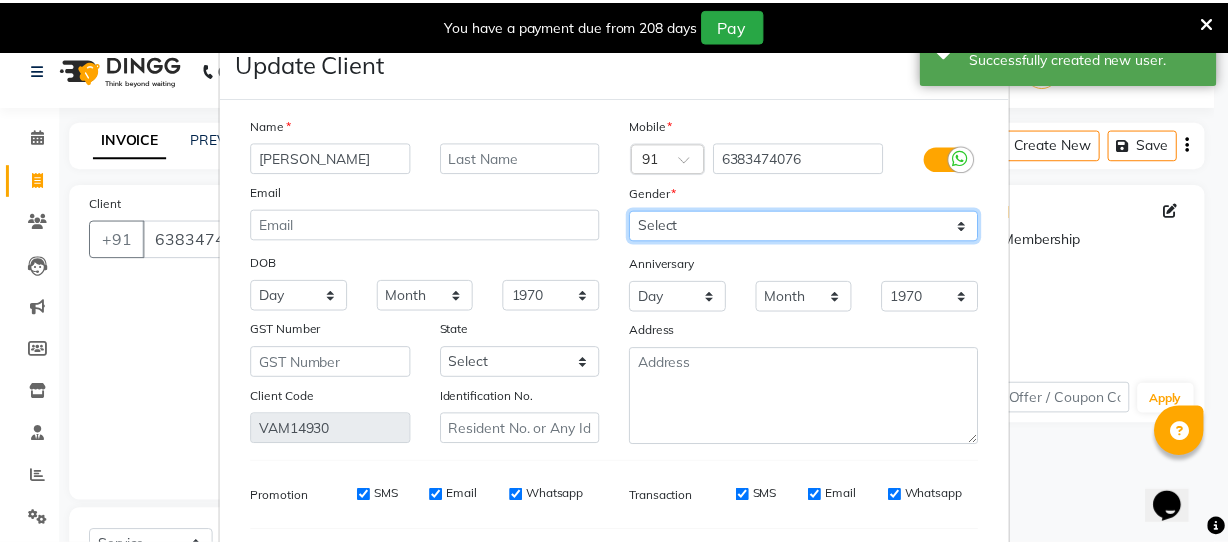 scroll, scrollTop: 273, scrollLeft: 0, axis: vertical 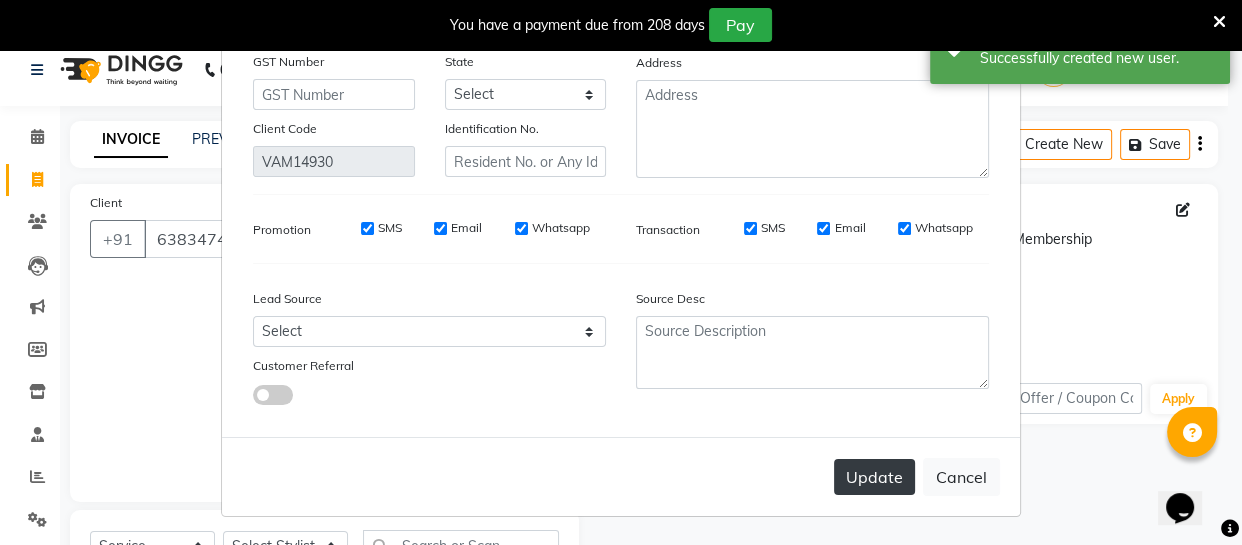 click on "Update" at bounding box center [874, 477] 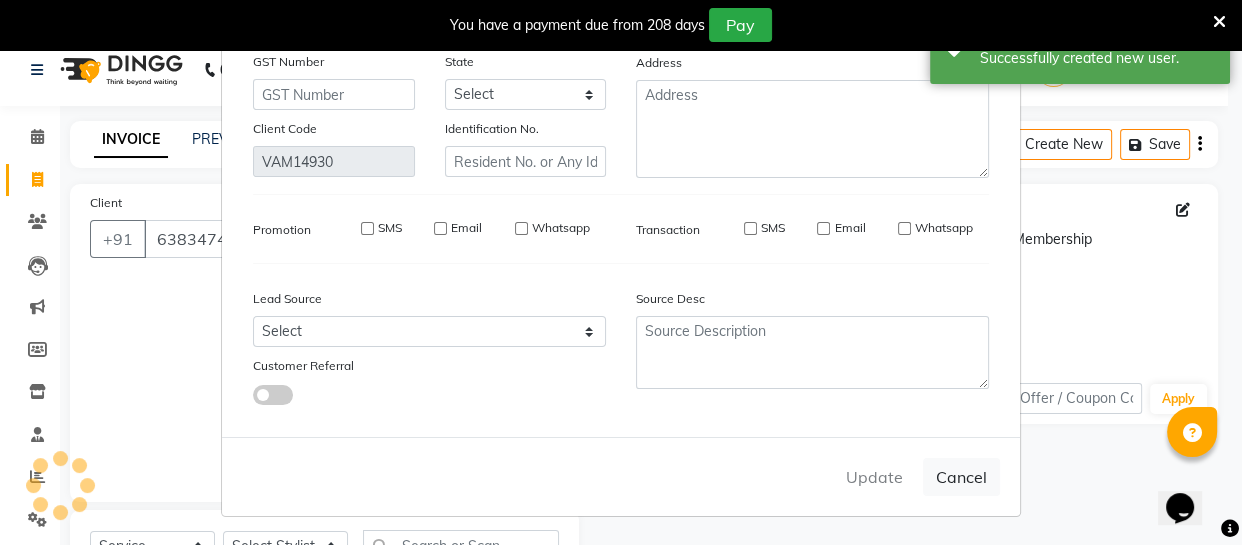 type 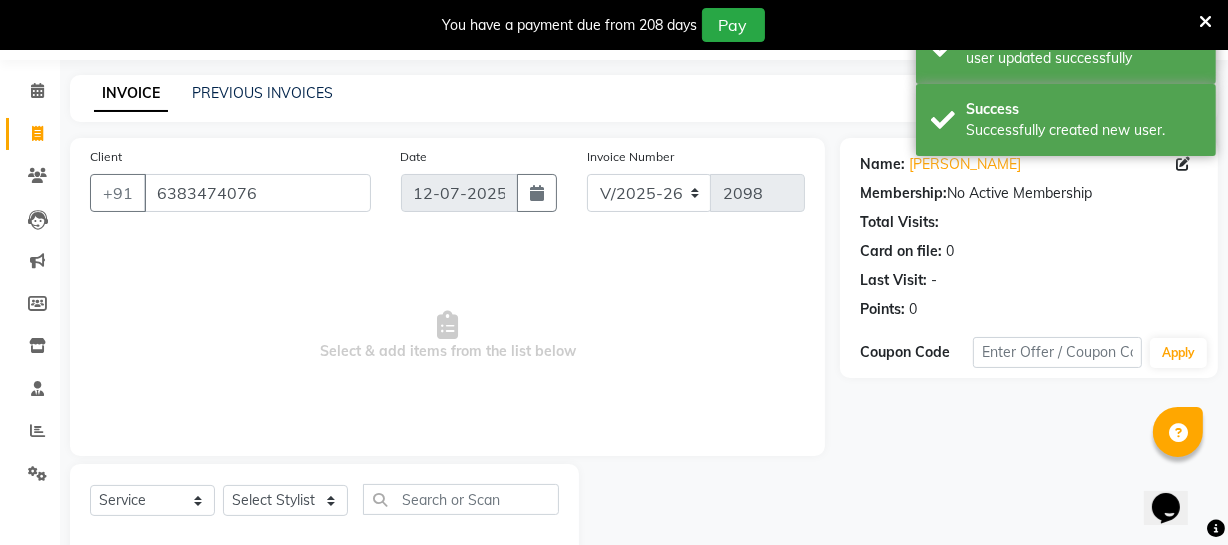 scroll, scrollTop: 107, scrollLeft: 0, axis: vertical 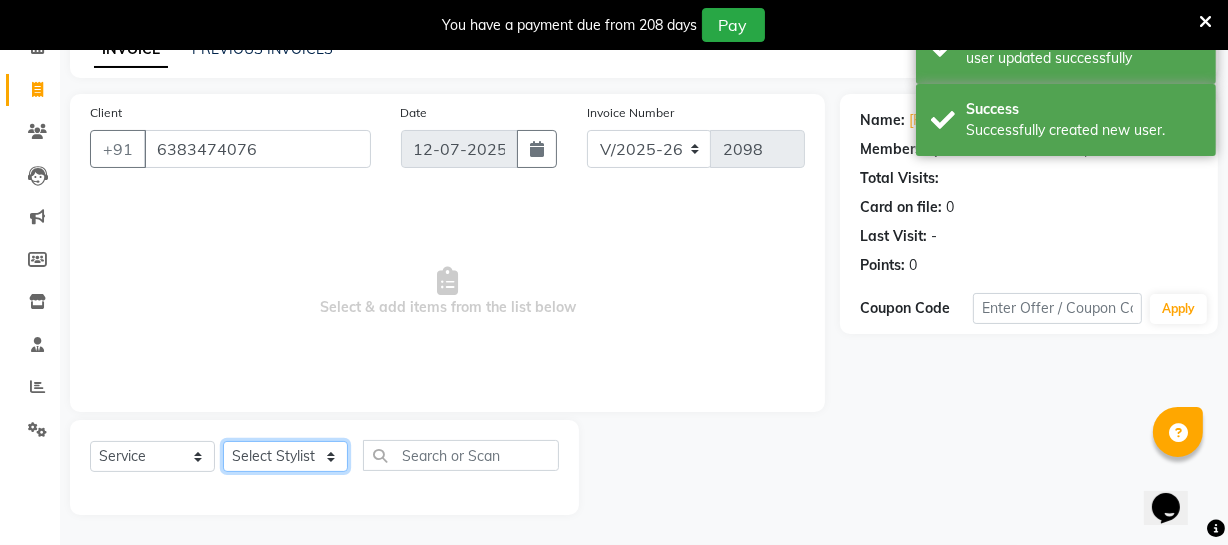 click on "Select Stylist [PERSON_NAME] [PERSON_NAME] [PERSON_NAME] [PERSON_NAME] [PERSON_NAME] [PERSON_NAME] Make up Mani Unisex Stylist [PERSON_NAME] [PERSON_NAME] [PERSON_NAME] Unisex Ramya [PERSON_NAME] Unisex [PERSON_NAME] [PERSON_NAME] [PERSON_NAME] Thiru Virtue Aesthetic Virtue Ambattur" 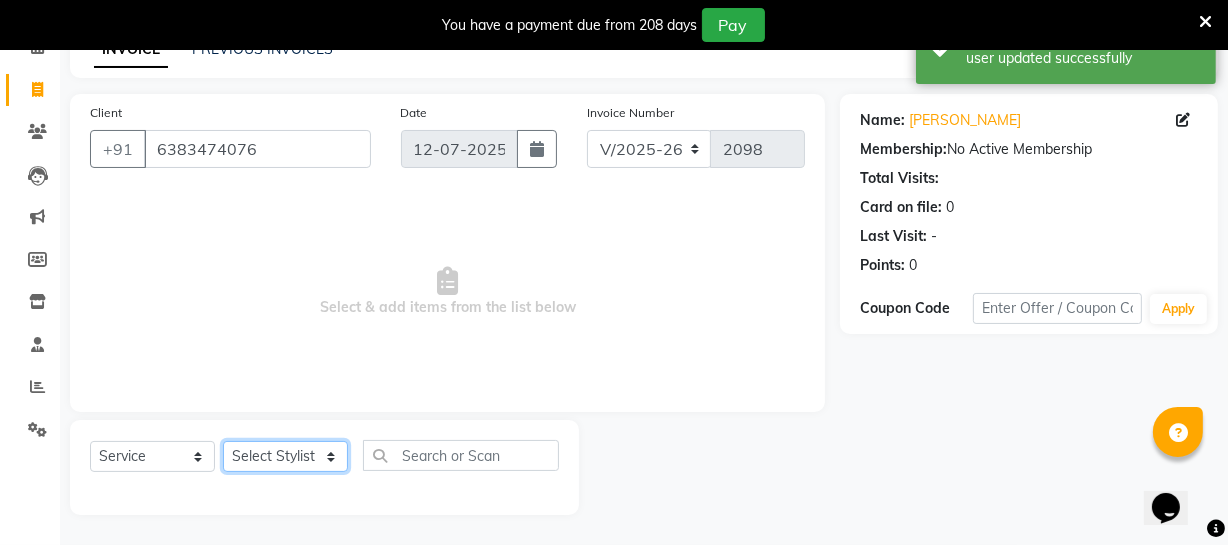 select on "83851" 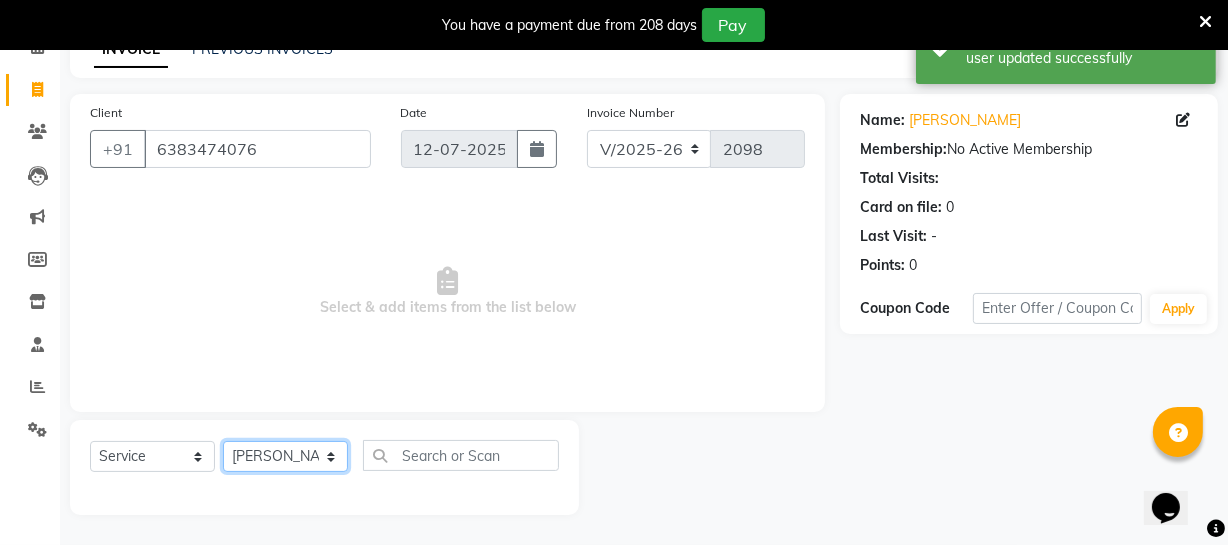 click on "Select Stylist [PERSON_NAME] [PERSON_NAME] [PERSON_NAME] [PERSON_NAME] [PERSON_NAME] [PERSON_NAME] Make up Mani Unisex Stylist [PERSON_NAME] [PERSON_NAME] [PERSON_NAME] Unisex Ramya [PERSON_NAME] Unisex [PERSON_NAME] [PERSON_NAME] [PERSON_NAME] Thiru Virtue Aesthetic Virtue Ambattur" 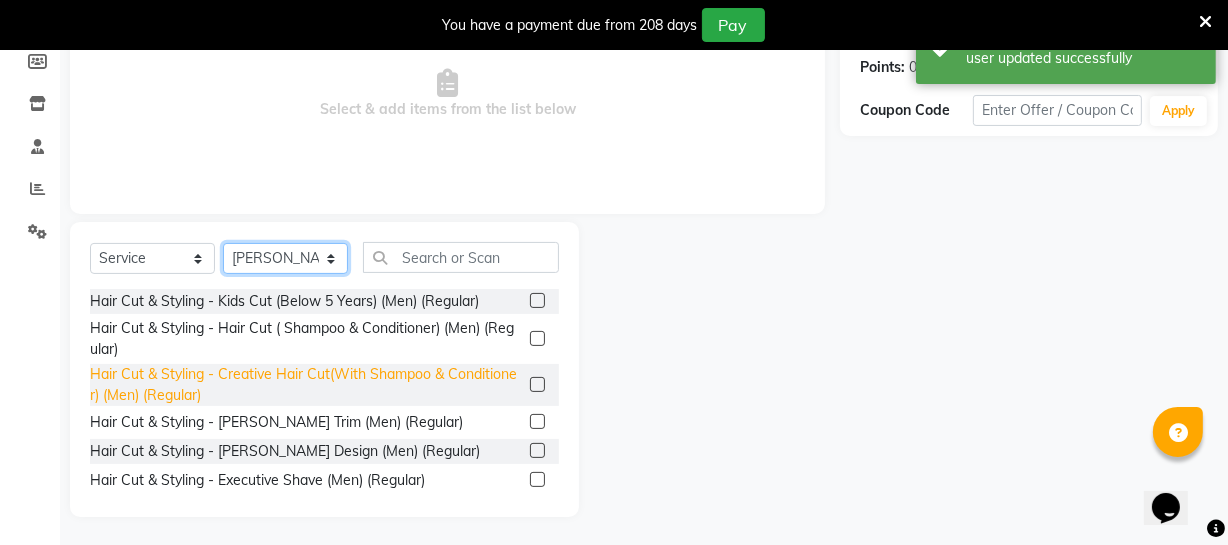 scroll, scrollTop: 307, scrollLeft: 0, axis: vertical 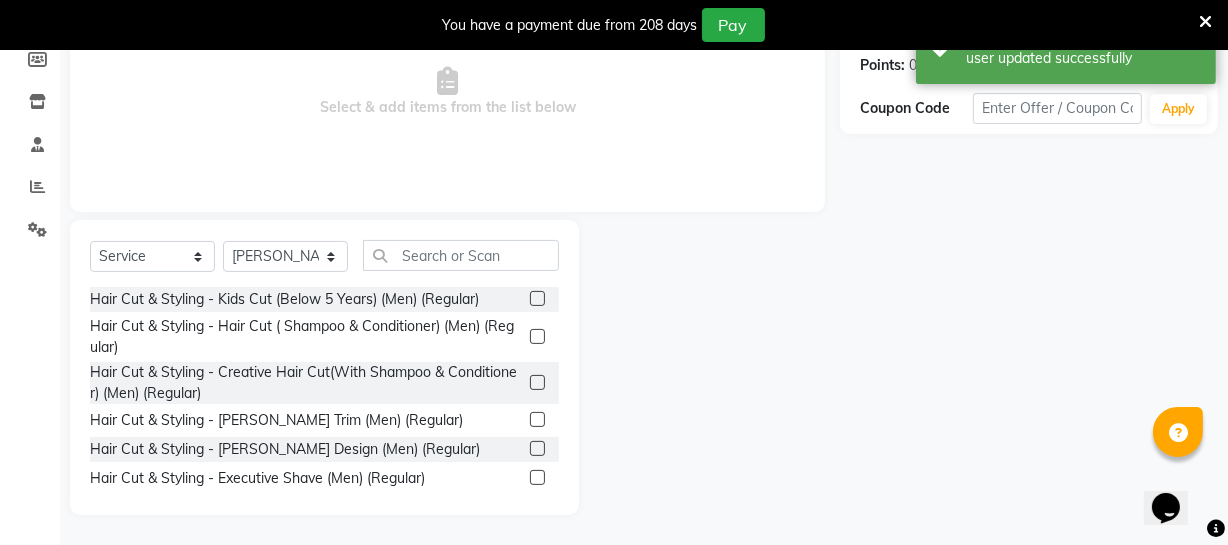 click 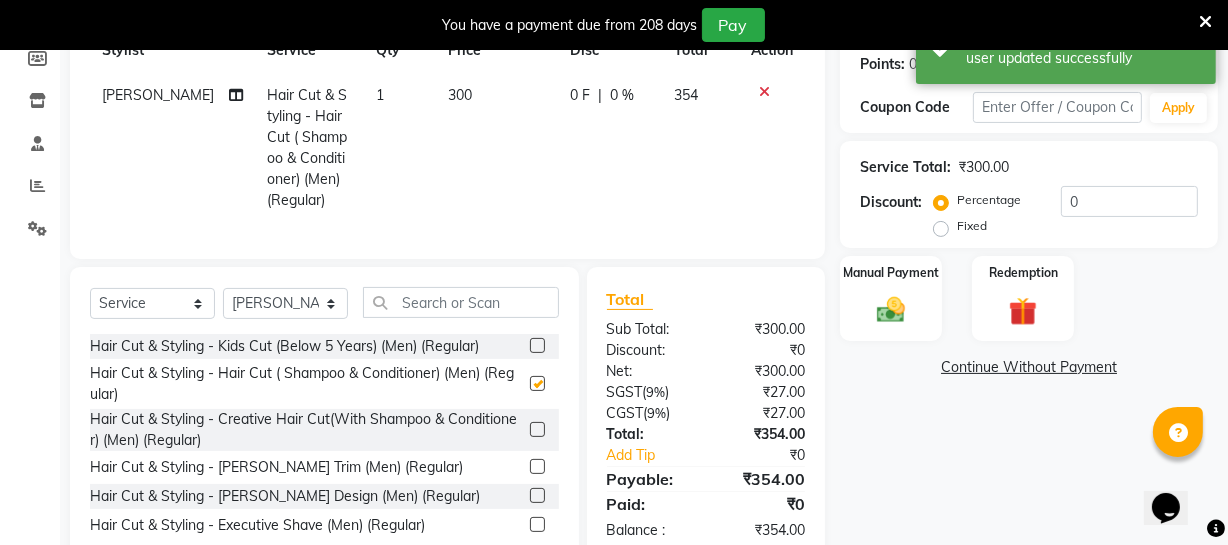 checkbox on "false" 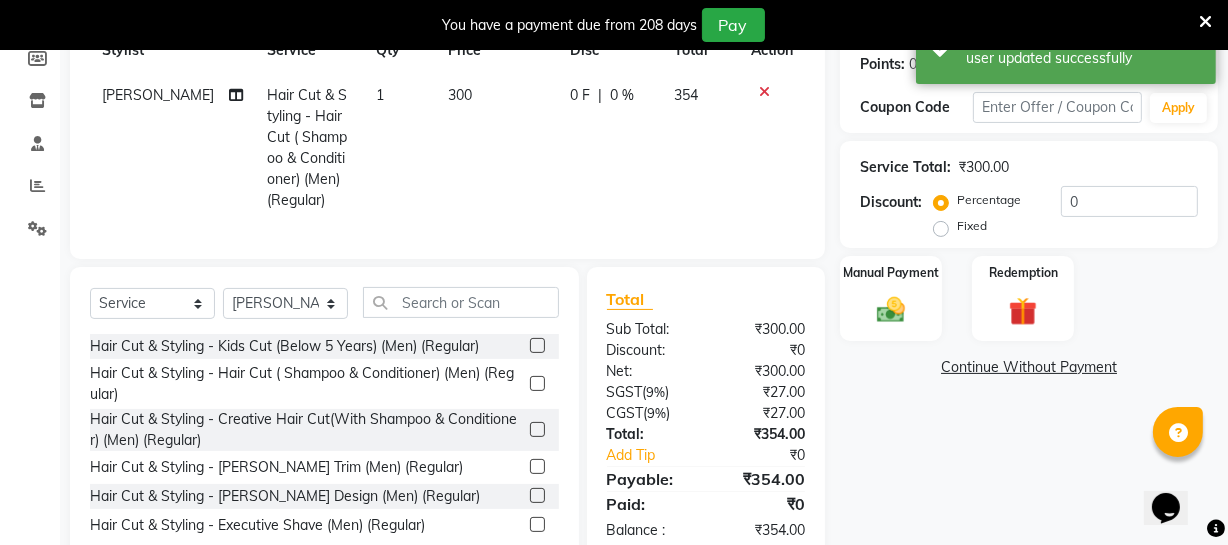 click 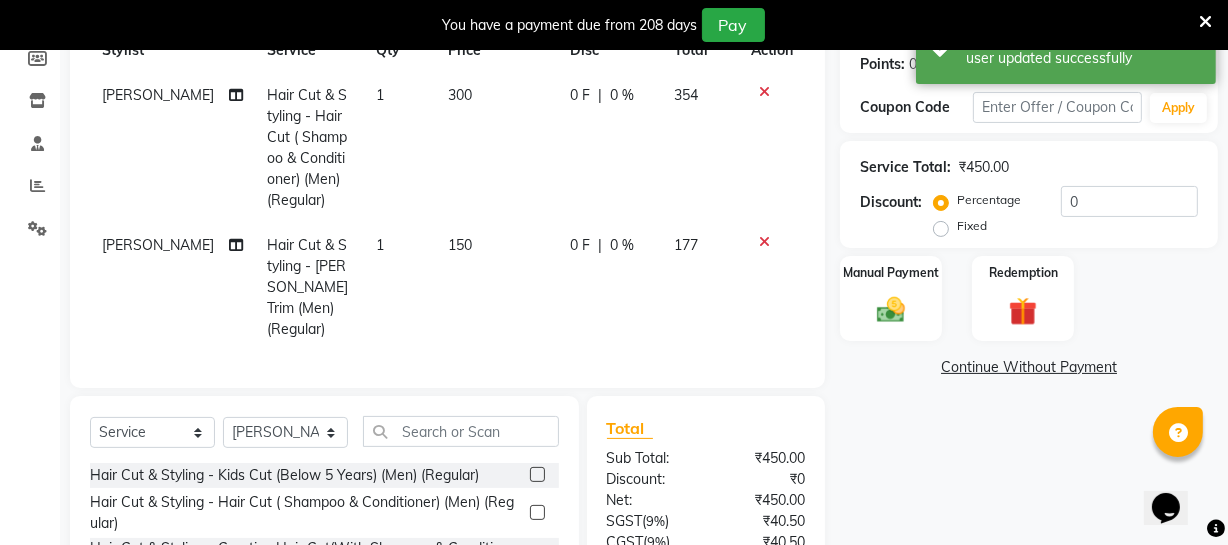 checkbox on "false" 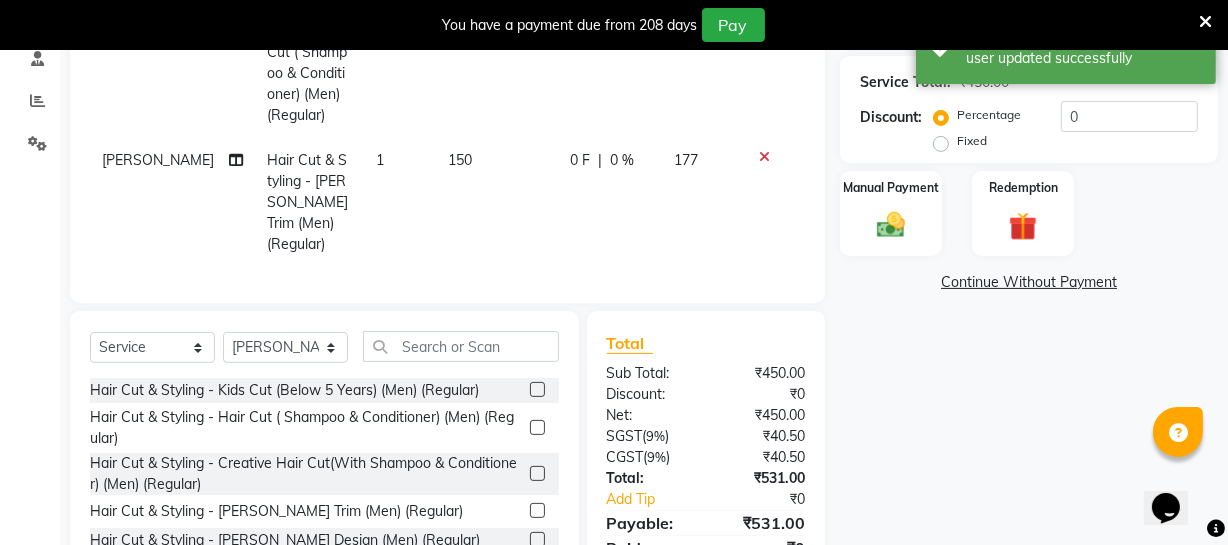 scroll, scrollTop: 476, scrollLeft: 0, axis: vertical 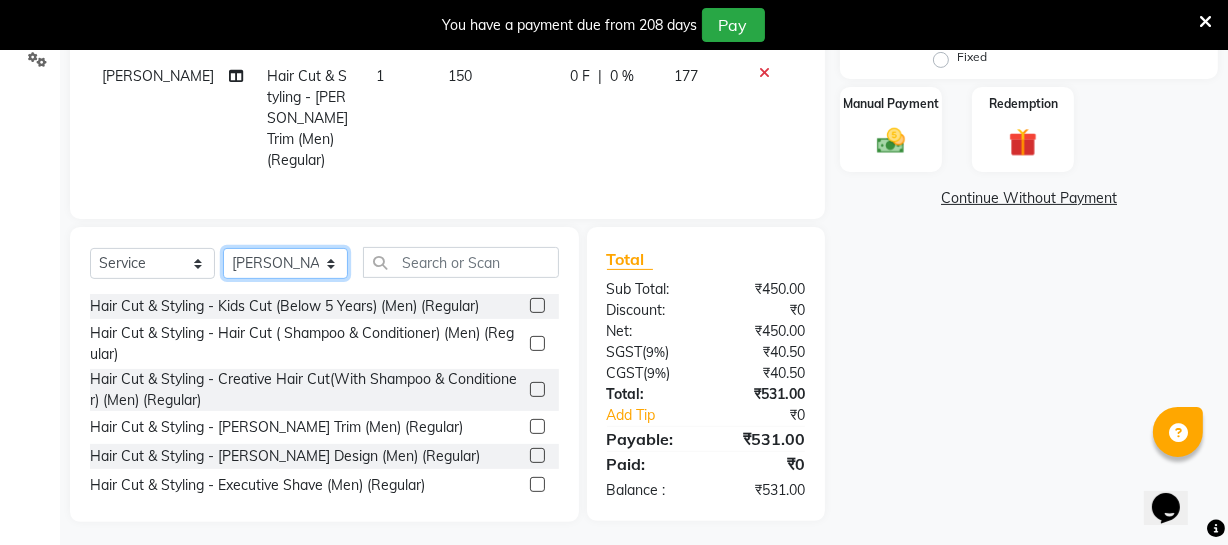 click on "Select Stylist [PERSON_NAME] [PERSON_NAME] [PERSON_NAME] [PERSON_NAME] [PERSON_NAME] [PERSON_NAME] Make up Mani Unisex Stylist [PERSON_NAME] [PERSON_NAME] [PERSON_NAME] Unisex Ramya [PERSON_NAME] Unisex [PERSON_NAME] [PERSON_NAME] [PERSON_NAME] Thiru Virtue Aesthetic Virtue Ambattur" 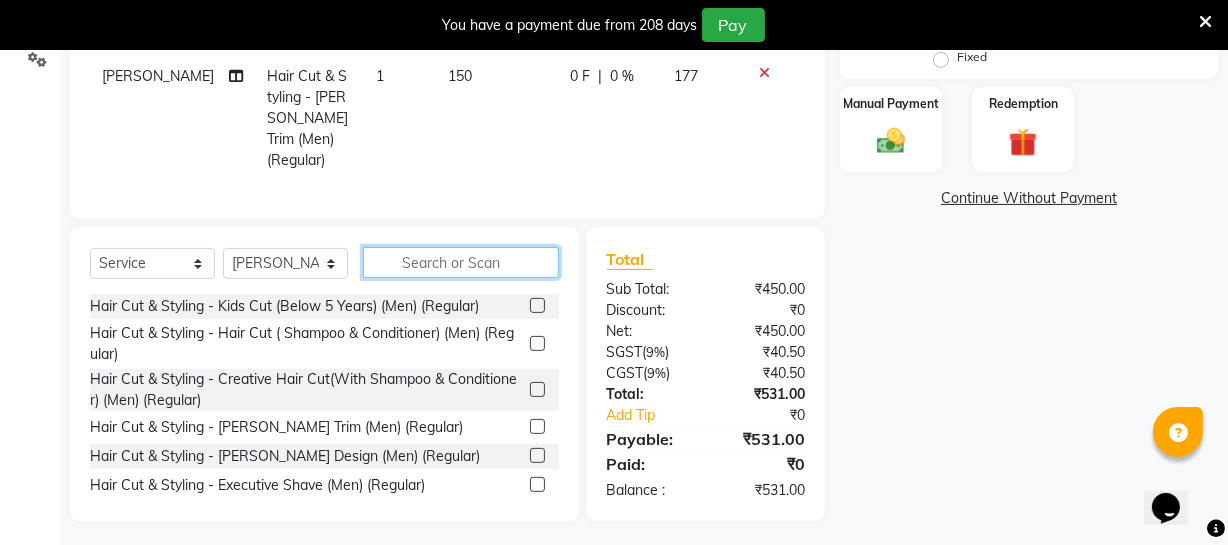 click 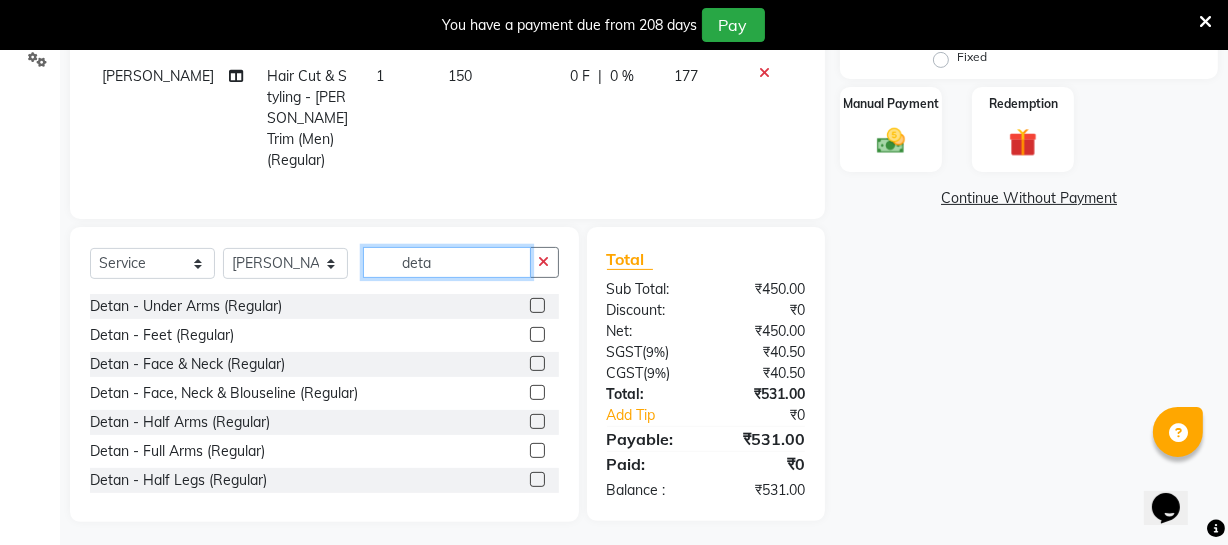 type on "deta" 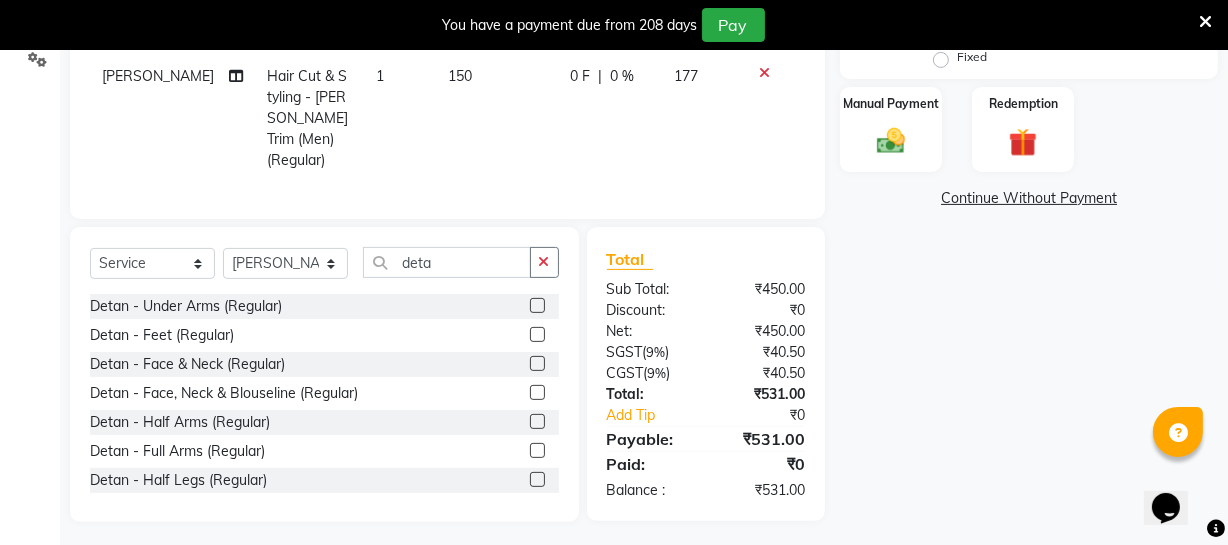 click 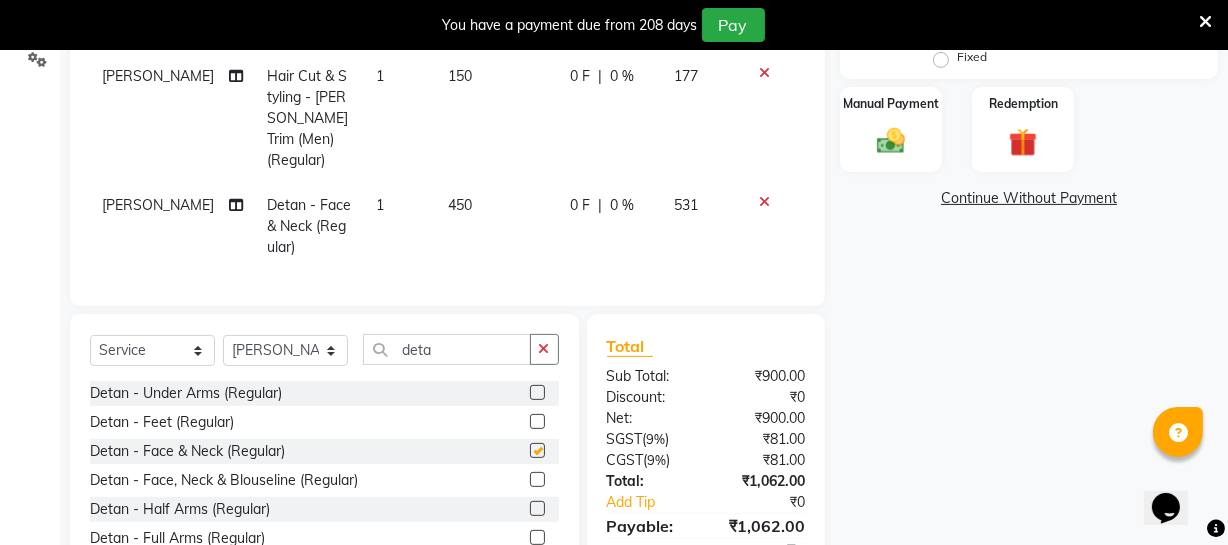 checkbox on "false" 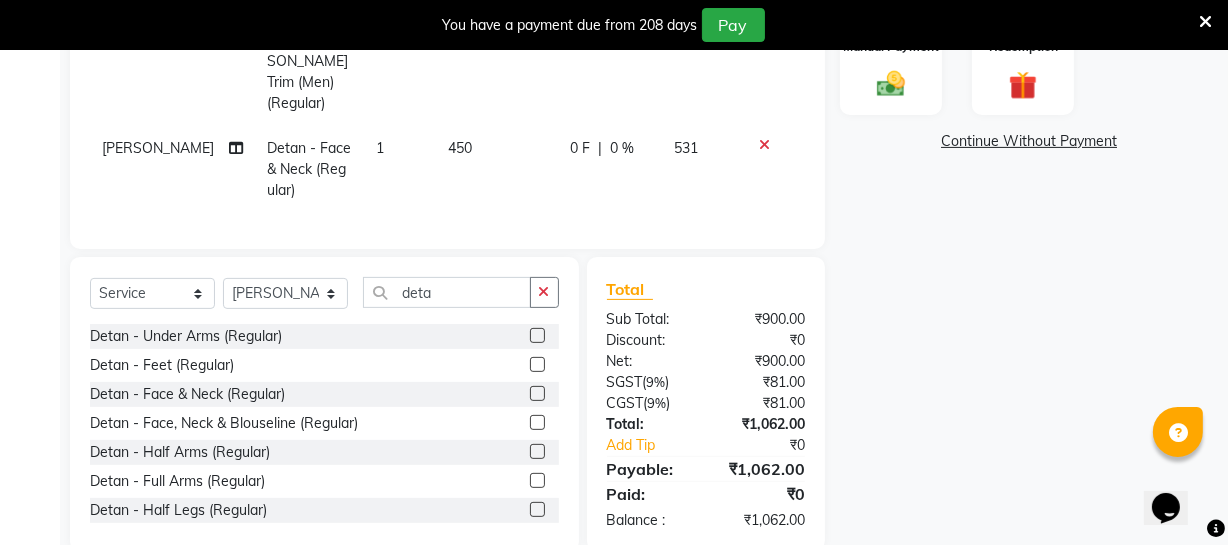 scroll, scrollTop: 563, scrollLeft: 0, axis: vertical 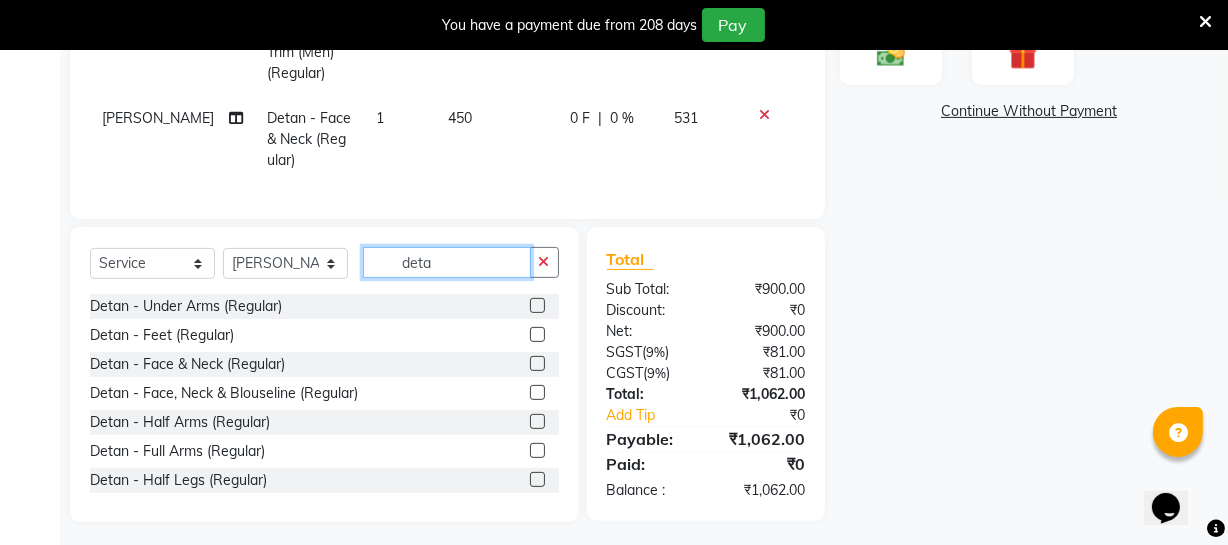 click on "deta" 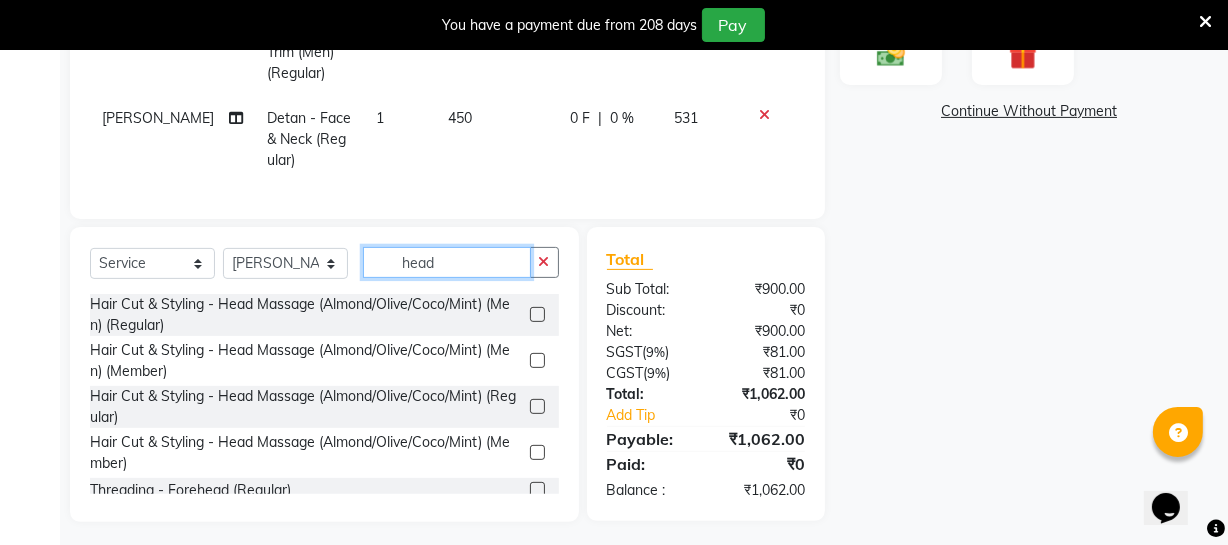 type on "head" 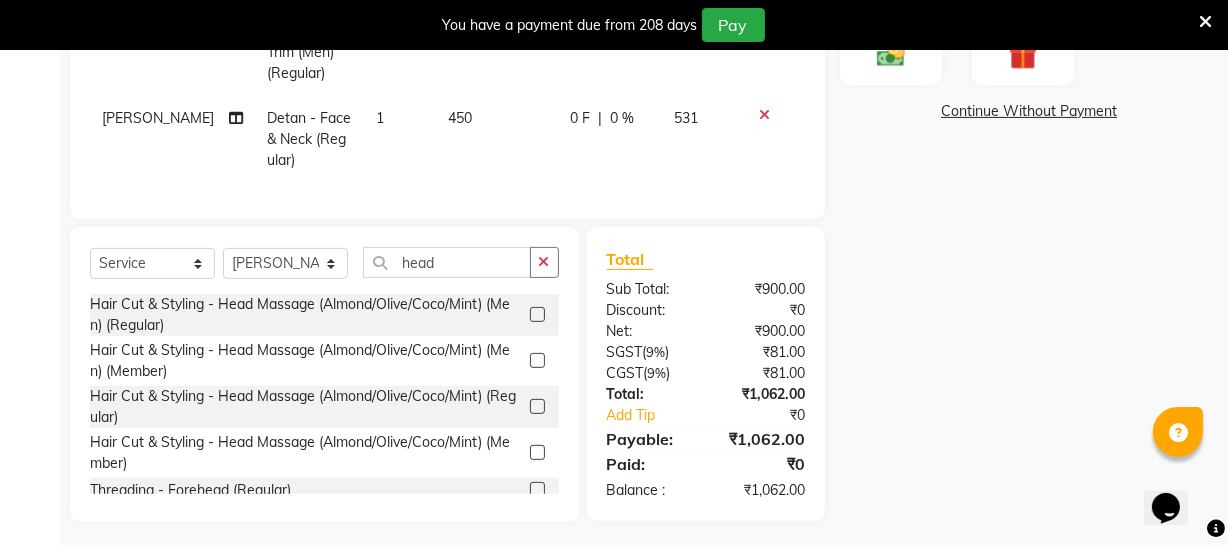 click 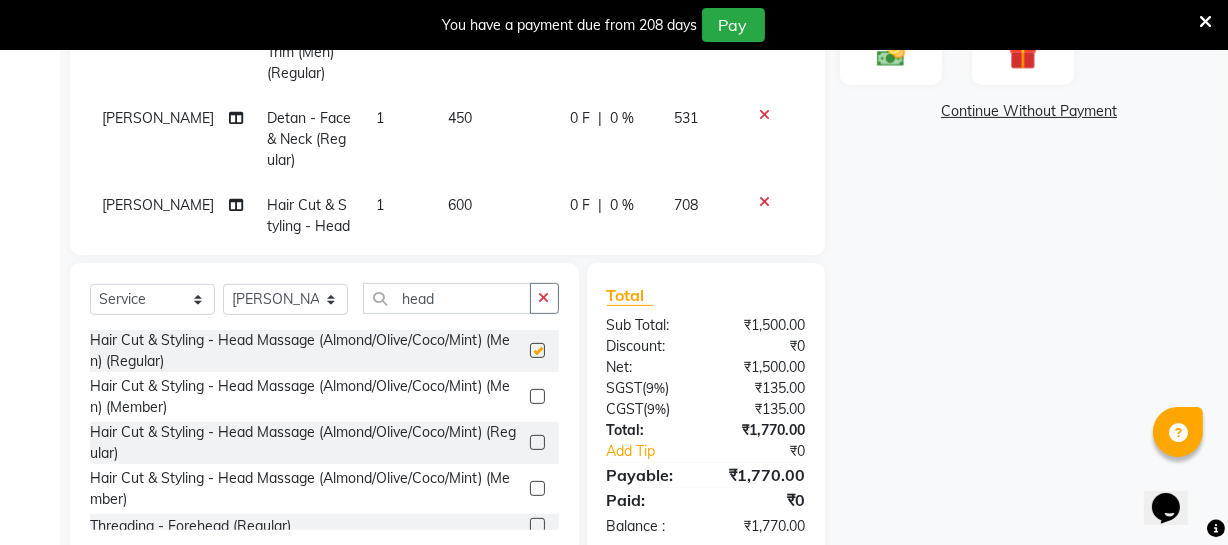 checkbox on "false" 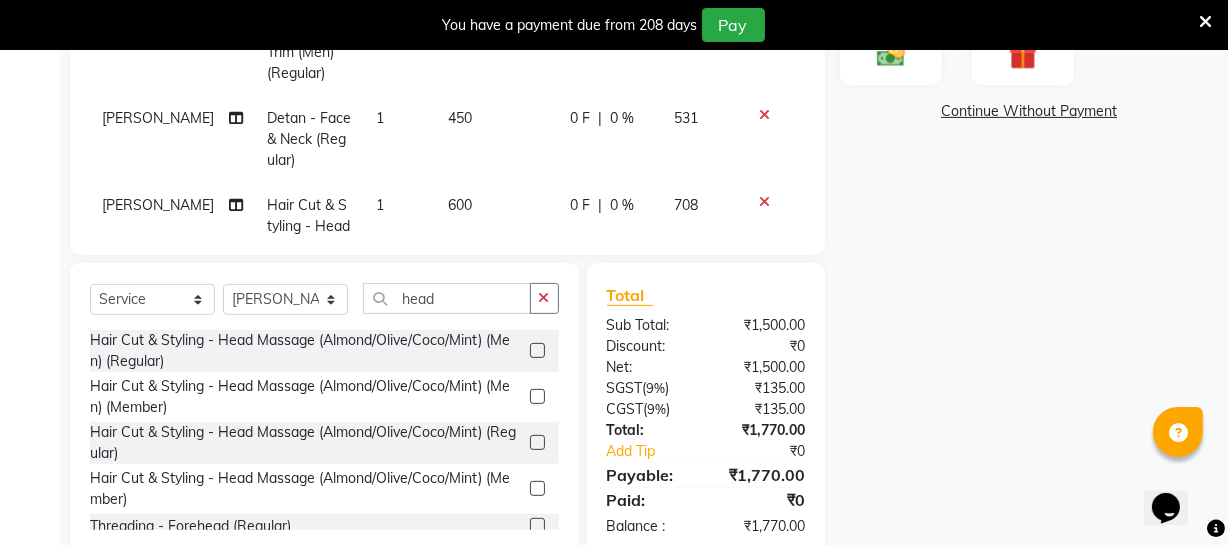 click on "450" 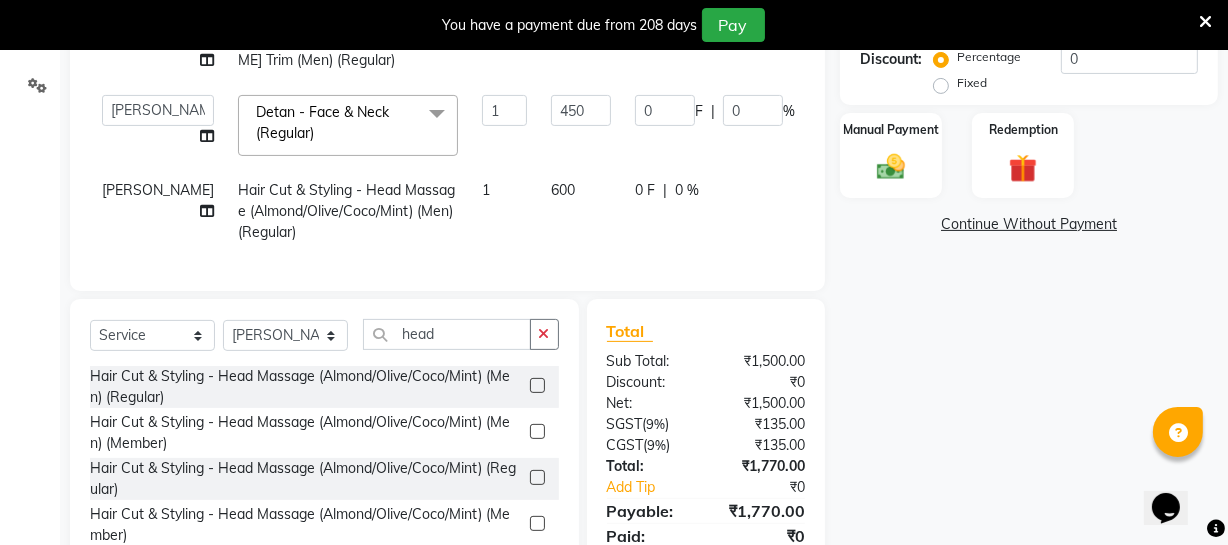 scroll, scrollTop: 270, scrollLeft: 0, axis: vertical 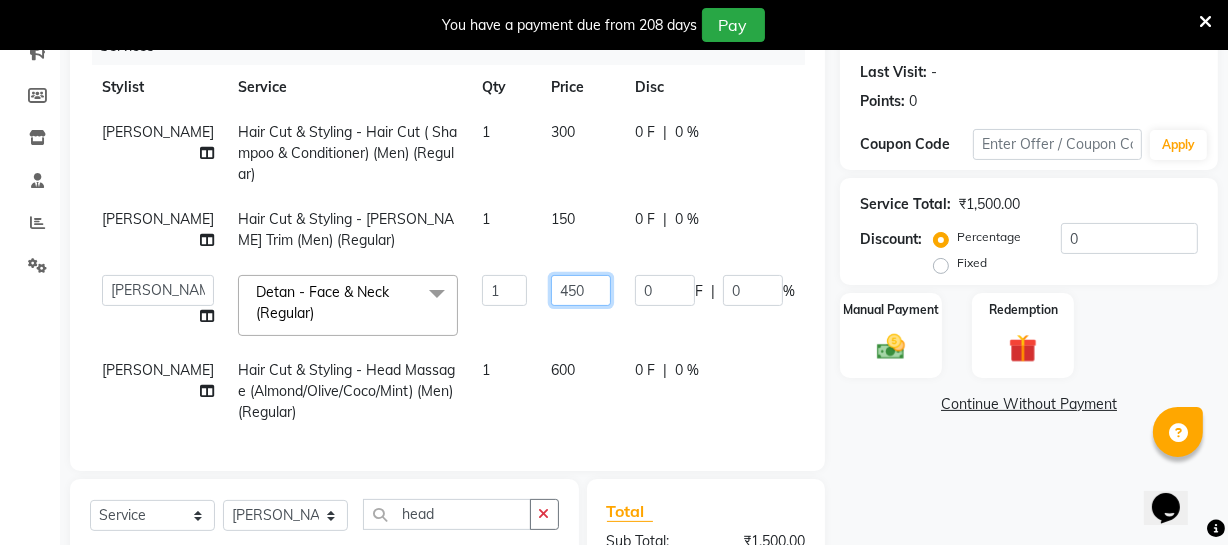 click on "450" 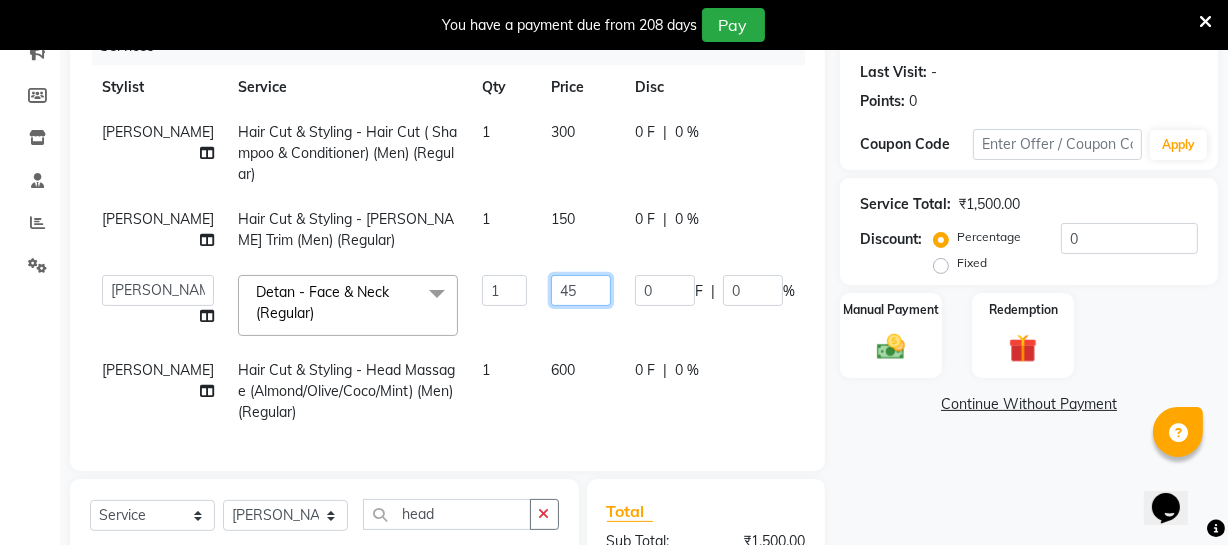 type on "4" 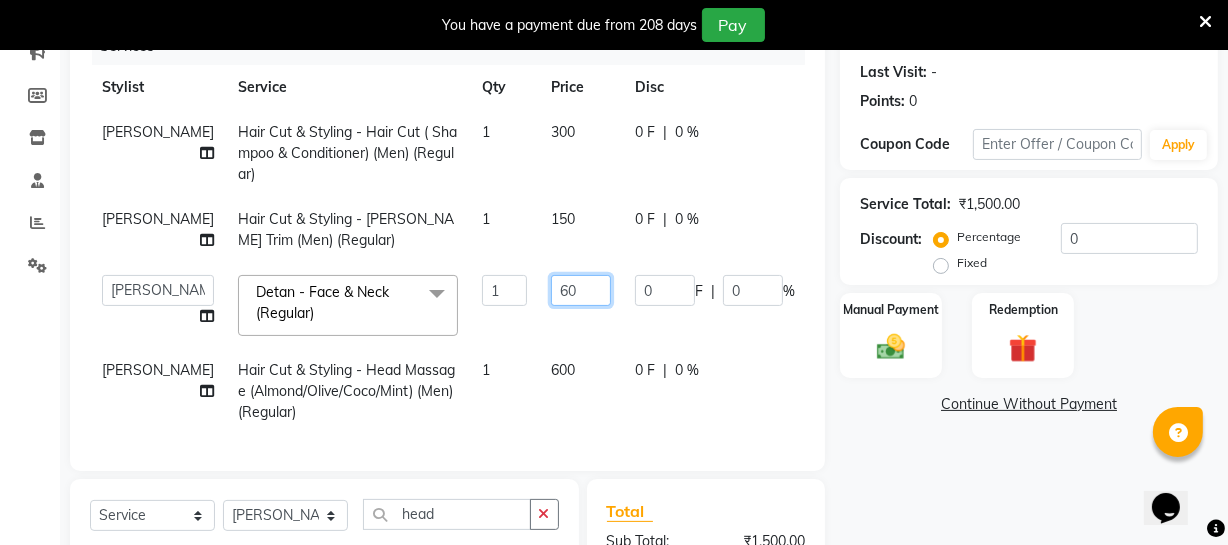 type on "600" 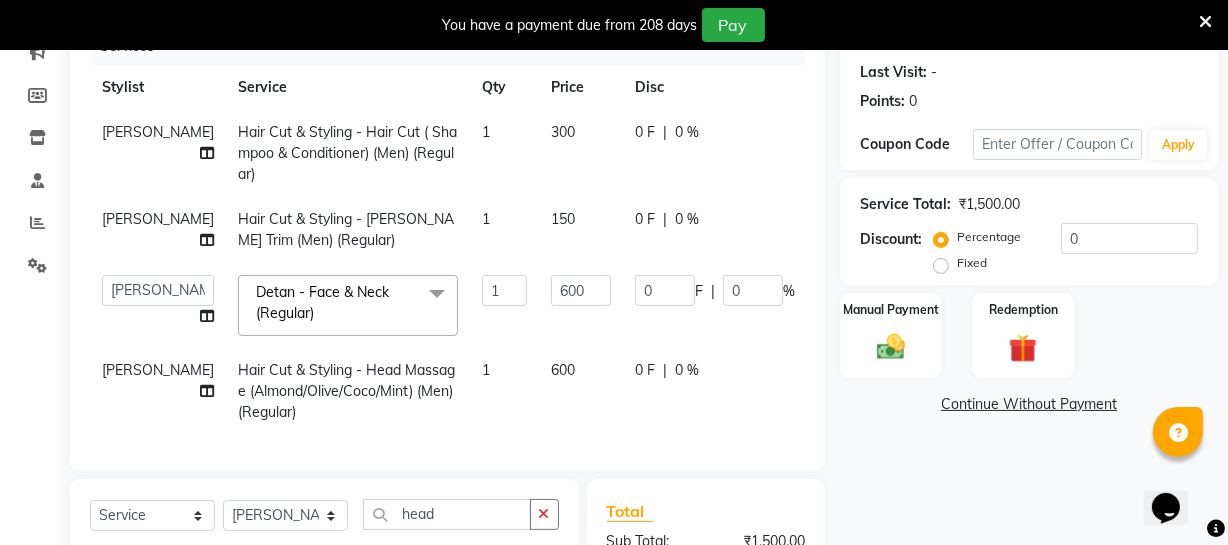 click on "Moses Hair Cut & Styling - Hair Cut ( Shampoo & Conditioner) (Men) (Regular) 1 300 0 F | 0 % 354 Moses Hair Cut & Styling - [PERSON_NAME] Trim (Men) (Regular) 1 150 0 F | 0 % 177  [PERSON_NAME]   [PERSON_NAME]   [PERSON_NAME]    Divya   Dolly   [PERSON_NAME]   [PERSON_NAME]   [PERSON_NAME]   Make up   Mani Unisex Stylist   [PERSON_NAME]   [PERSON_NAME]   [PERSON_NAME] Unisex   Ramya   RICITTA   [PERSON_NAME] Unisex   [PERSON_NAME]   [PERSON_NAME]   [PERSON_NAME]   Thiru   Virtue Aesthetic   Virtue Ambattur  Detan - Face & Neck  (Regular)  x Hair Cut & Styling - Kids Cut (Below 5 Years) (Men) (Regular) Hair Cut & Styling - Hair Cut ( Shampoo & Conditioner) (Men) (Regular) Hair Cut & Styling - Creative Hair Cut(With Shampoo & Conditioner) (Men) (Regular) Hair Cut & Styling - [PERSON_NAME] Trim (Men) (Regular) Hair Cut & Styling - [PERSON_NAME] Design (Men) (Regular) Hair Cut & Styling - Executive Shave (Men) (Regular) Hair Cut & Styling - Hair Wash & Conditioner (Schwarzkopf) (Men) (Regular) Hair Cut & Styling - [PERSON_NAME] Trim (Men) (Member) Package 1 0" 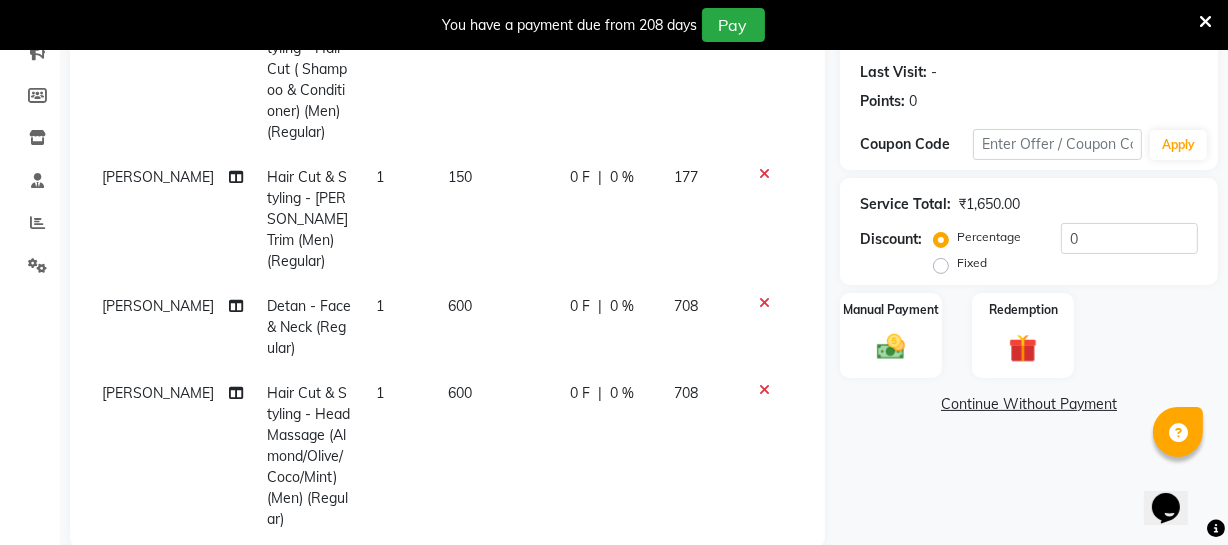 scroll, scrollTop: 106, scrollLeft: 0, axis: vertical 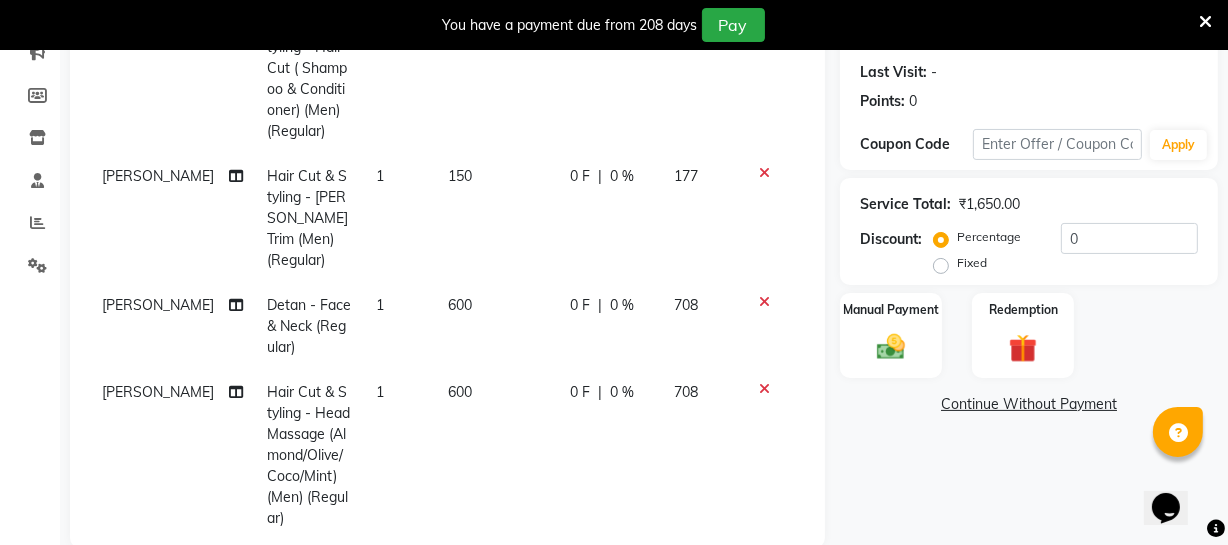 click on "600" 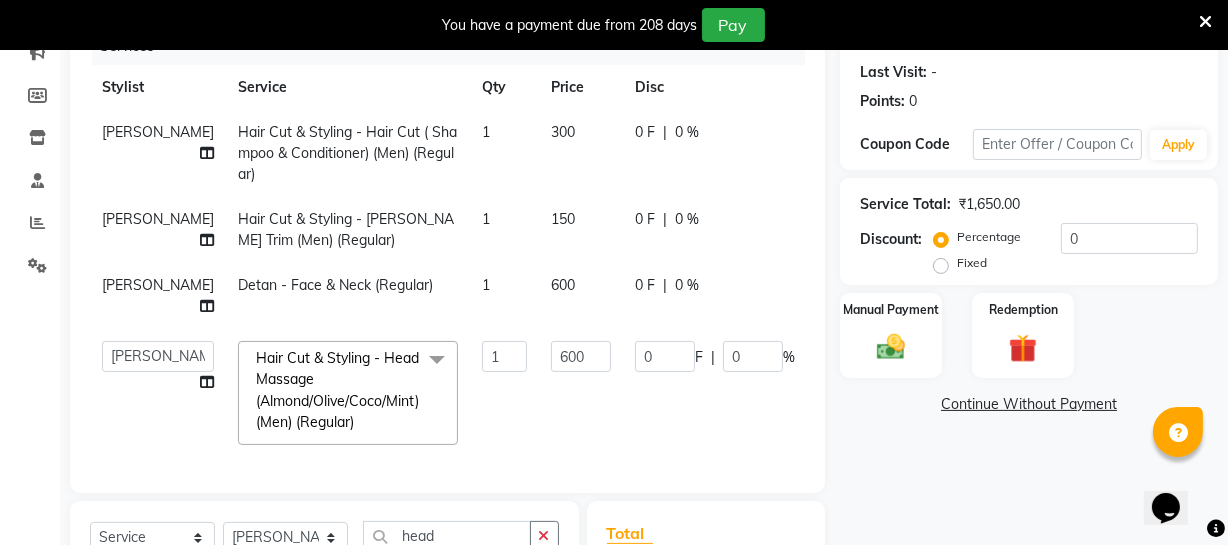 scroll, scrollTop: 0, scrollLeft: 0, axis: both 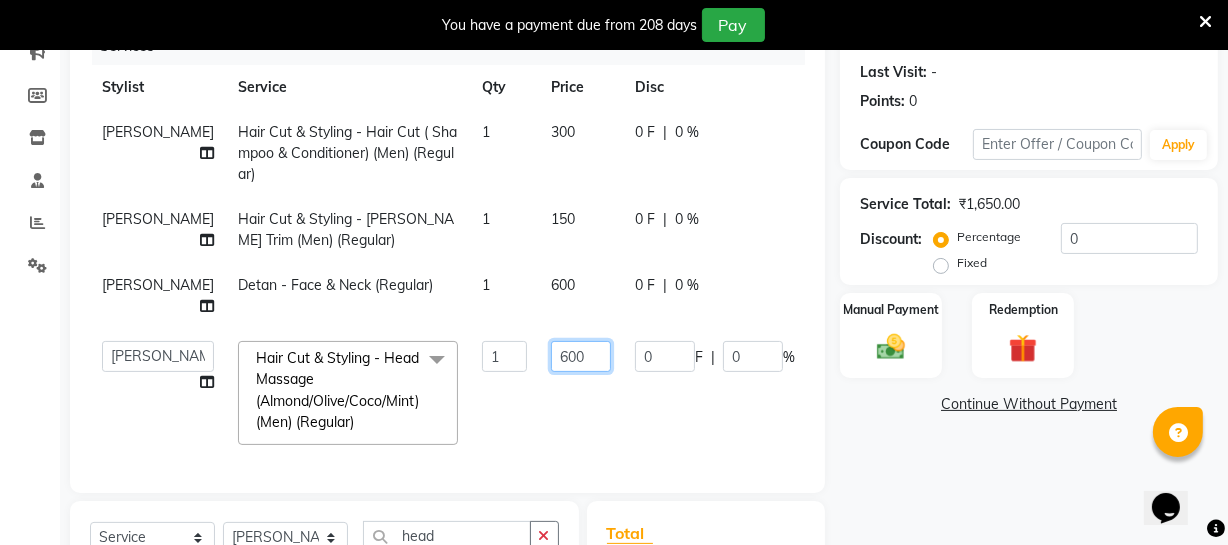 click on "600" 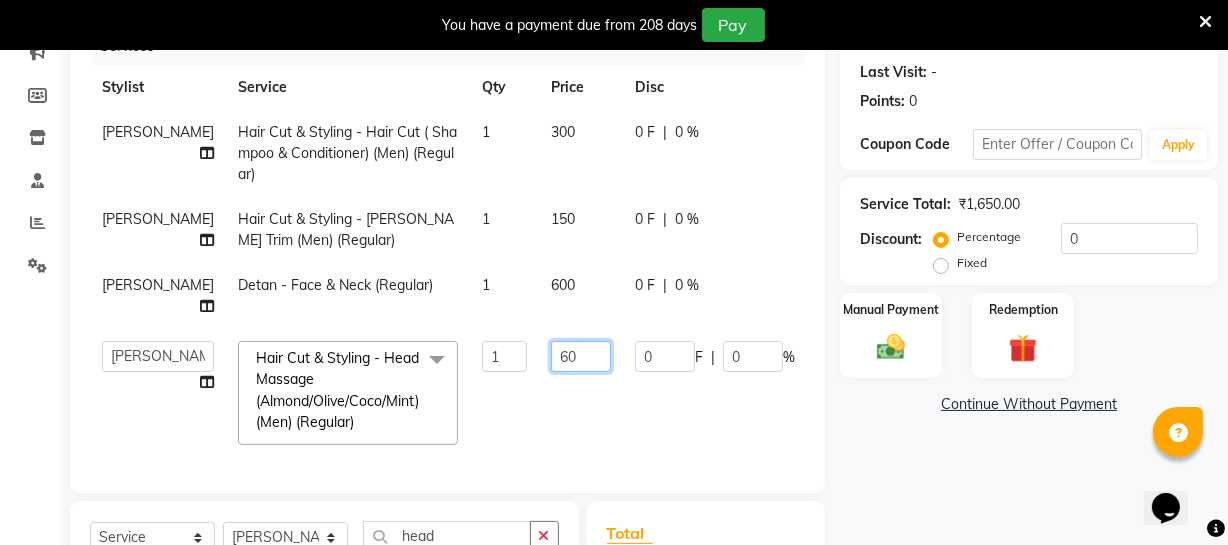type on "6" 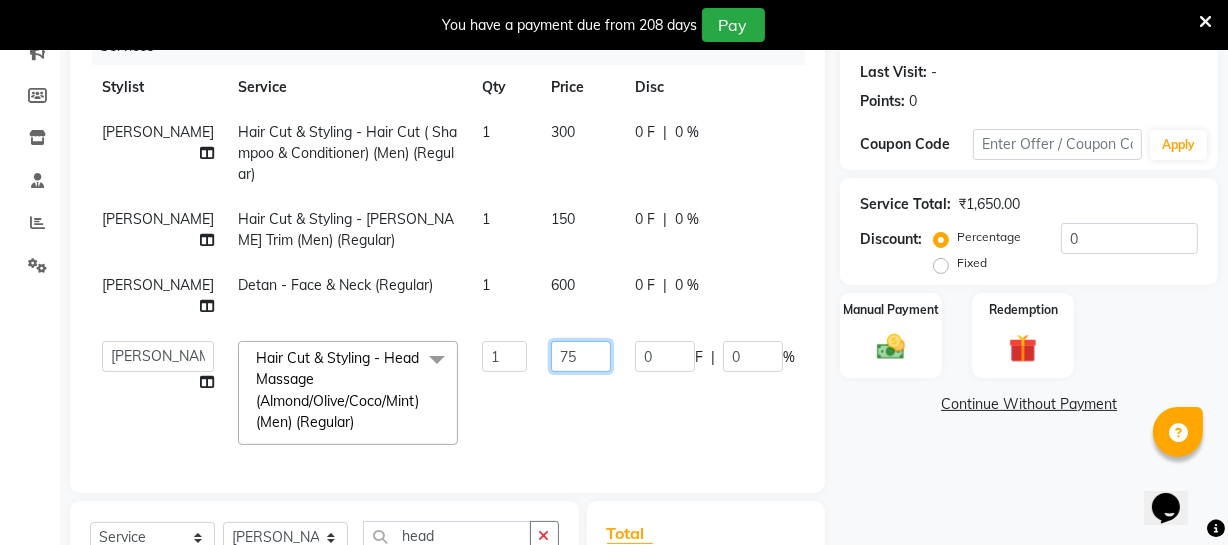 type on "750" 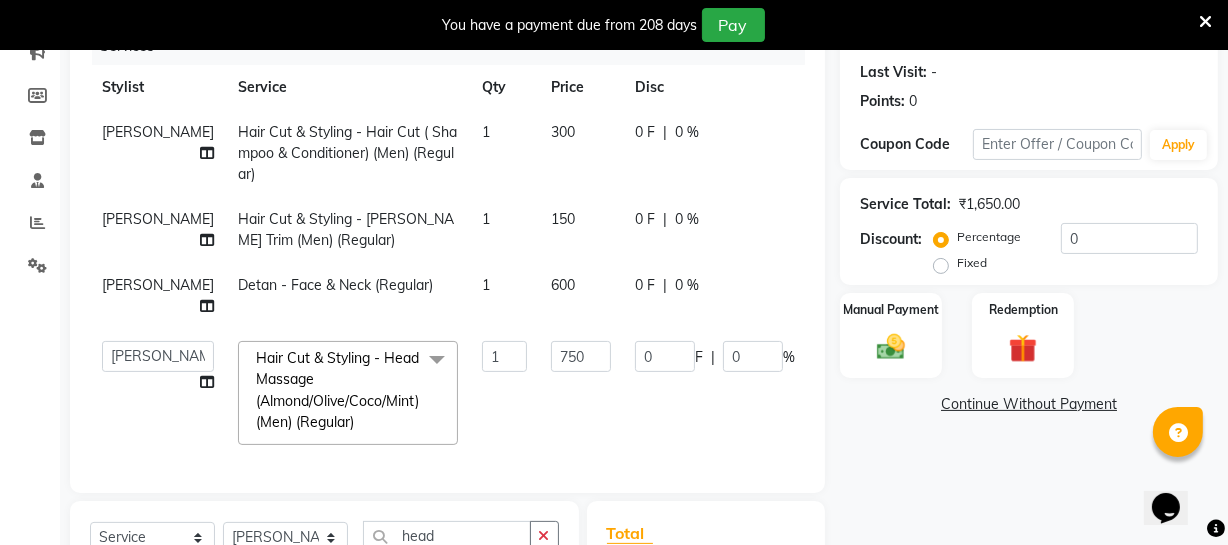 click on "Moses Hair Cut & Styling - Hair Cut ( Shampoo & Conditioner) (Men) (Regular) 1 300 0 F | 0 % 354 Moses Hair Cut & Styling - [PERSON_NAME] Trim (Men) (Regular) 1 150 0 F | 0 % 177 Sathya Detan - Face & Neck  (Regular) 1 600 0 F | 0 % 708  [PERSON_NAME]   [PERSON_NAME]   [PERSON_NAME]    Divya   Dolly   [PERSON_NAME]   [PERSON_NAME]   [PERSON_NAME]   Make up   Mani Unisex Stylist   Manoj   [PERSON_NAME]   [PERSON_NAME] Unisex   Ramya   RICITTA   [PERSON_NAME] Unisex   [PERSON_NAME]   [PERSON_NAME]   [PERSON_NAME]   Thiru   Virtue Aesthetic   Virtue Ambattur  Hair Cut & Styling - Head Massage (Almond/Olive/Coco/Mint) (Men) (Regular)  x Hair Cut & Styling - Kids Cut (Below 5 Years) (Men) (Regular) Hair Cut & Styling - Hair Cut ( Shampoo & Conditioner) (Men) (Regular) Hair Cut & Styling - Creative Hair Cut(With Shampoo & Conditioner) (Men) (Regular) Hair Cut & Styling - [PERSON_NAME] Trim (Men) (Regular) Hair Cut & Styling - [PERSON_NAME] Design (Men) (Regular) Hair Cut & Styling - Executive Shave (Men) (Regular) Skeyndor Perfect balance  Tongs" 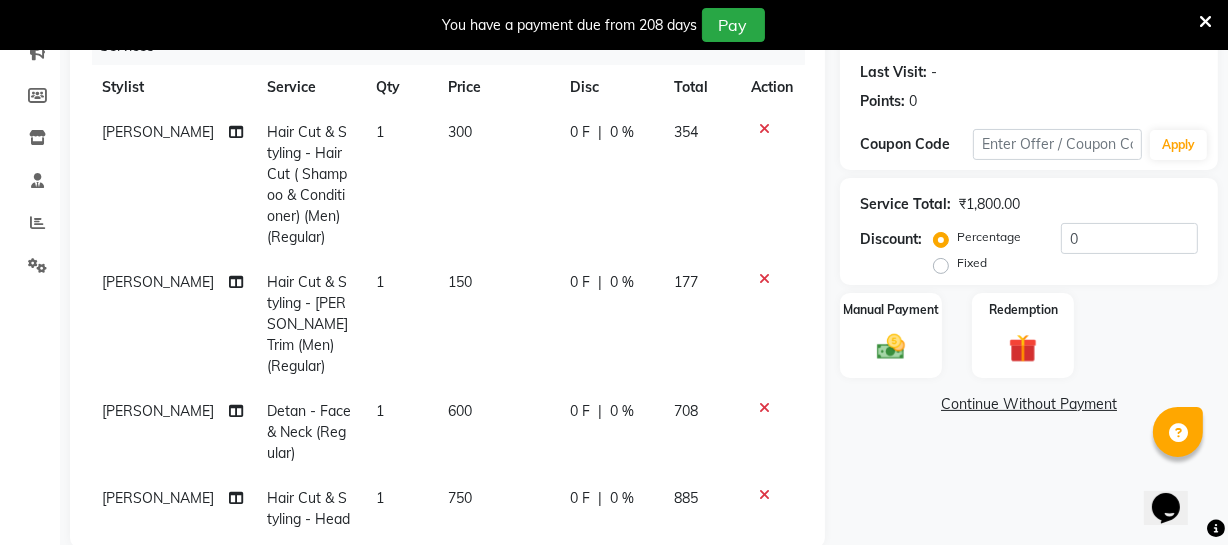 scroll, scrollTop: 106, scrollLeft: 0, axis: vertical 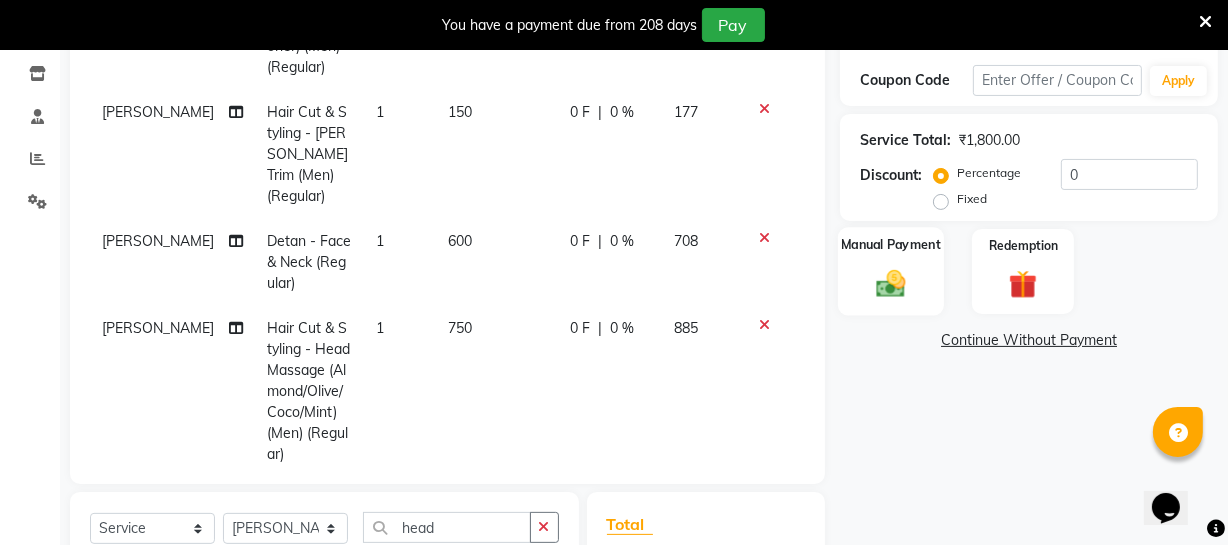 click 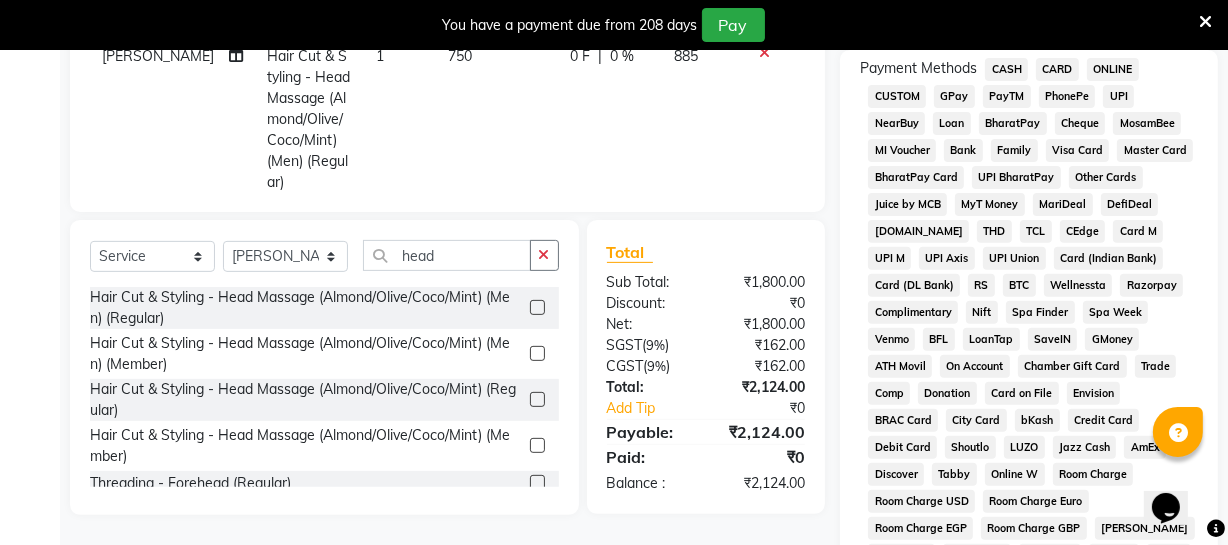 scroll, scrollTop: 607, scrollLeft: 0, axis: vertical 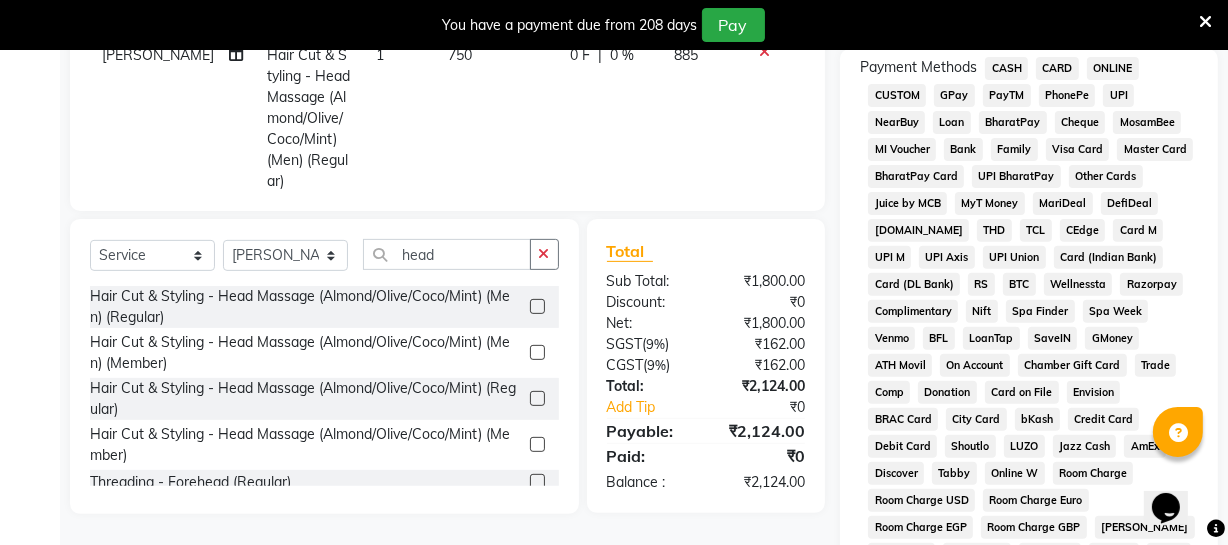 click on "ONLINE" 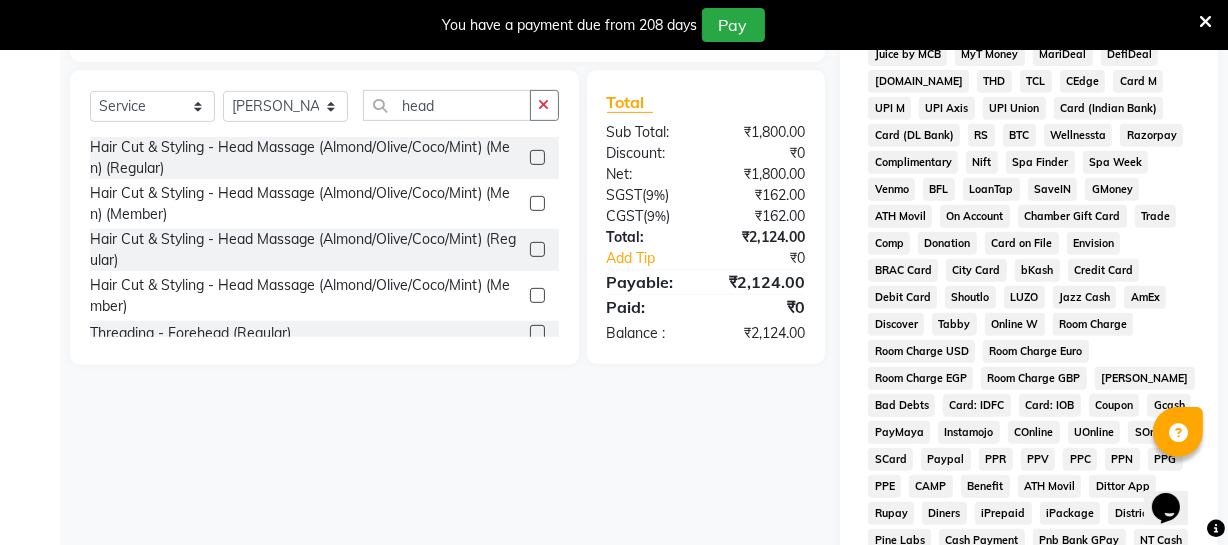 scroll, scrollTop: 1033, scrollLeft: 0, axis: vertical 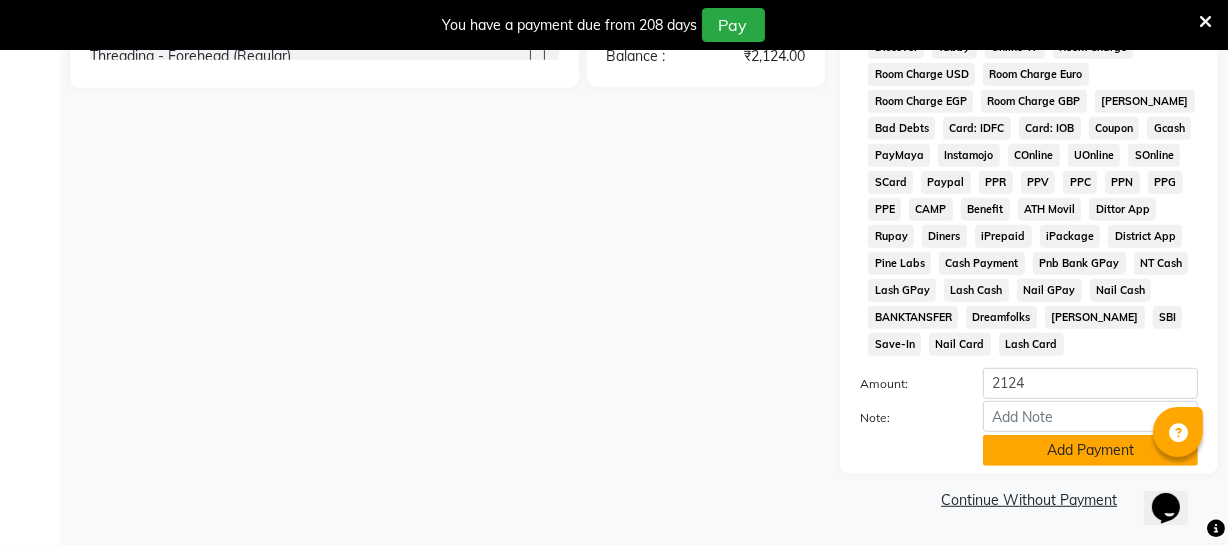 click on "Add Payment" 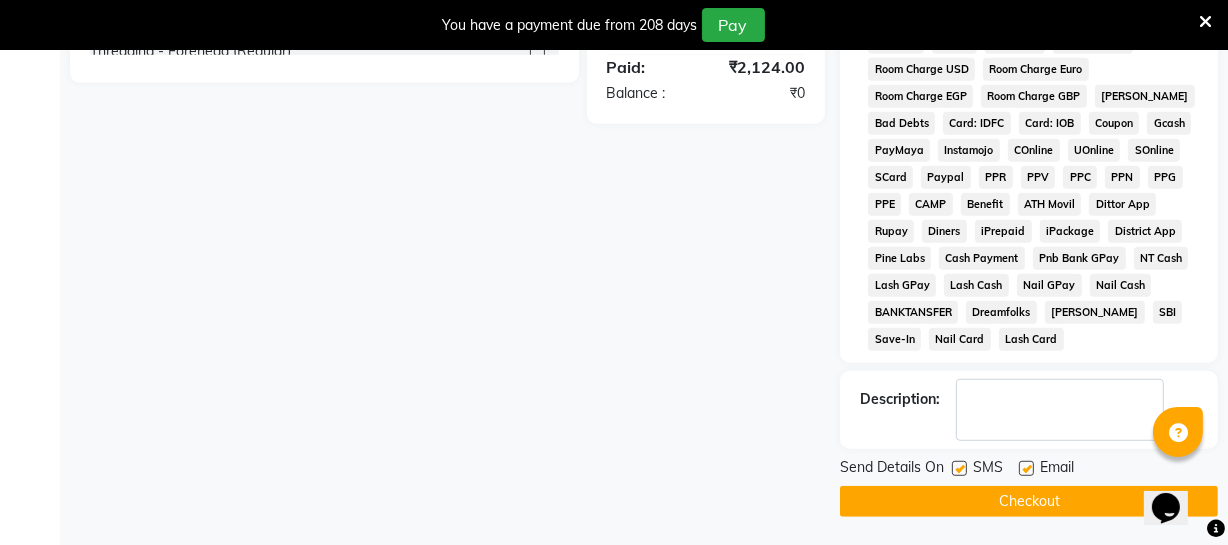 scroll, scrollTop: 1039, scrollLeft: 0, axis: vertical 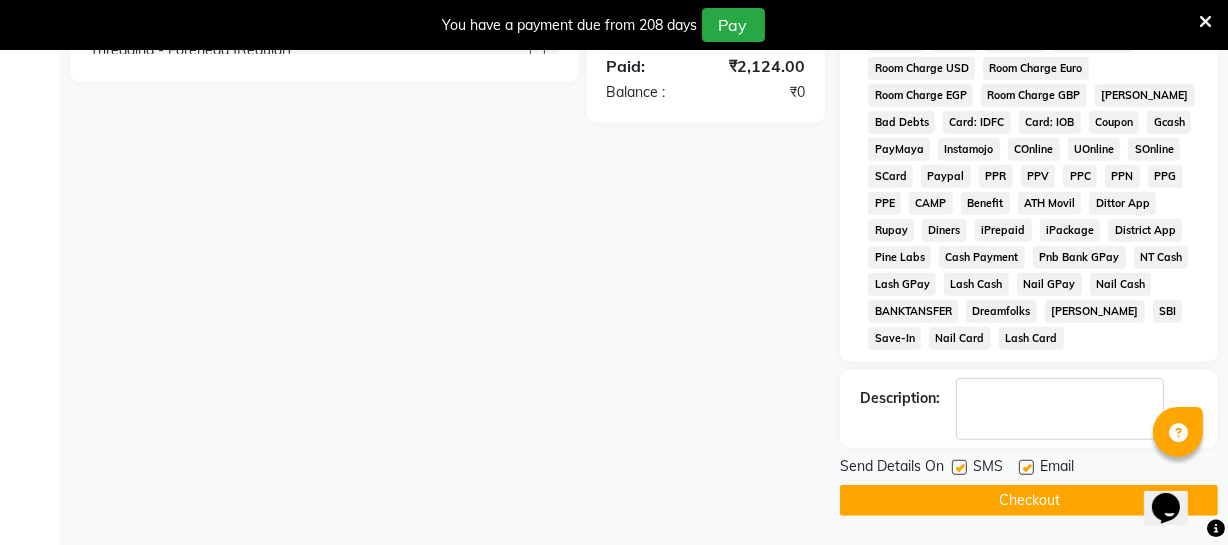 click on "Checkout" 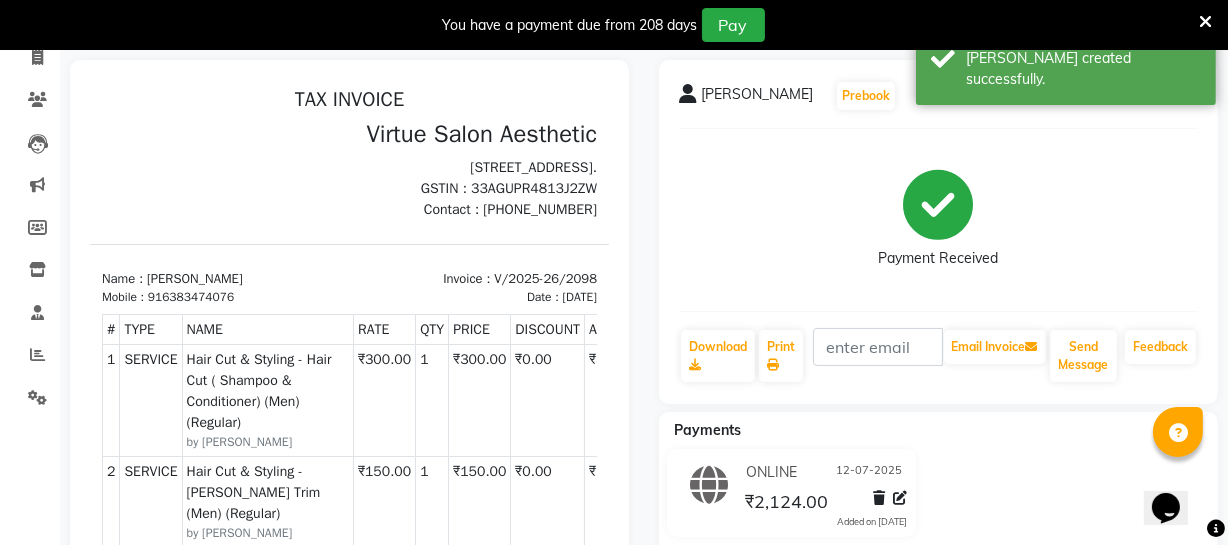 scroll, scrollTop: 0, scrollLeft: 0, axis: both 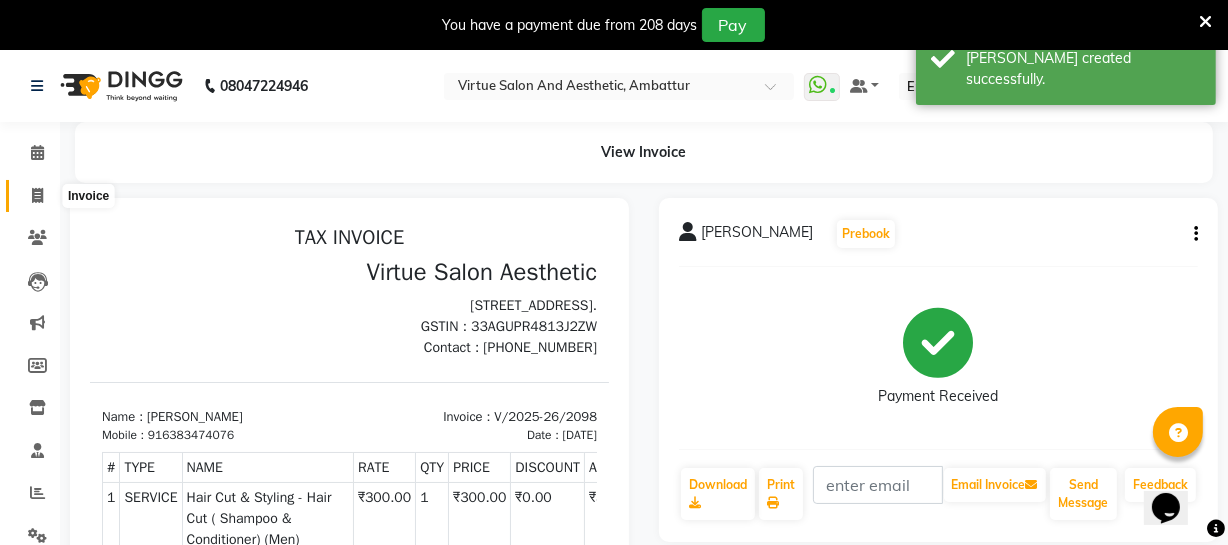click 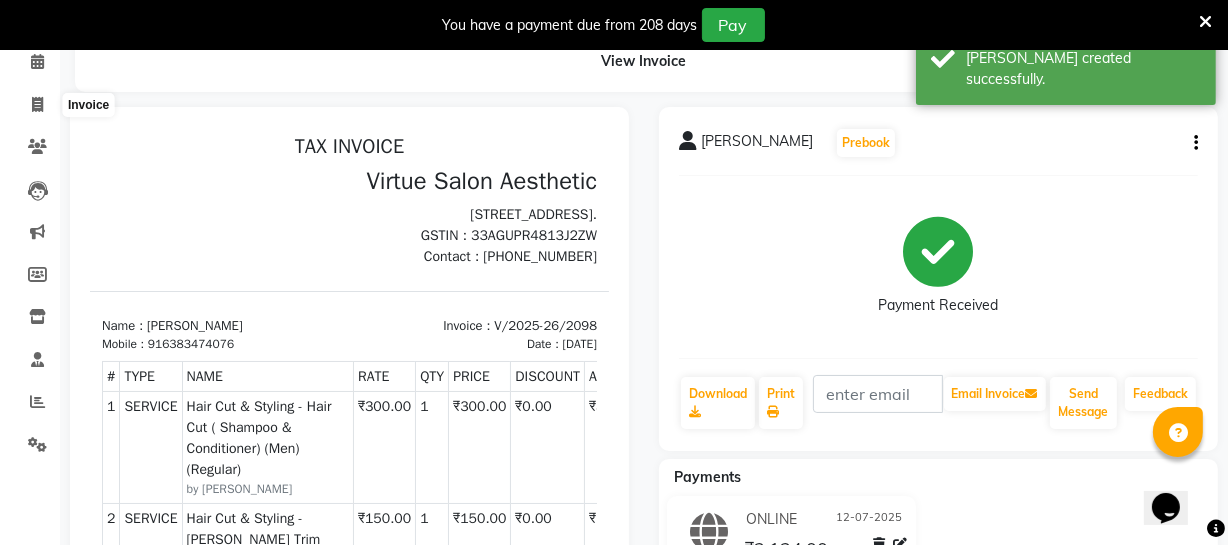 select on "5237" 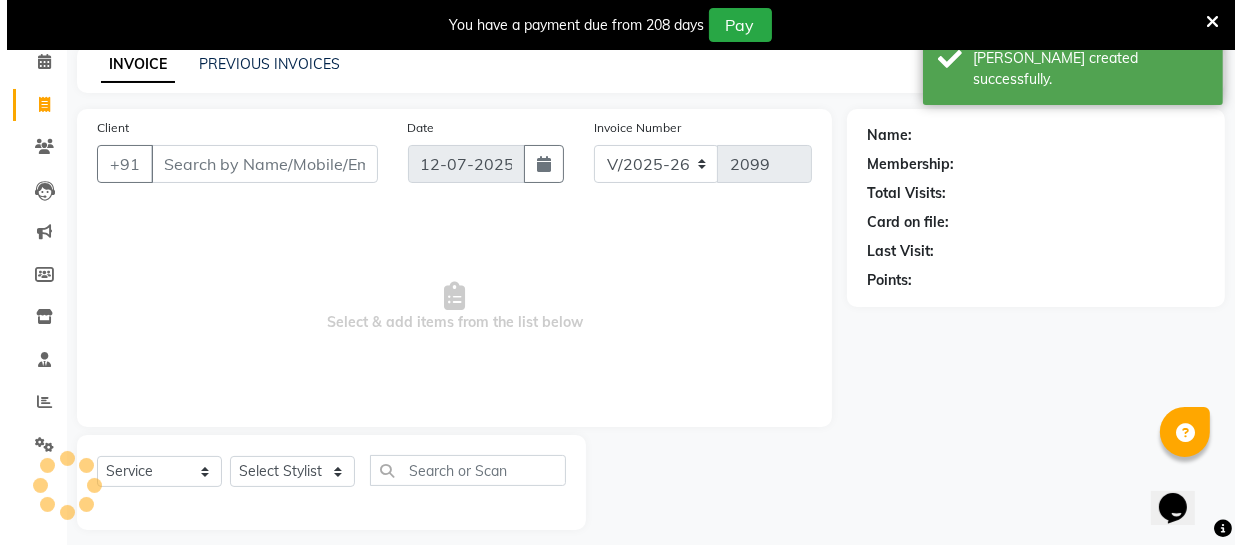 scroll, scrollTop: 107, scrollLeft: 0, axis: vertical 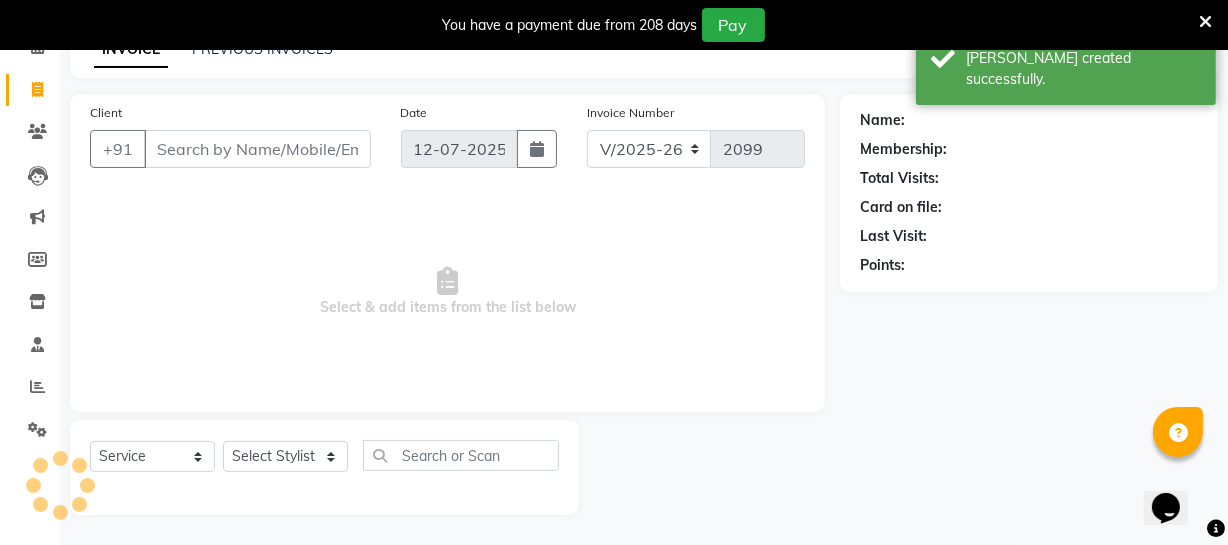 click on "Client" at bounding box center [257, 149] 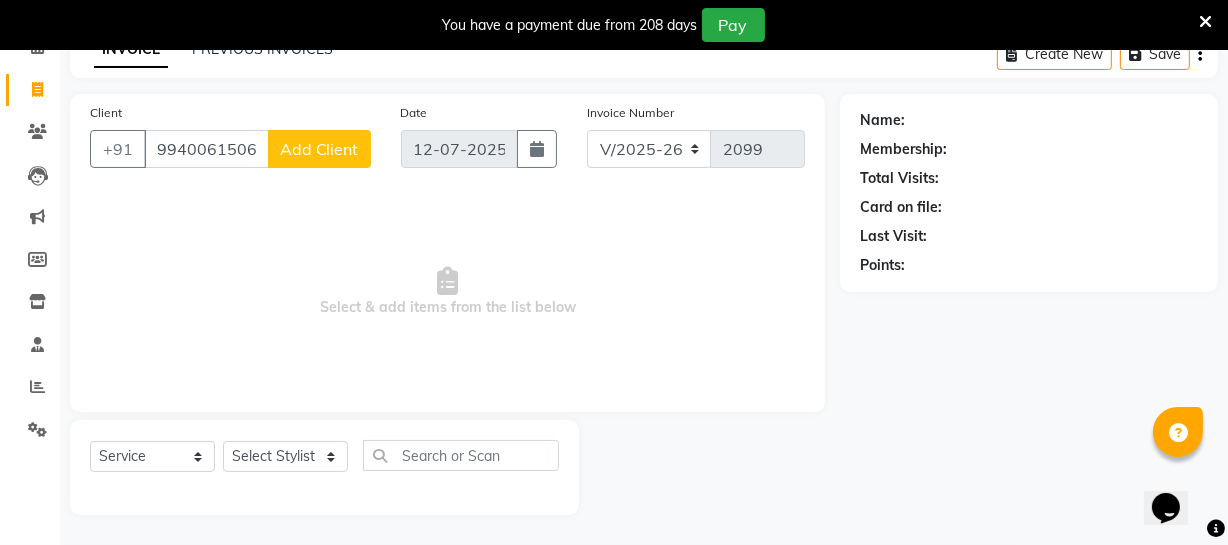type on "9940061506" 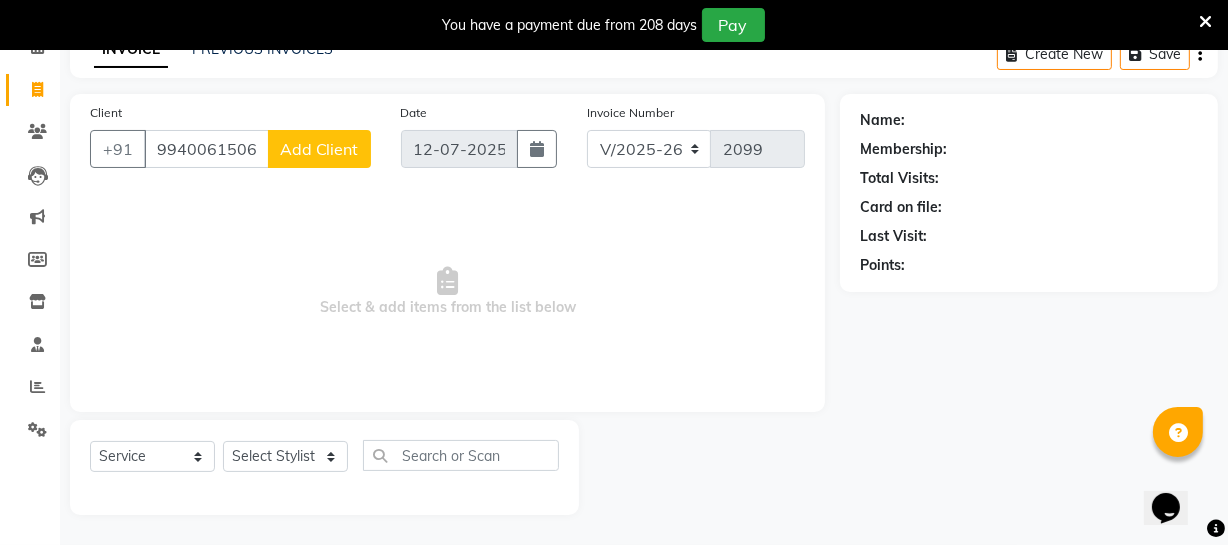 click on "Add Client" 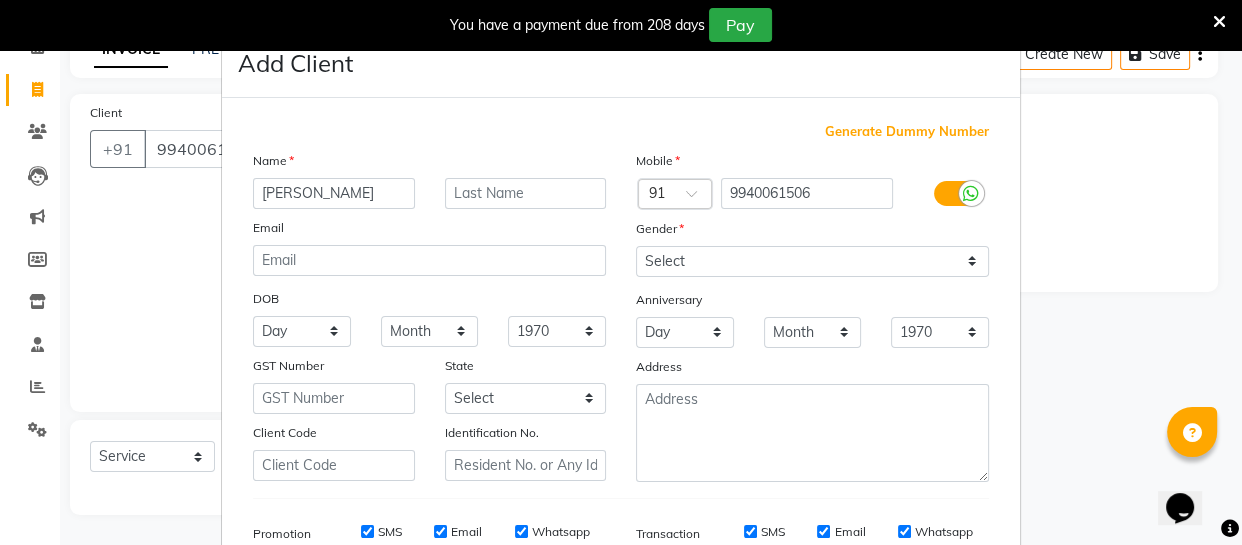 type on "[PERSON_NAME]" 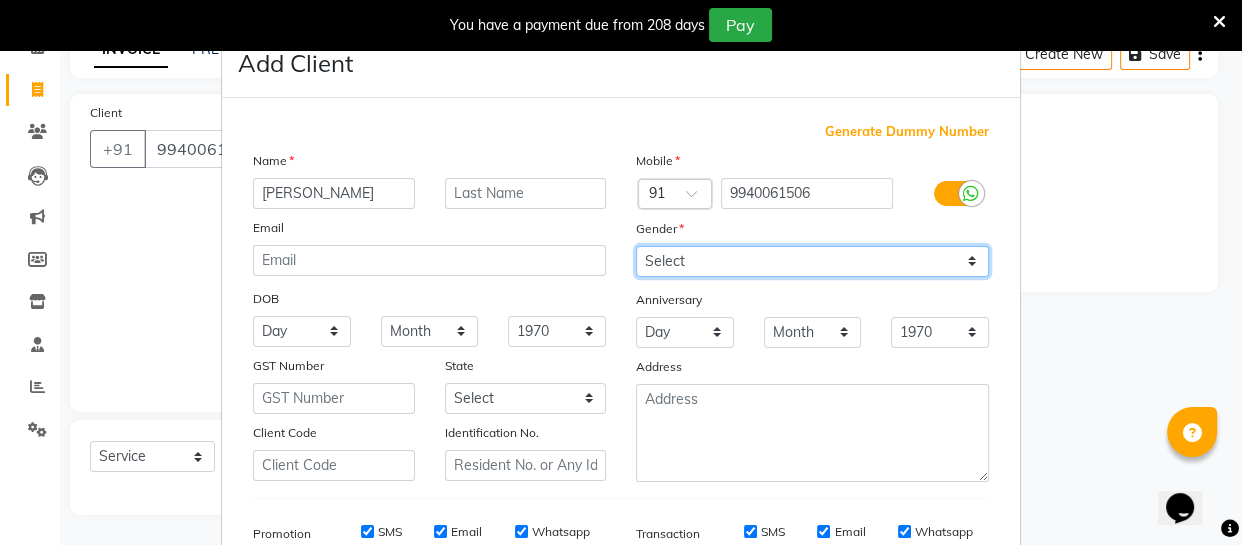 click on "Select [DEMOGRAPHIC_DATA] [DEMOGRAPHIC_DATA] Other Prefer Not To Say" at bounding box center [812, 261] 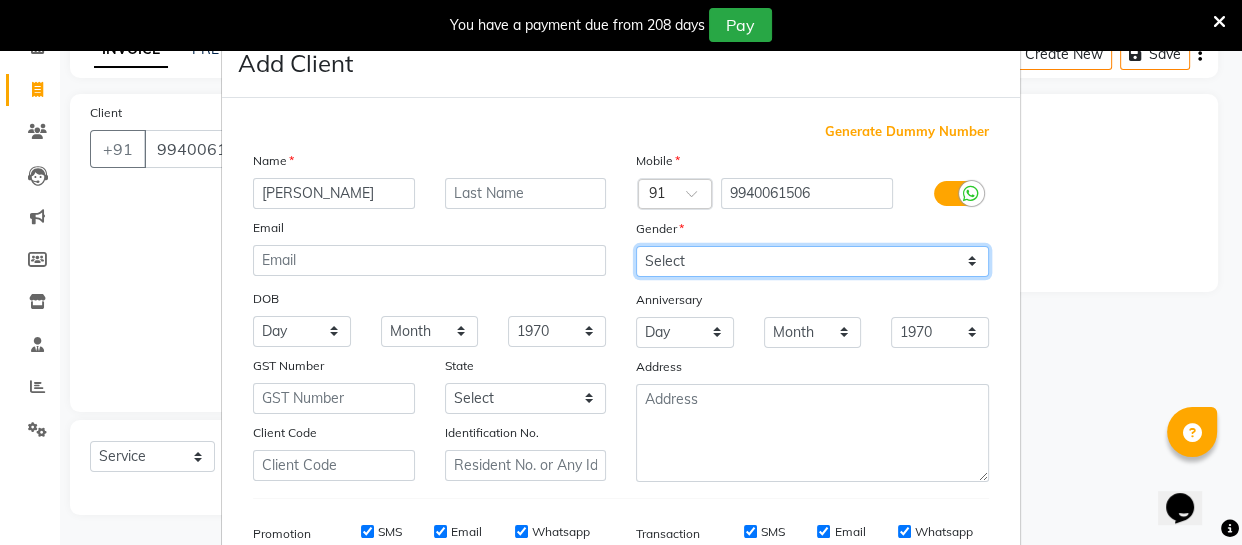select on "[DEMOGRAPHIC_DATA]" 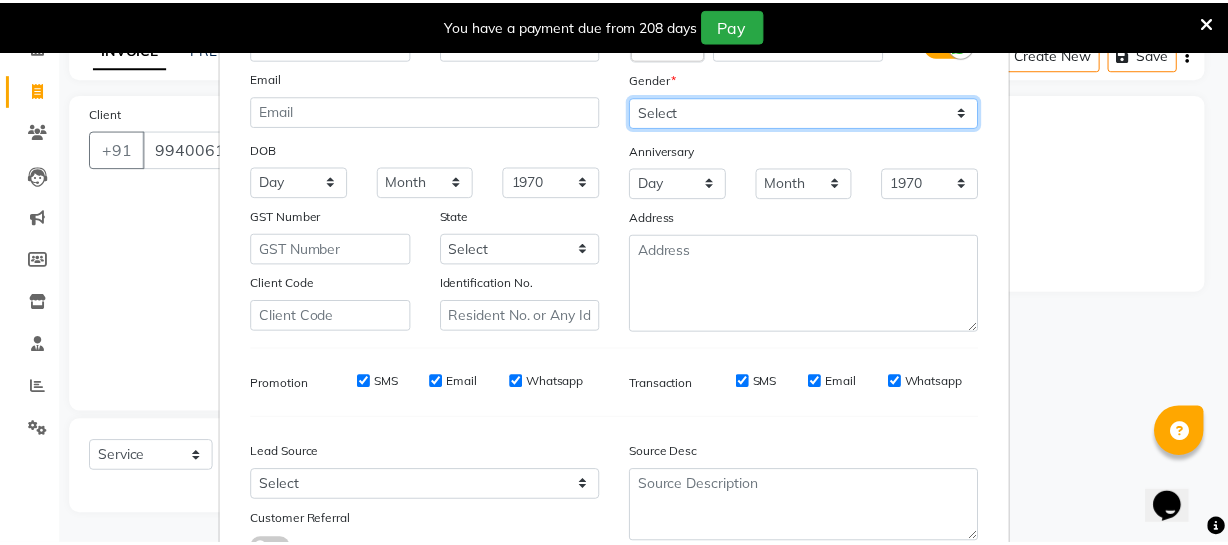 scroll, scrollTop: 309, scrollLeft: 0, axis: vertical 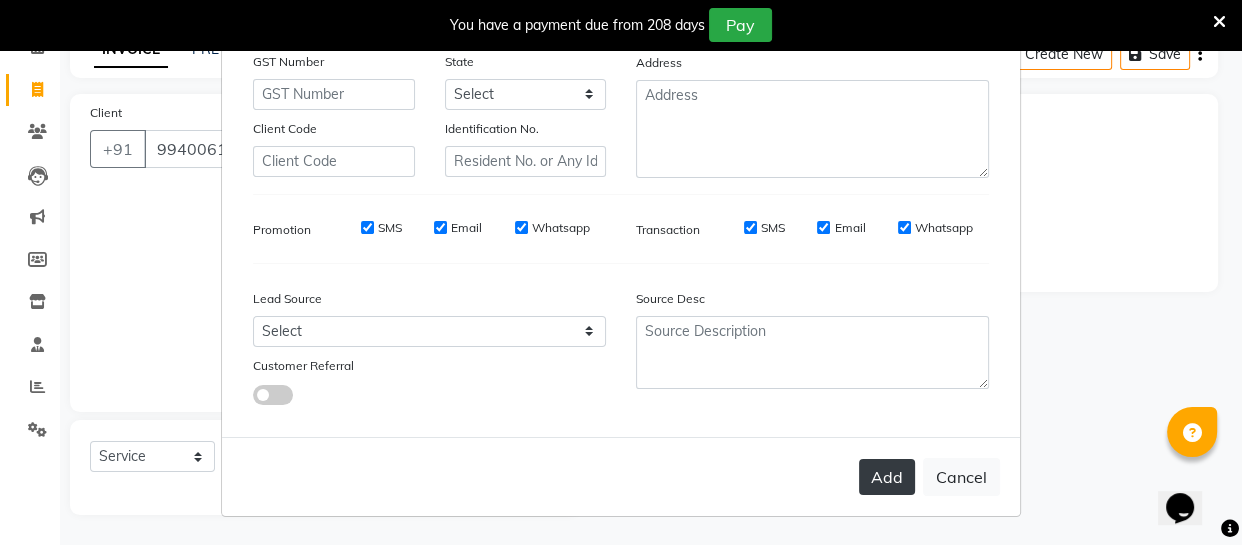 click on "Add" at bounding box center (887, 477) 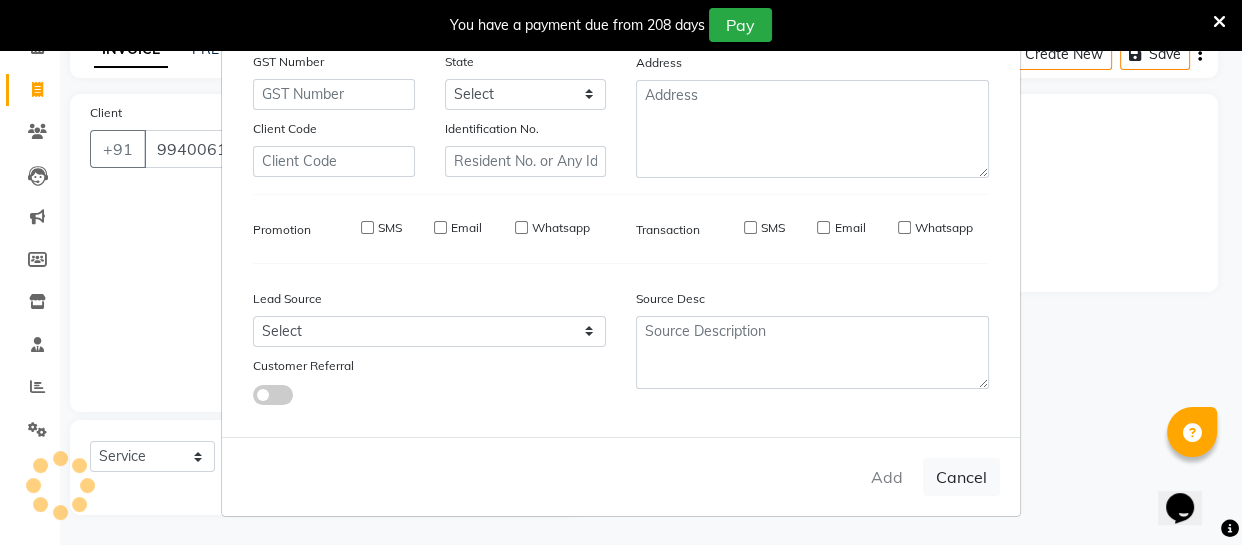 type 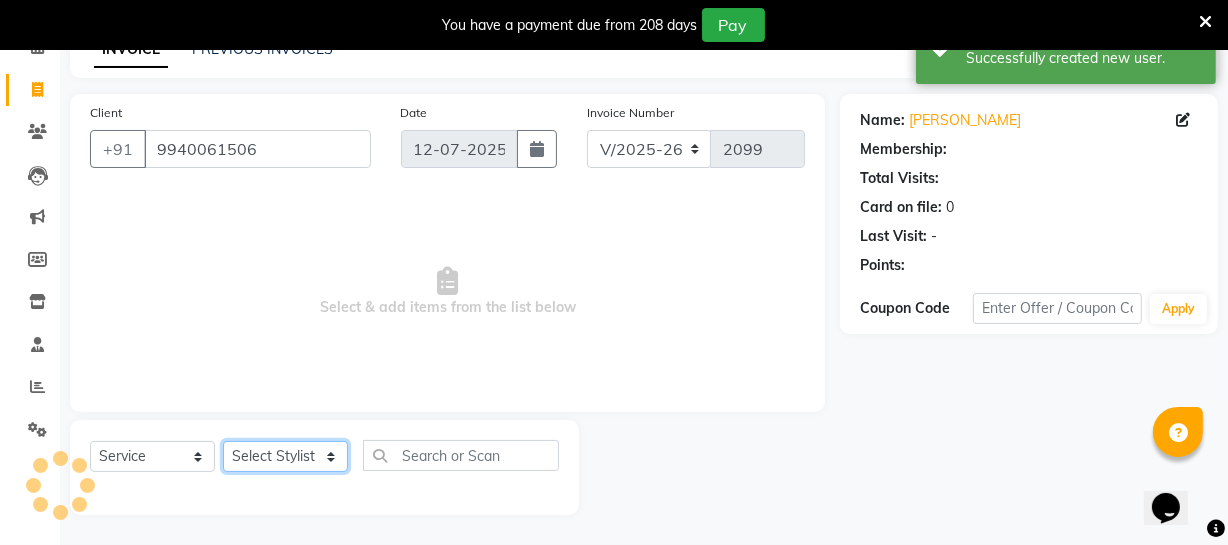 click on "Select Stylist [PERSON_NAME] [PERSON_NAME] [PERSON_NAME] [PERSON_NAME] [PERSON_NAME] [PERSON_NAME] Make up Mani Unisex Stylist [PERSON_NAME] [PERSON_NAME] [PERSON_NAME] Unisex Ramya [PERSON_NAME] Unisex [PERSON_NAME] [PERSON_NAME] [PERSON_NAME] Thiru Virtue Aesthetic Virtue Ambattur" 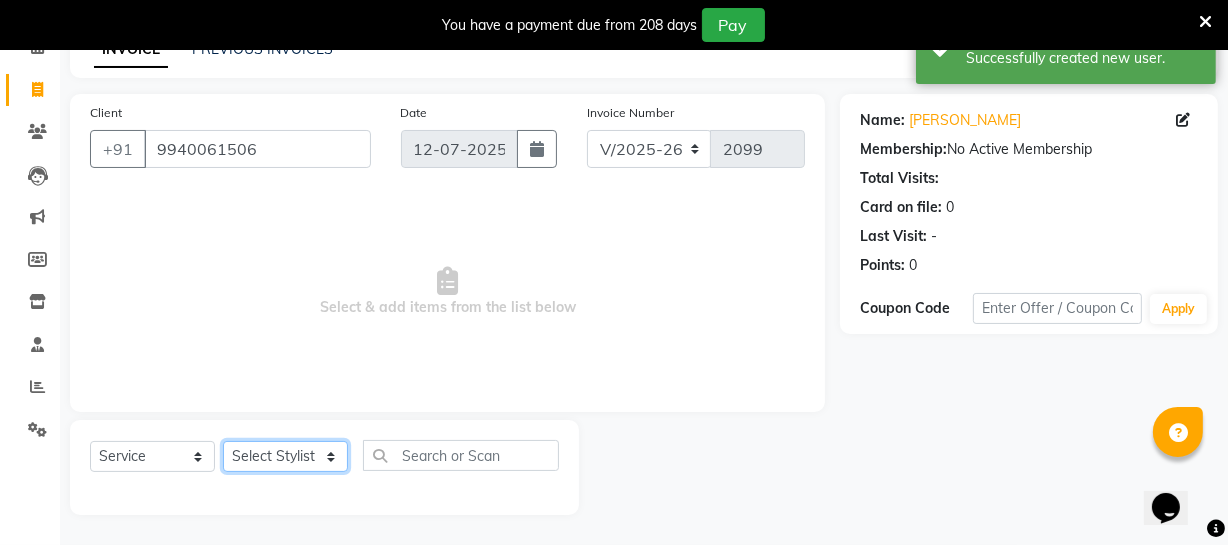 select on "48009" 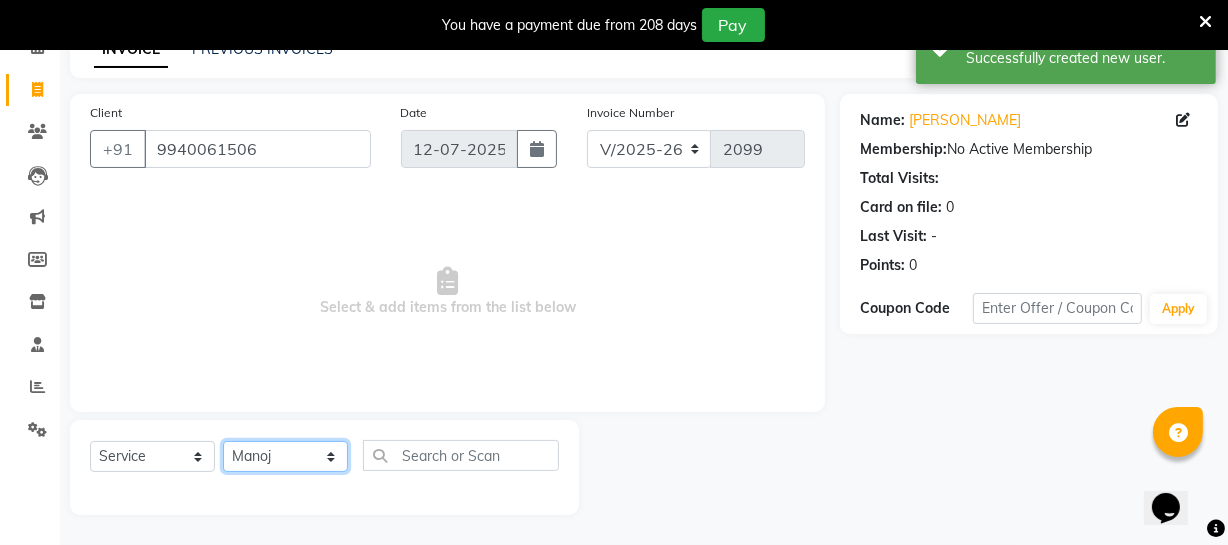 click on "Select Stylist [PERSON_NAME] [PERSON_NAME] [PERSON_NAME] [PERSON_NAME] [PERSON_NAME] [PERSON_NAME] Make up Mani Unisex Stylist [PERSON_NAME] [PERSON_NAME] [PERSON_NAME] Unisex Ramya [PERSON_NAME] Unisex [PERSON_NAME] [PERSON_NAME] [PERSON_NAME] Thiru Virtue Aesthetic Virtue Ambattur" 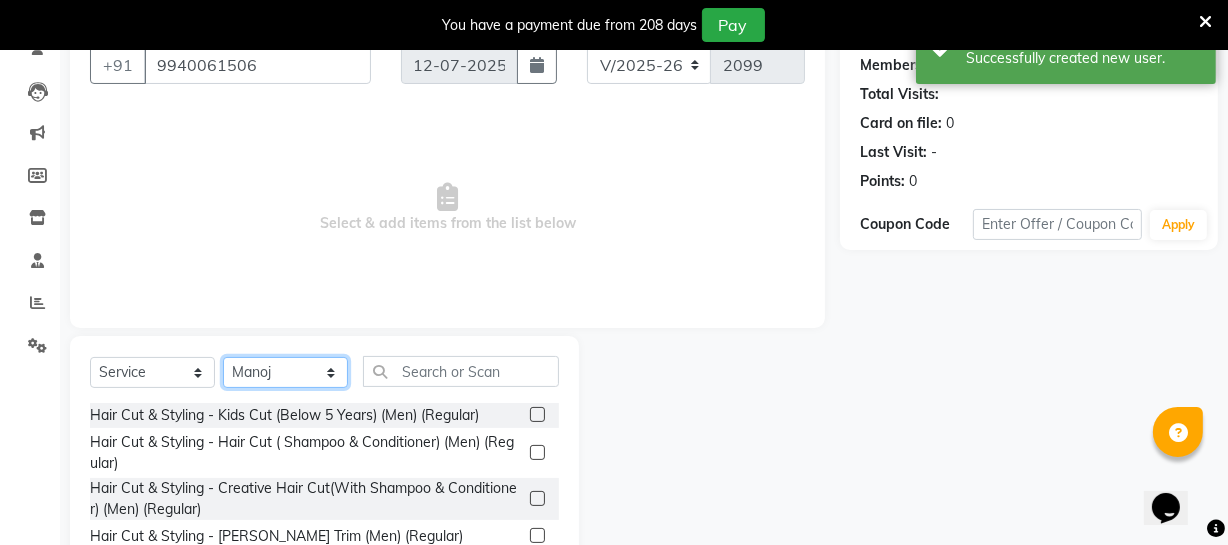 scroll, scrollTop: 289, scrollLeft: 0, axis: vertical 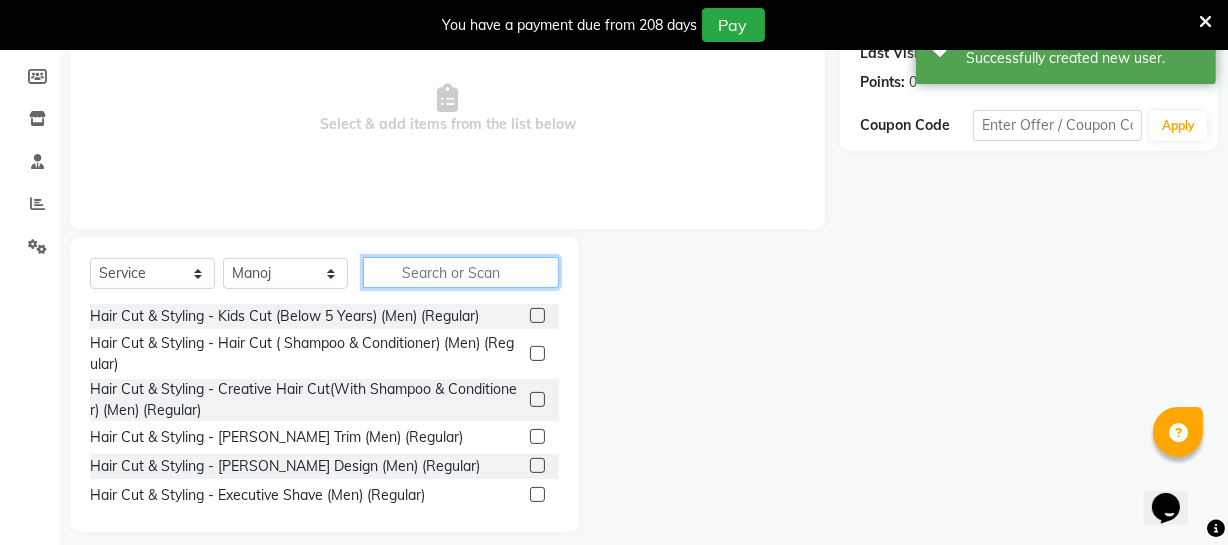 click 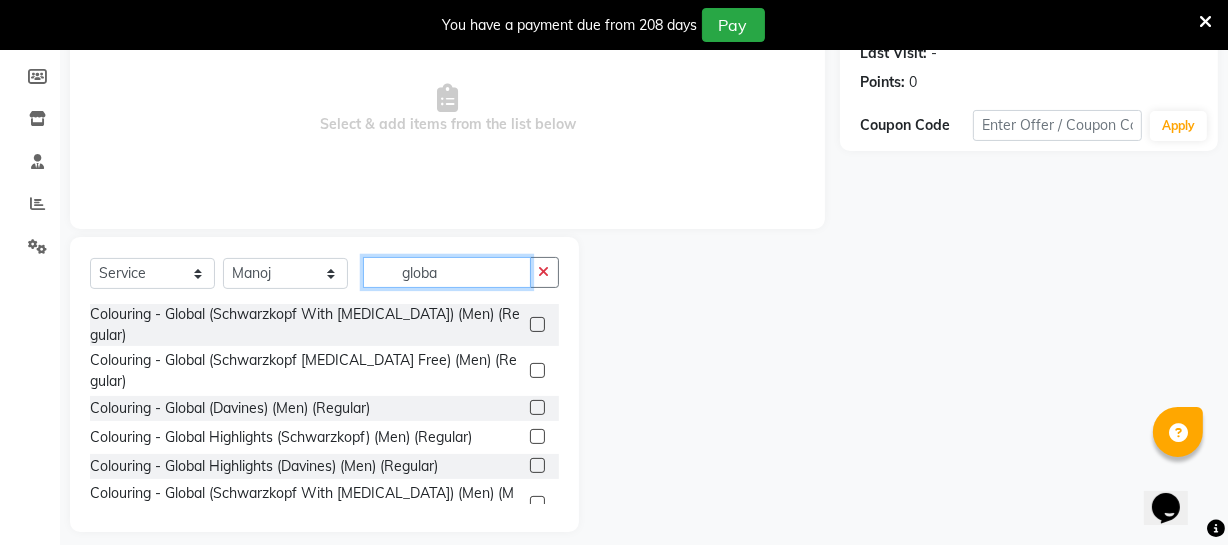 type on "globa" 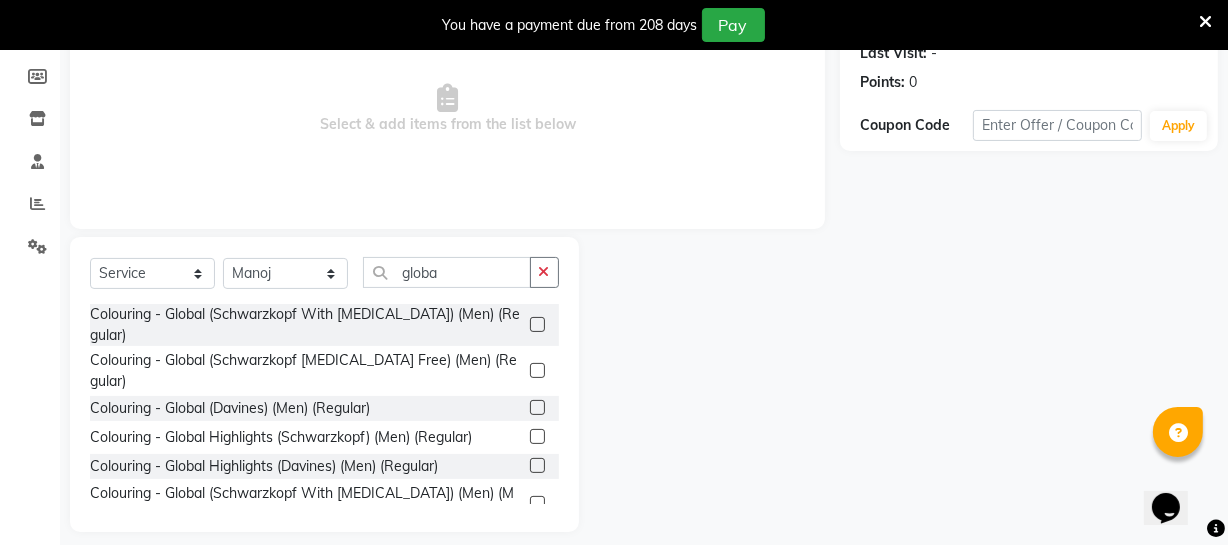 click 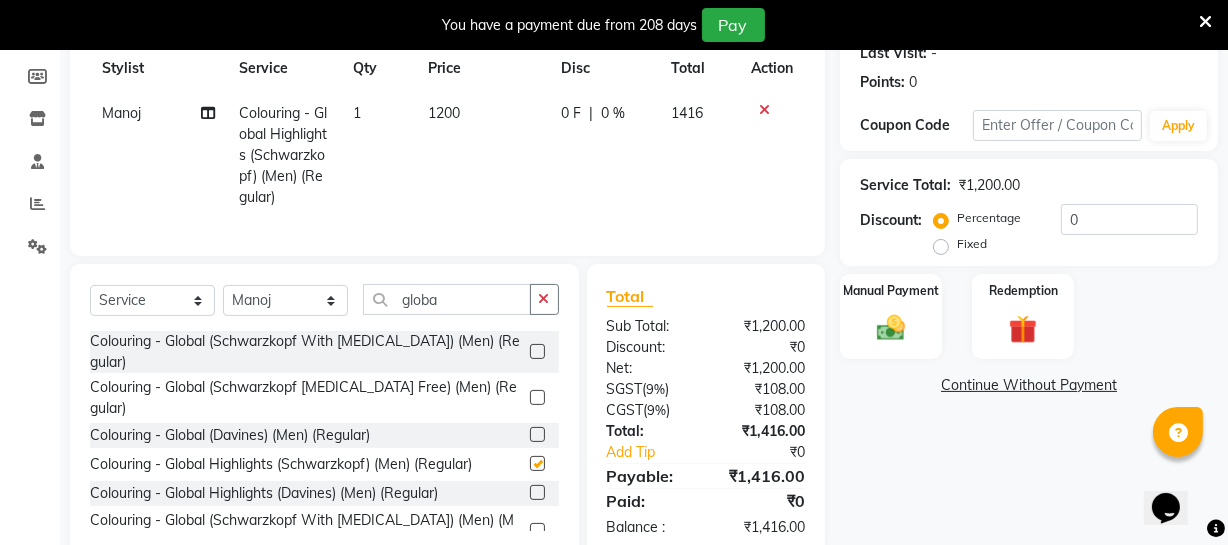 checkbox on "false" 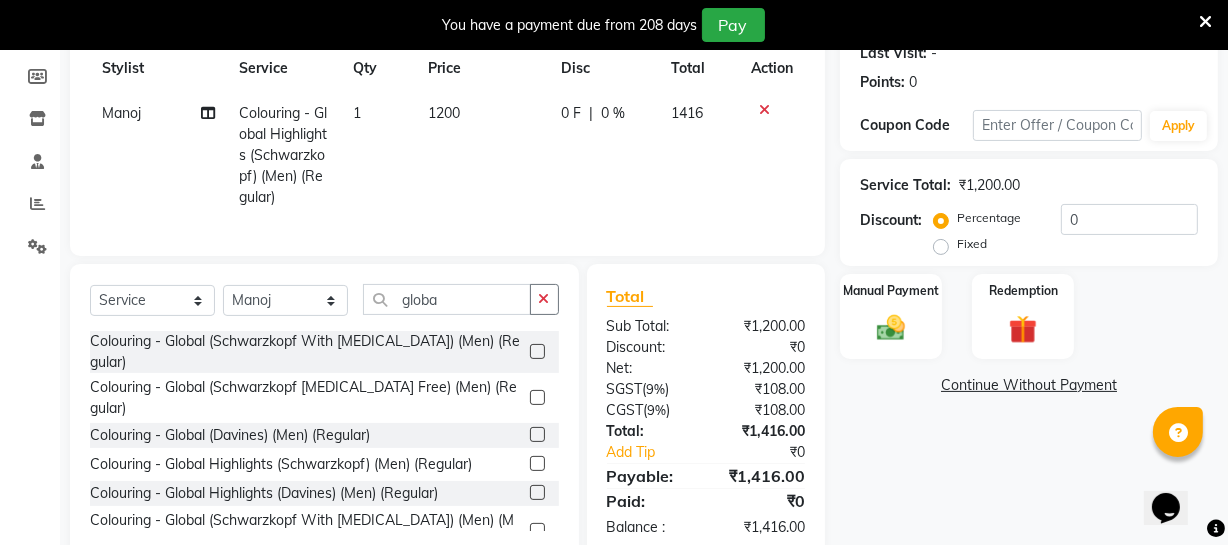 click on "1200" 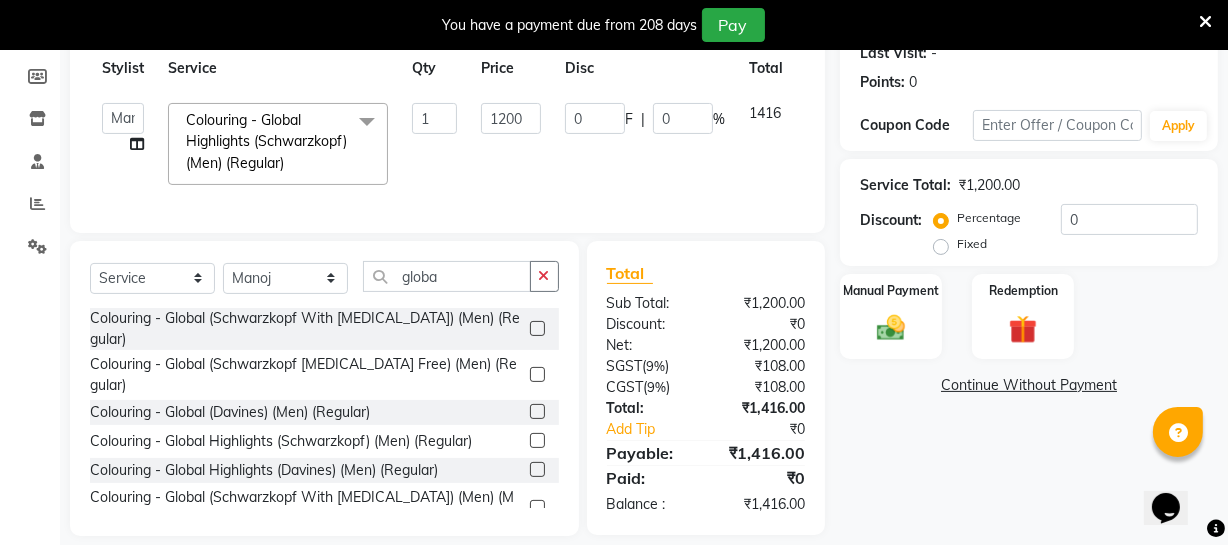 click on "1200" 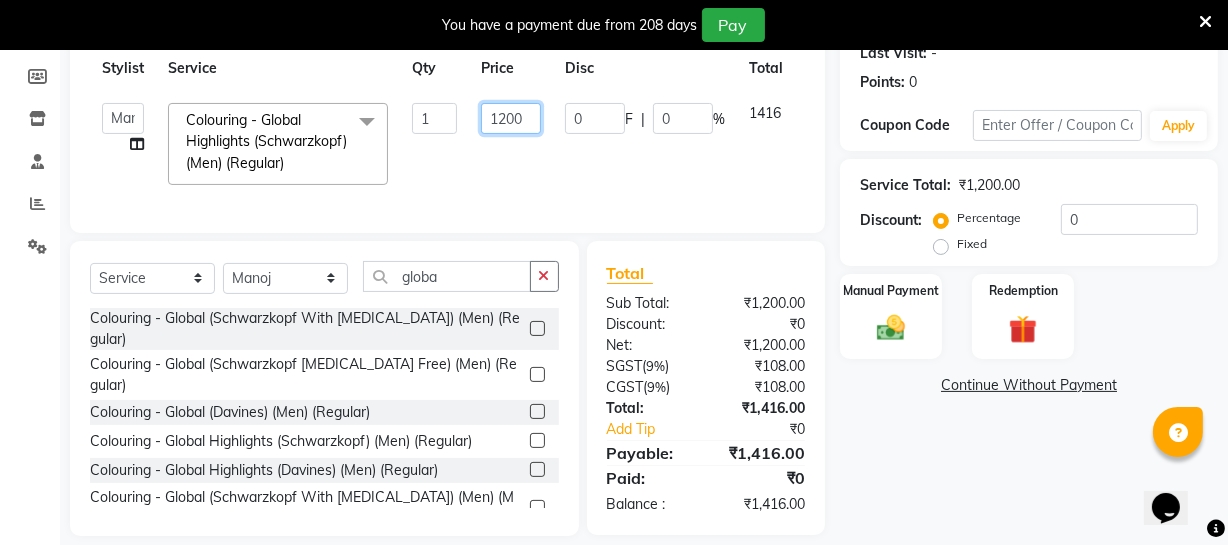 click on "1200" 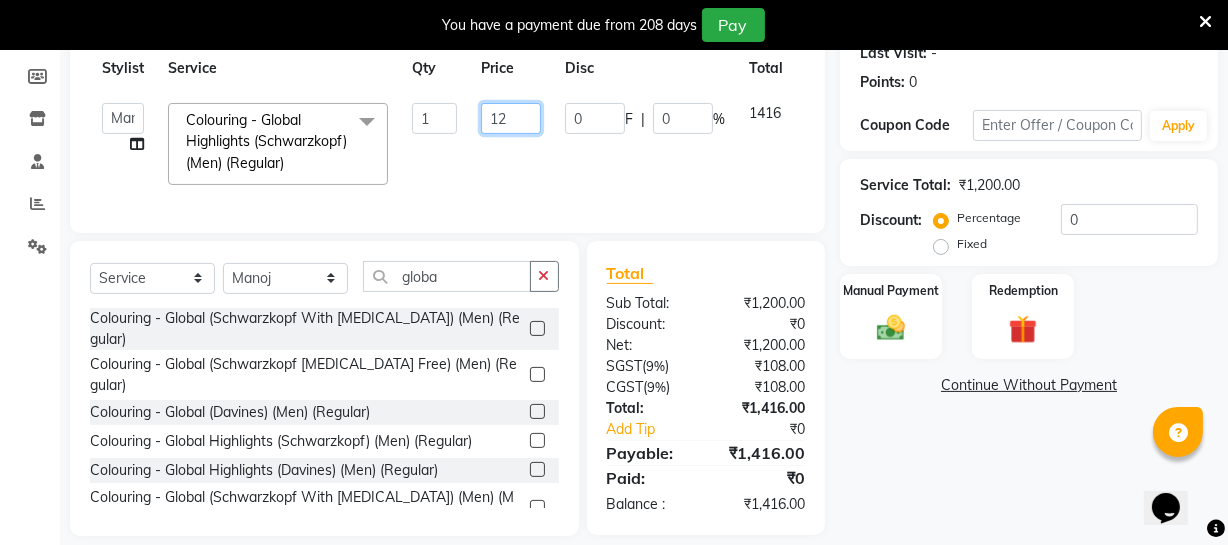 type on "1" 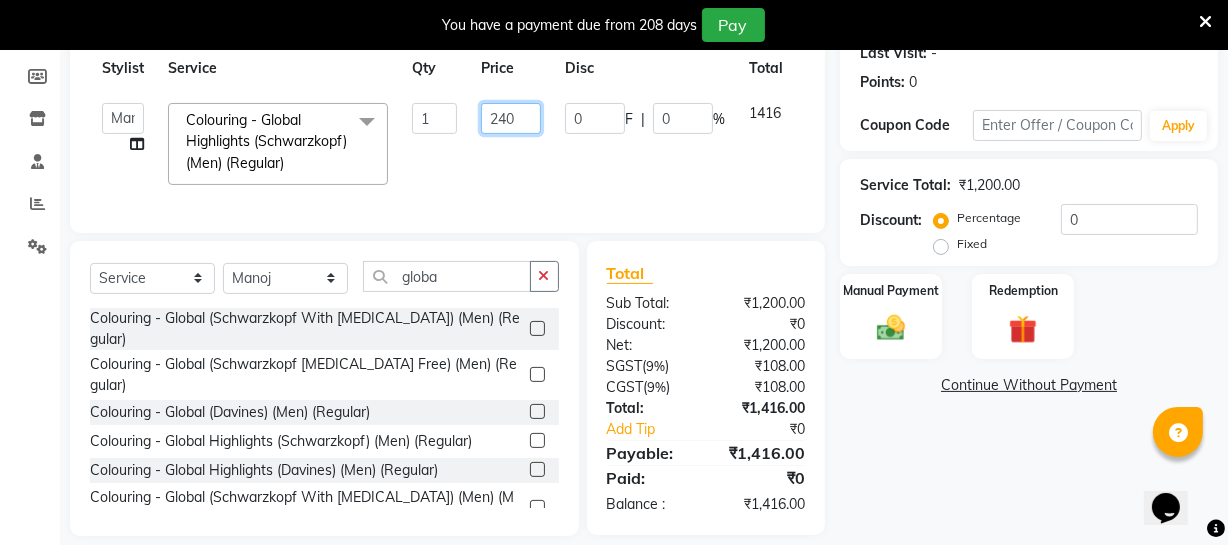 type on "2400" 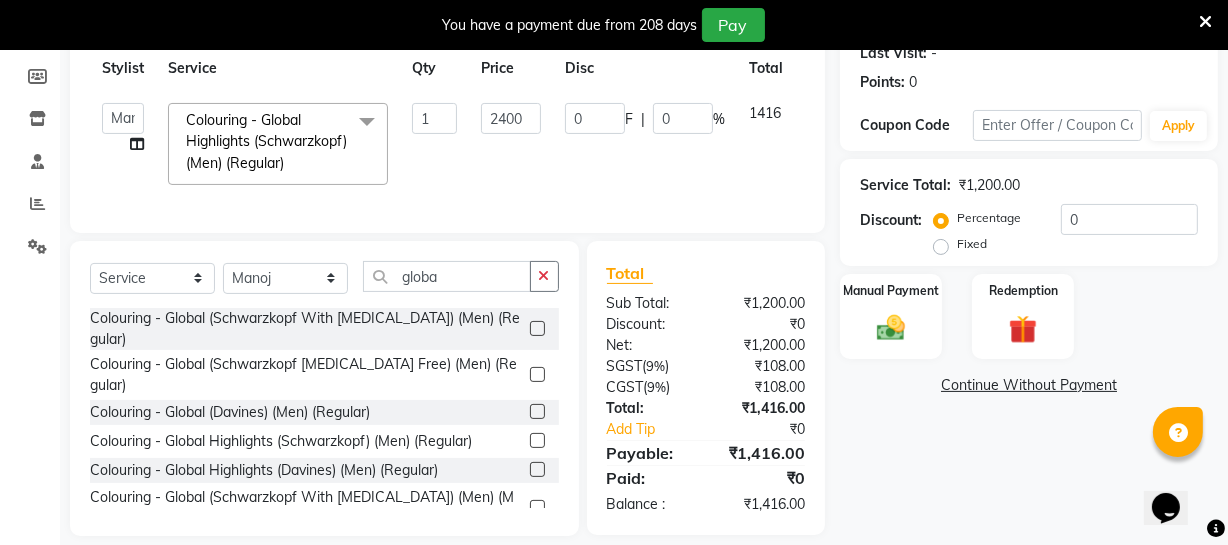 click on "[PERSON_NAME]   [PERSON_NAME]   [PERSON_NAME]   [PERSON_NAME]   [PERSON_NAME]   [PERSON_NAME]   Make up   Mani Unisex Stylist   Manoj   [PERSON_NAME]   [PERSON_NAME] Unisex   Ramya   [PERSON_NAME] Unisex   [PERSON_NAME]   [PERSON_NAME]   [PERSON_NAME]   Thiru   Virtue Aesthetic   Virtue Ambattur  Colouring  - Global Highlights (Schwarzkopf) (Men) (Regular)  x Hair Cut & Styling - Kids Cut (Below 5 Years) (Men) (Regular) Hair Cut & Styling - Hair Cut ( Shampoo & Conditioner) (Men) (Regular) Hair Cut & Styling - Creative Hair Cut(With Shampoo & Conditioner) (Men) (Regular) Hair Cut & Styling - [PERSON_NAME] Trim (Men) (Regular) Hair Cut & Styling - [PERSON_NAME] Design (Men) (Regular) Hair Cut & Styling - Executive Shave (Men) (Regular) Hair Cut & Styling - Hair Wash & Conditioner (Schwarzkopf) (Men) (Regular) Hair Cut & Styling - Hair Wash & Conditioner (Davines) (Men) (Regular) Hair Cut & Styling - Head Massage (Almond/Olive/Coco/Mint) (Men) (Regular) Hair Cut & Styling - [PERSON_NAME] Trim (Men) (Member) Tongs" 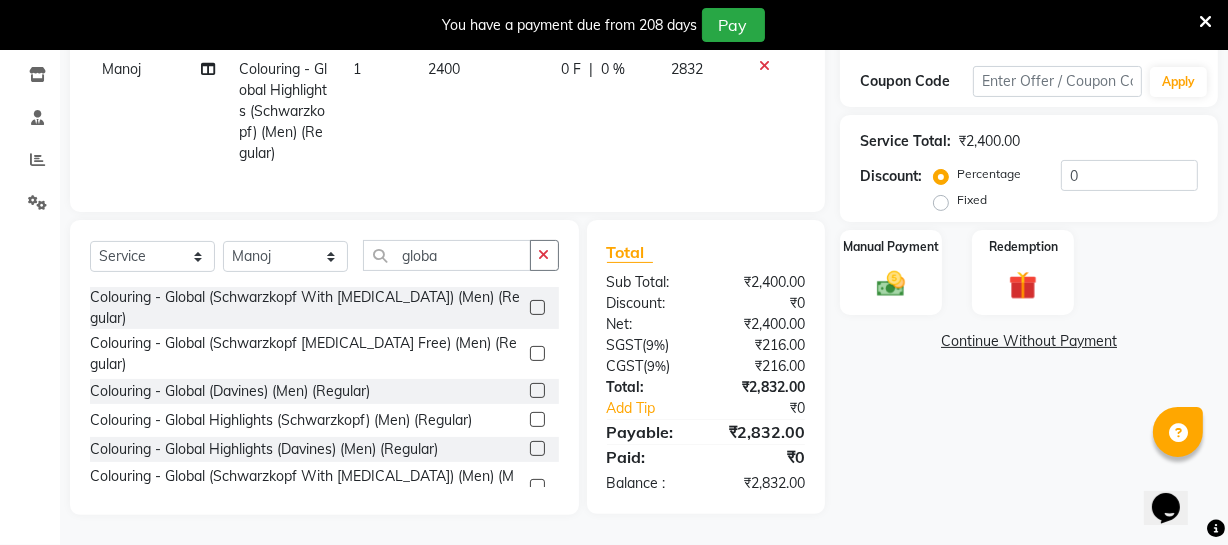 scroll, scrollTop: 347, scrollLeft: 0, axis: vertical 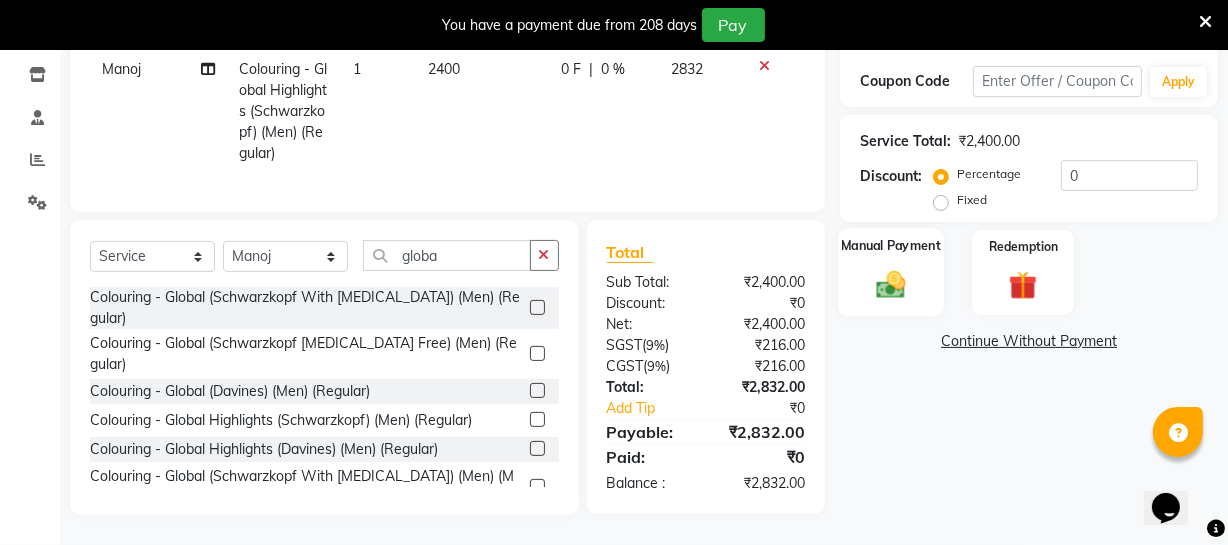 click 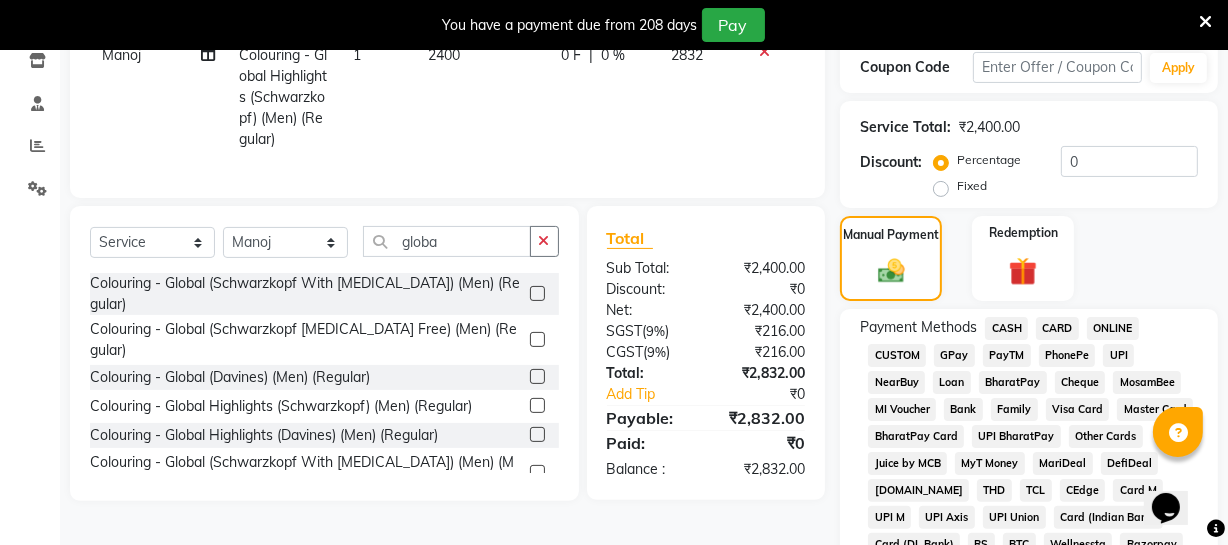 click on "ONLINE" 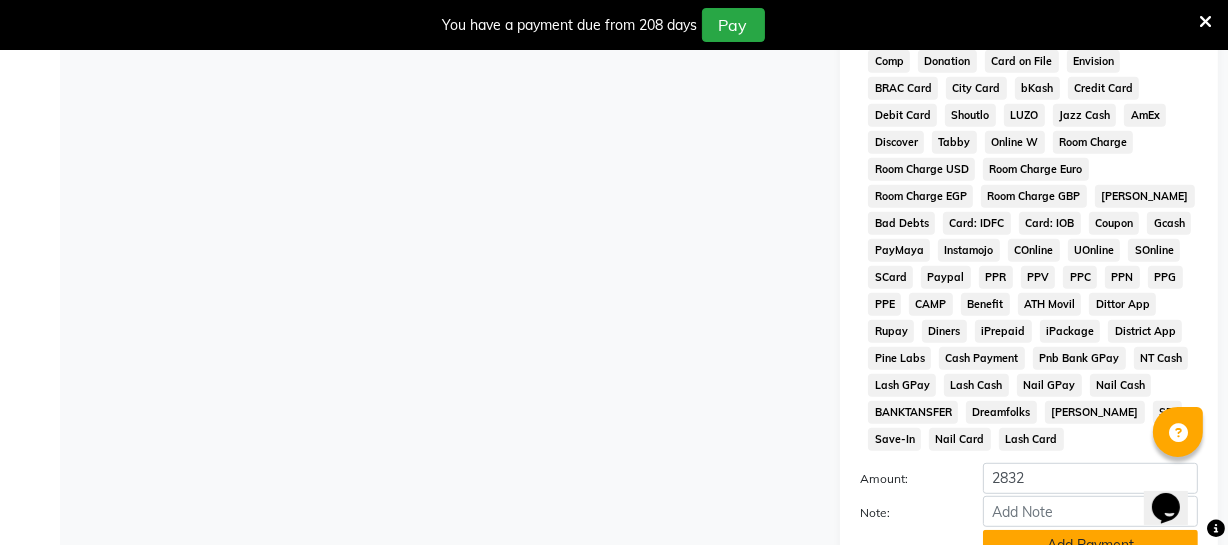 scroll, scrollTop: 1033, scrollLeft: 0, axis: vertical 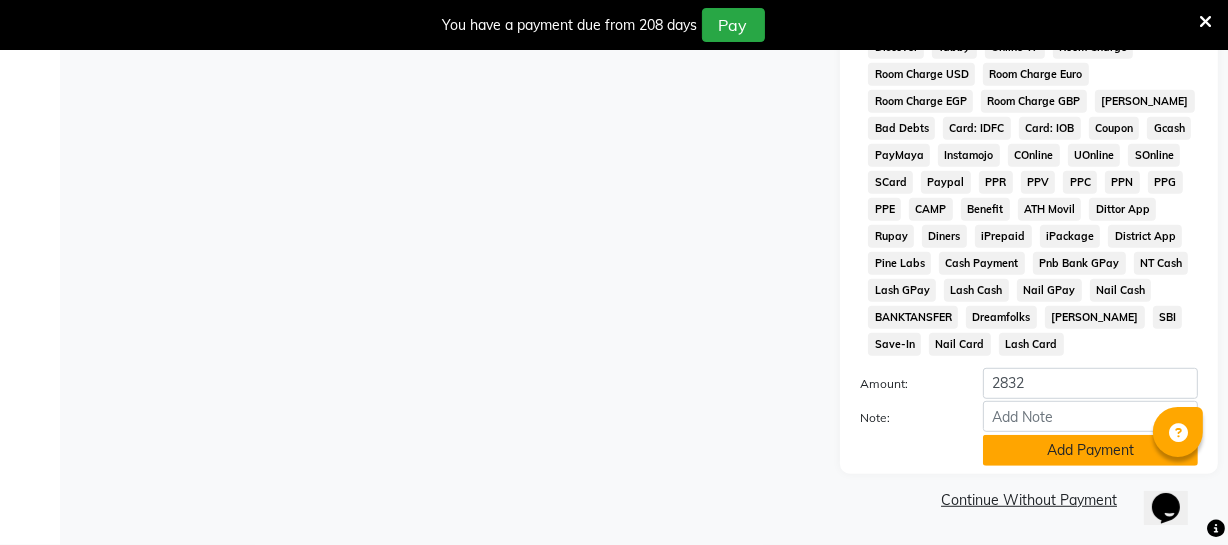 click on "Add Payment" 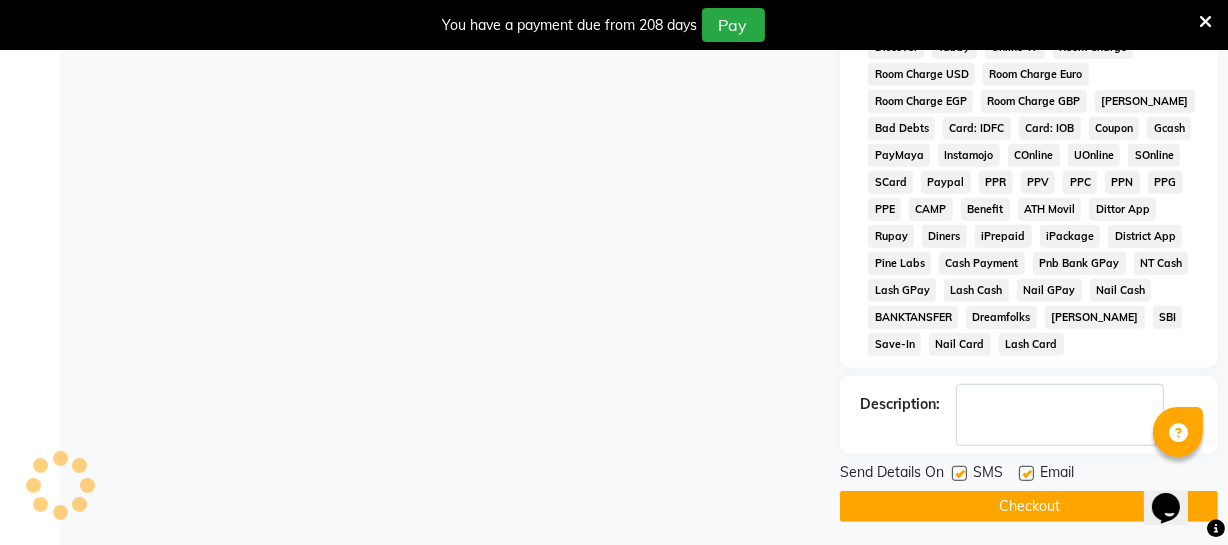 click on "Checkout" 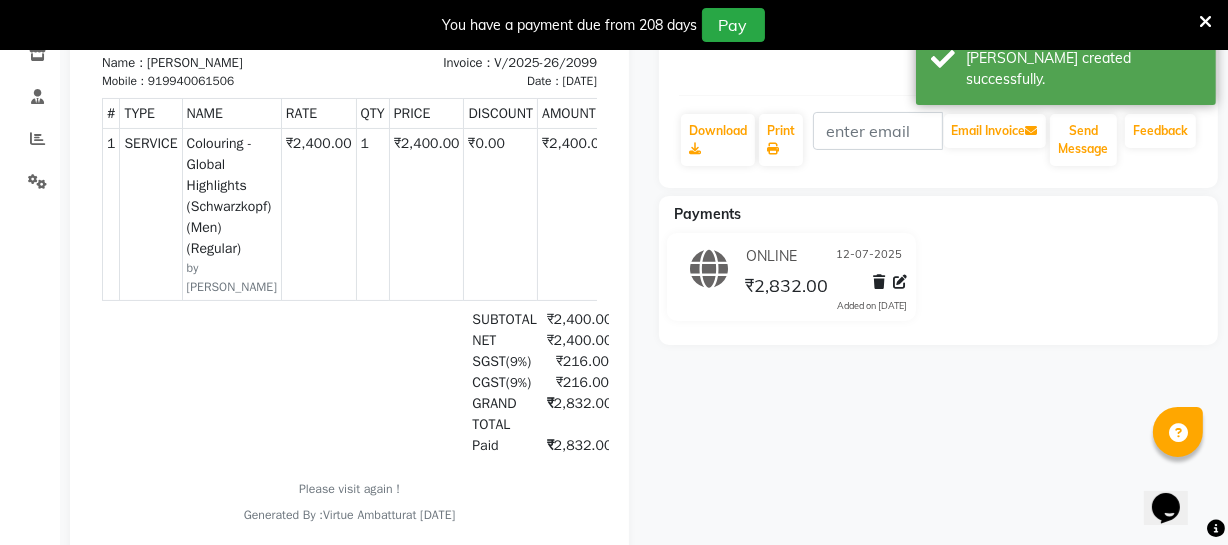 scroll, scrollTop: 0, scrollLeft: 0, axis: both 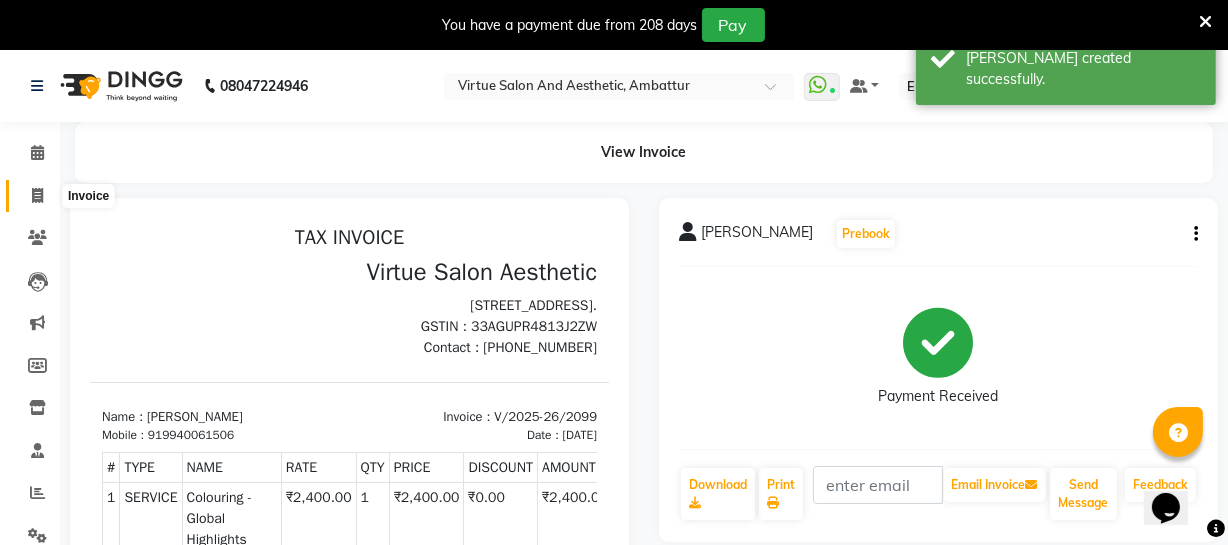 click 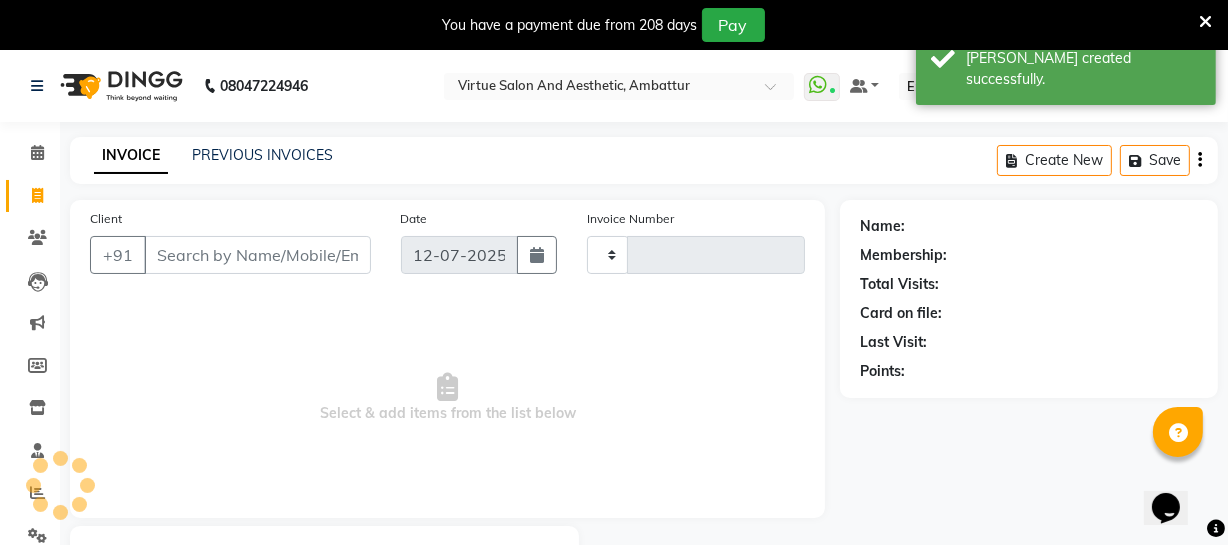 scroll, scrollTop: 107, scrollLeft: 0, axis: vertical 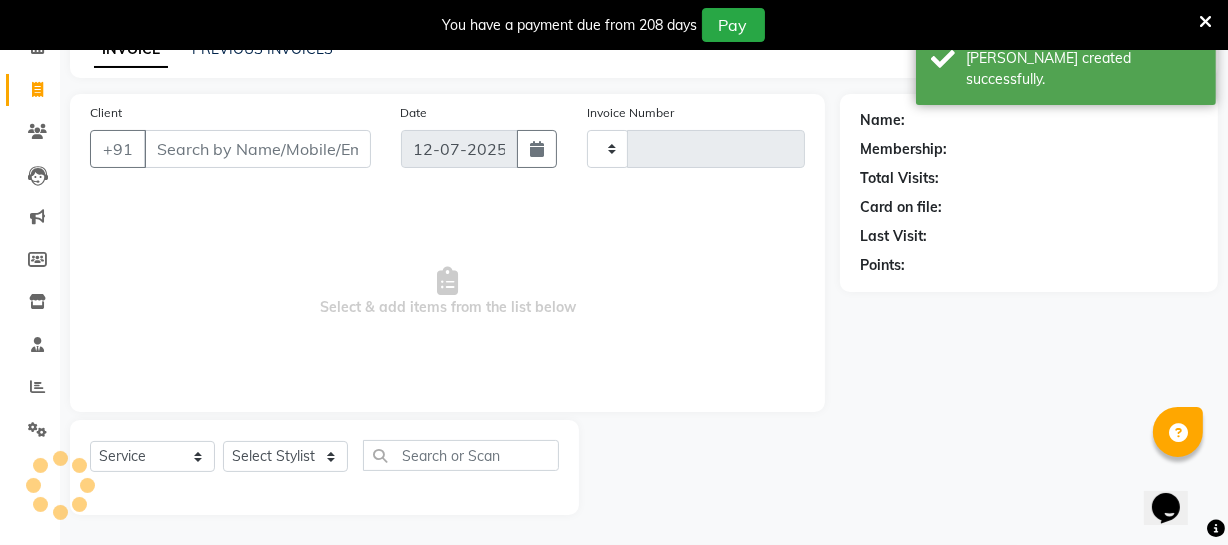 click on "Client" at bounding box center [257, 149] 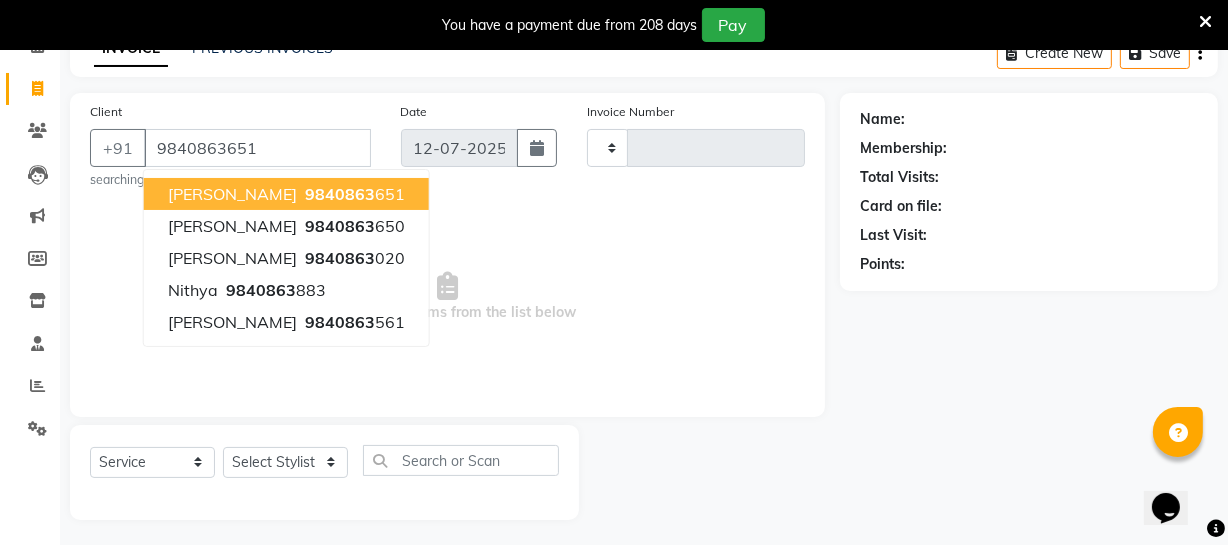 type on "9840863651" 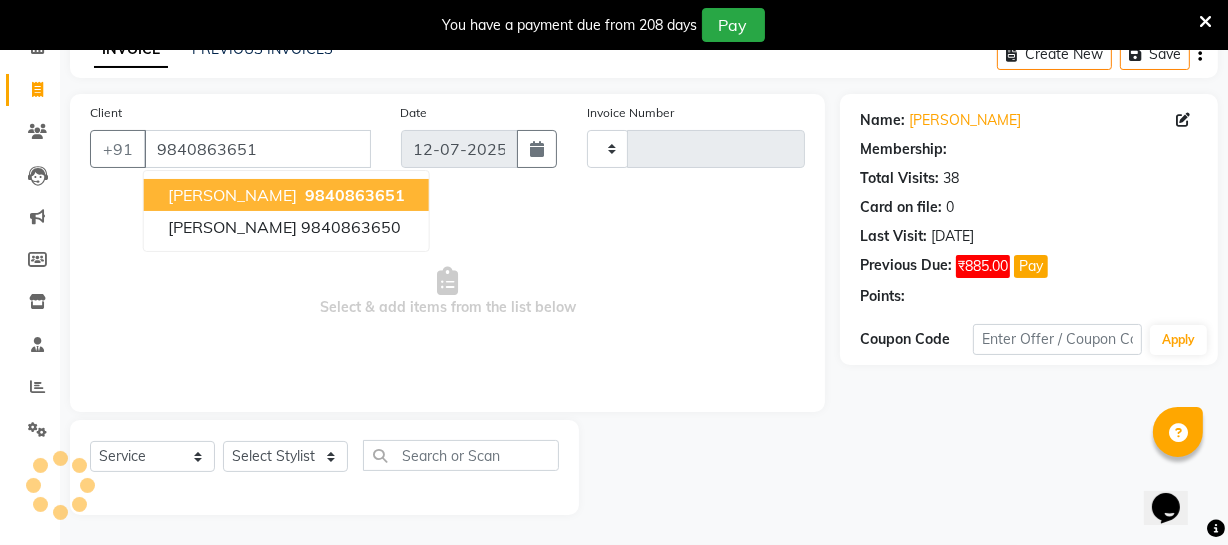 select on "1: Object" 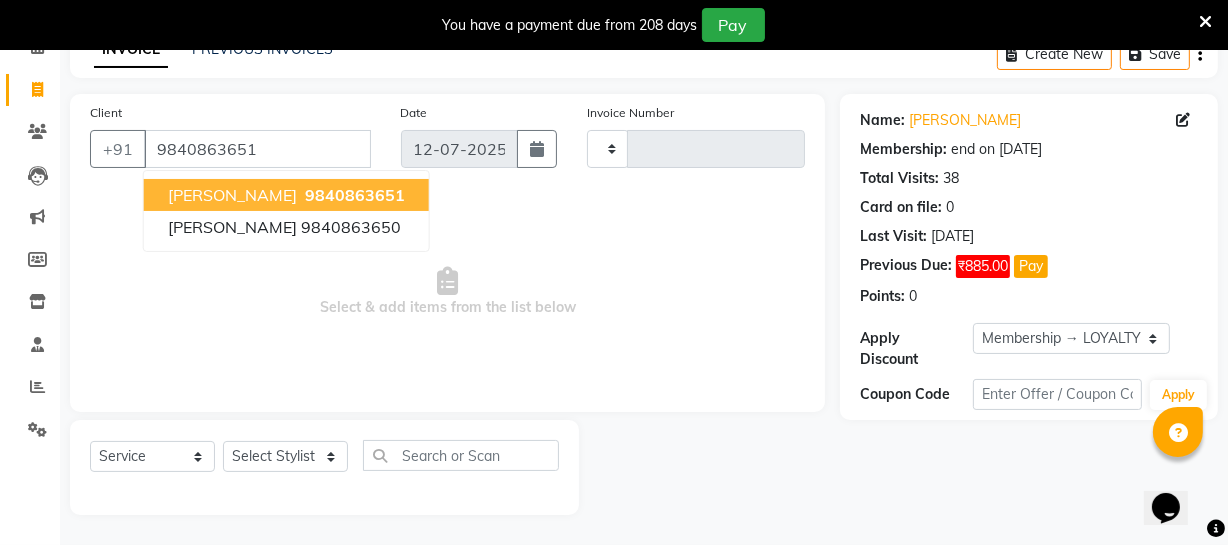 click on "[PERSON_NAME]   9840863651" at bounding box center (286, 195) 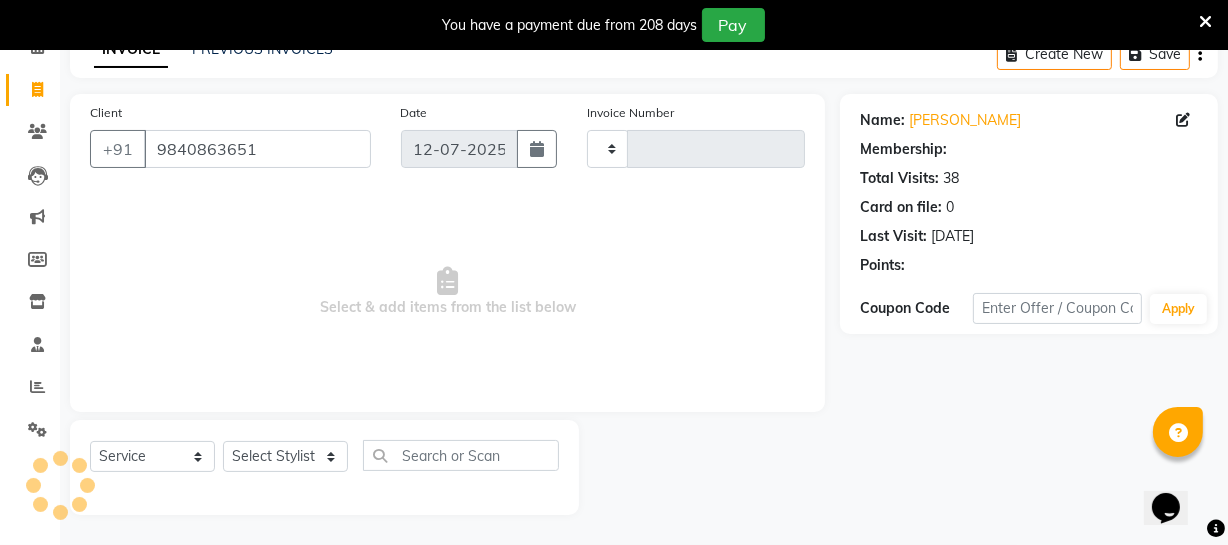 select on "1: Object" 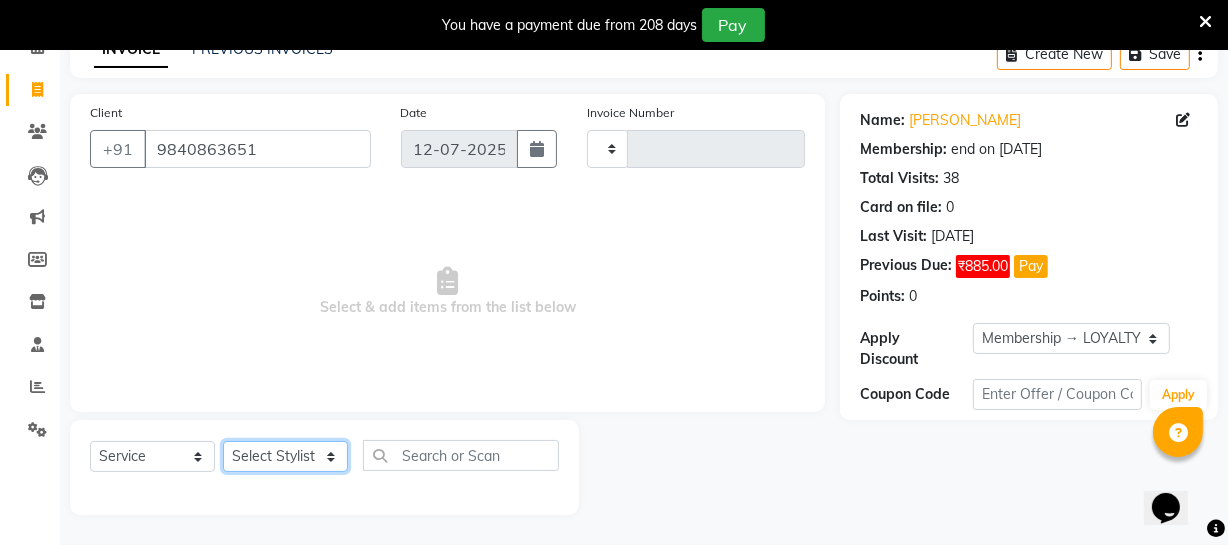click on "Select Stylist [PERSON_NAME] [PERSON_NAME] [PERSON_NAME] [PERSON_NAME] [PERSON_NAME] [PERSON_NAME] Make up Mani Unisex Stylist [PERSON_NAME] [PERSON_NAME] [PERSON_NAME] Unisex Ramya [PERSON_NAME] Unisex [PERSON_NAME] [PERSON_NAME] [PERSON_NAME] Thiru Virtue Aesthetic Virtue Ambattur" 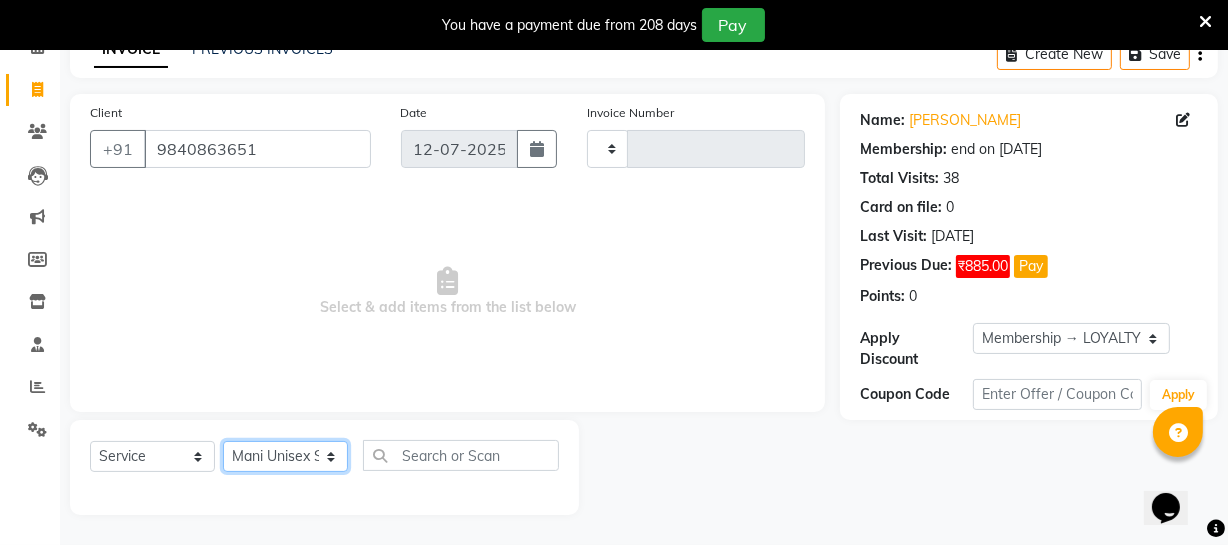 click on "Select Stylist [PERSON_NAME] [PERSON_NAME] [PERSON_NAME] [PERSON_NAME] [PERSON_NAME] [PERSON_NAME] Make up Mani Unisex Stylist [PERSON_NAME] [PERSON_NAME] [PERSON_NAME] Unisex Ramya [PERSON_NAME] Unisex [PERSON_NAME] [PERSON_NAME] [PERSON_NAME] Thiru Virtue Aesthetic Virtue Ambattur" 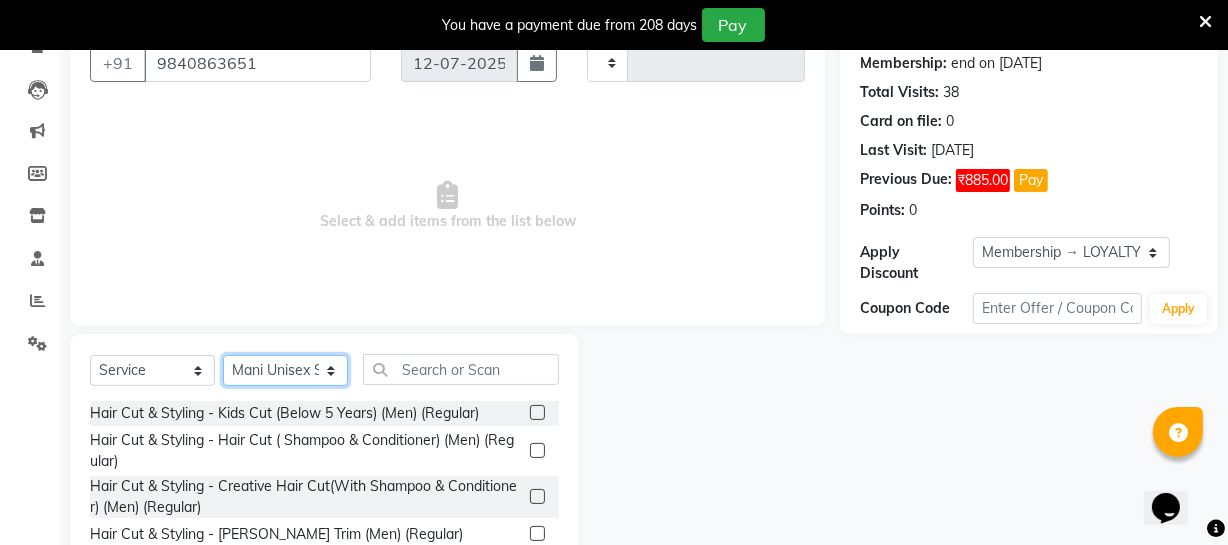 scroll, scrollTop: 307, scrollLeft: 0, axis: vertical 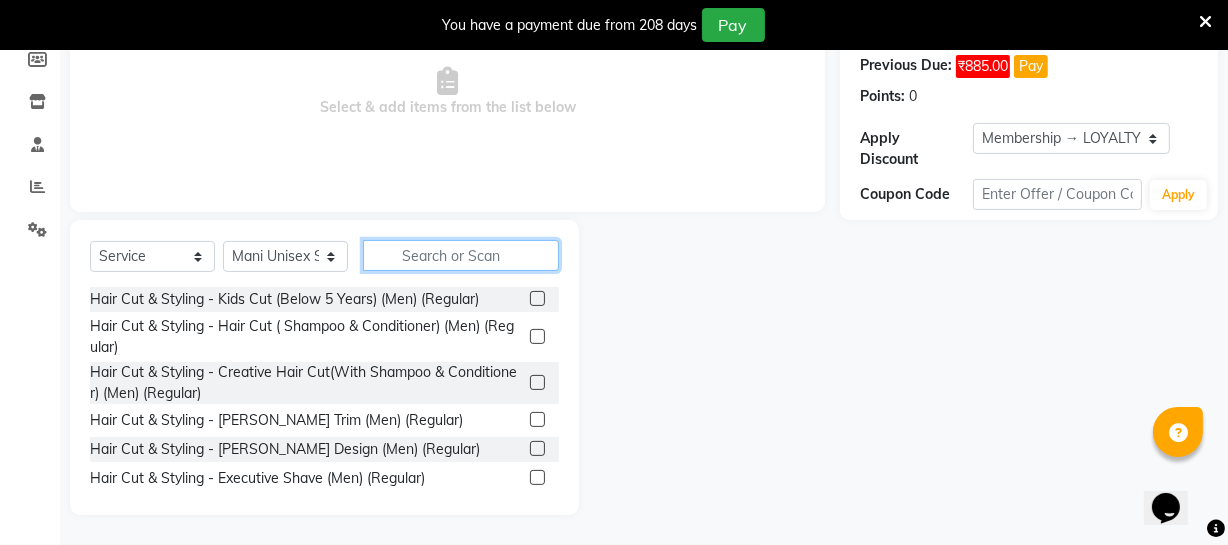 click 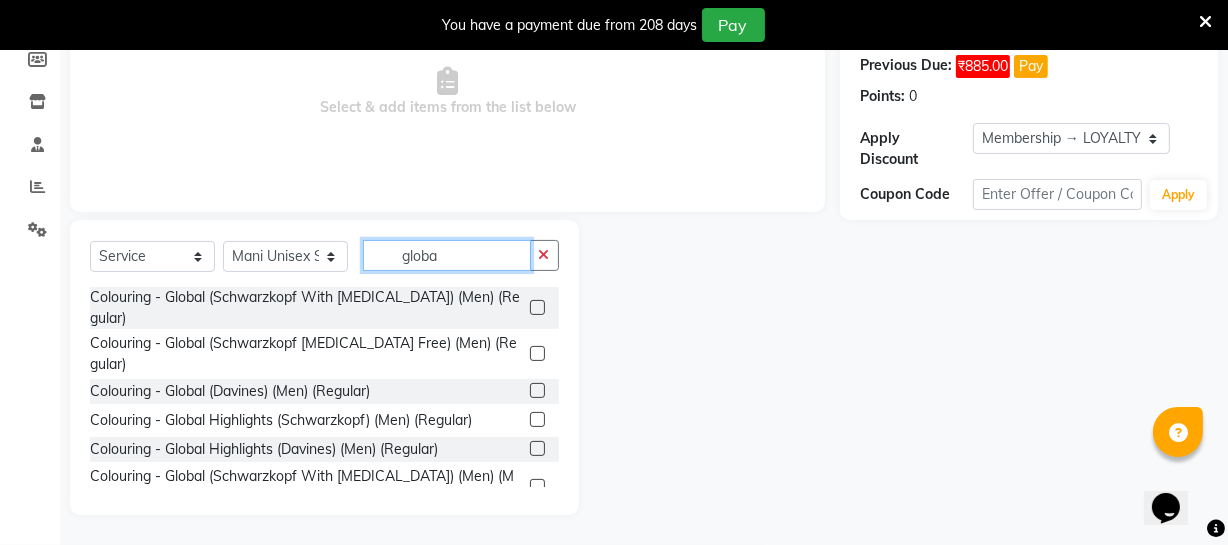 type on "globa" 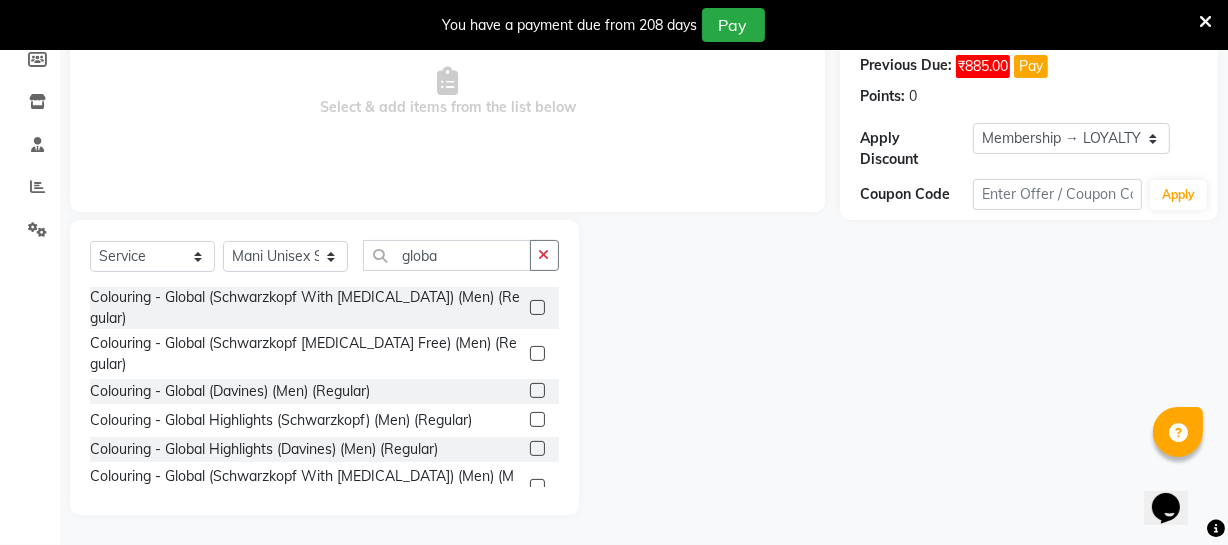 click 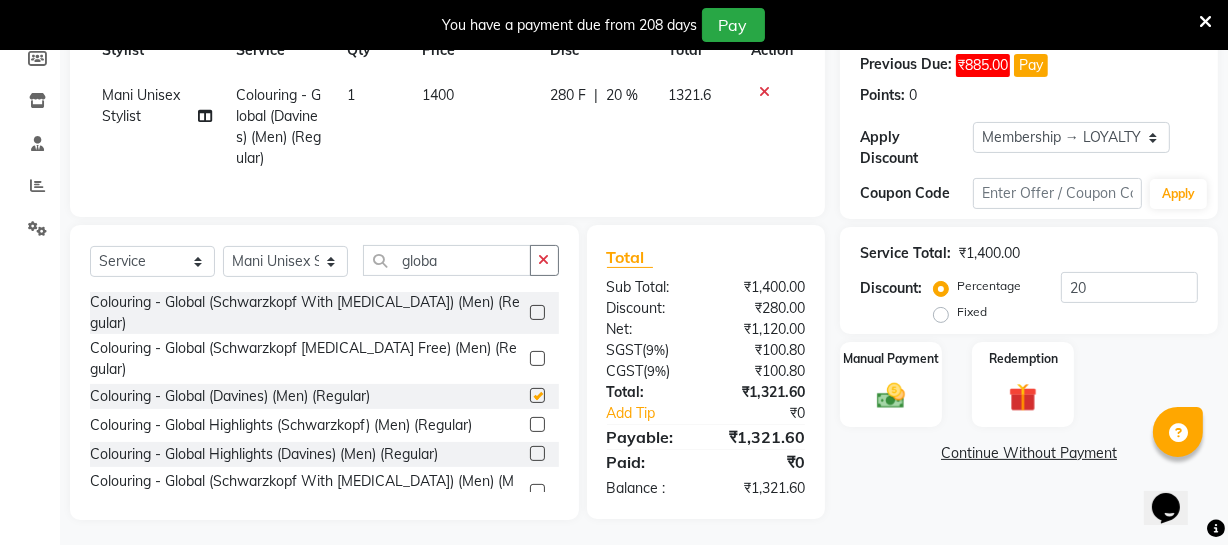 checkbox on "false" 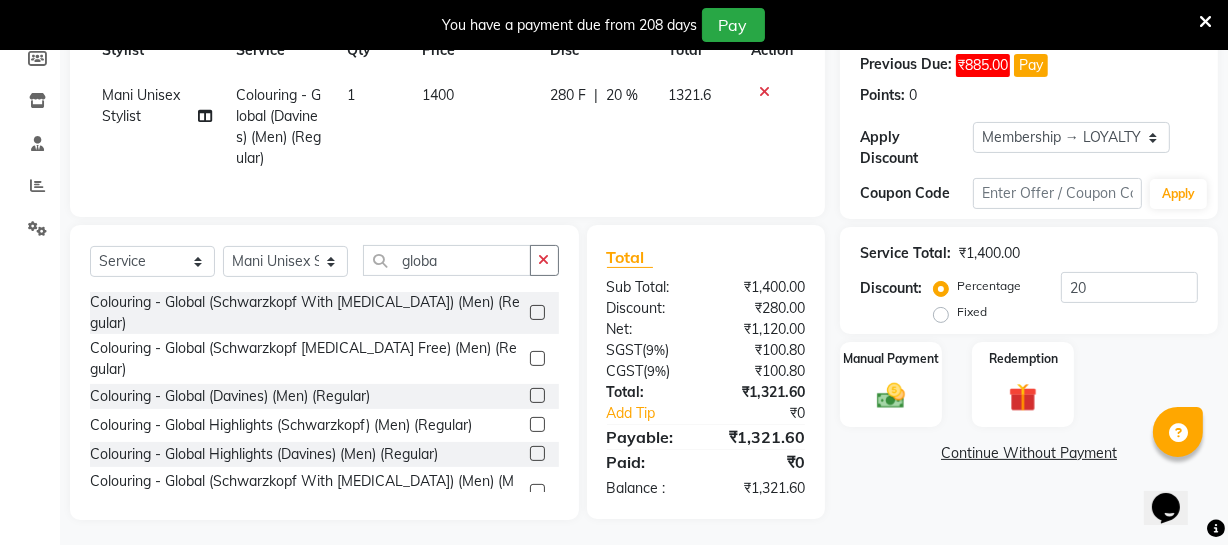 click on "1400" 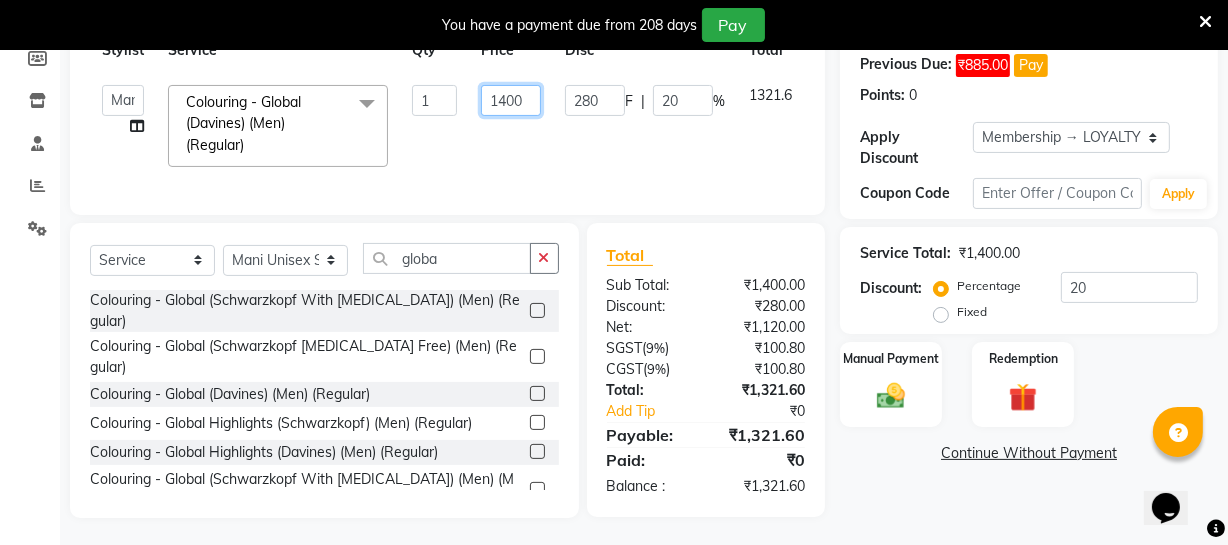 click on "1400" 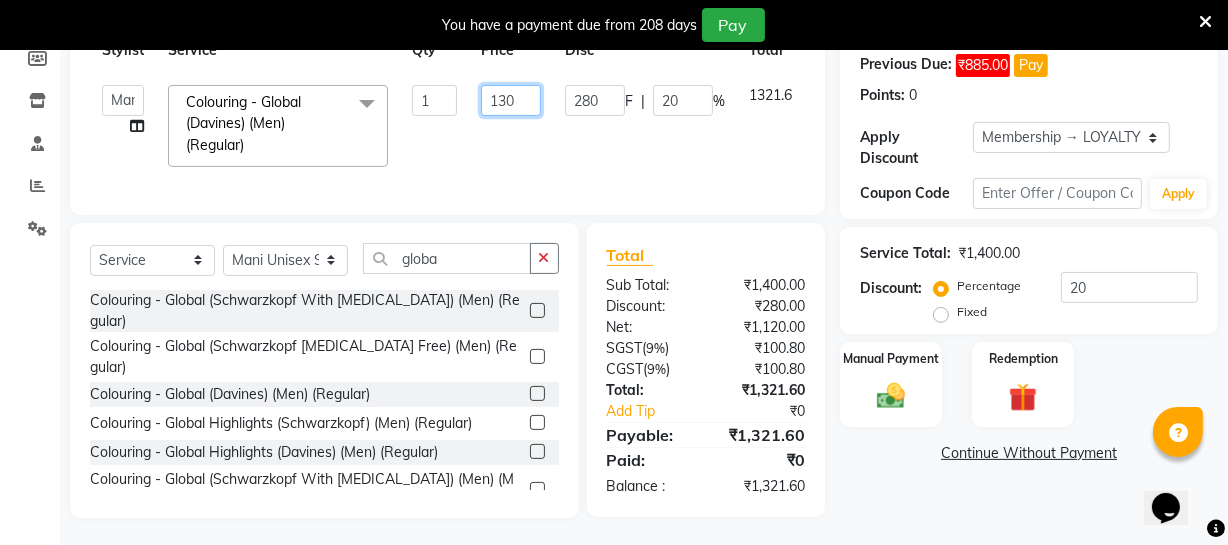 type on "1350" 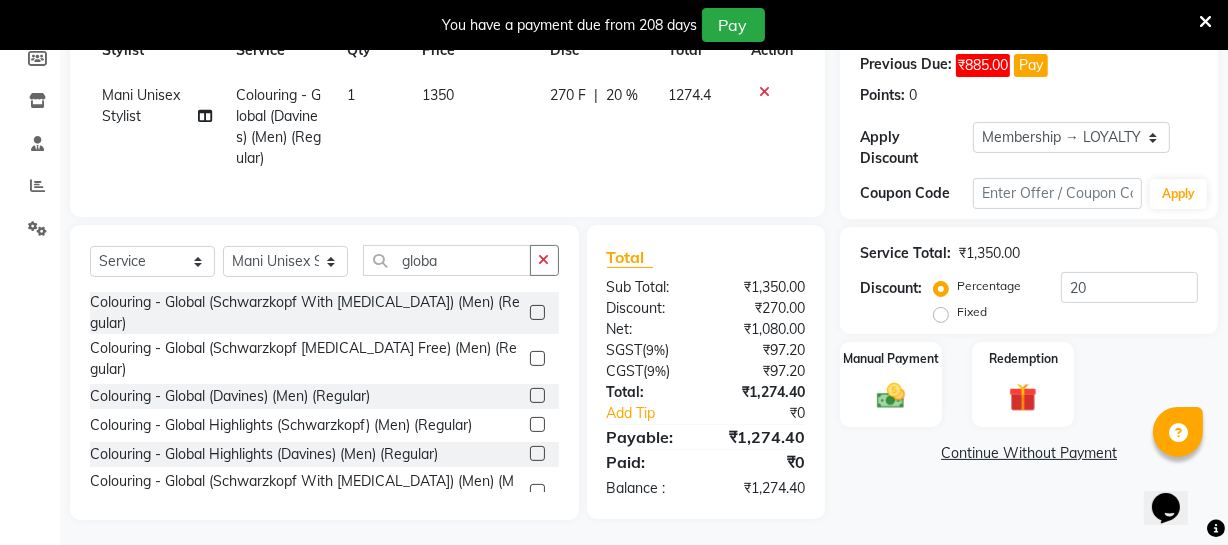 click on "1350" 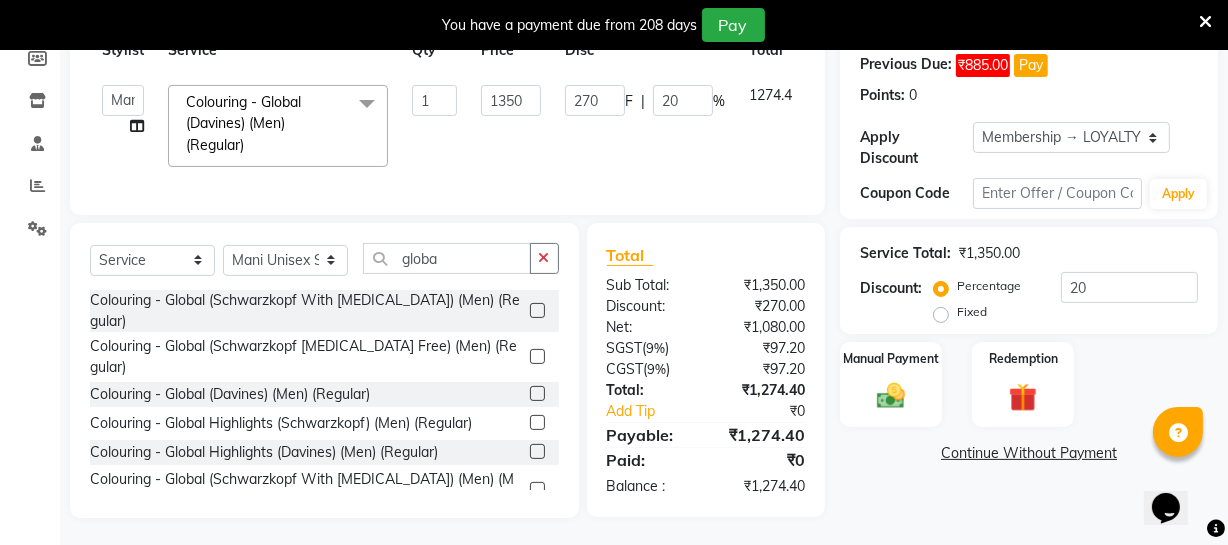 click 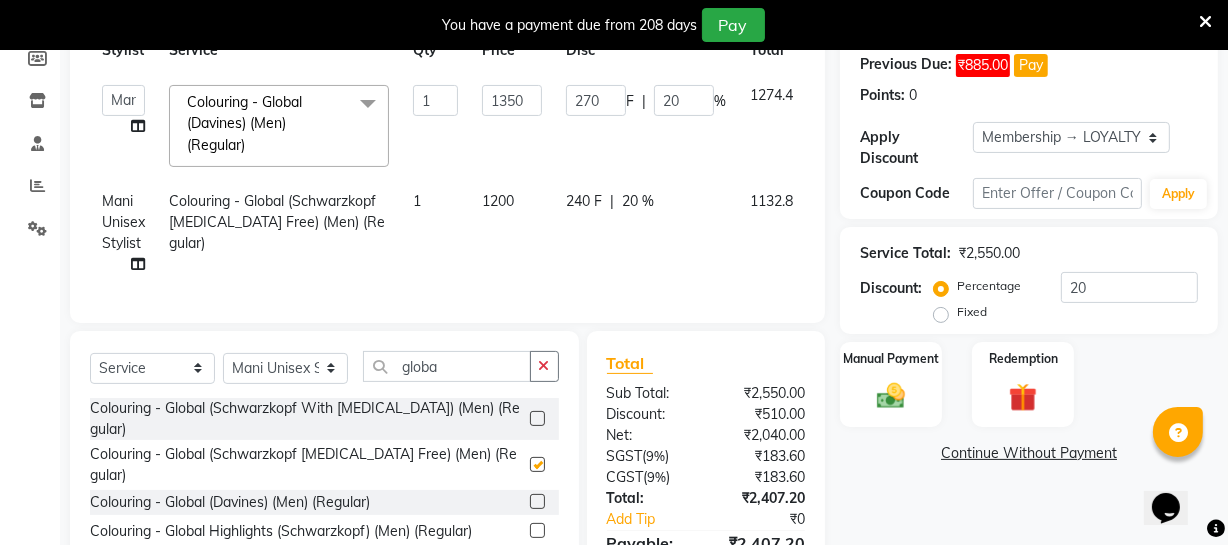 checkbox on "false" 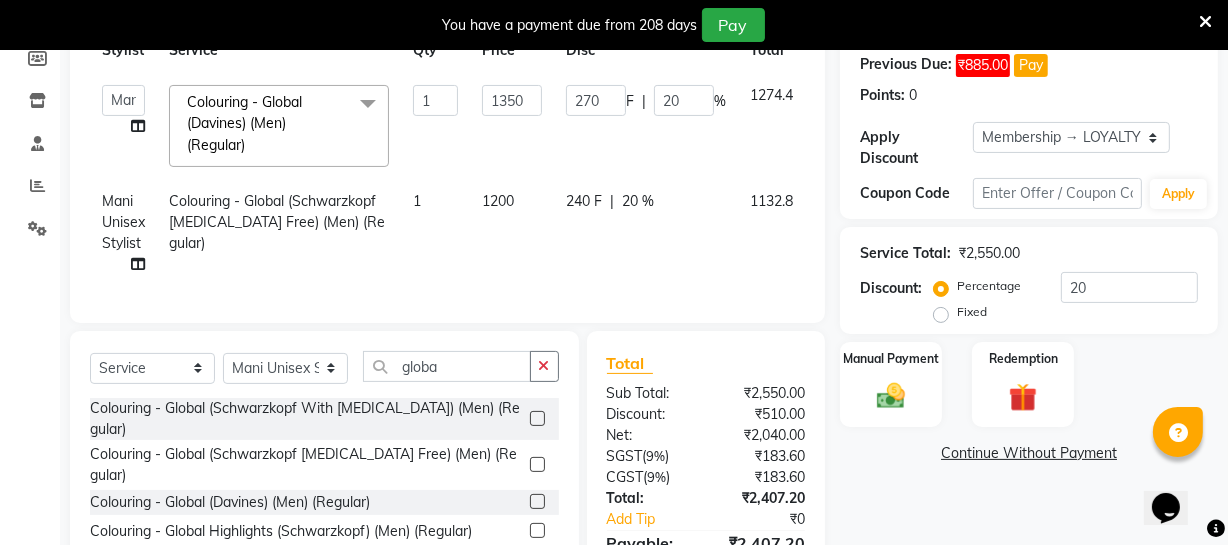 click on "20 %" 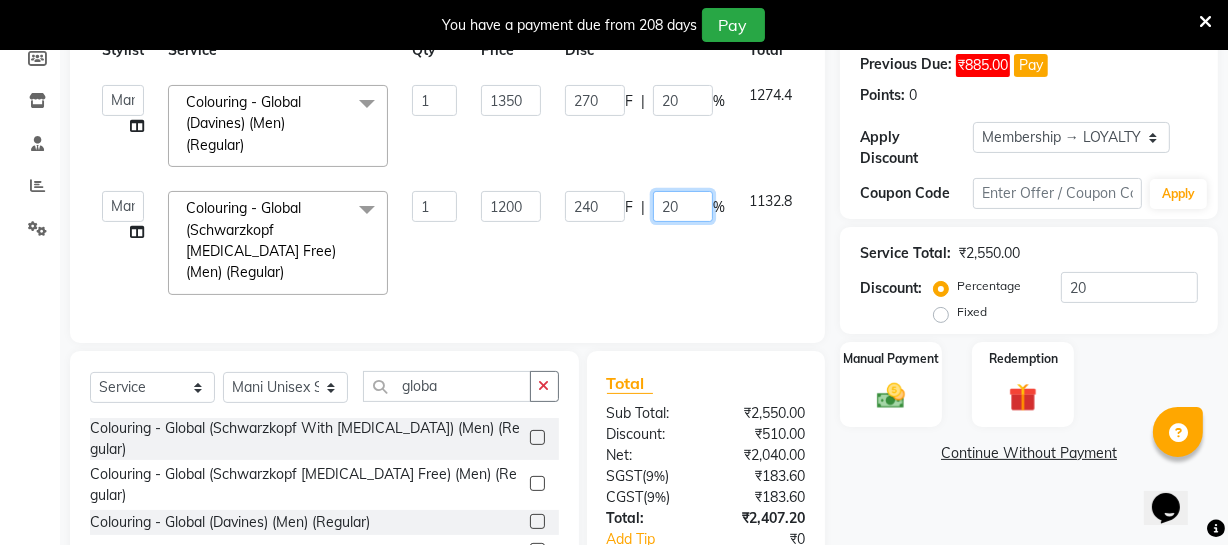 click on "240 F | 20 %" 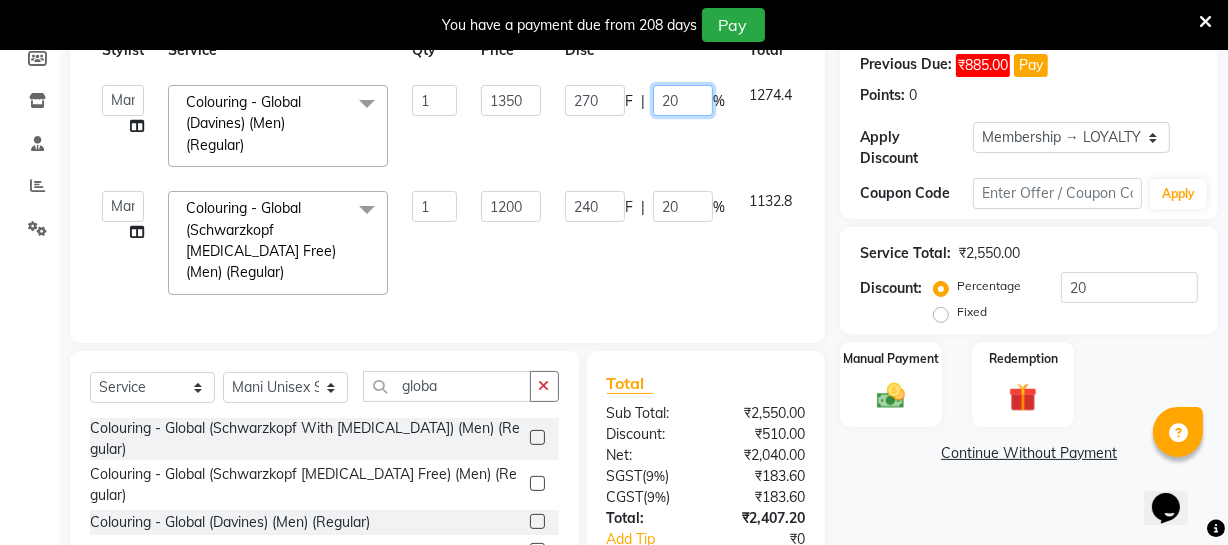 click on "270 F | 20 %" 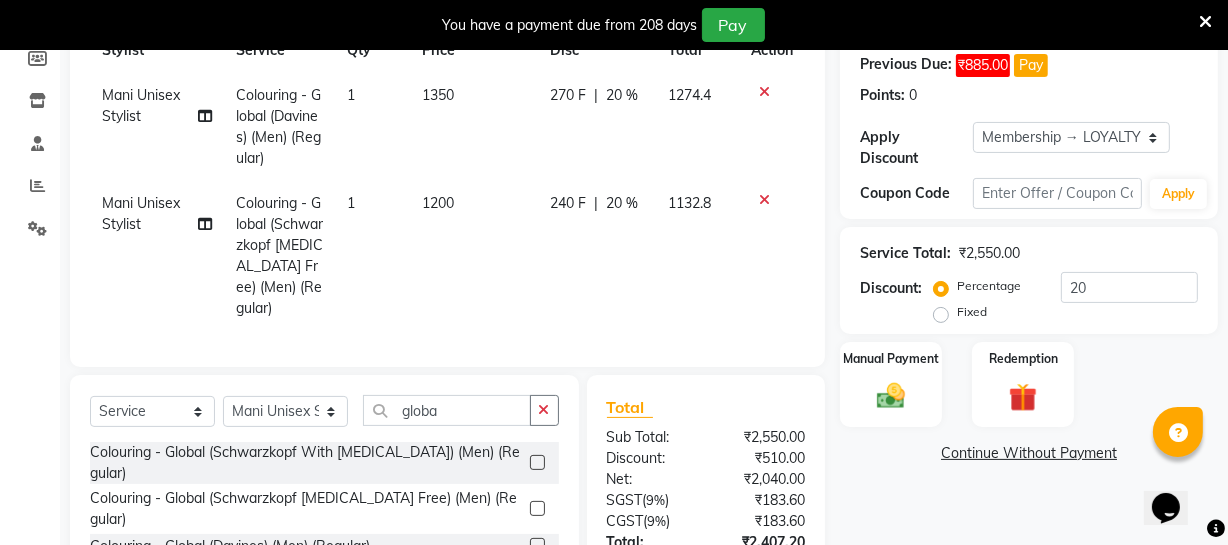 drag, startPoint x: 757, startPoint y: 177, endPoint x: 742, endPoint y: 217, distance: 42.72002 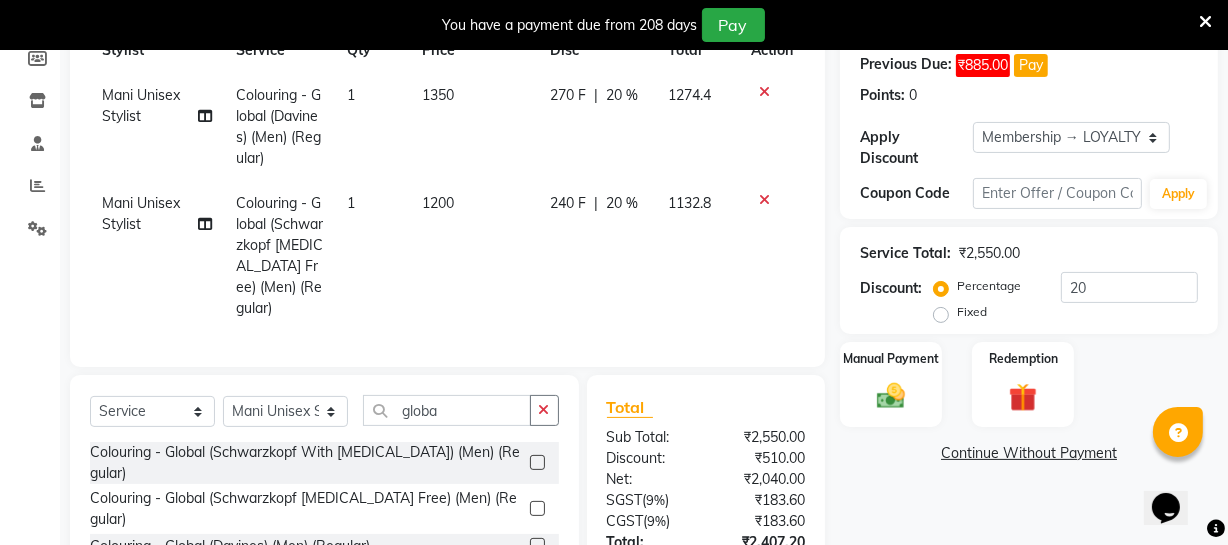 click on "Mani Unisex Stylist Colouring  - Global (Davines) (Men) (Regular) 1 1350 270 F | 20 % 1274.4" 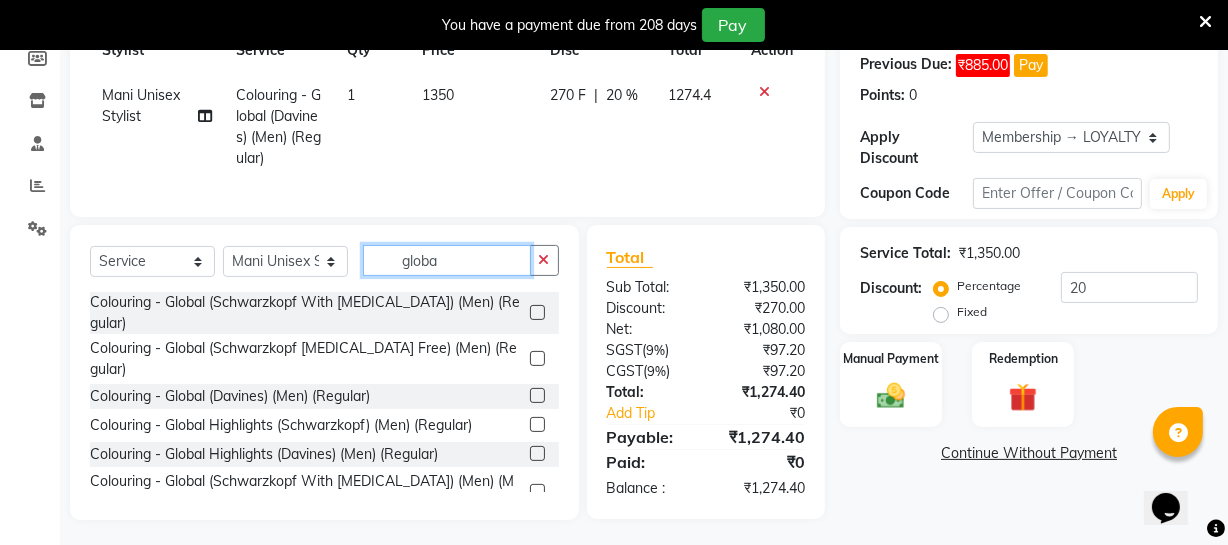 click on "globa" 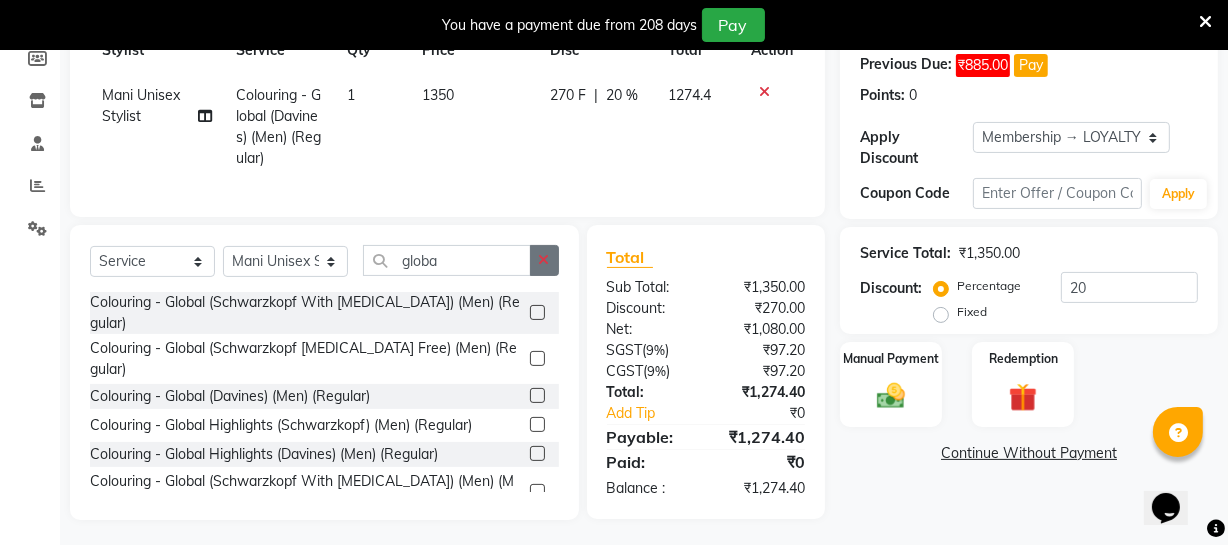 click 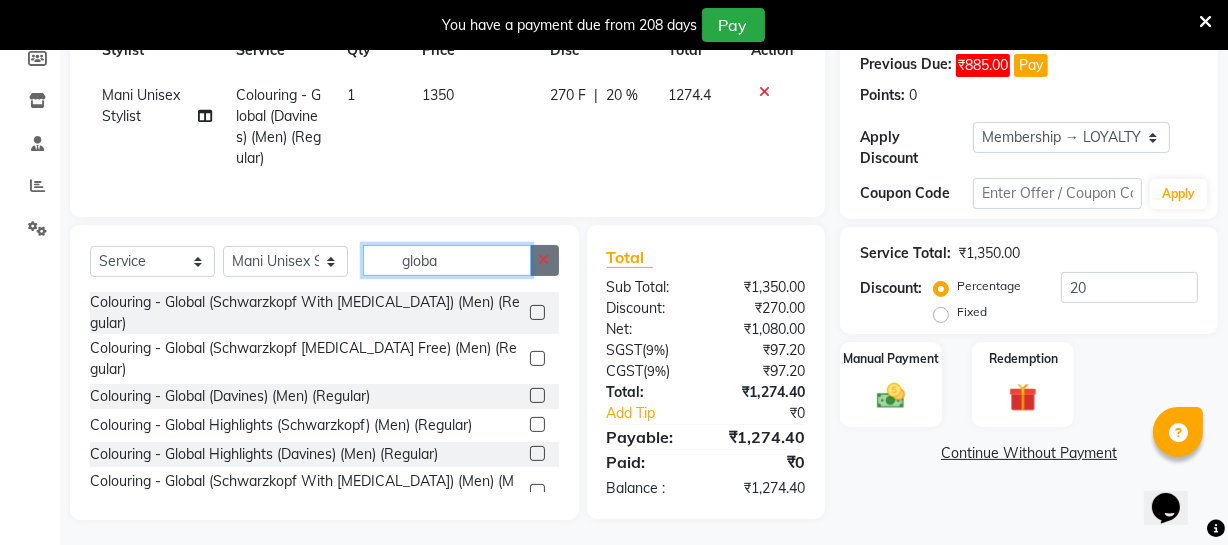 type 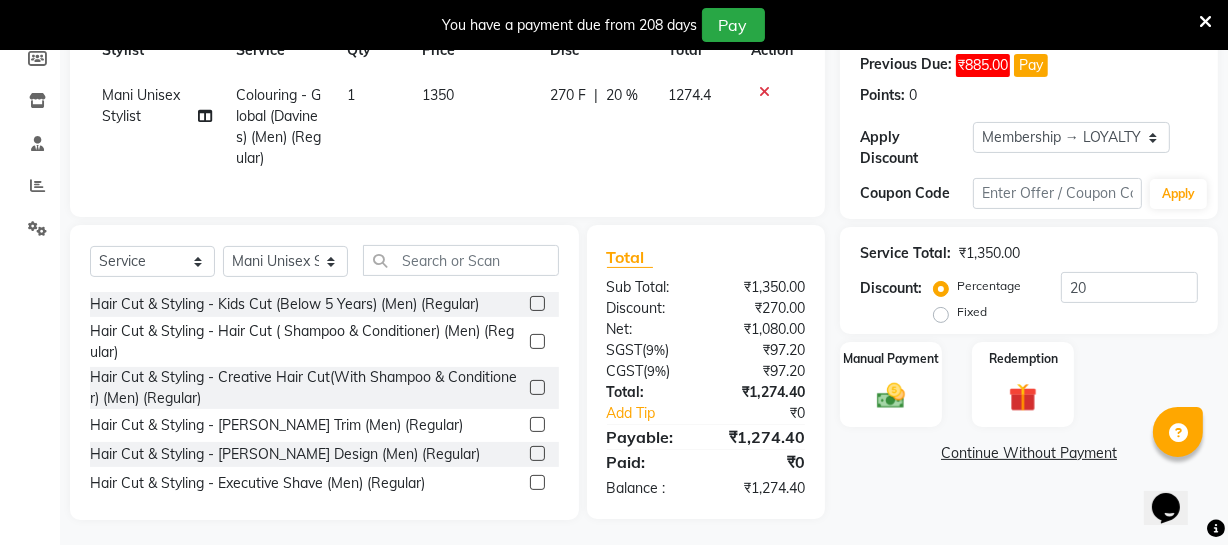 click 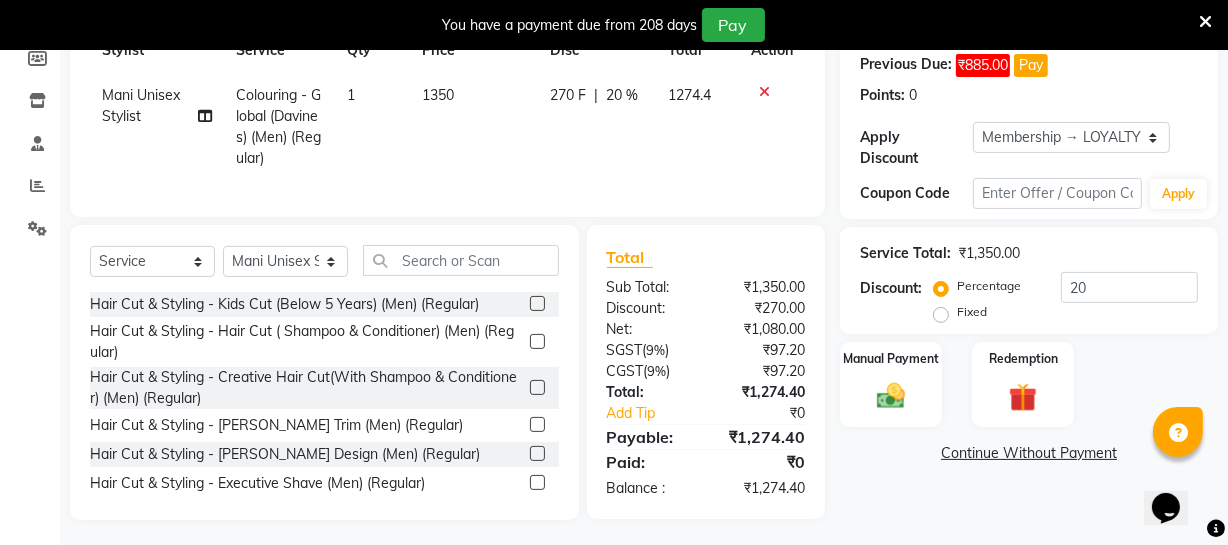 click at bounding box center [536, 342] 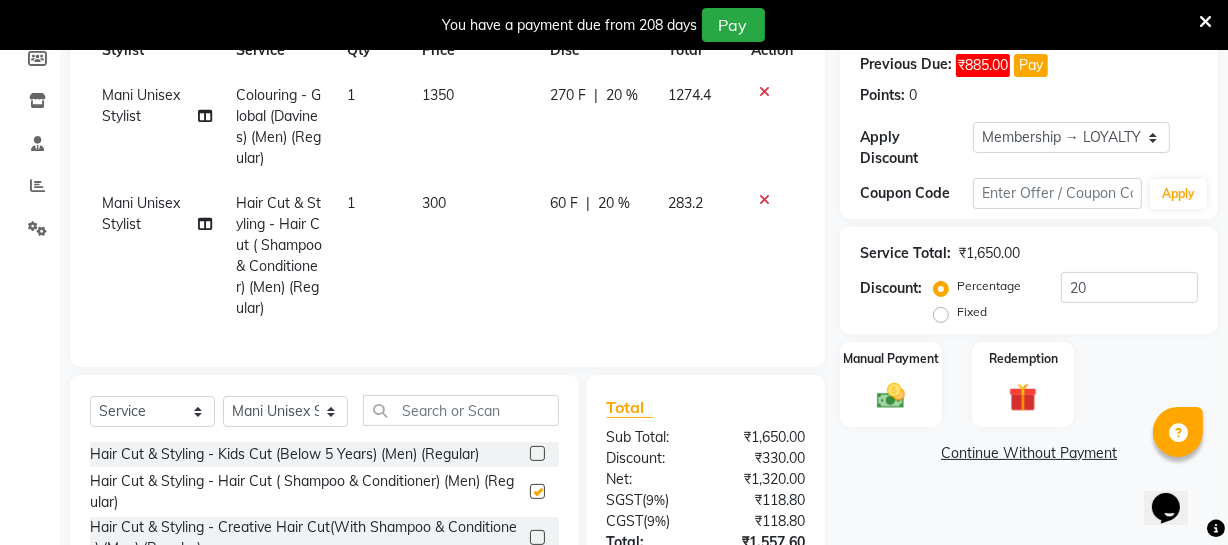 checkbox on "false" 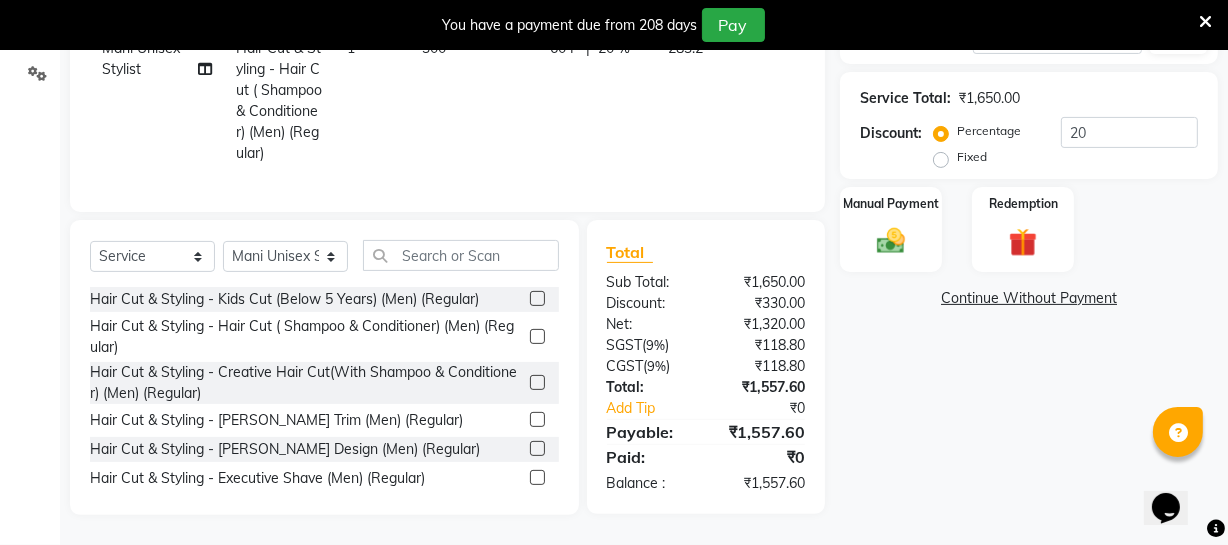 scroll, scrollTop: 476, scrollLeft: 0, axis: vertical 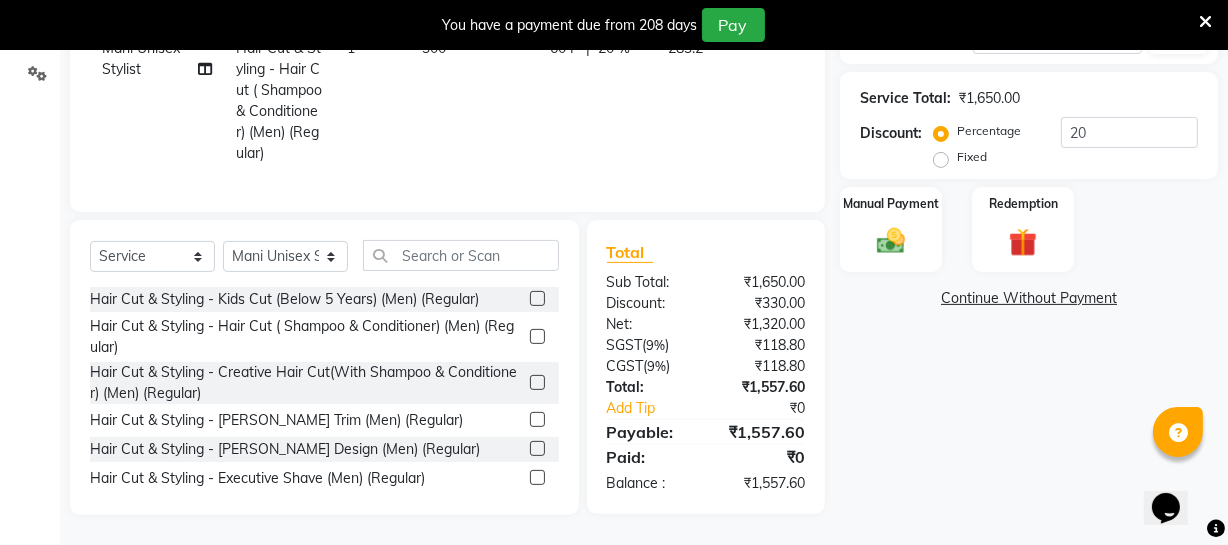 click at bounding box center [536, 420] 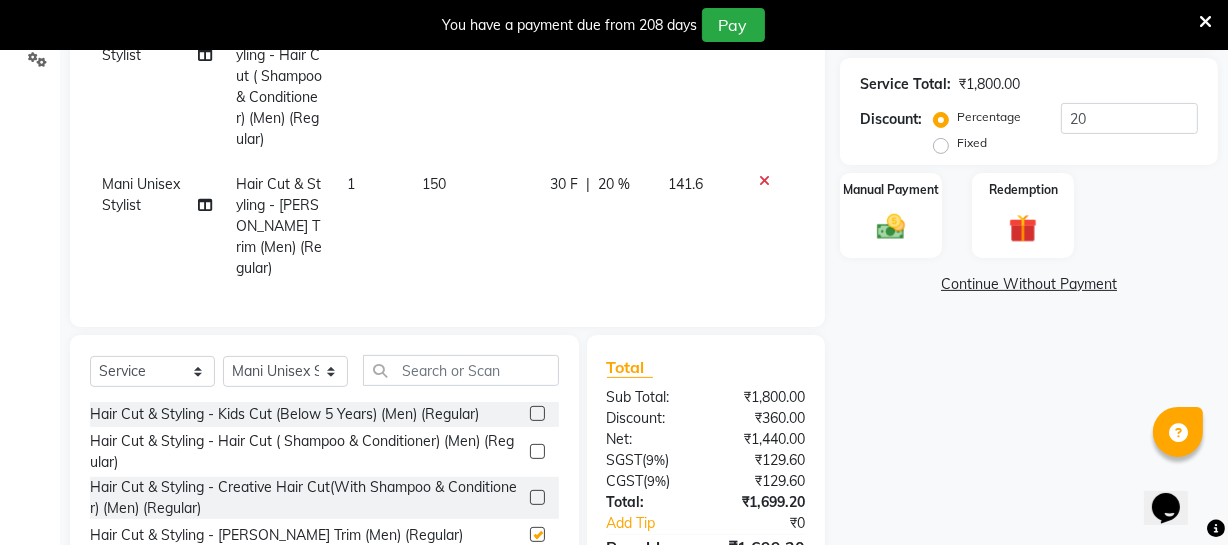 checkbox on "false" 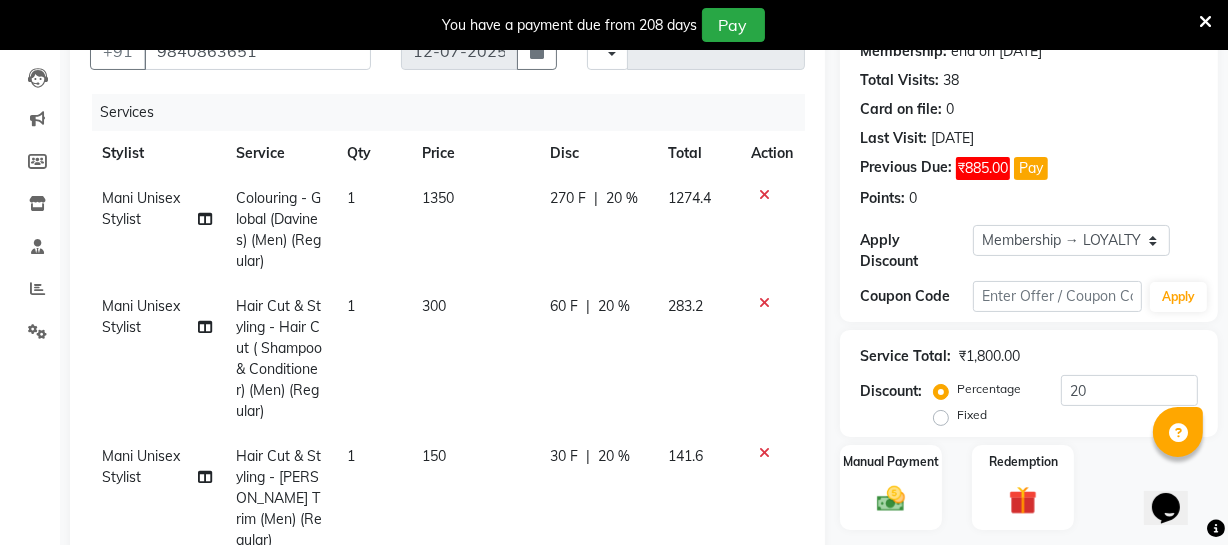 scroll, scrollTop: 203, scrollLeft: 0, axis: vertical 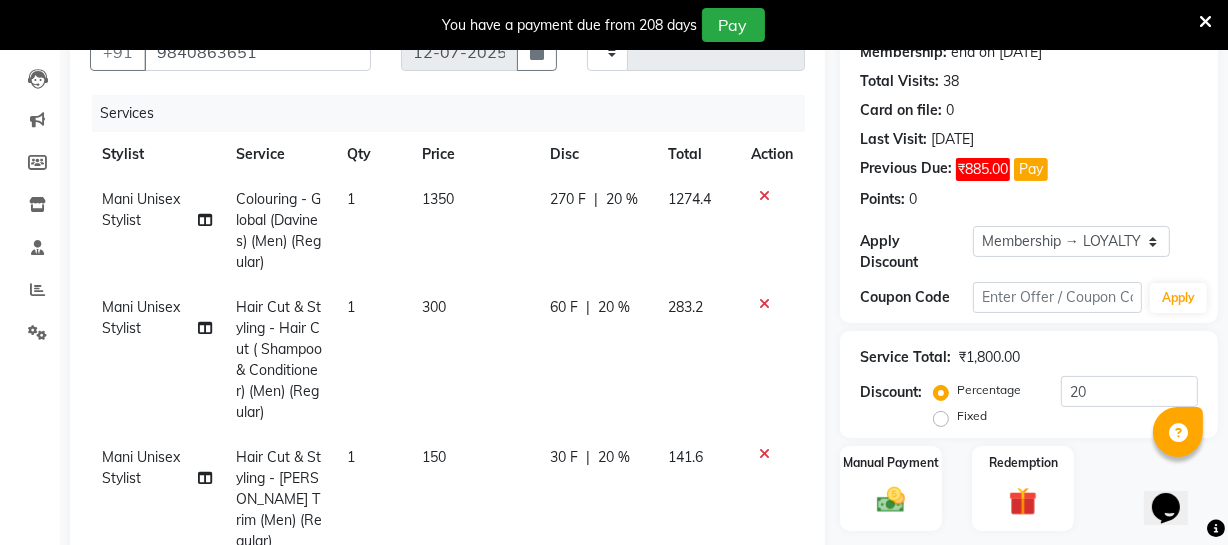 click on "300" 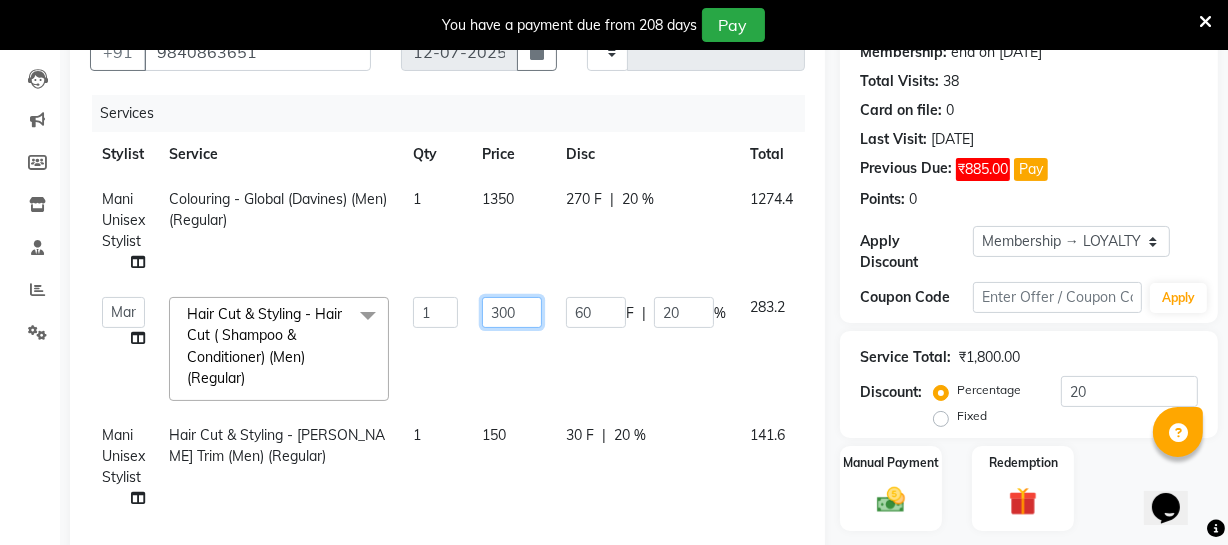 click on "300" 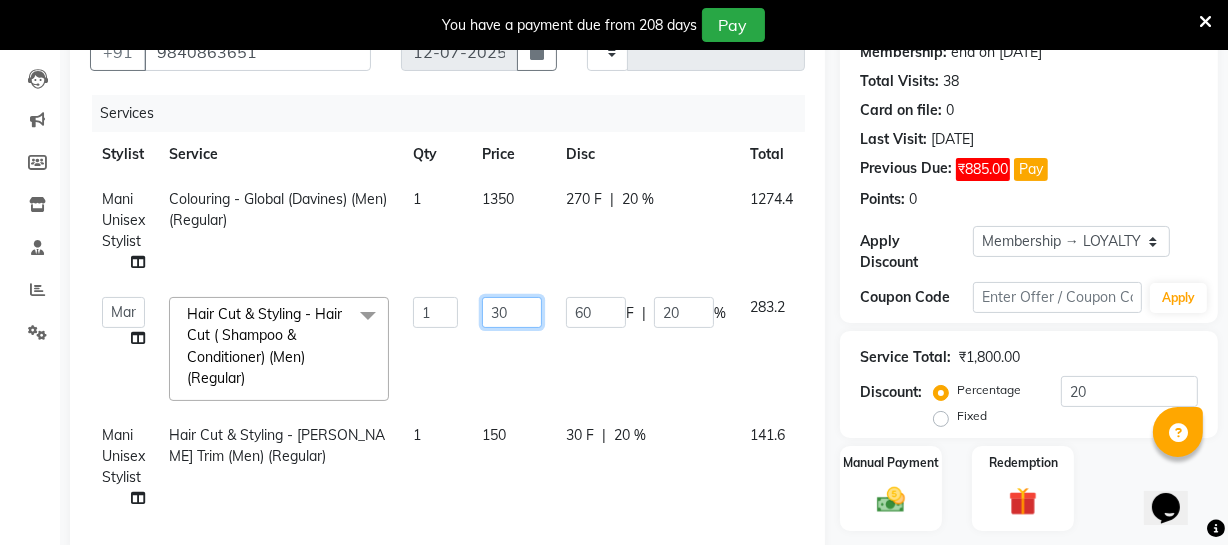 type on "3" 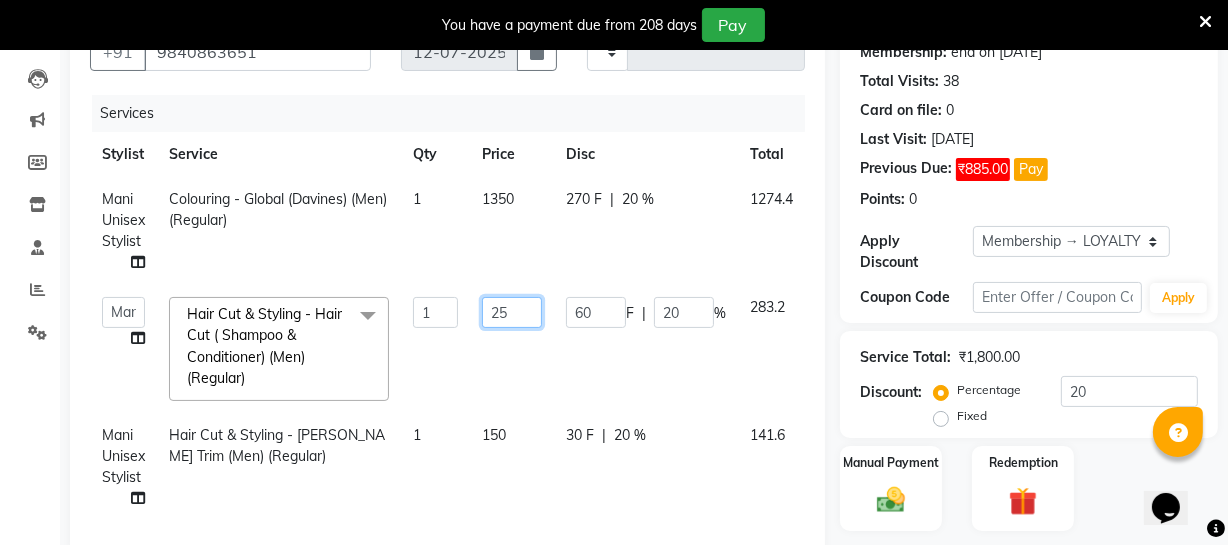 type on "250" 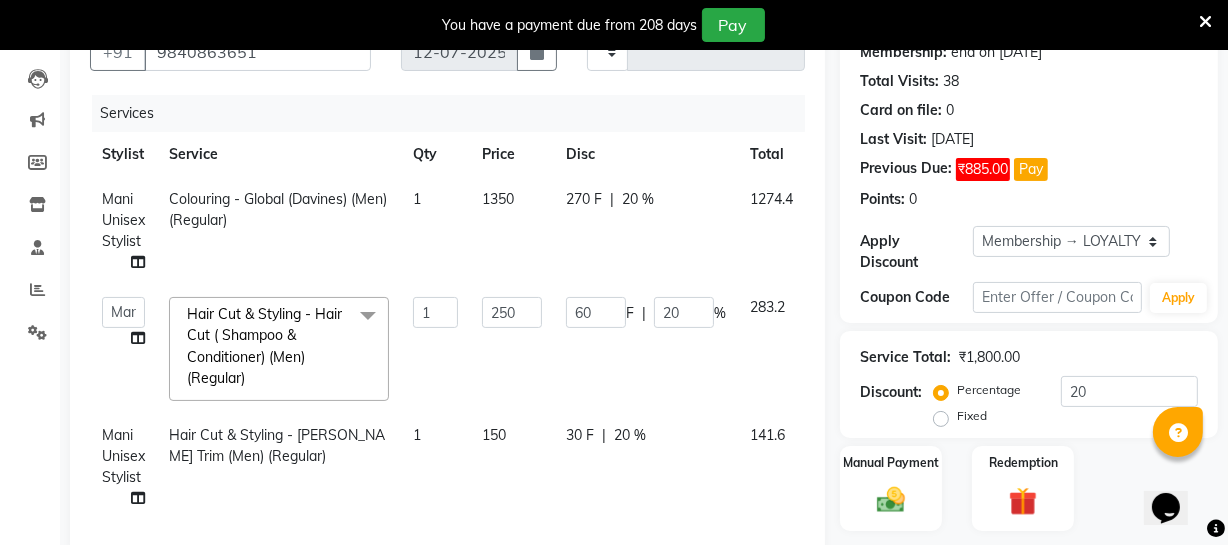 click on "Mani Unisex Stylist Colouring  - Global (Davines) (Men) (Regular) 1 1350 270 F | 20 % 1274.4  [PERSON_NAME]   [PERSON_NAME]   [PERSON_NAME]    Divya   Dolly   [PERSON_NAME]   [PERSON_NAME]   [PERSON_NAME]   Make up   Mani Unisex Stylist   [PERSON_NAME]   [PERSON_NAME]   [PERSON_NAME] Unisex   Ramya   RICITTA   [PERSON_NAME] Unisex   [PERSON_NAME]   [PERSON_NAME]   [PERSON_NAME]   Thiru   Virtue Aesthetic   Virtue Ambattur  Hair Cut & Styling - Hair Cut ( Shampoo & Conditioner) (Men) (Regular)  x Hair Cut & Styling - Kids Cut (Below 5 Years) (Men) (Regular) Hair Cut & Styling - Hair Cut ( Shampoo & Conditioner) (Men) (Regular) Hair Cut & Styling - Creative Hair Cut(With Shampoo & Conditioner) (Men) (Regular) Hair Cut & Styling - [PERSON_NAME] Trim (Men) (Regular) Hair Cut & Styling - [PERSON_NAME] Design (Men) (Regular) Hair Cut & Styling - Executive Shave (Men) (Regular) Hair Cut & Styling - Hair Wash & Conditioner (Schwarzkopf) (Men) (Regular) Hair Cut & Styling - Hair Wash & Conditioner (Davines) (Men) (Regular) Skeyndor Perfect balance" 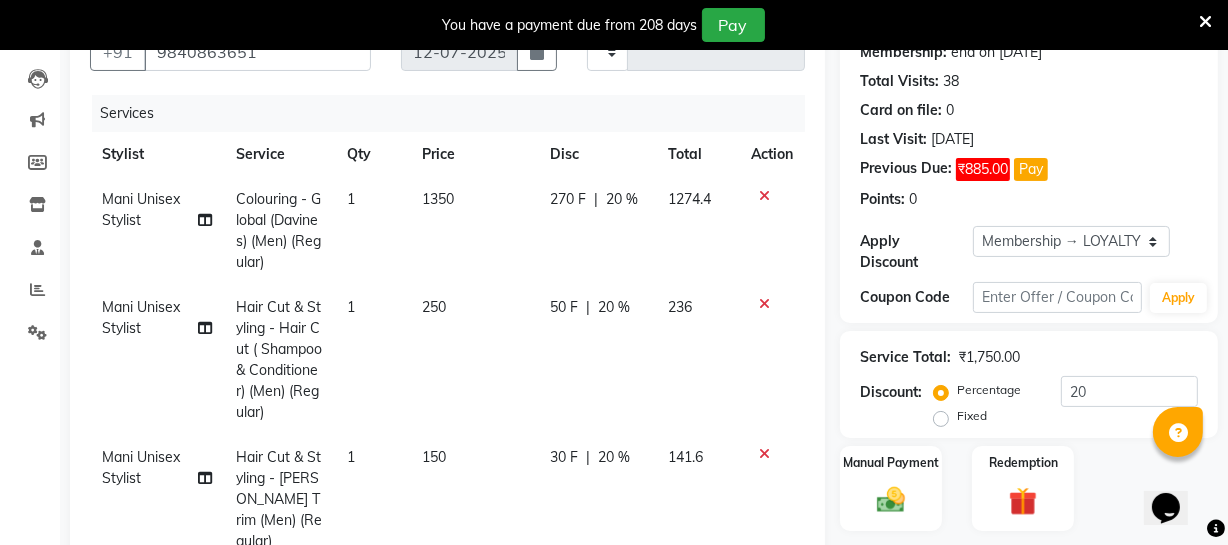 click on "150" 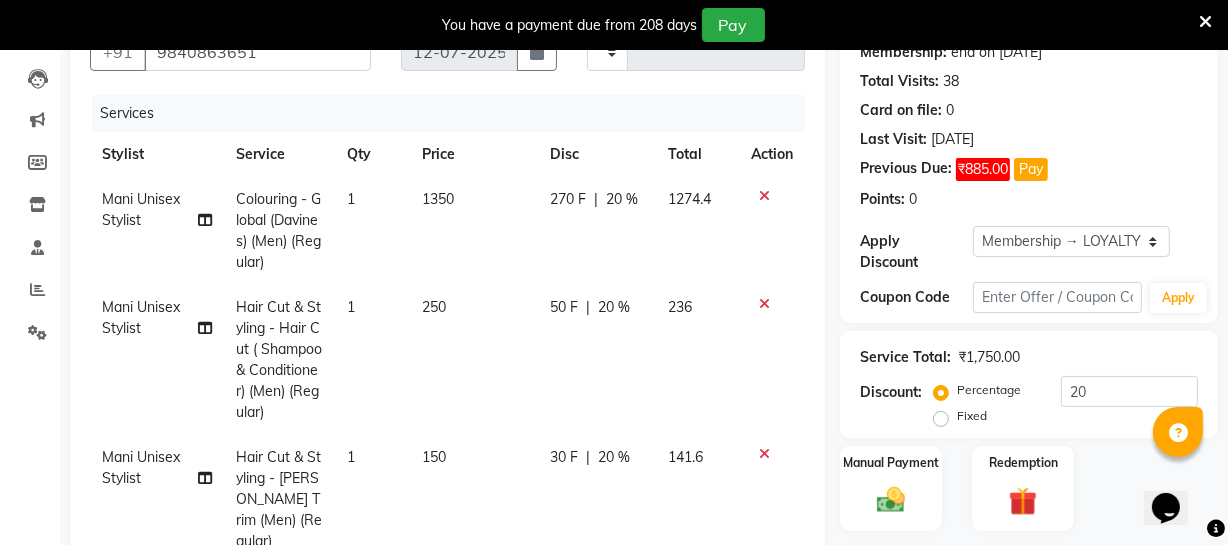 select on "83849" 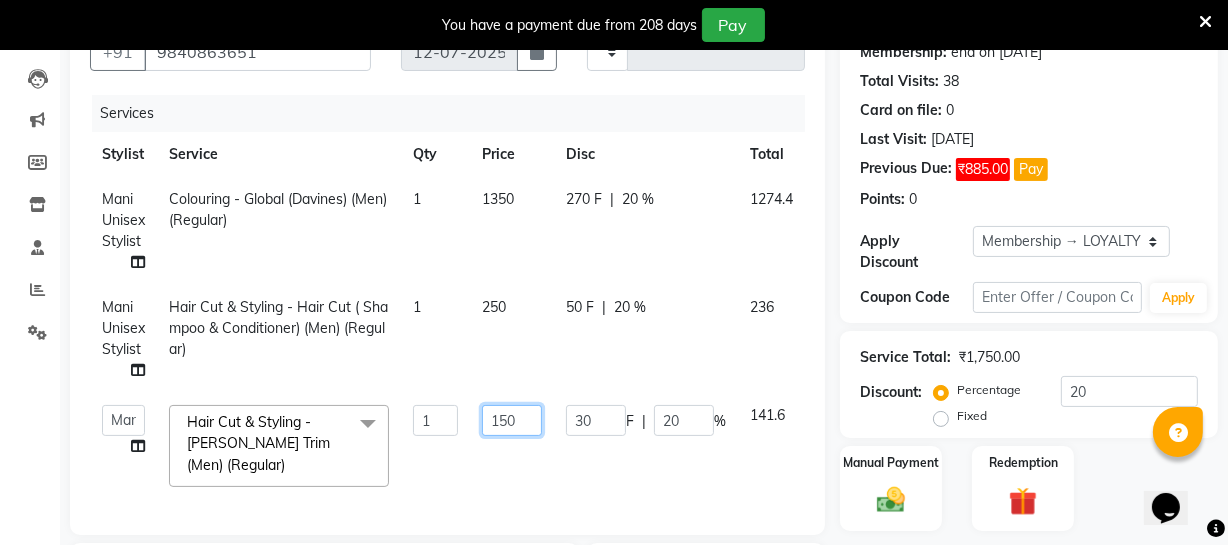 click on "150" 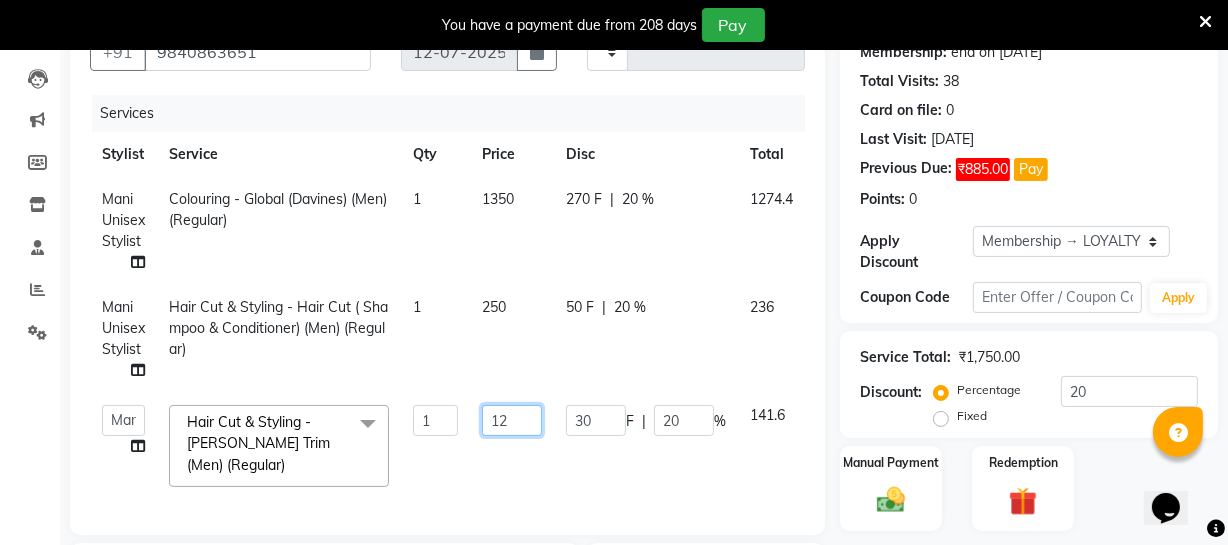 type on "120" 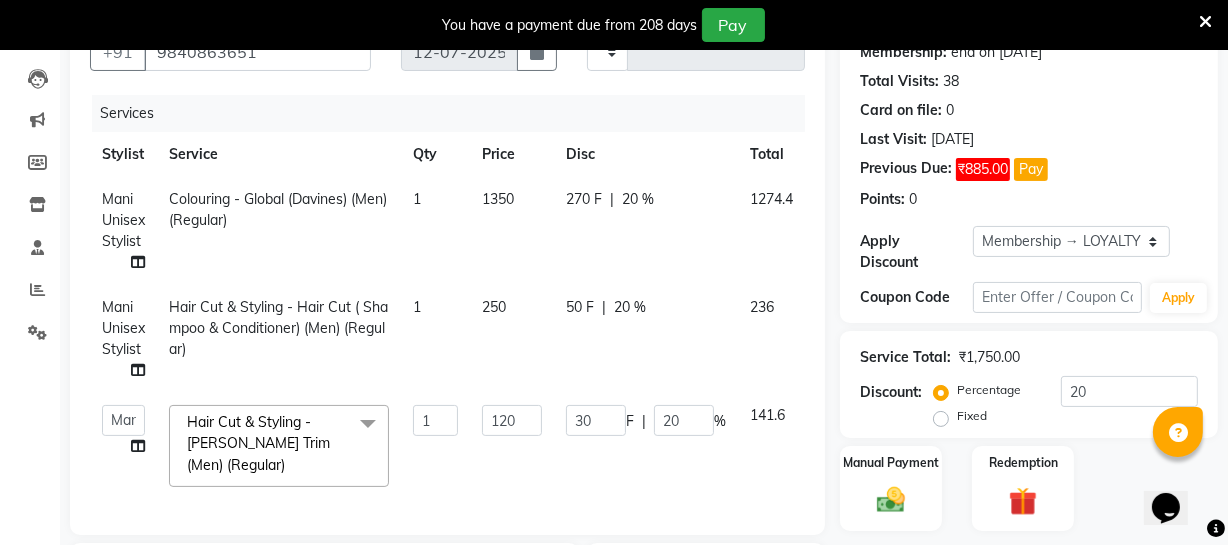 click on "50 F | 20 %" 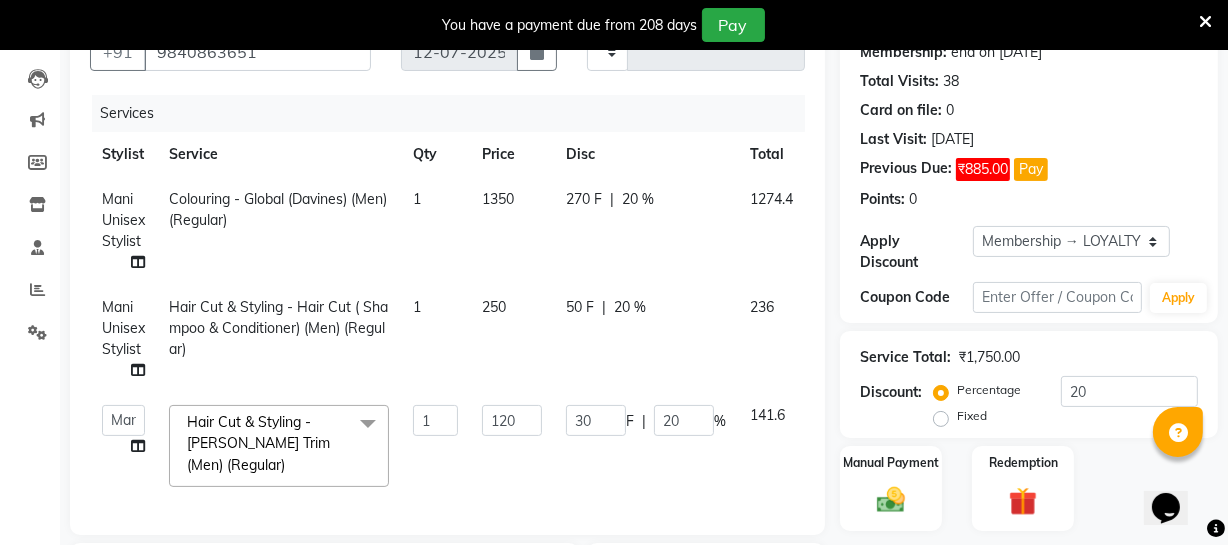 select on "83849" 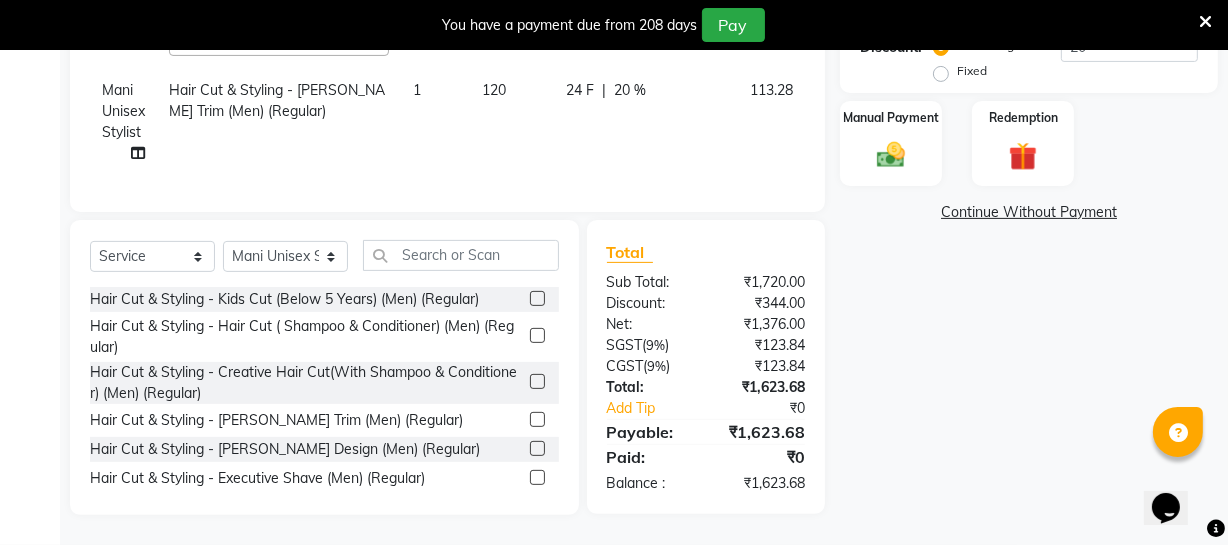 scroll, scrollTop: 470, scrollLeft: 0, axis: vertical 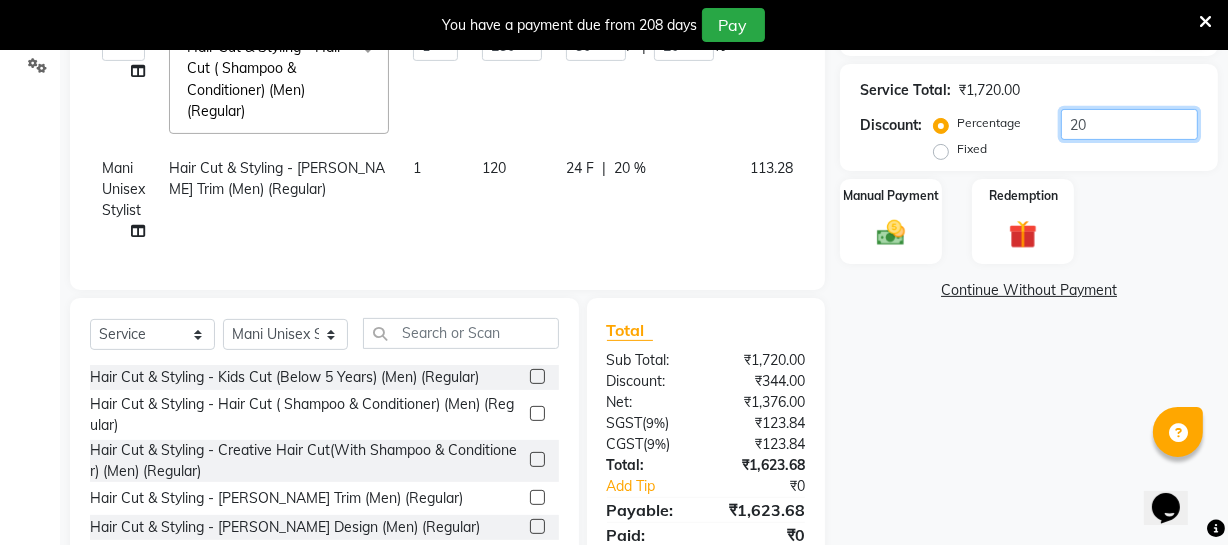click on "20" 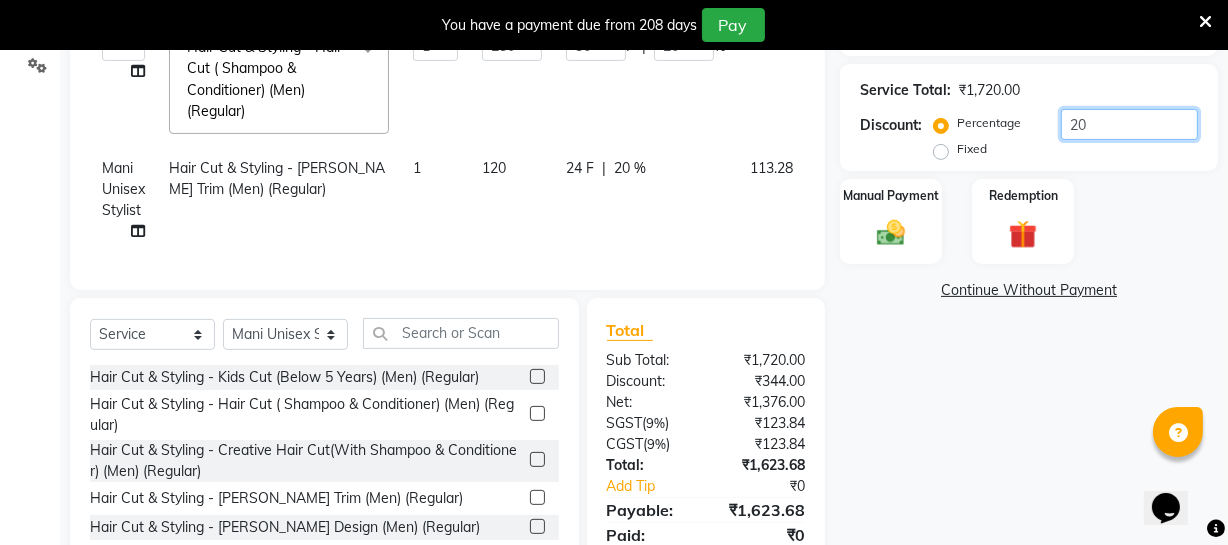 type on "5" 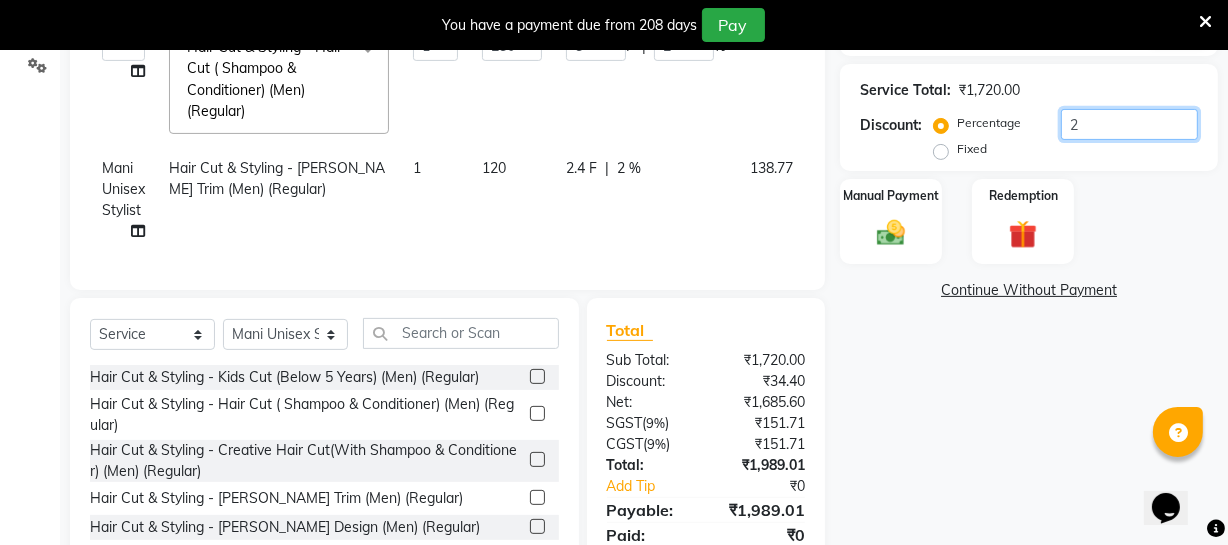 type 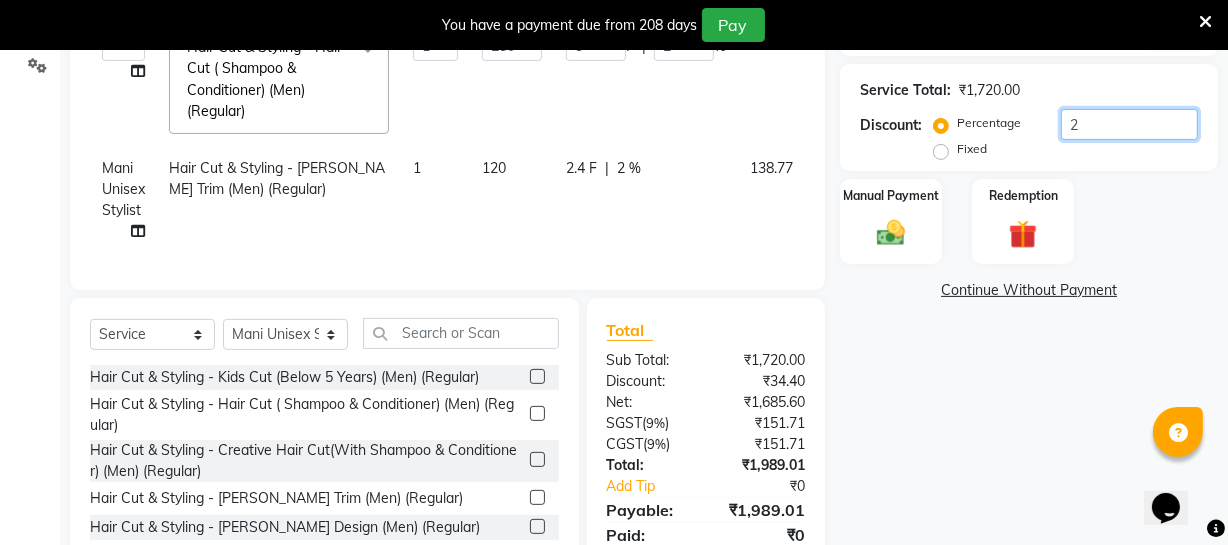 type on "0" 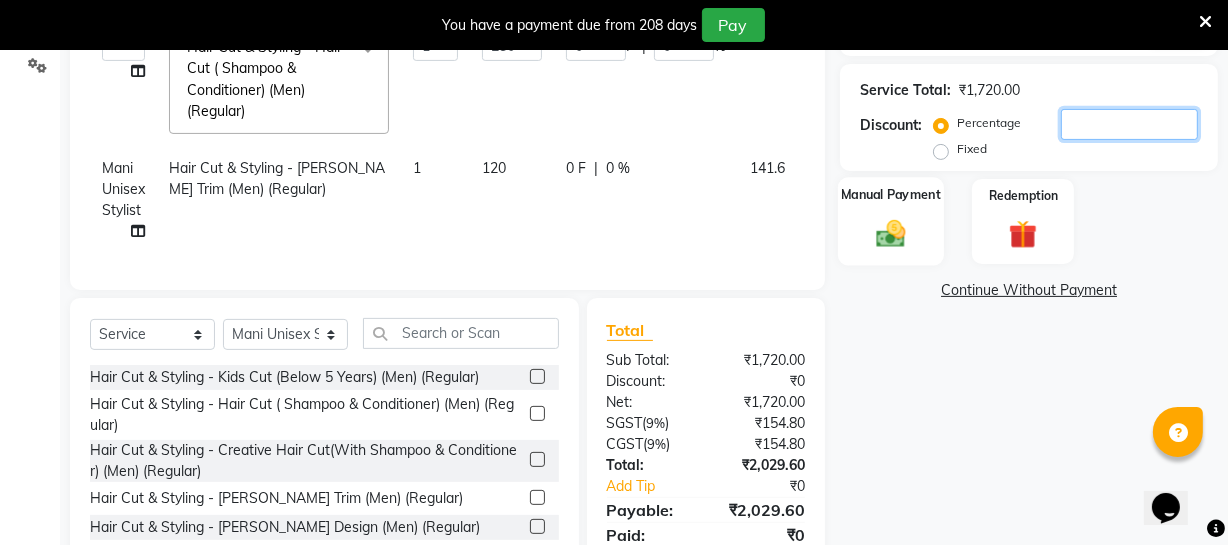 type 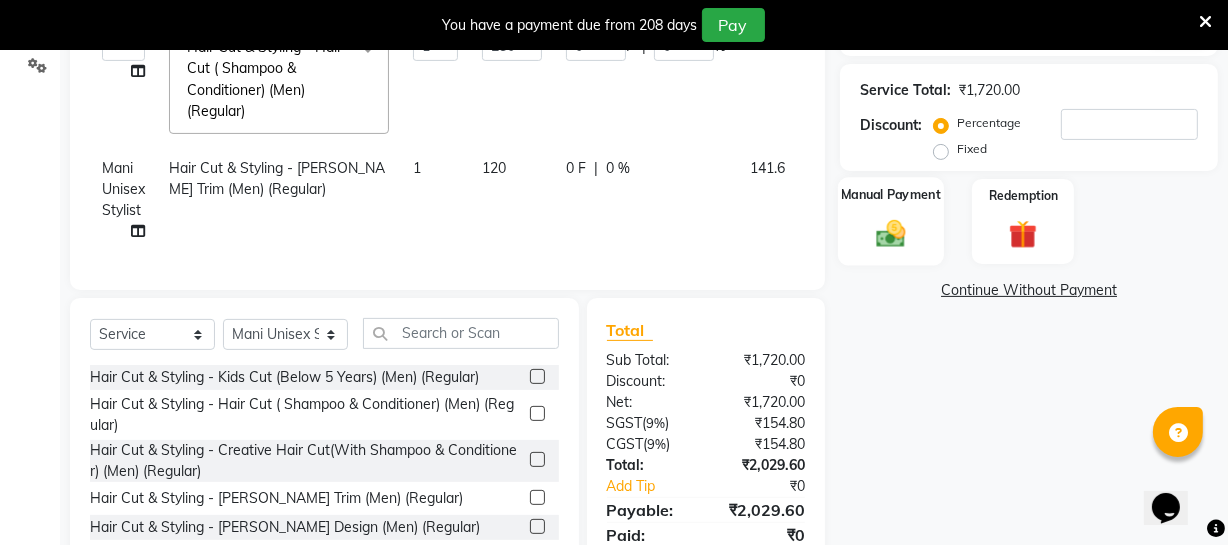 click 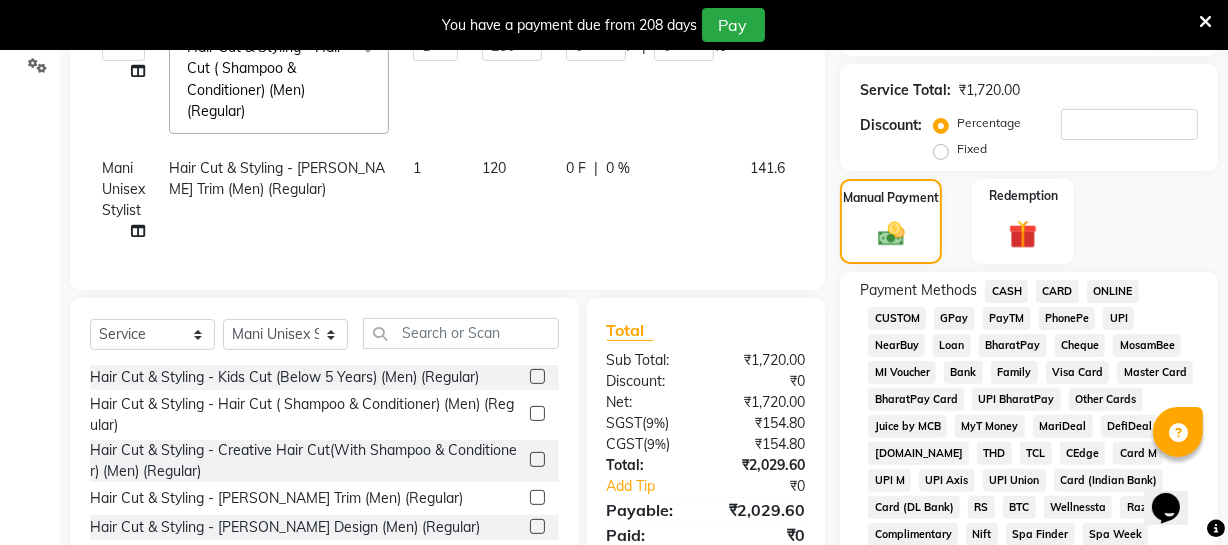click on "ONLINE" 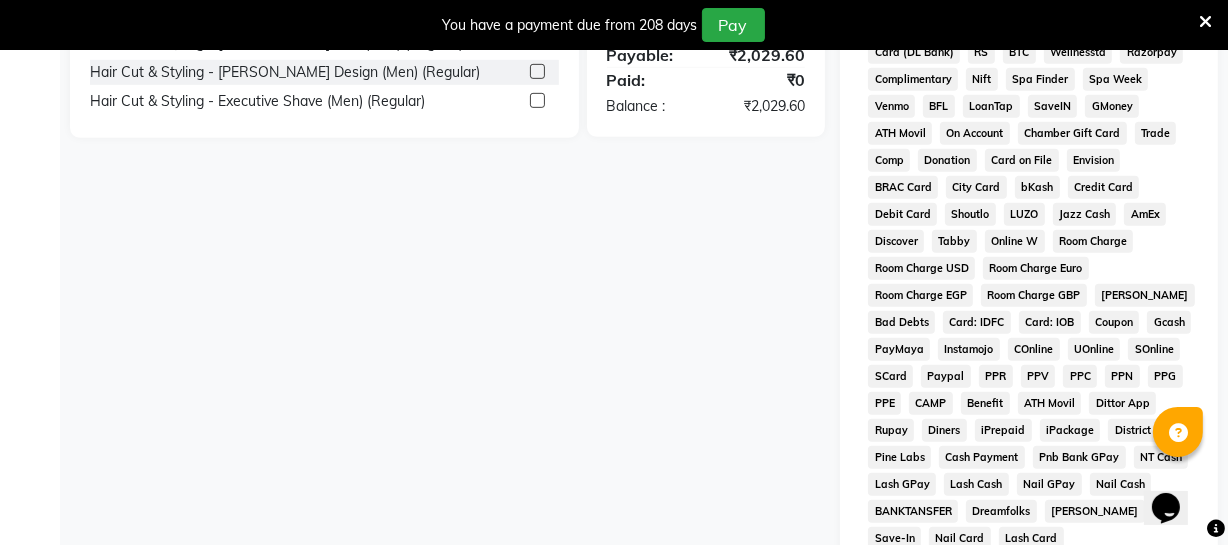 scroll, scrollTop: 1119, scrollLeft: 0, axis: vertical 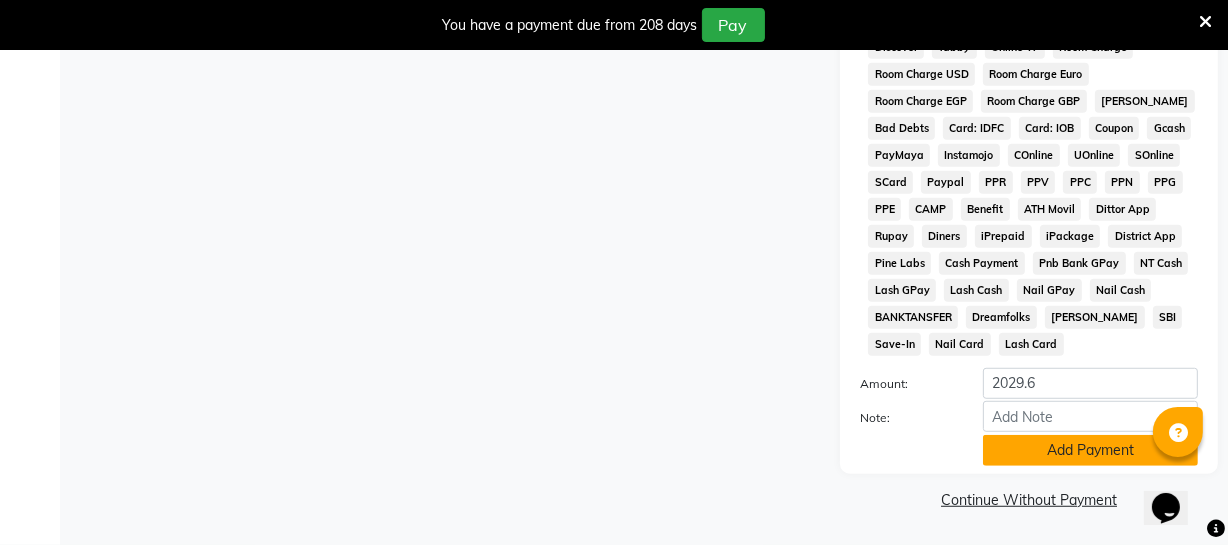 click on "Add Payment" 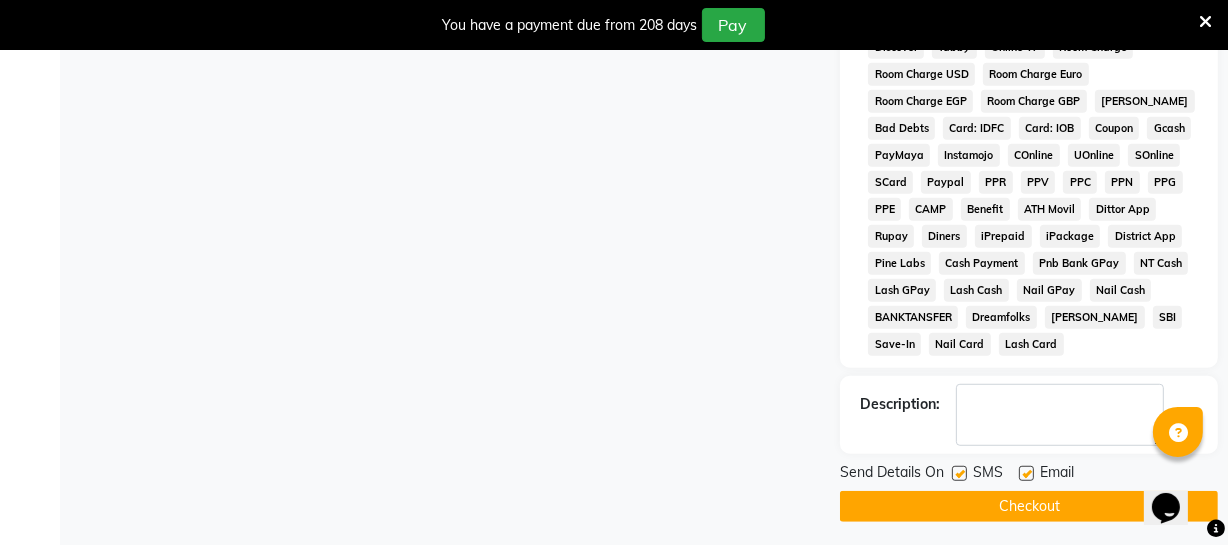 click on "Checkout" 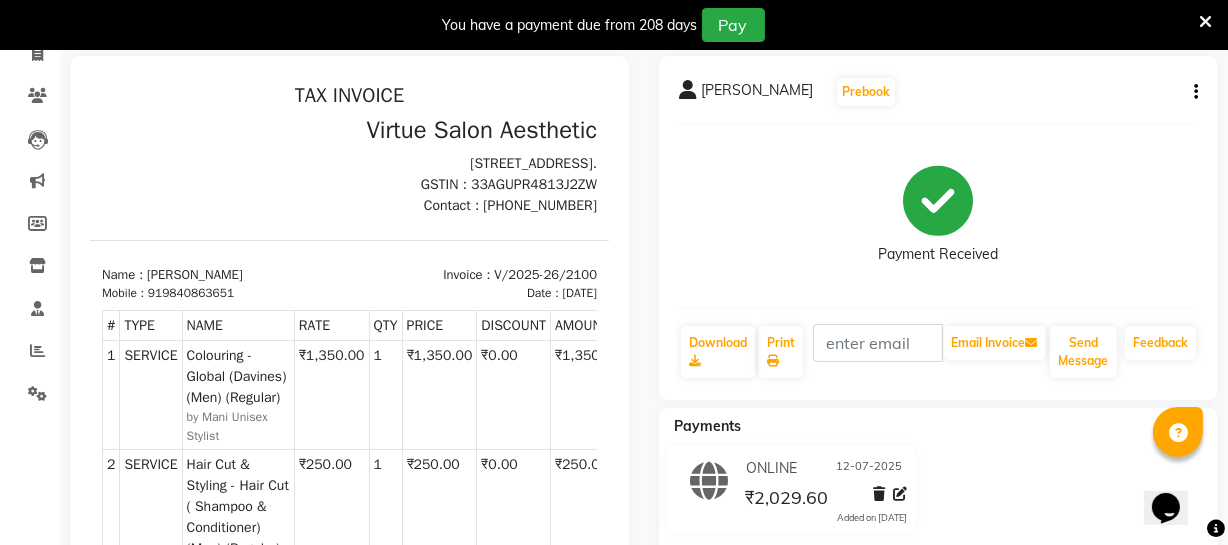 scroll, scrollTop: 0, scrollLeft: 0, axis: both 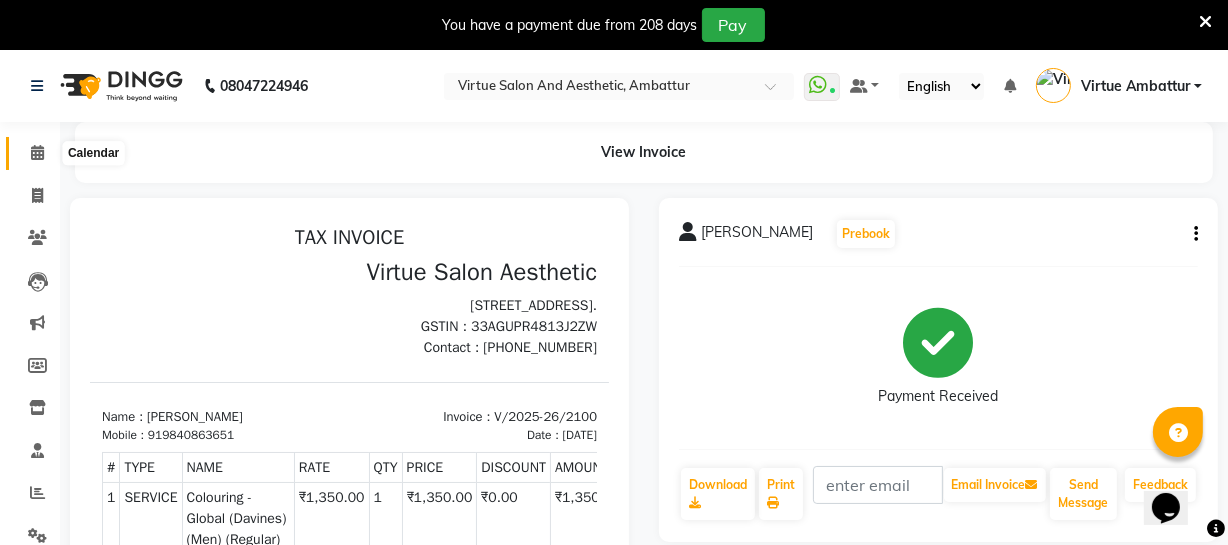 click 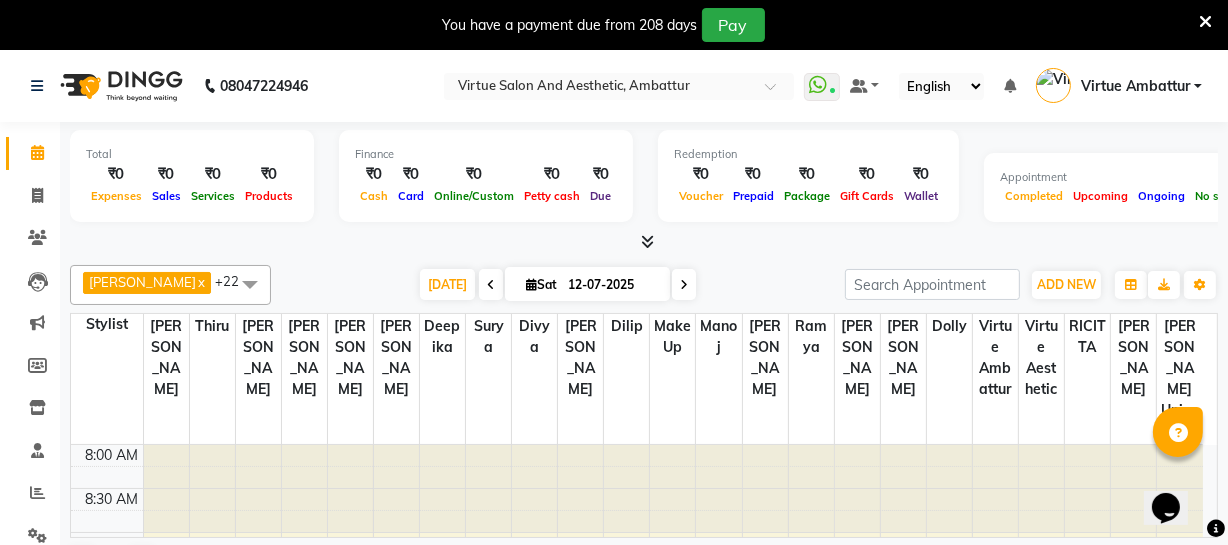 scroll, scrollTop: 878, scrollLeft: 0, axis: vertical 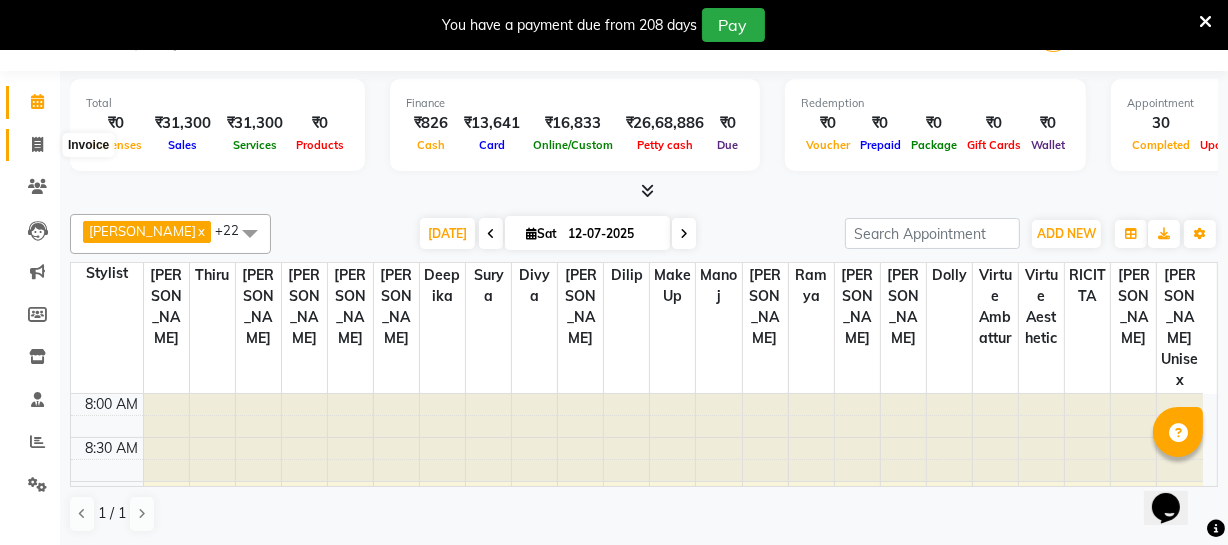 click 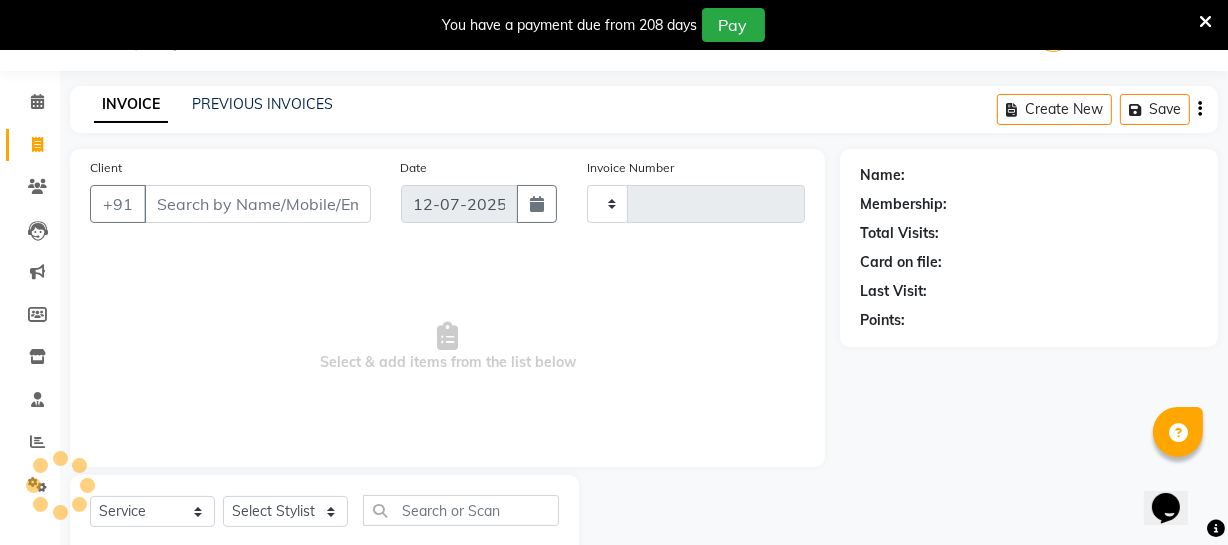type on "2101" 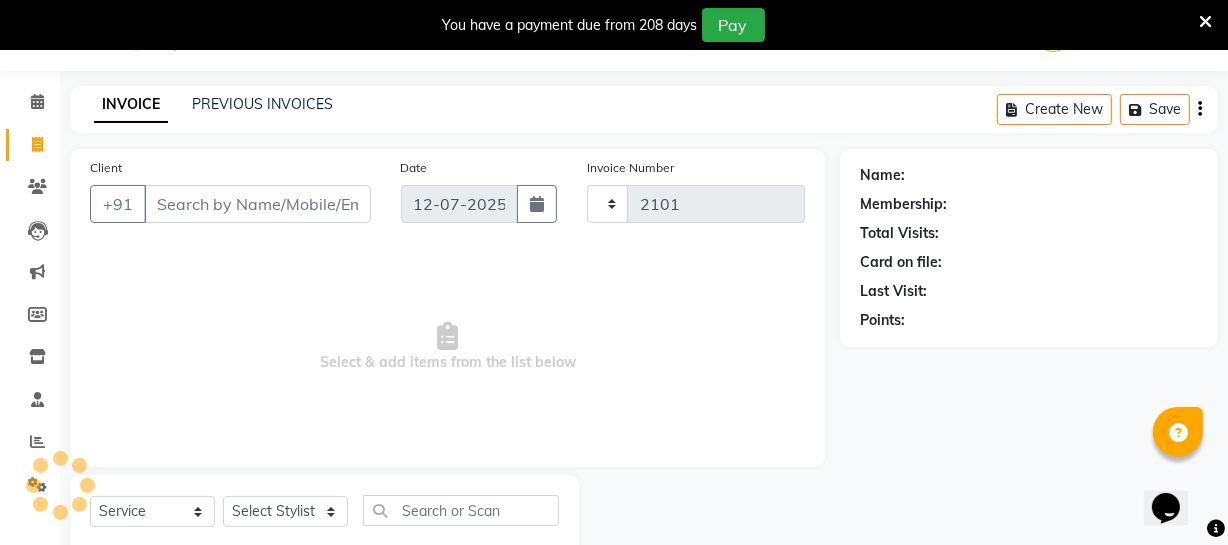 select on "5237" 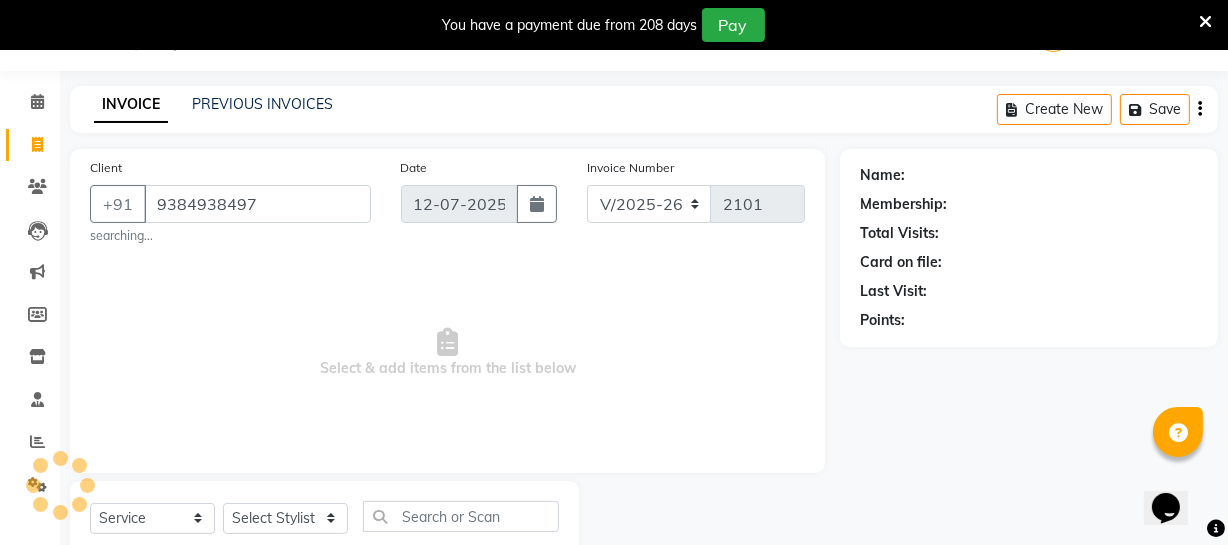 type on "9384938497" 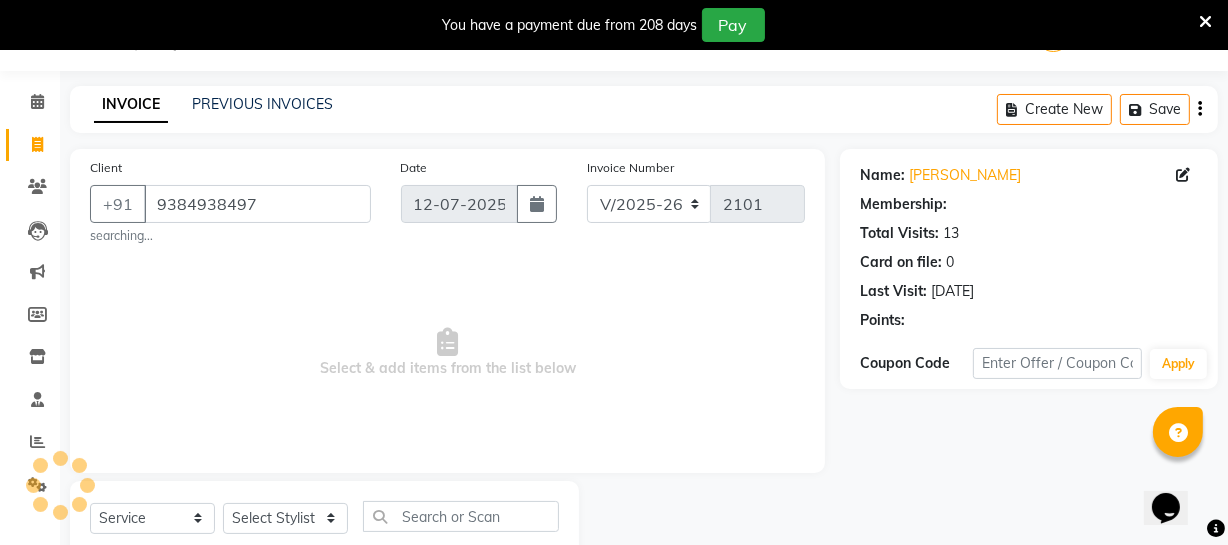 select on "1: Object" 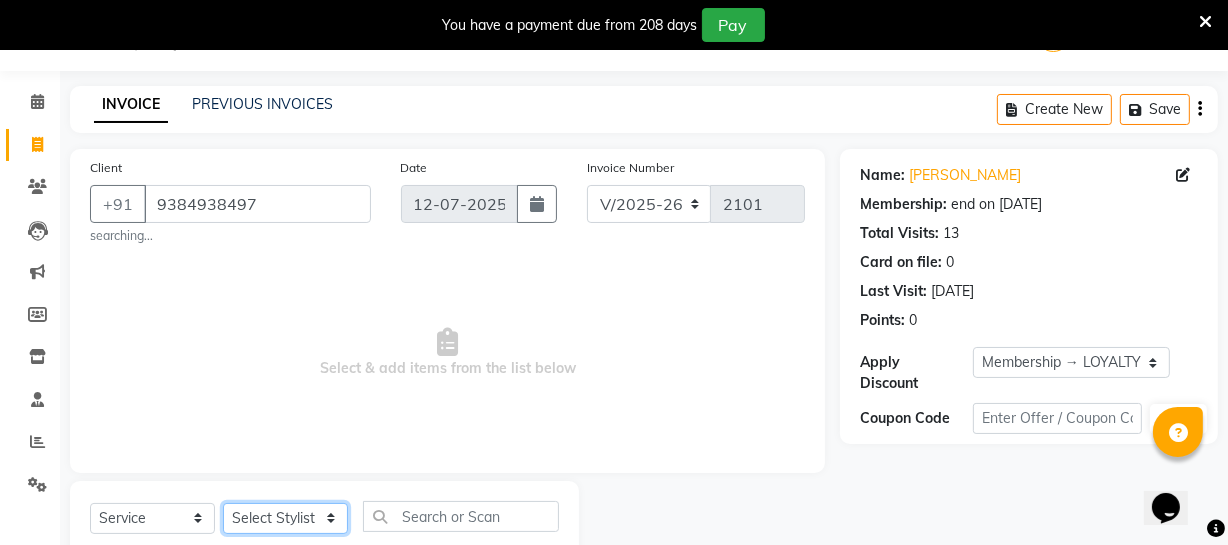 click on "Select Stylist [PERSON_NAME] [PERSON_NAME] [PERSON_NAME] [PERSON_NAME] [PERSON_NAME] [PERSON_NAME] Make up Mani Unisex Stylist [PERSON_NAME] [PERSON_NAME] [PERSON_NAME] Unisex Ramya [PERSON_NAME] Unisex [PERSON_NAME] [PERSON_NAME] [PERSON_NAME] Thiru Virtue Aesthetic Virtue Ambattur" 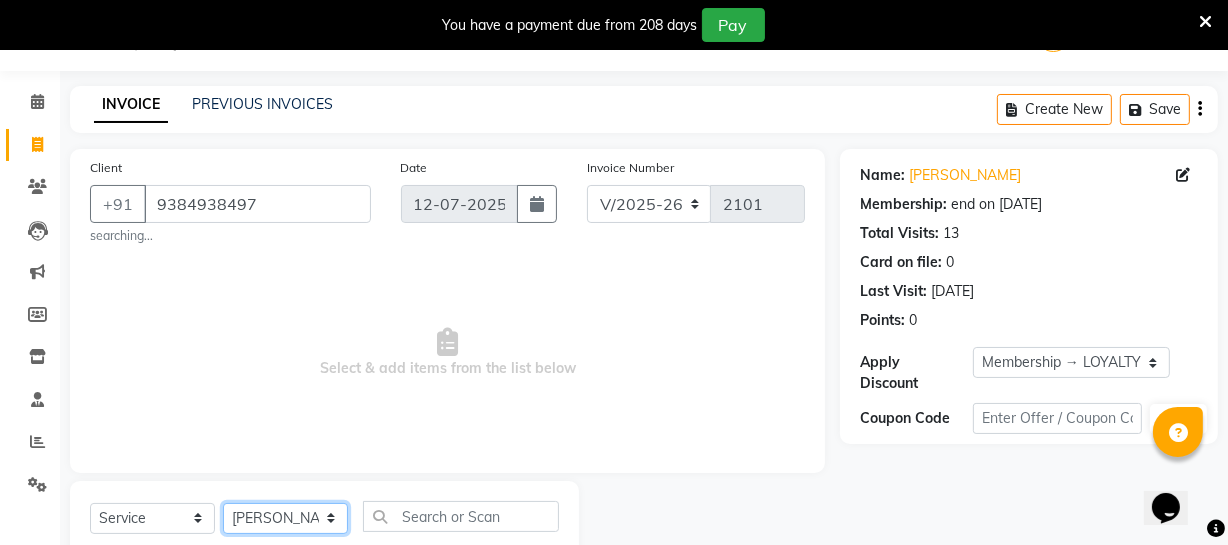 click on "Select Stylist [PERSON_NAME] [PERSON_NAME] [PERSON_NAME] [PERSON_NAME] [PERSON_NAME] [PERSON_NAME] Make up Mani Unisex Stylist [PERSON_NAME] [PERSON_NAME] [PERSON_NAME] Unisex Ramya [PERSON_NAME] Unisex [PERSON_NAME] [PERSON_NAME] [PERSON_NAME] Thiru Virtue Aesthetic Virtue Ambattur" 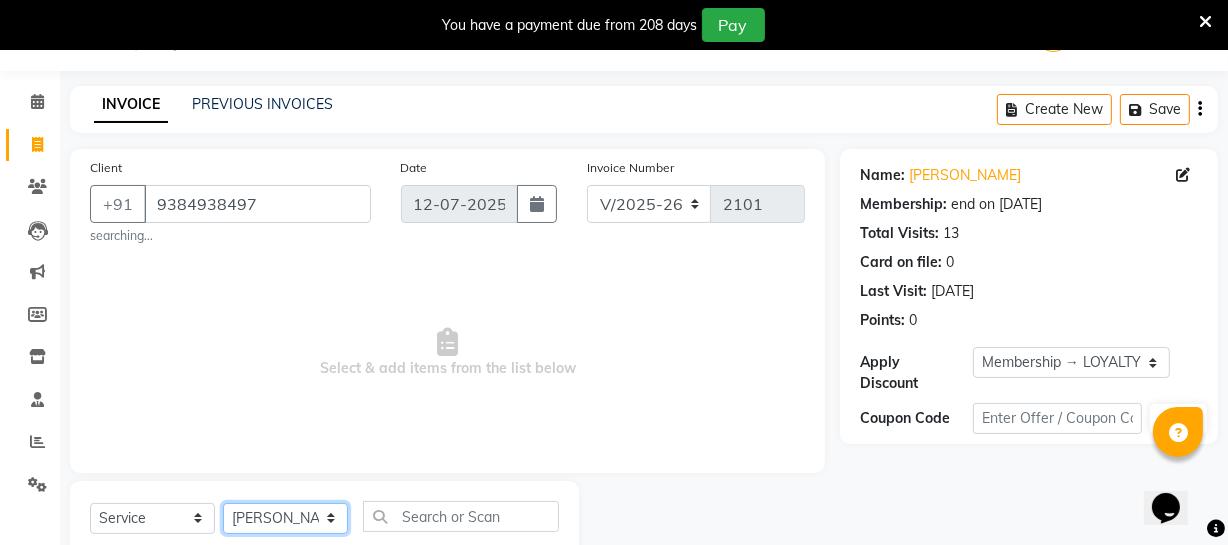 click on "Select Stylist [PERSON_NAME] [PERSON_NAME] [PERSON_NAME] [PERSON_NAME] [PERSON_NAME] [PERSON_NAME] Make up Mani Unisex Stylist [PERSON_NAME] [PERSON_NAME] [PERSON_NAME] Unisex Ramya [PERSON_NAME] Unisex [PERSON_NAME] [PERSON_NAME] [PERSON_NAME] Thiru Virtue Aesthetic Virtue Ambattur" 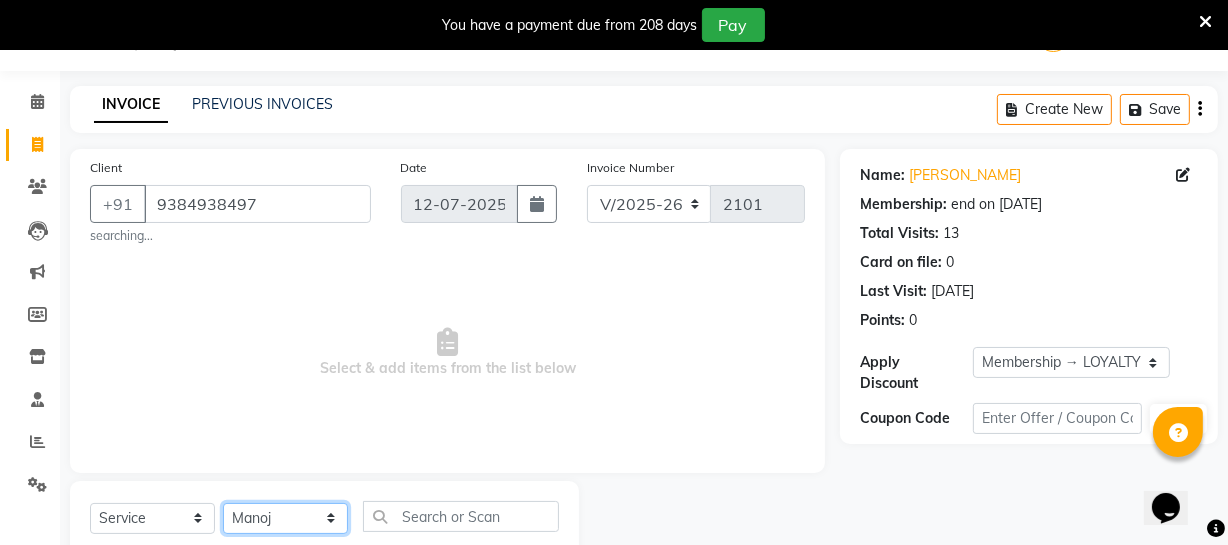 click on "Select Stylist [PERSON_NAME] [PERSON_NAME] [PERSON_NAME] [PERSON_NAME] [PERSON_NAME] [PERSON_NAME] Make up Mani Unisex Stylist [PERSON_NAME] [PERSON_NAME] [PERSON_NAME] Unisex Ramya [PERSON_NAME] Unisex [PERSON_NAME] [PERSON_NAME] [PERSON_NAME] Thiru Virtue Aesthetic Virtue Ambattur" 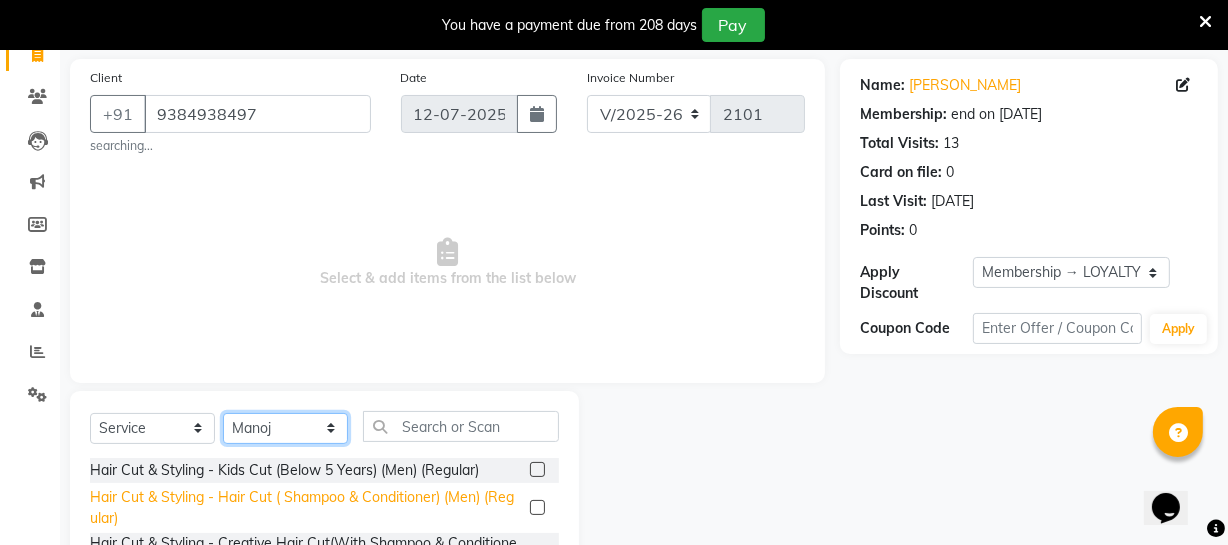 scroll, scrollTop: 233, scrollLeft: 0, axis: vertical 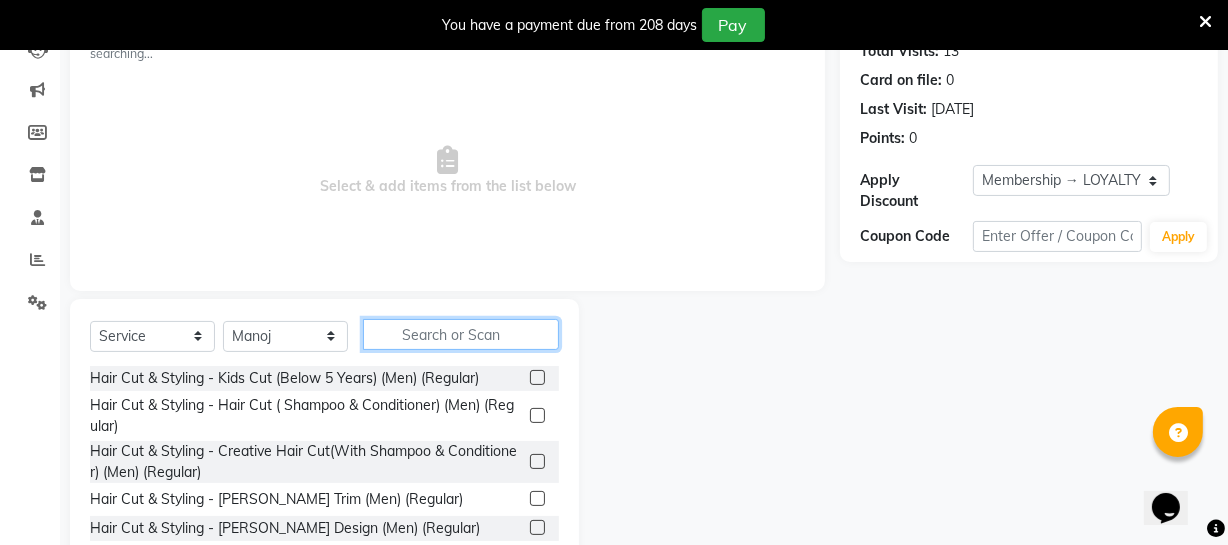 click 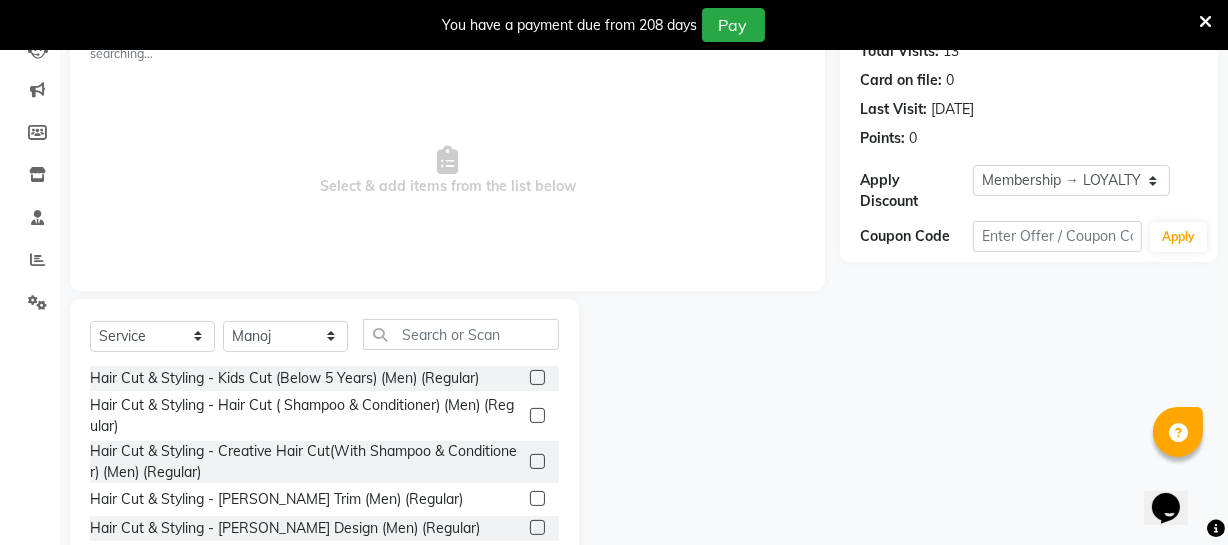 click 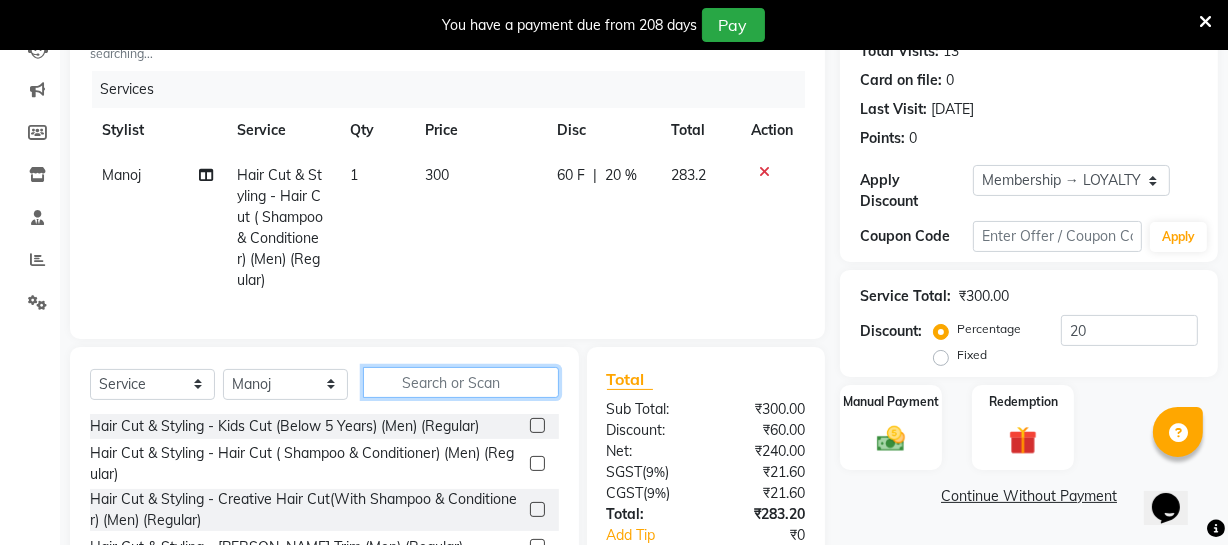 click 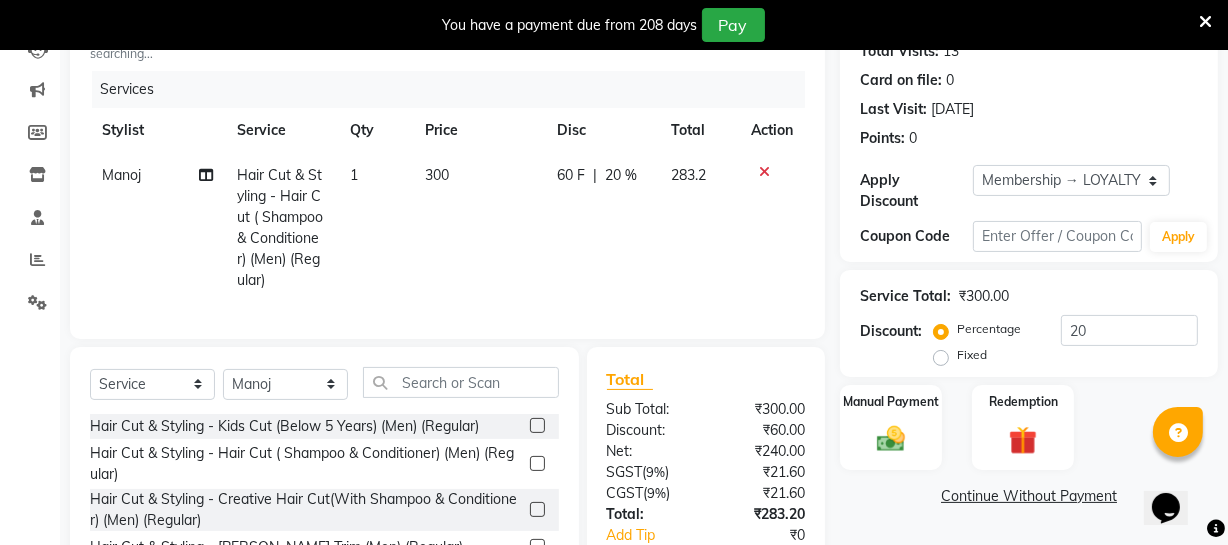 click 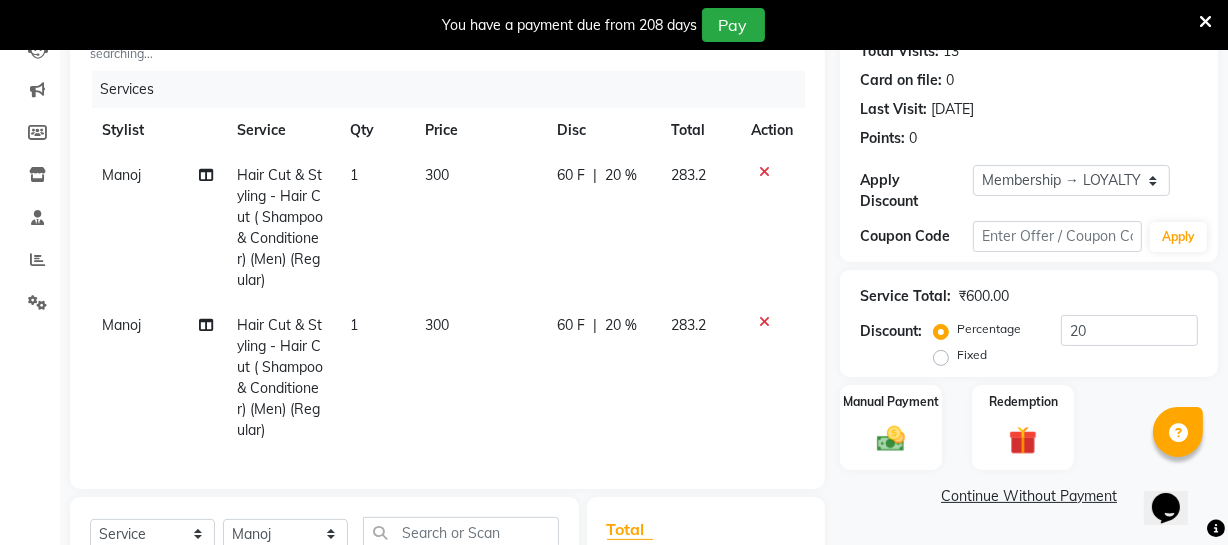 checkbox on "false" 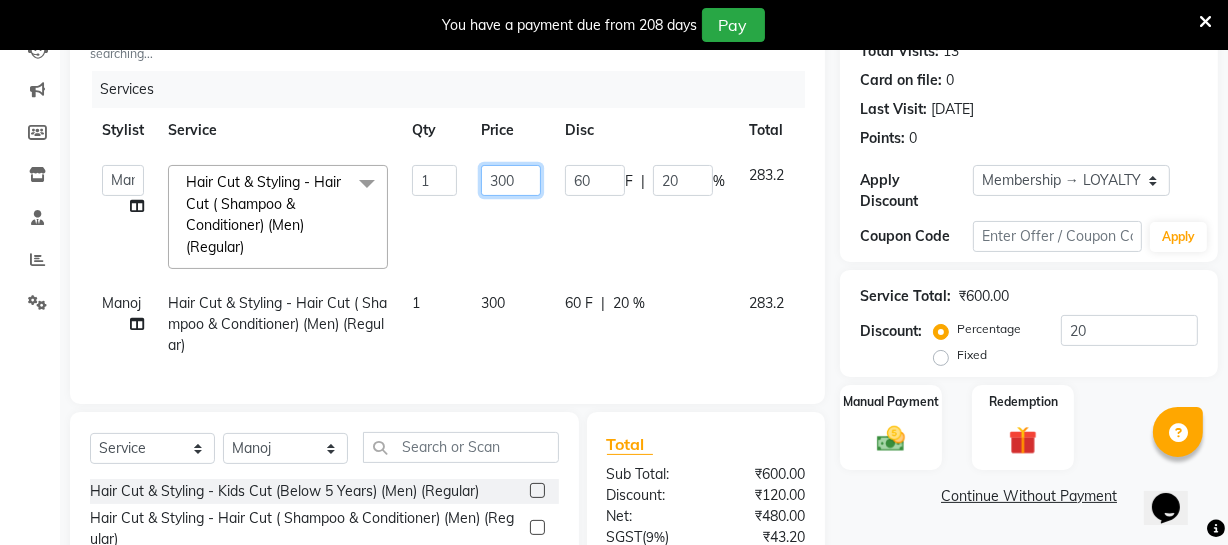 click on "300" 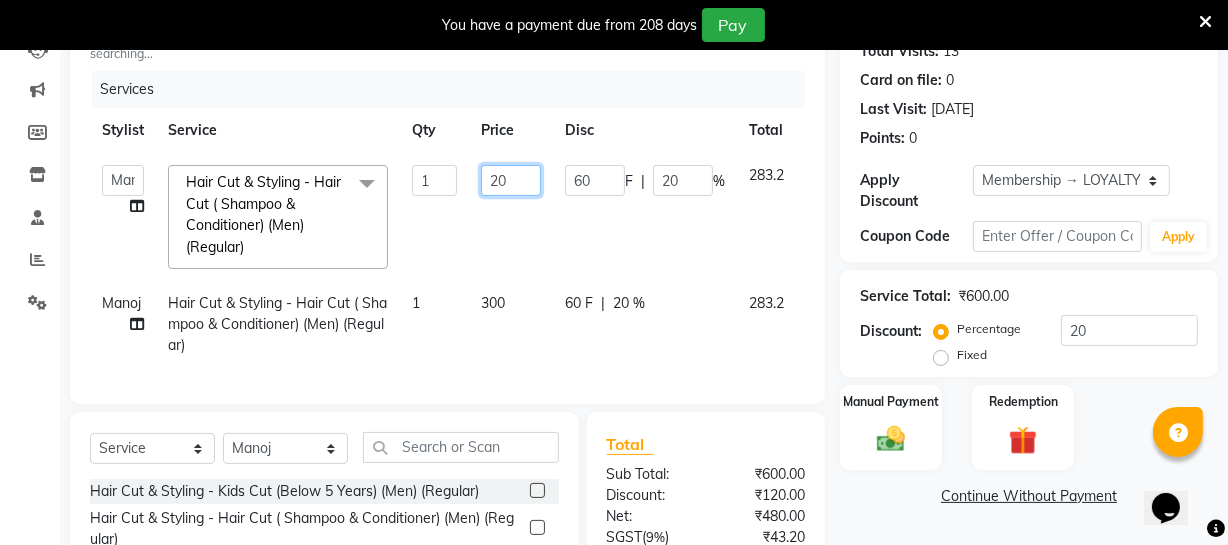 type on "250" 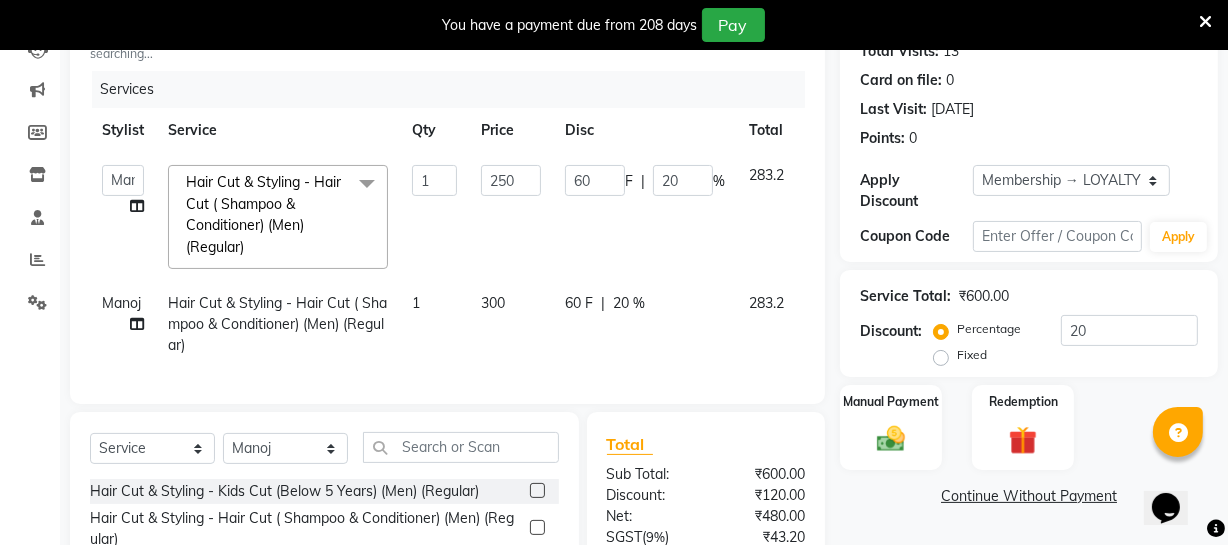 click on "[PERSON_NAME]   [PERSON_NAME]   [PERSON_NAME]   [PERSON_NAME]   [PERSON_NAME]   [PERSON_NAME]   Make up   Mani Unisex Stylist   [PERSON_NAME]   [PERSON_NAME]   [PERSON_NAME] Unisex   Ramya   [PERSON_NAME] Unisex   [PERSON_NAME]   [PERSON_NAME]   [PERSON_NAME]   Thiru   Virtue Aesthetic   Virtue Ambattur  Hair Cut & Styling - Hair Cut ( Shampoo & Conditioner) (Men) (Regular)  x Hair Cut & Styling - Kids Cut (Below 5 Years) (Men) (Regular) Hair Cut & Styling - Hair Cut ( Shampoo & Conditioner) (Men) (Regular) Hair Cut & Styling - Creative Hair Cut(With Shampoo & Conditioner) (Men) (Regular) Hair Cut & Styling - [PERSON_NAME] Trim (Men) (Regular) Hair Cut & Styling - [PERSON_NAME] Design (Men) (Regular) Hair Cut & Styling - Executive Shave (Men) (Regular) Hair Cut & Styling - Hair Wash & Conditioner (Schwarzkopf) (Men) (Regular) Hair Cut & Styling - Hair Wash & Conditioner (Davines) (Men) (Regular) Hair Cut & Styling - Head Massage (Almond/Olive/Coco/Mint) (Men) (Regular) Hair Cut & Styling - Fringe Cut  (Regular)" 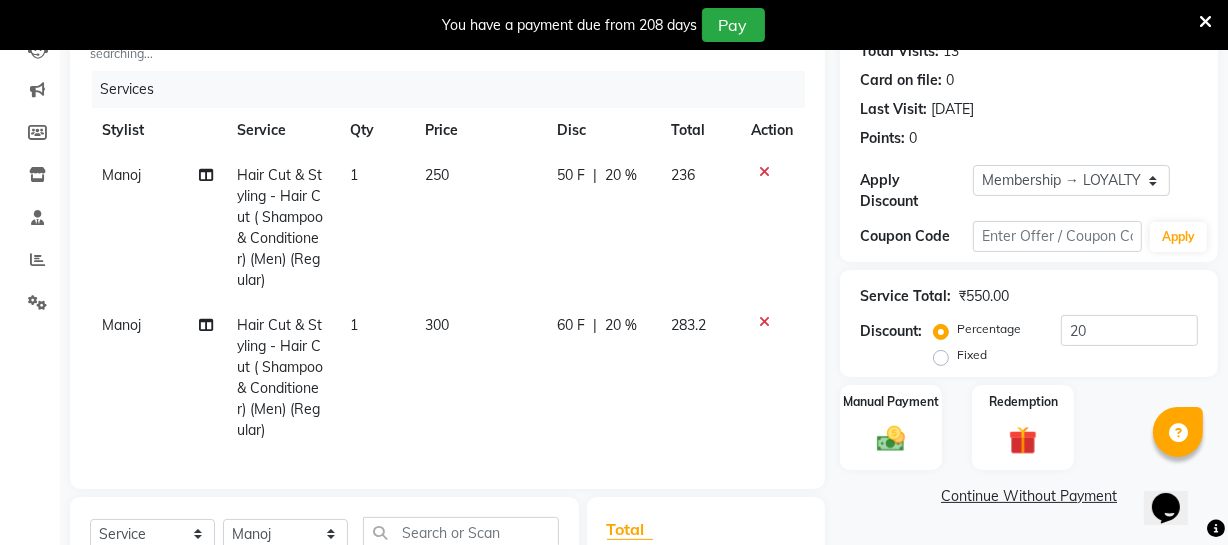 click on "300" 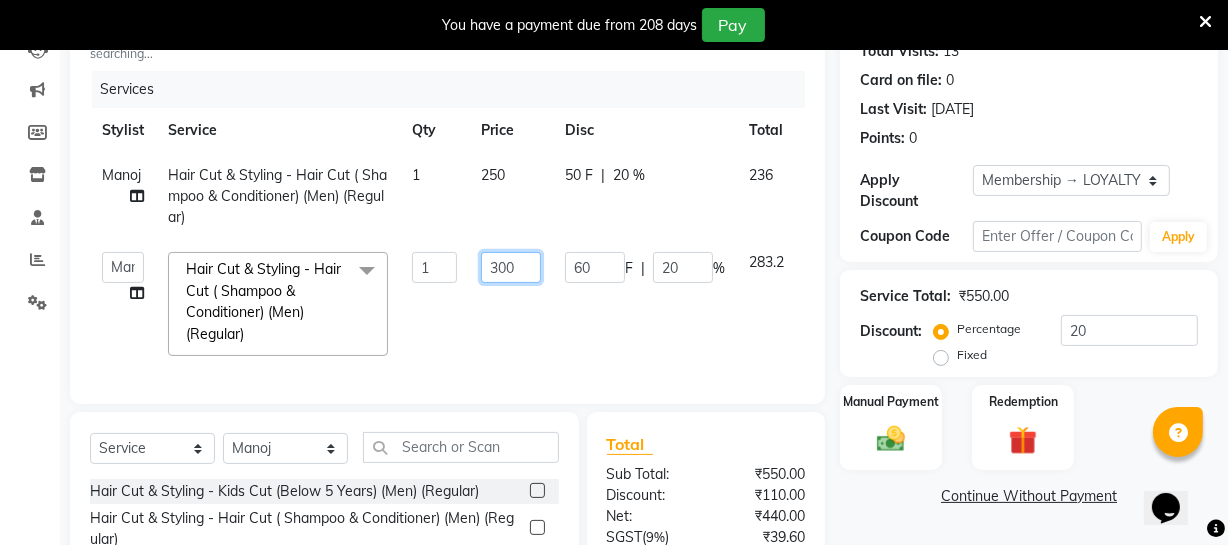 click on "300" 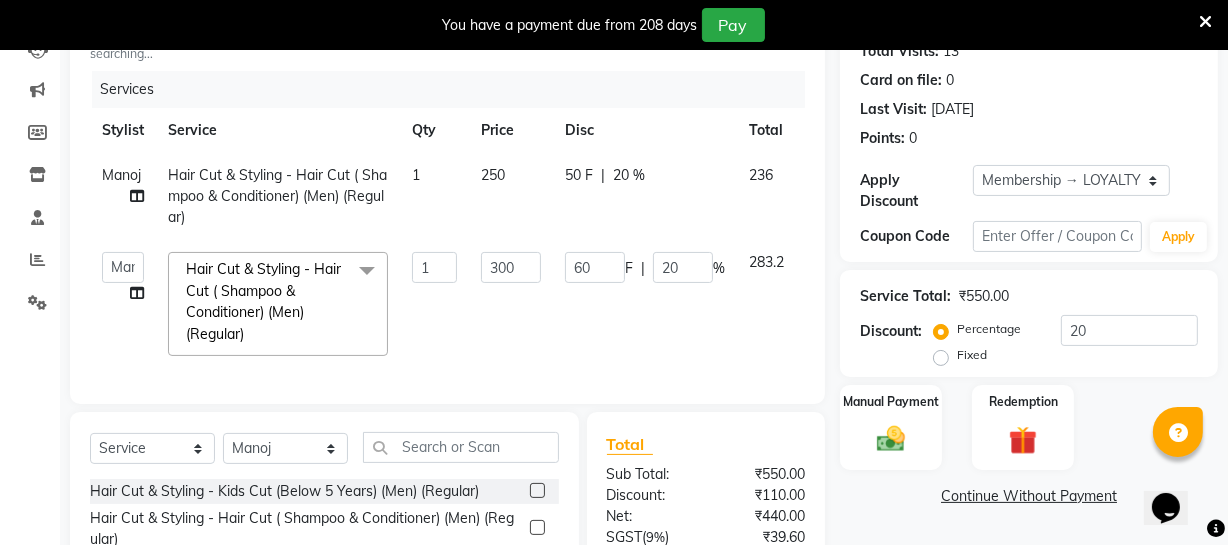 click on "Manoj Hair Cut & Styling - Hair Cut ( Shampoo & Conditioner) (Men) (Regular) 1 250 50 F | 20 % 236  [PERSON_NAME]   Deepika   Devi   Dilip    Divya   Dolly   [PERSON_NAME]   [PERSON_NAME]   [PERSON_NAME]   Make up   Mani Unisex Stylist   [PERSON_NAME]   [PERSON_NAME]   [PERSON_NAME] Unisex   Ramya   RICITTA   [PERSON_NAME] Unisex   [PERSON_NAME]   [PERSON_NAME]   [PERSON_NAME]   Thiru   Virtue Aesthetic   Virtue Ambattur  Hair Cut & Styling - Hair Cut ( Shampoo & Conditioner) (Men) (Regular)  x Hair Cut & Styling - Kids Cut (Below 5 Years) (Men) (Regular) Hair Cut & Styling - Hair Cut ( Shampoo & Conditioner) (Men) (Regular) Hair Cut & Styling - Creative Hair Cut(With Shampoo & Conditioner) (Men) (Regular) Hair Cut & Styling - [PERSON_NAME] Trim (Men) (Regular) Hair Cut & Styling - [PERSON_NAME] Design (Men) (Regular) Hair Cut & Styling - Executive Shave (Men) (Regular) Hair Cut & Styling - Hair Wash & Conditioner (Schwarzkopf) (Men) (Regular) Hair Cut & Styling - Hair Wash & Conditioner (Davines) (Men) (Regular) Skeyndor Aquatherm" 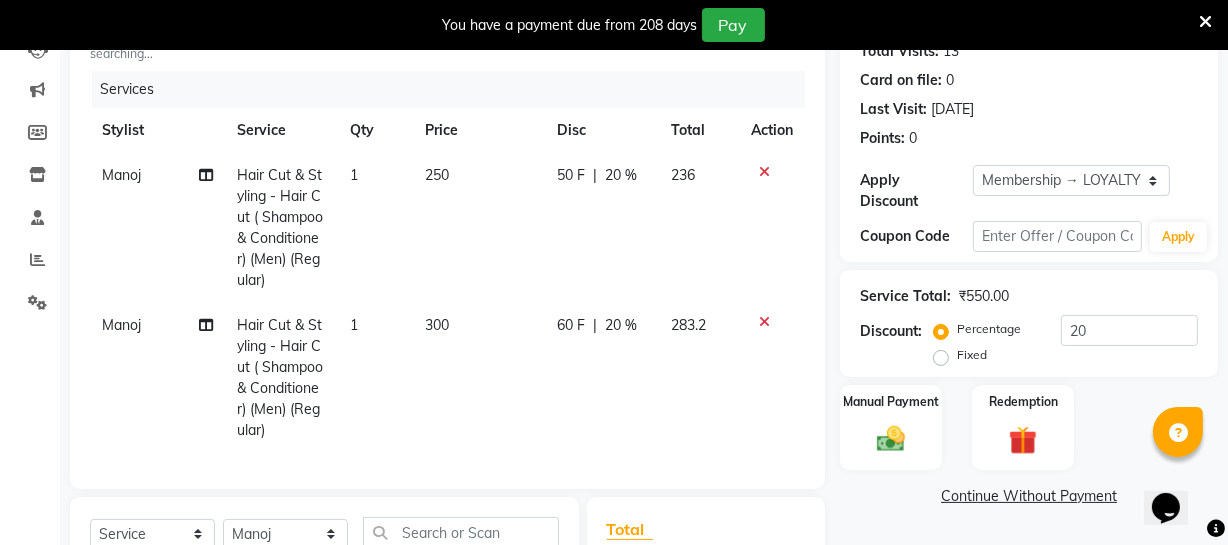 click 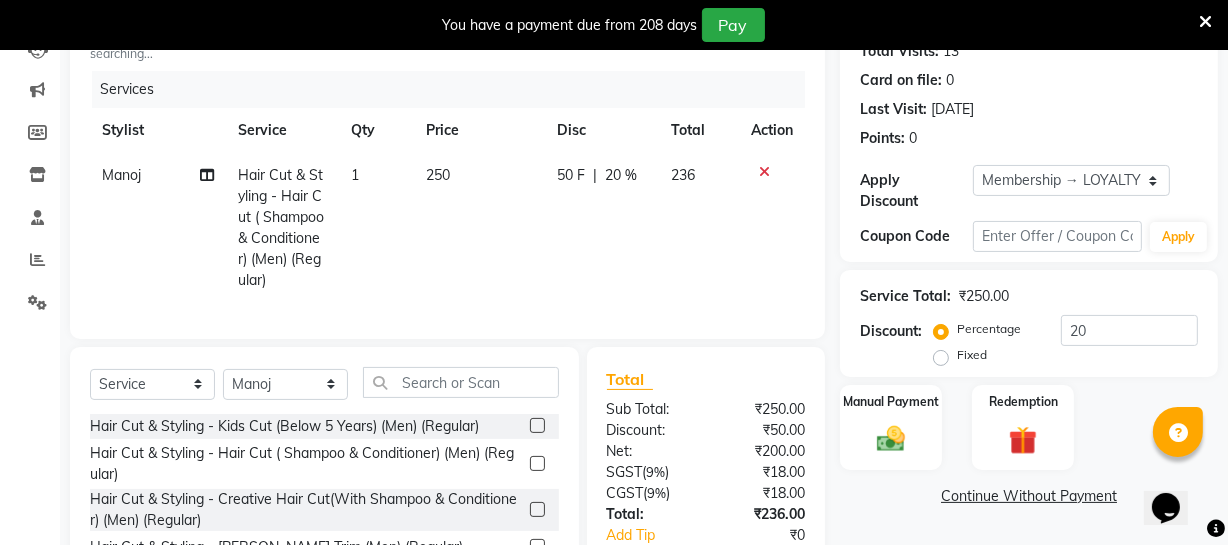 scroll, scrollTop: 90, scrollLeft: 0, axis: vertical 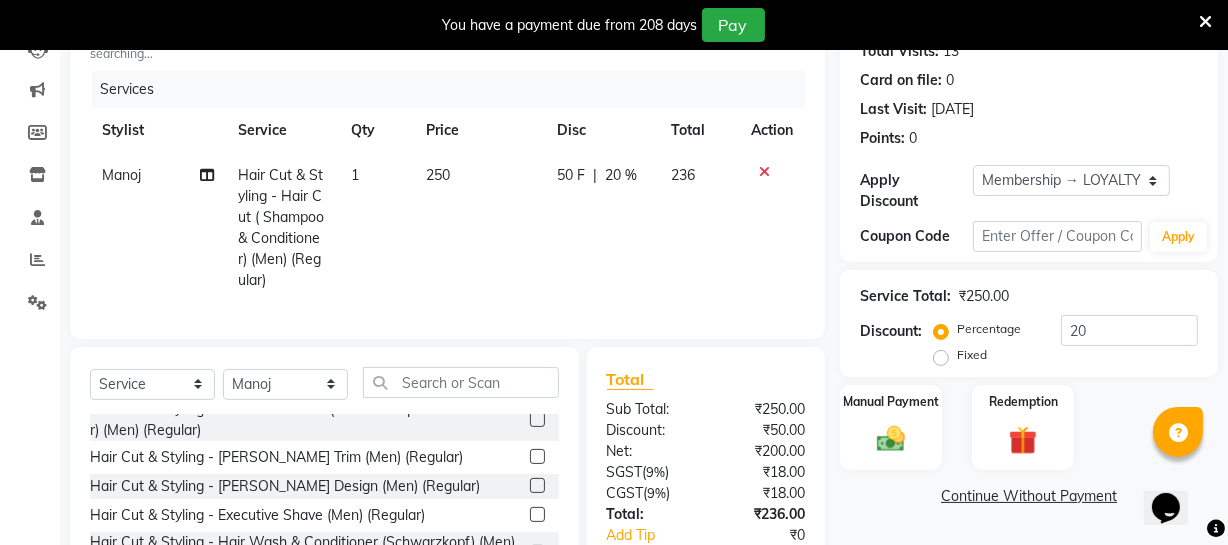 click 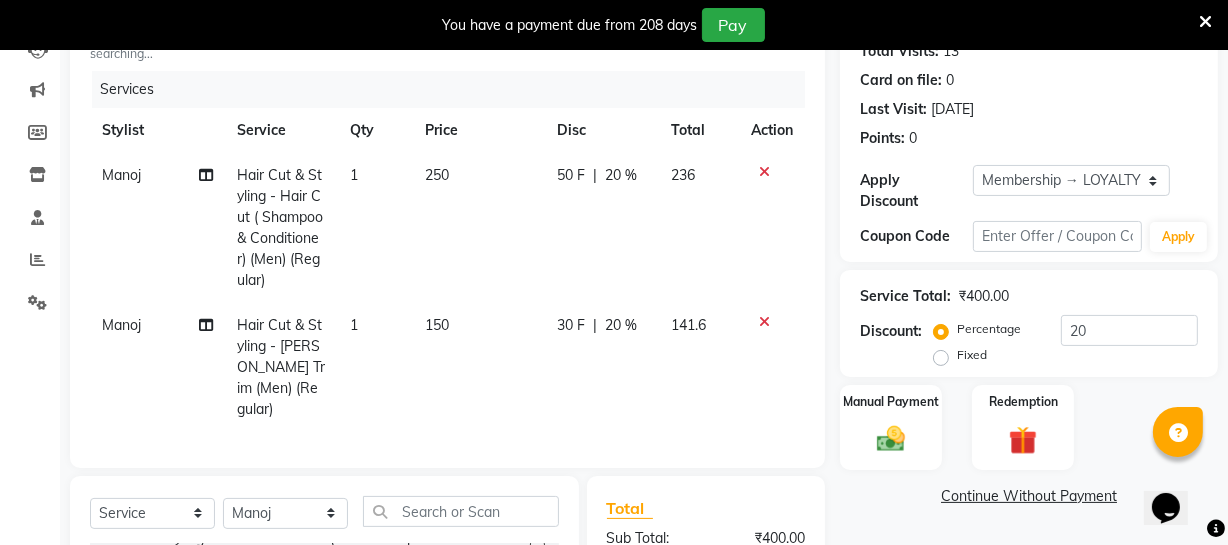scroll, scrollTop: 415, scrollLeft: 0, axis: vertical 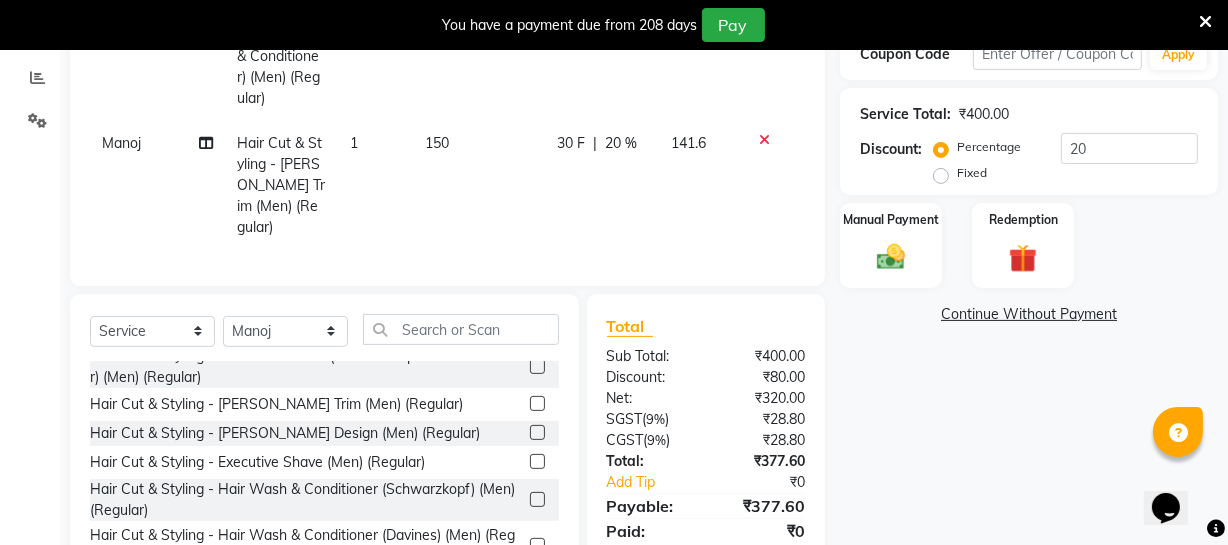 click 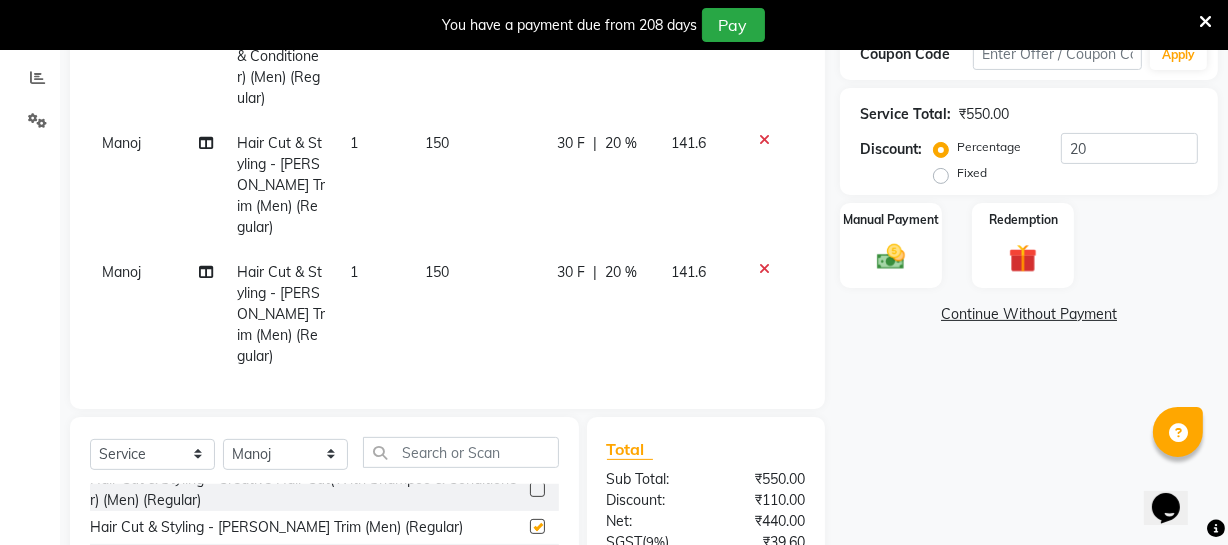 checkbox on "false" 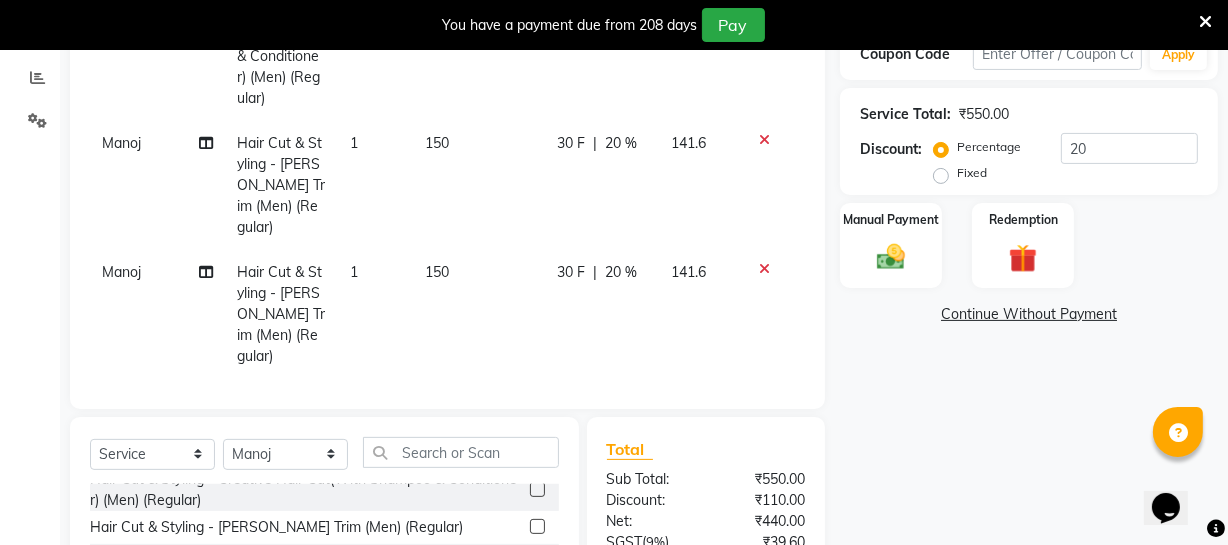 click on "150" 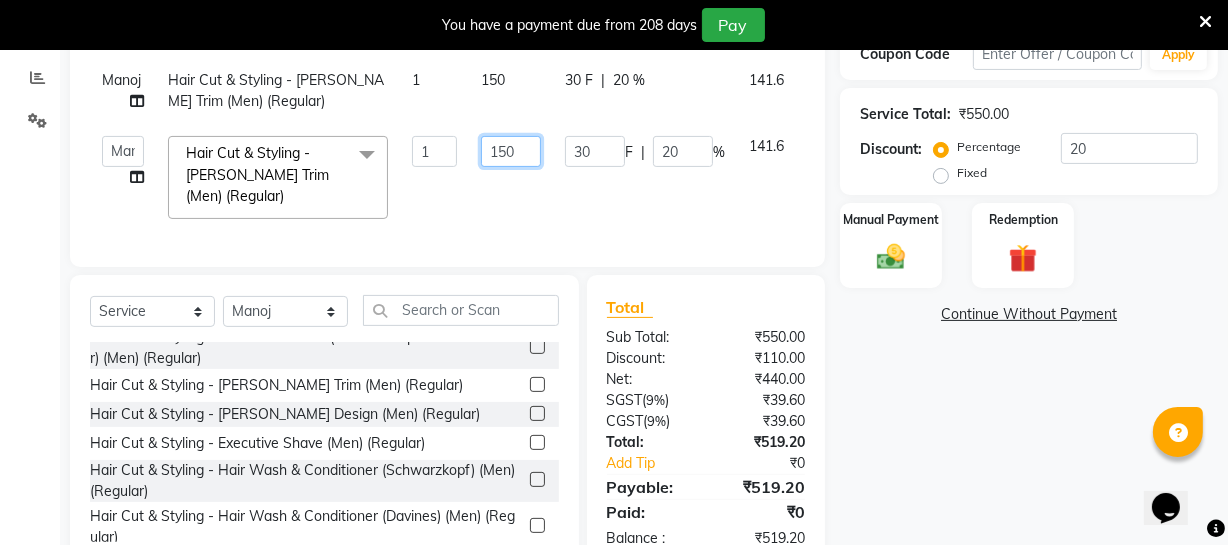 click on "150" 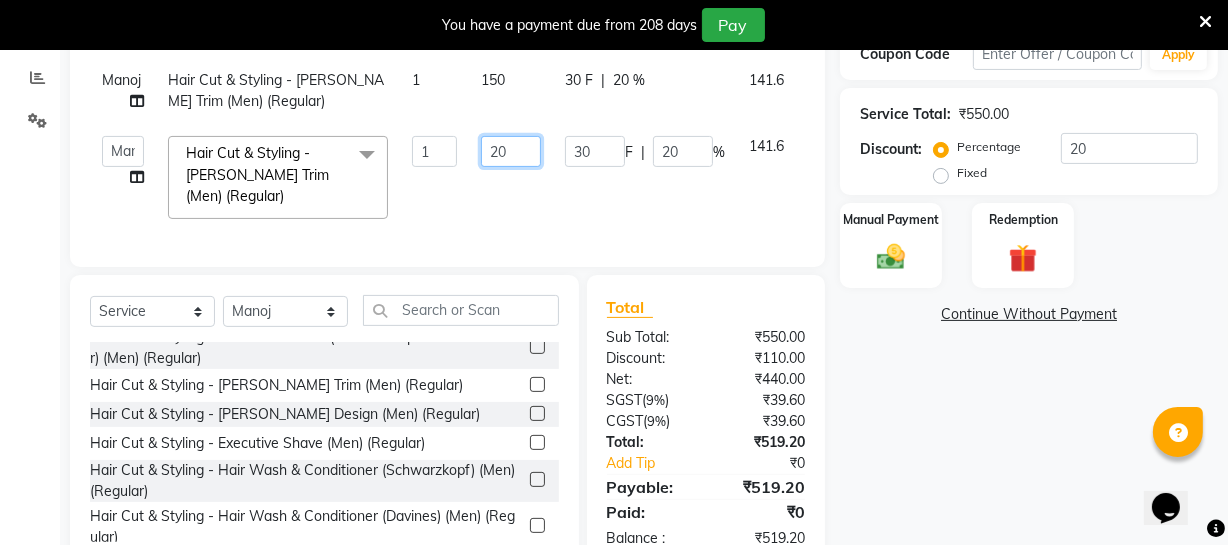 type on "250" 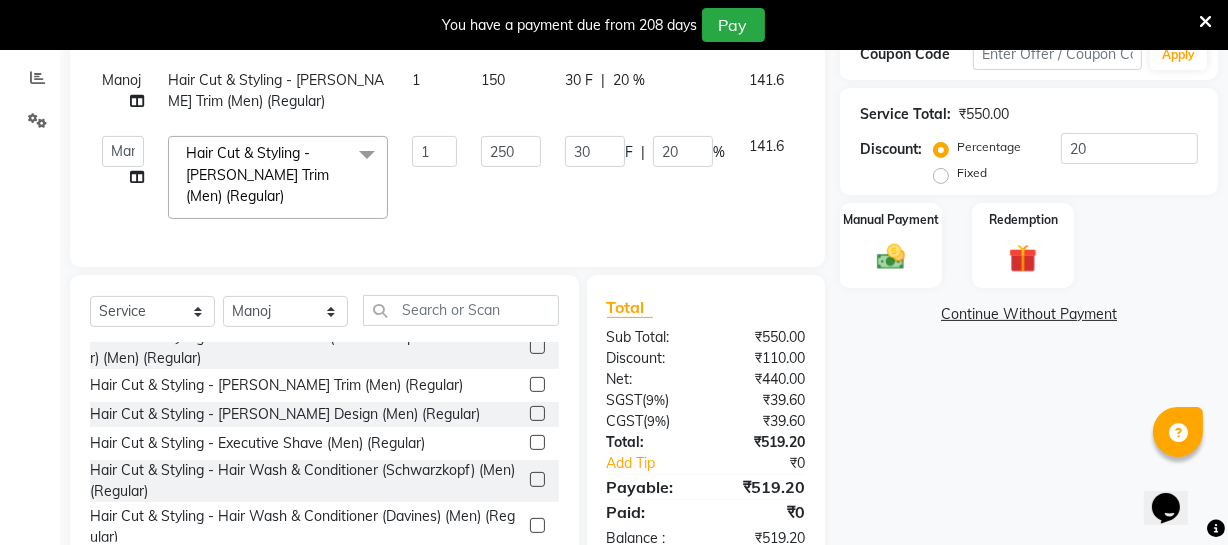 click on "Manoj Hair Cut & Styling - Hair Cut ( Shampoo & Conditioner) (Men) (Regular) 1 250 50 F | 20 % 236 Manoj Hair Cut & Styling - [PERSON_NAME] Trim (Men) (Regular) 1 150 30 F | 20 % 141.6  [PERSON_NAME]   [PERSON_NAME]   [PERSON_NAME]    Divya   Dolly   [PERSON_NAME]   [PERSON_NAME]   [PERSON_NAME]   Make up   Mani Unisex Stylist   Manoj   [PERSON_NAME]   [PERSON_NAME] Unisex   Ramya   RICITTA   [PERSON_NAME] Unisex   [PERSON_NAME]   [PERSON_NAME]   [PERSON_NAME]   Thiru   Virtue Aesthetic   Virtue Ambattur  Hair Cut & Styling - [PERSON_NAME] Trim (Men) (Regular)  x Hair Cut & Styling - Kids Cut (Below 5 Years) (Men) (Regular) Hair Cut & Styling - Hair Cut ( Shampoo & Conditioner) (Men) (Regular) Hair Cut & Styling - Creative Hair Cut(With Shampoo & Conditioner) (Men) (Regular) Hair Cut & Styling - [PERSON_NAME] Trim (Men) (Regular) Hair Cut & Styling - [PERSON_NAME] Design (Men) (Regular) Hair Cut & Styling - Executive Shave (Men) (Regular) Hair Cut & Styling - Hair Wash & Conditioner (Schwarzkopf) (Men) (Regular) Skeyndor Deep Cleansing - CLEANUP 1" 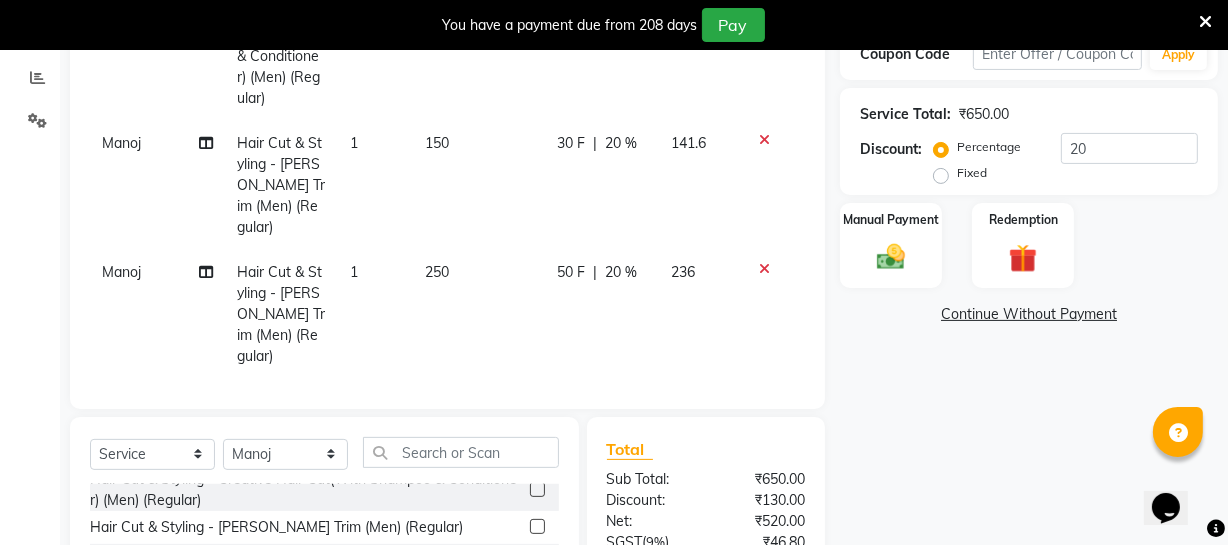 click on "150" 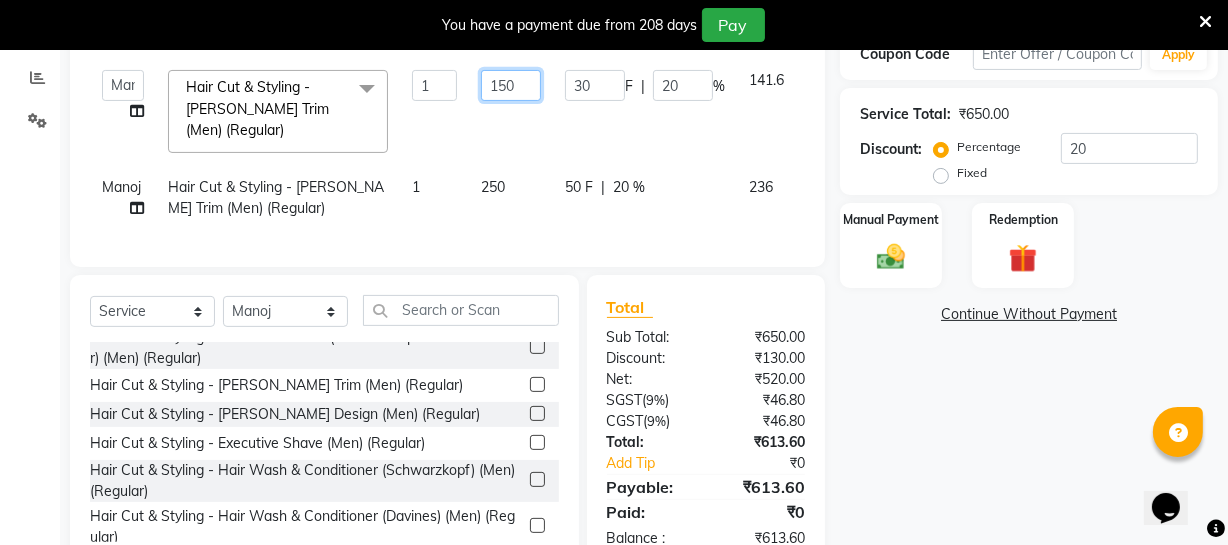 click on "150" 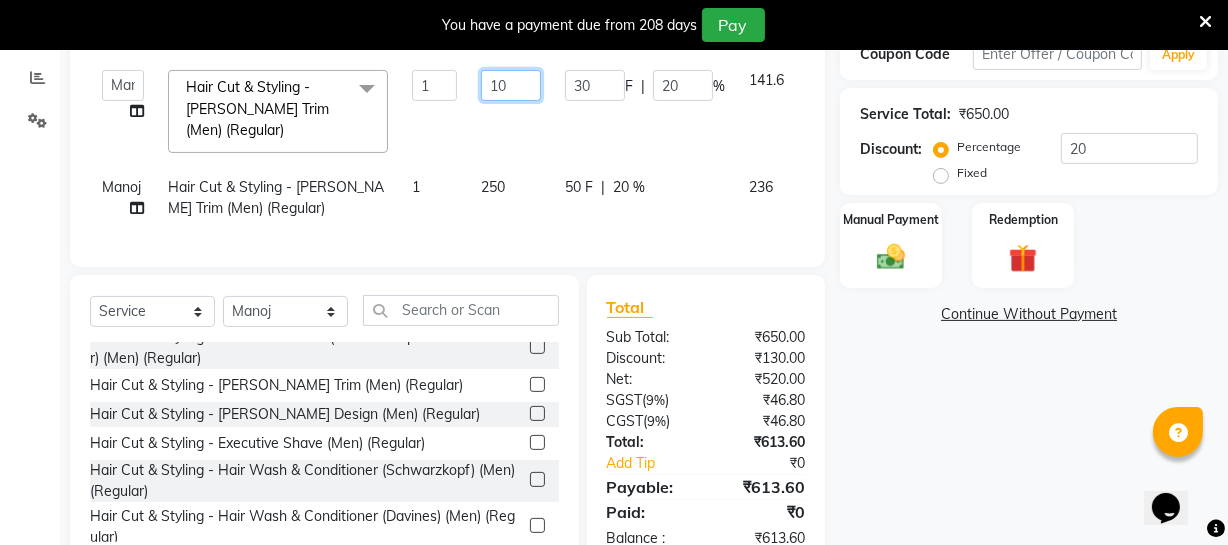 type on "120" 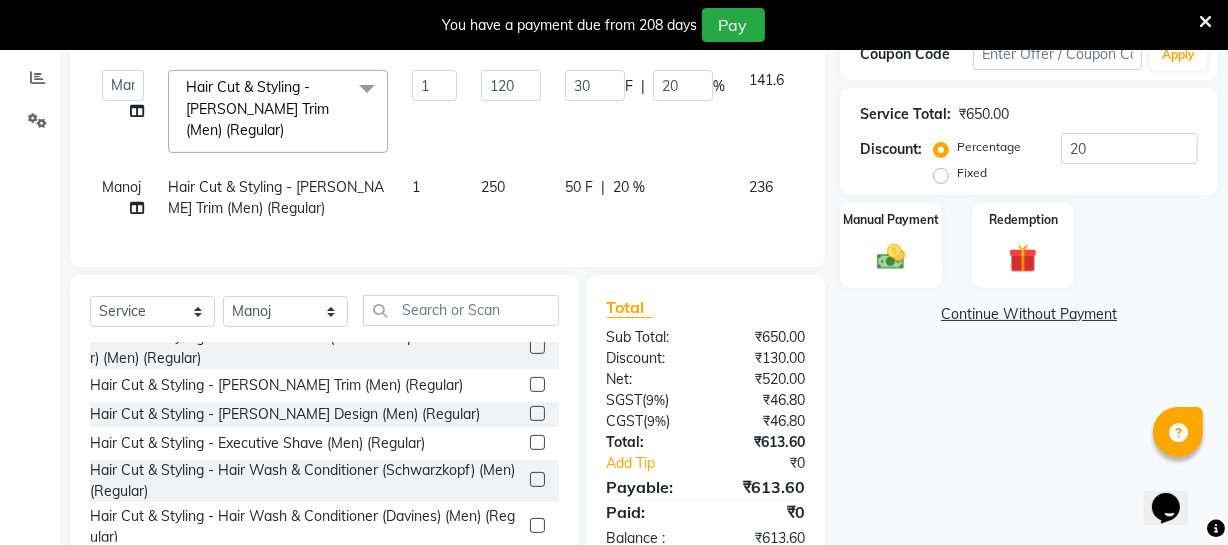 click on "120" 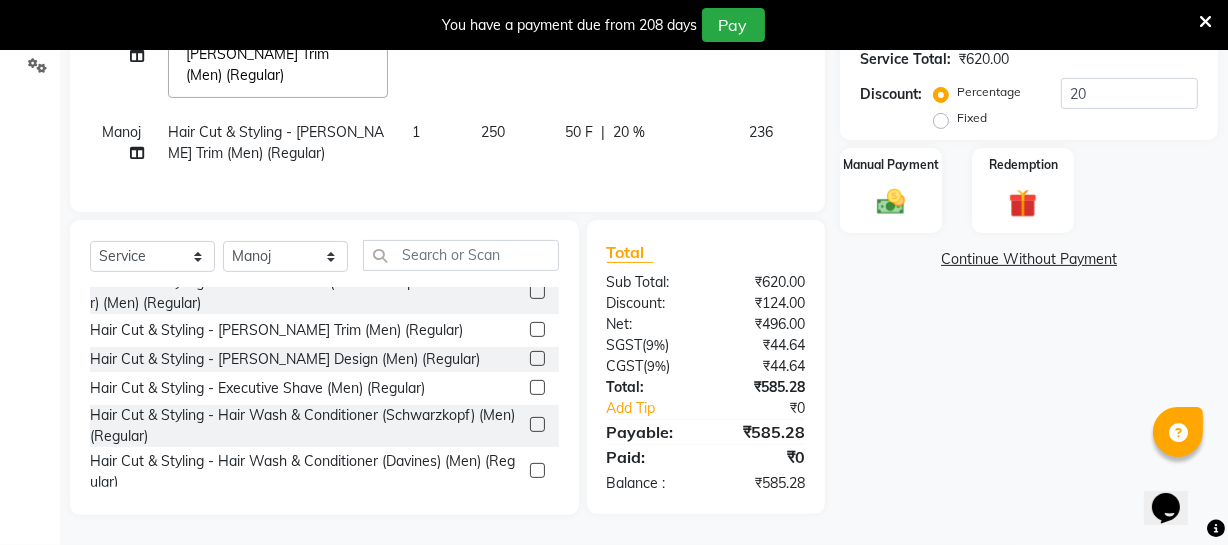 scroll, scrollTop: 483, scrollLeft: 0, axis: vertical 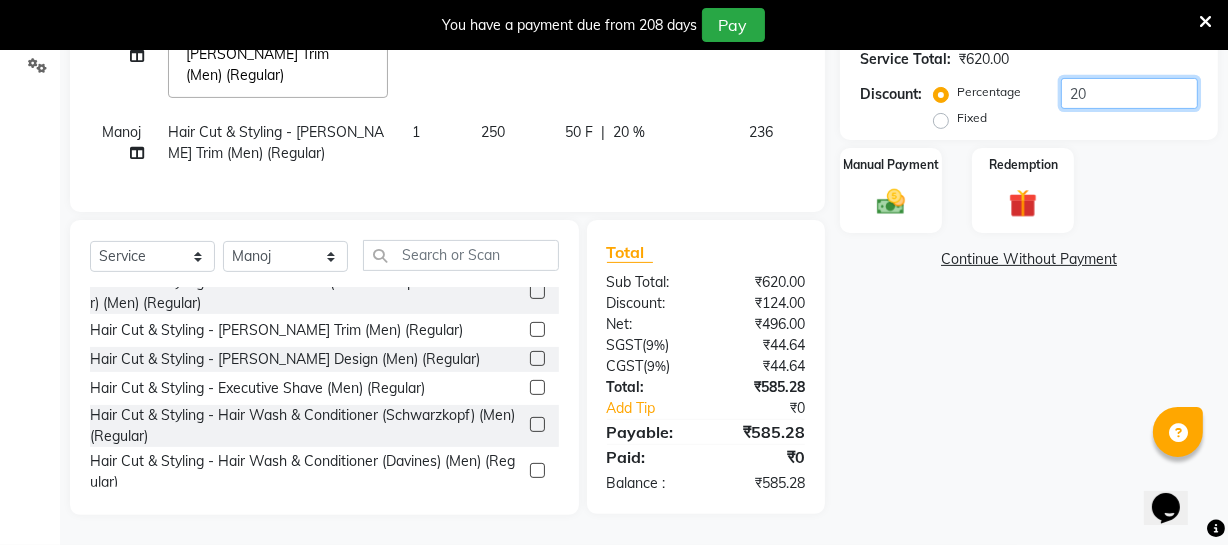 click on "20" 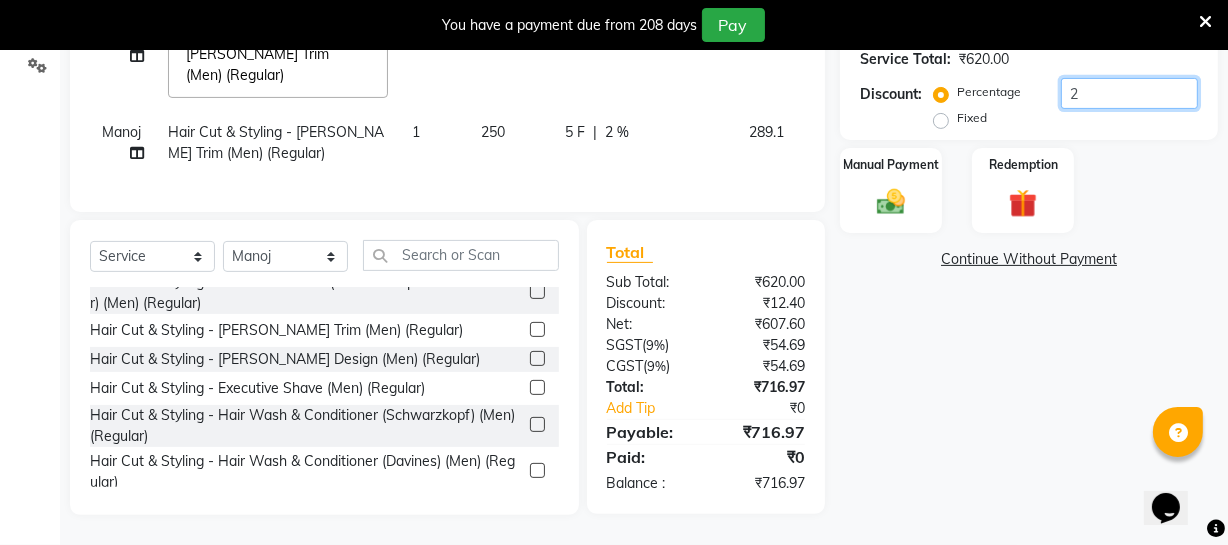 type 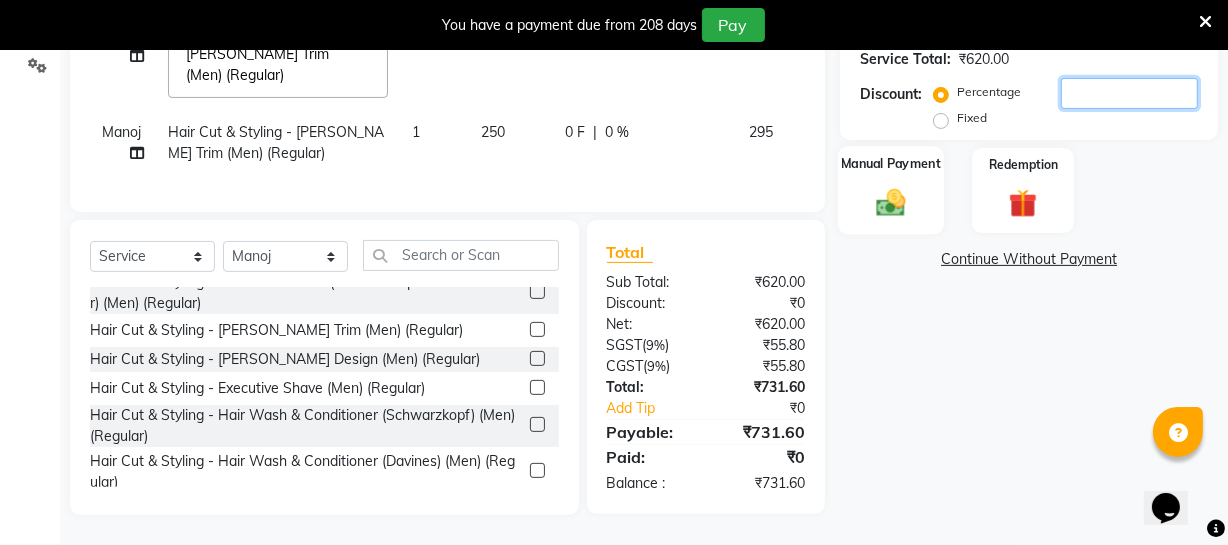 type 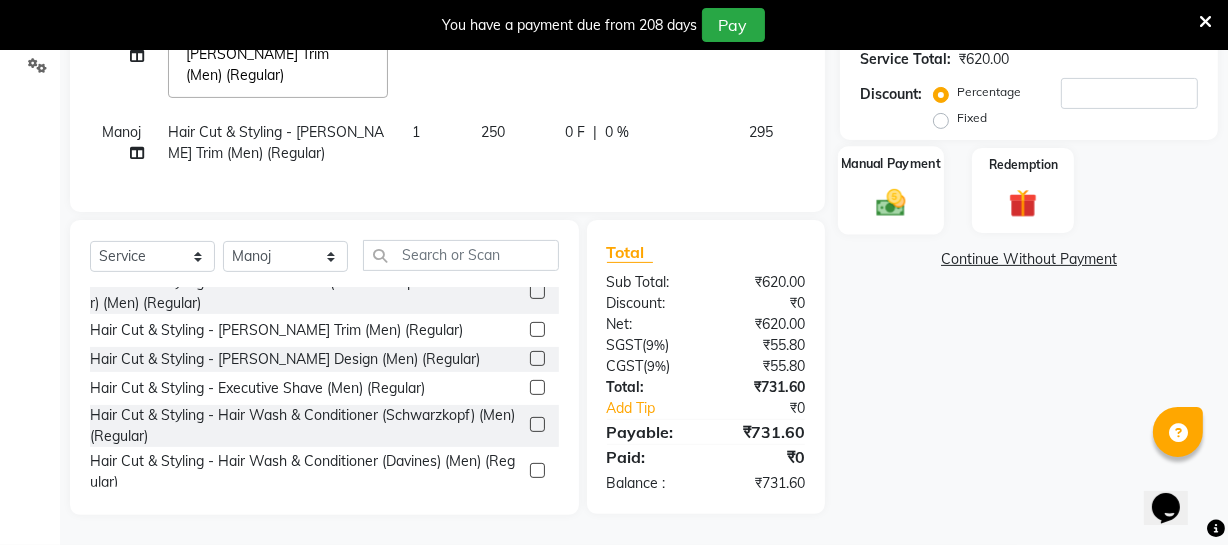 click on "Manual Payment" 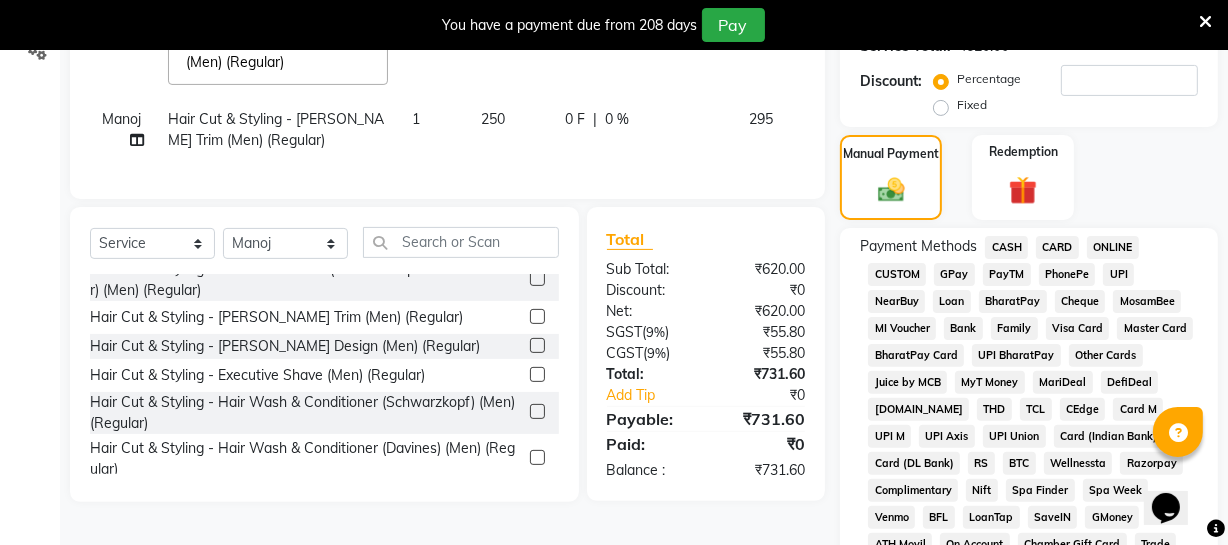 click on "ONLINE" 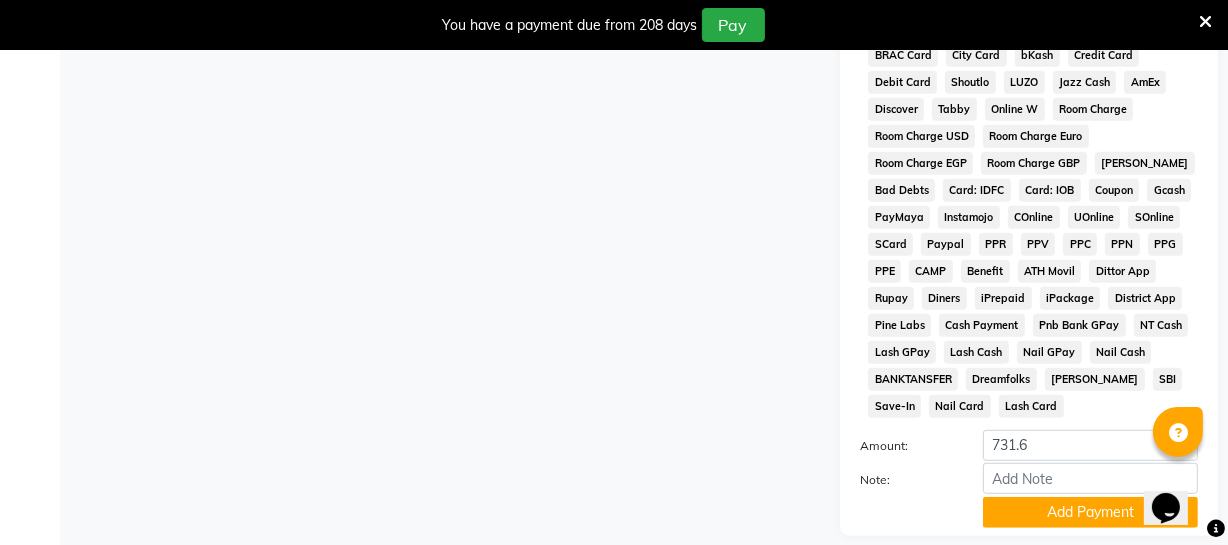 scroll, scrollTop: 1029, scrollLeft: 0, axis: vertical 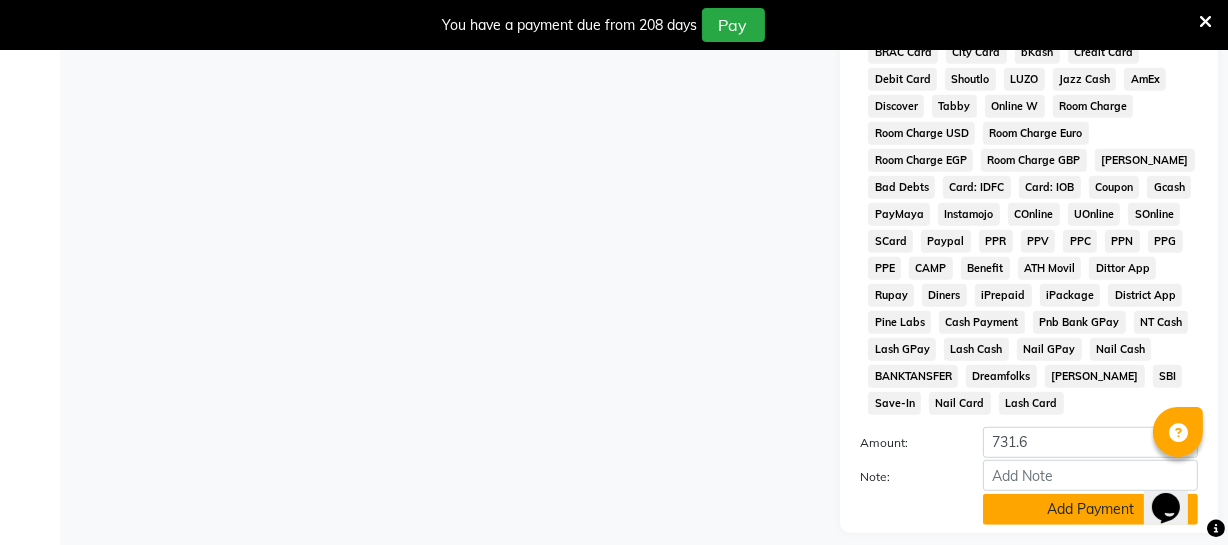 click on "Add Payment" 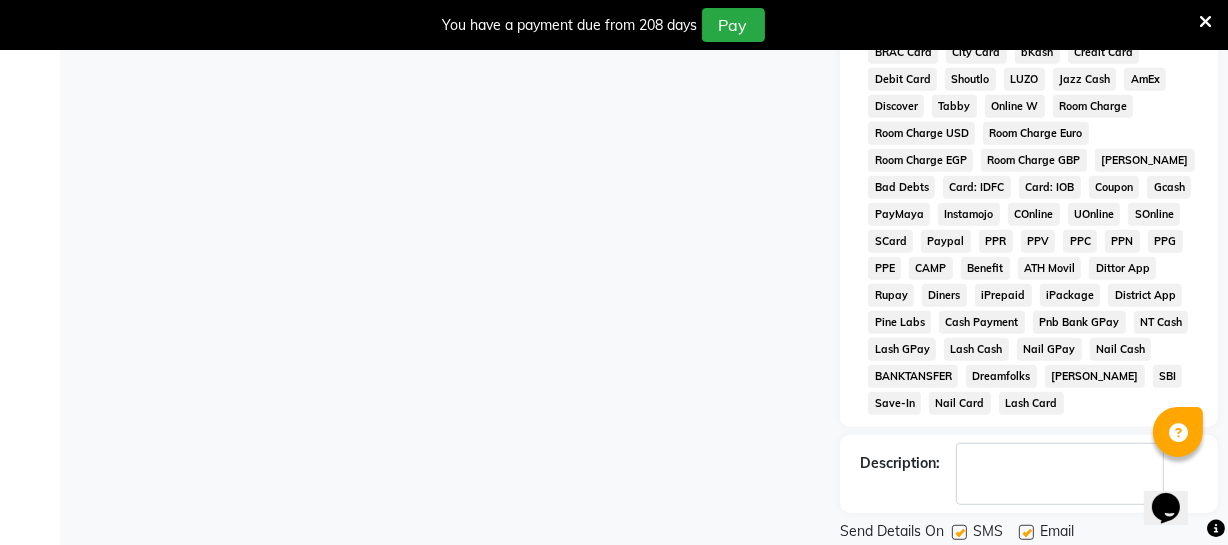 scroll, scrollTop: 1094, scrollLeft: 0, axis: vertical 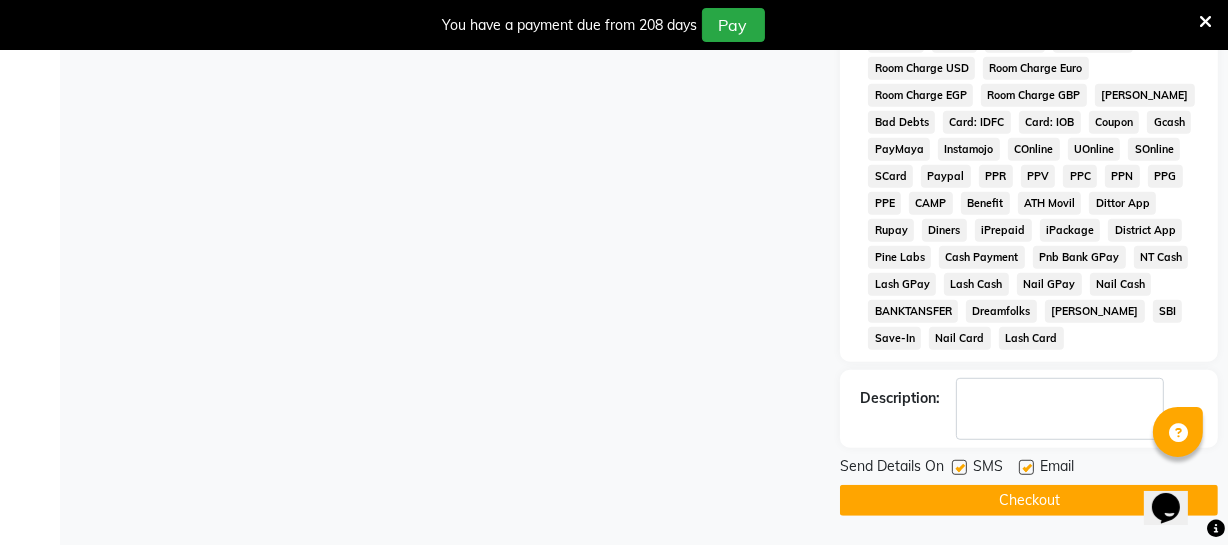 click on "Checkout" 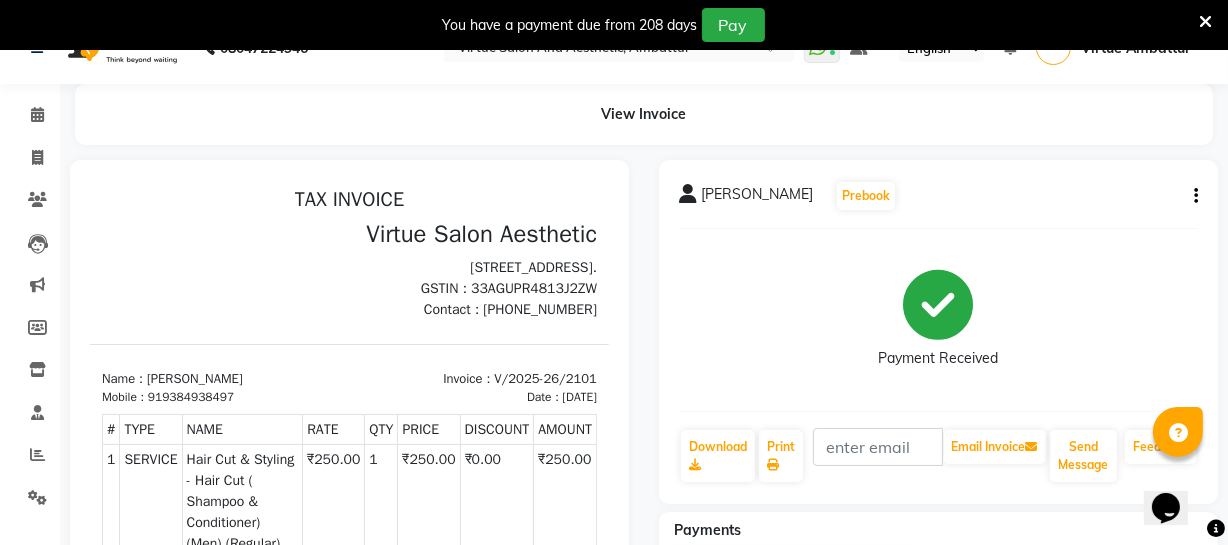 scroll, scrollTop: 0, scrollLeft: 0, axis: both 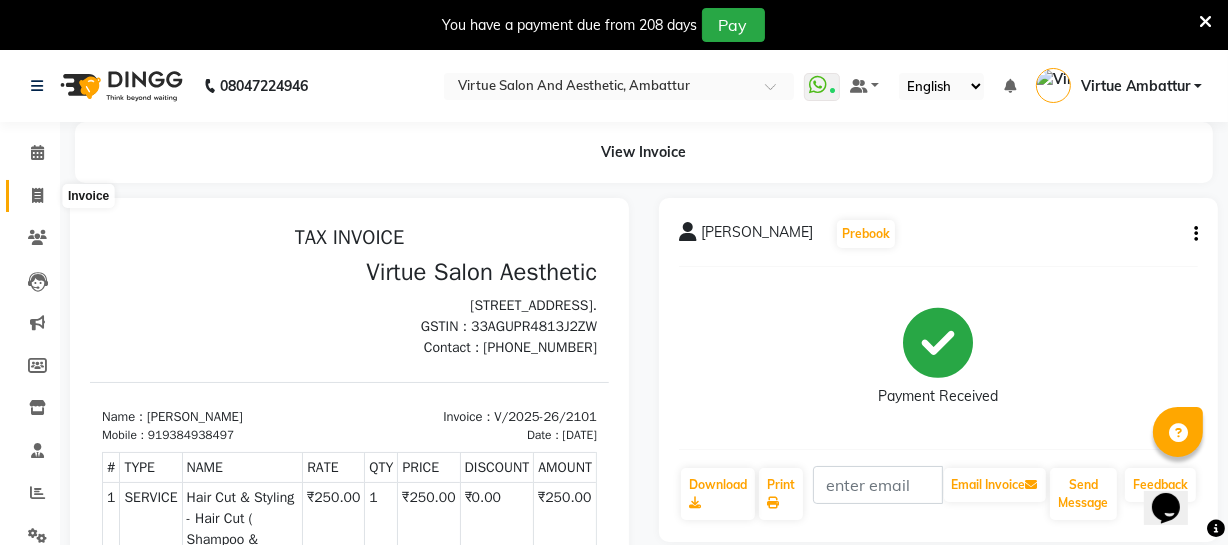 click 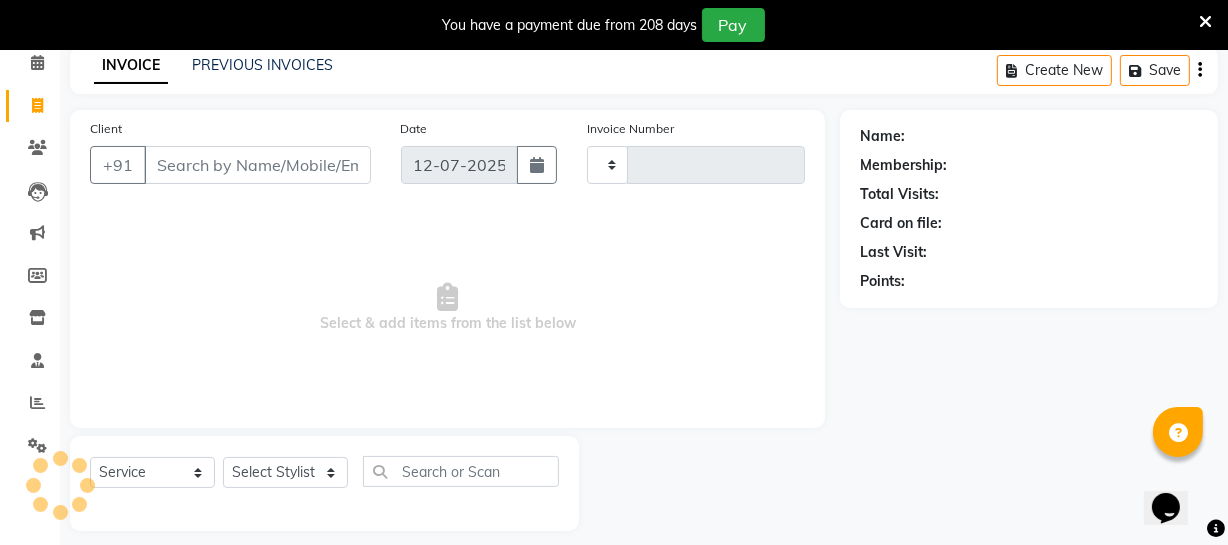 type on "2102" 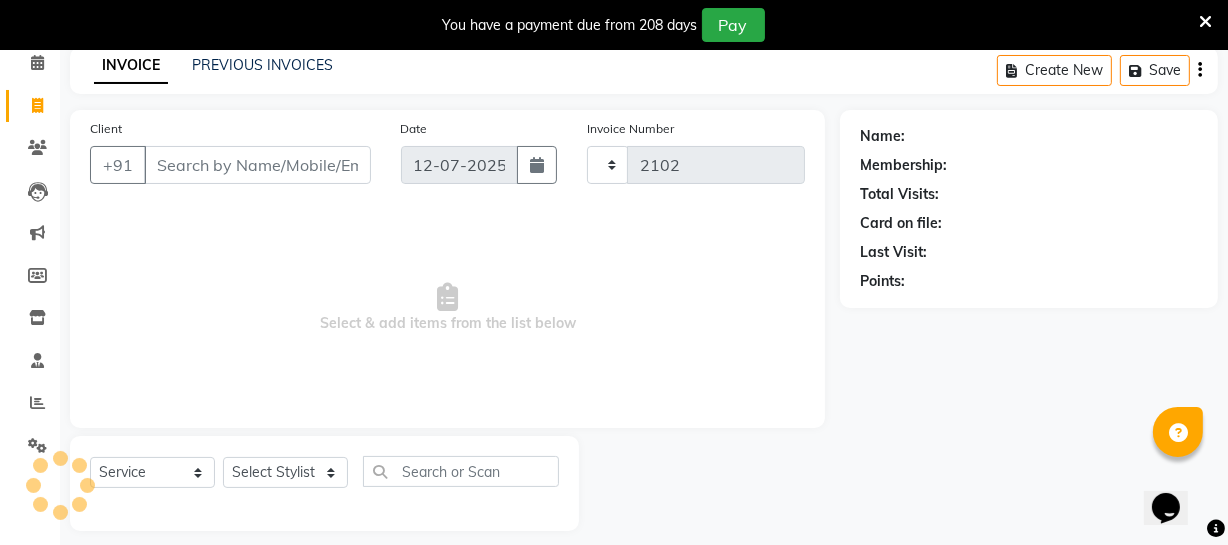 select on "5237" 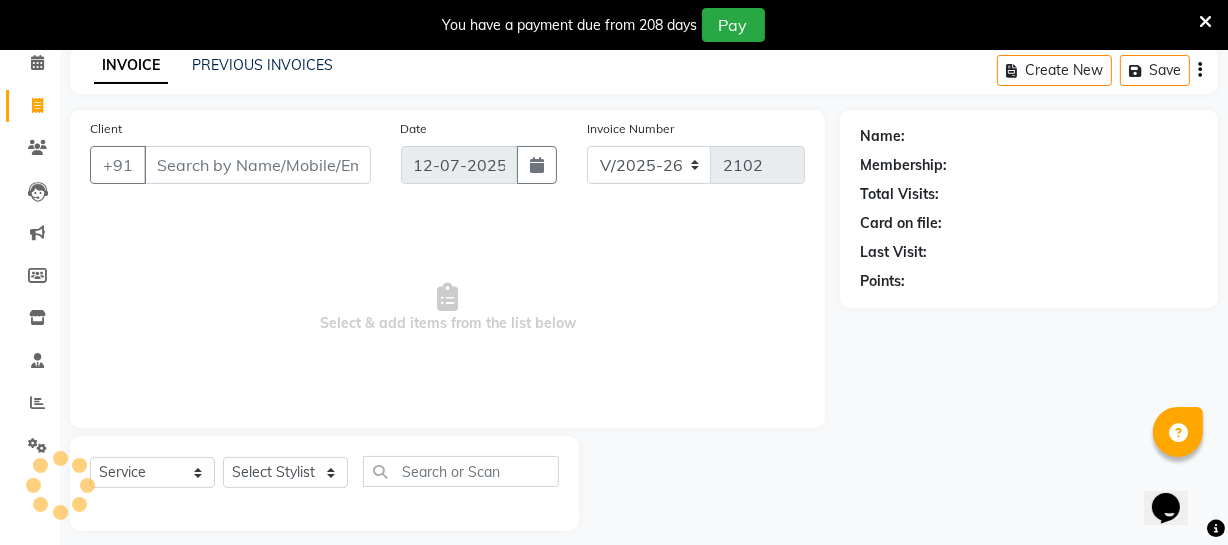 scroll, scrollTop: 107, scrollLeft: 0, axis: vertical 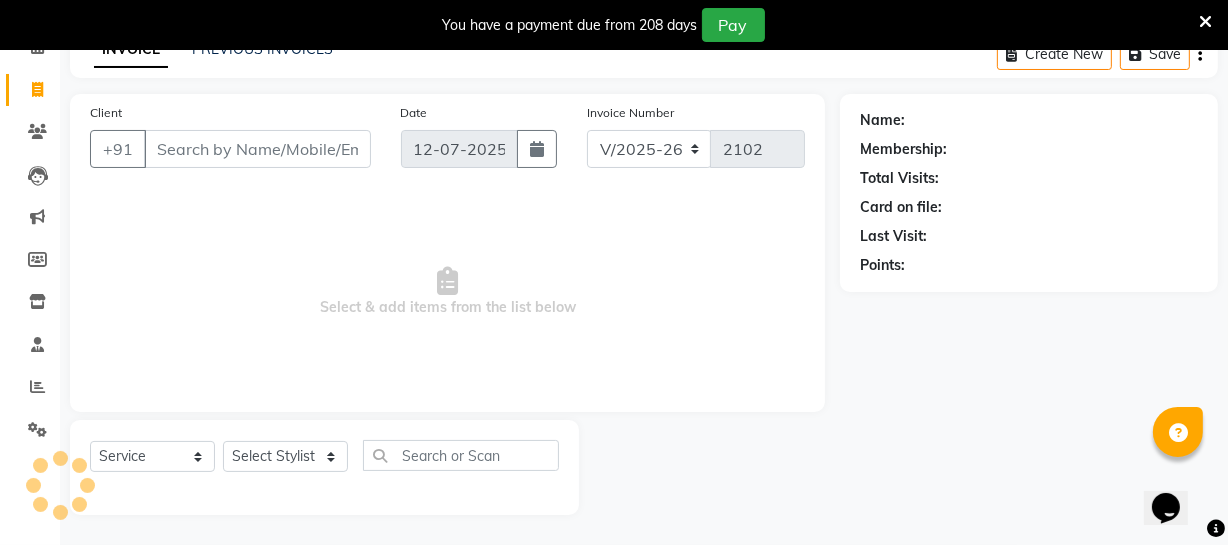 click on "Client" at bounding box center (257, 149) 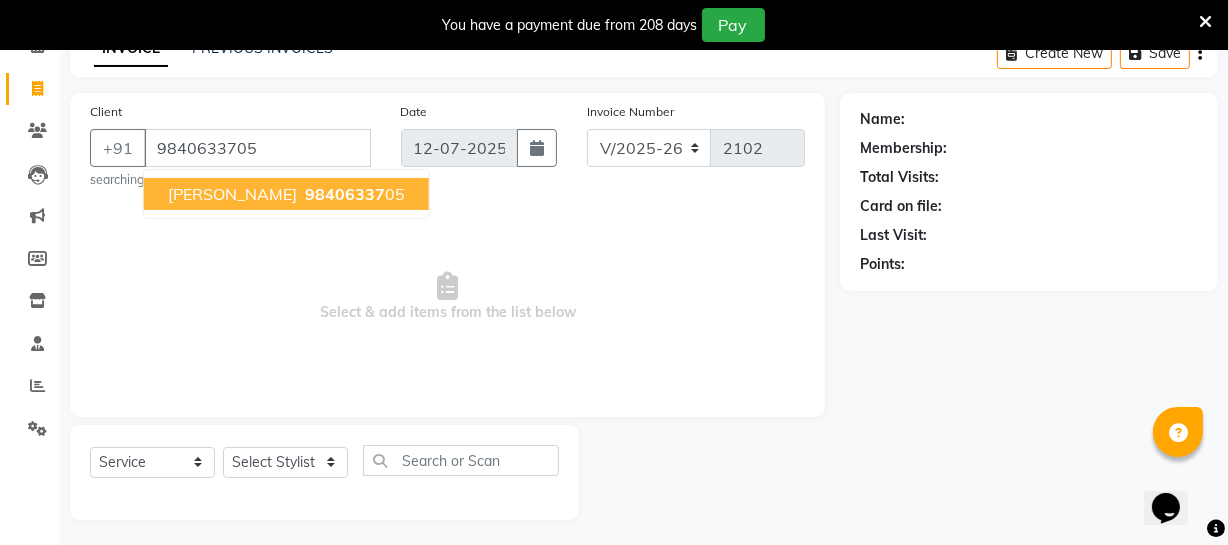 type on "9840633705" 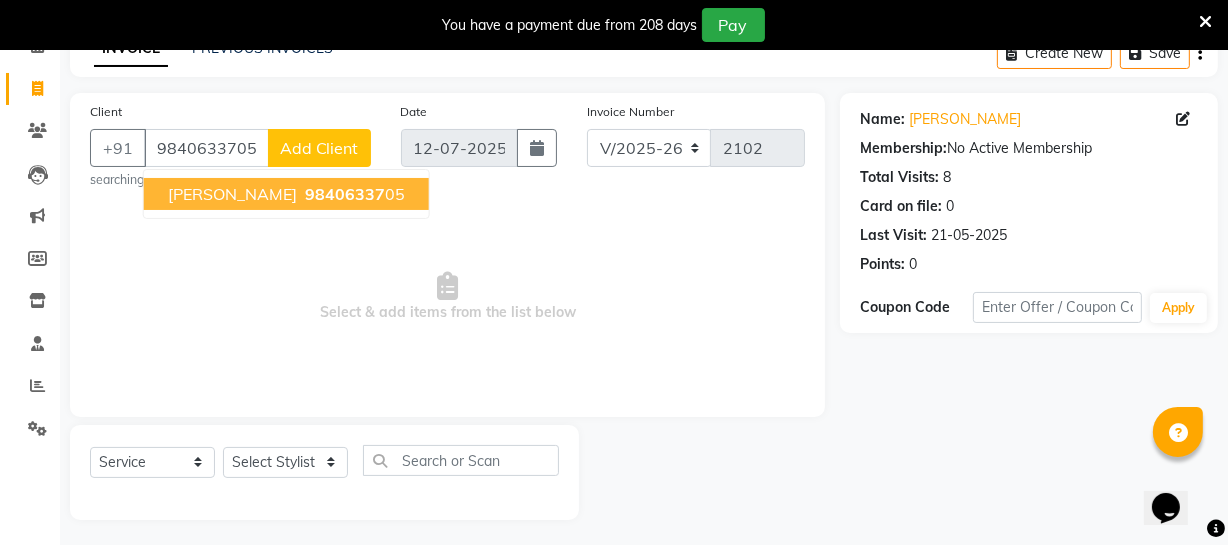 click on "98406337" at bounding box center [345, 194] 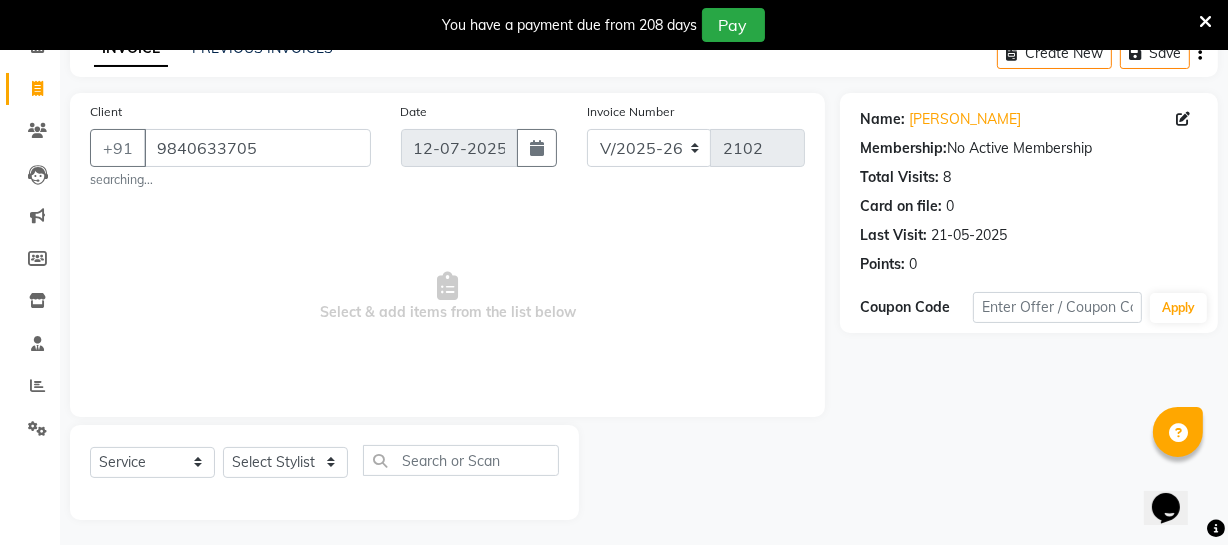 scroll, scrollTop: 113, scrollLeft: 0, axis: vertical 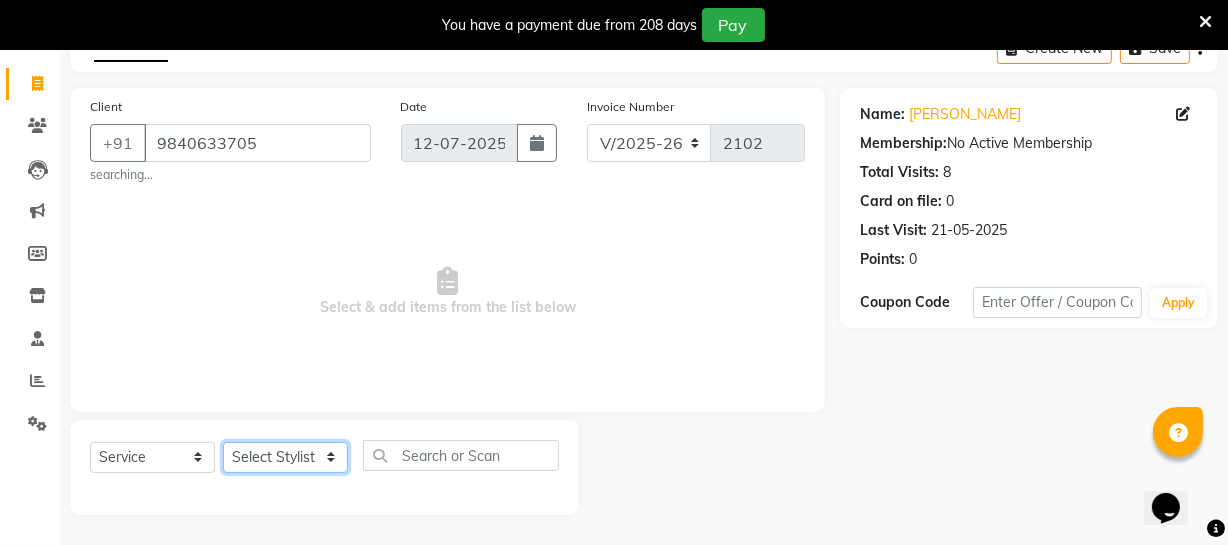 click on "Select Stylist [PERSON_NAME] [PERSON_NAME] [PERSON_NAME] [PERSON_NAME] [PERSON_NAME] [PERSON_NAME] Make up Mani Unisex Stylist [PERSON_NAME] [PERSON_NAME] [PERSON_NAME] Unisex Ramya [PERSON_NAME] Unisex [PERSON_NAME] [PERSON_NAME] [PERSON_NAME] Thiru Virtue Aesthetic Virtue Ambattur" 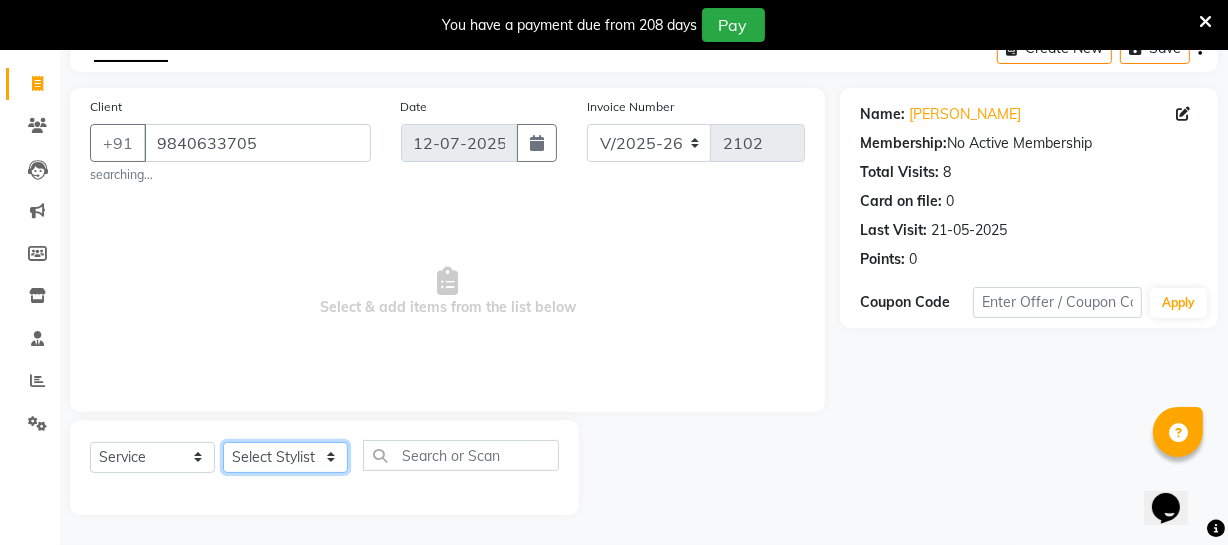 select on "71592" 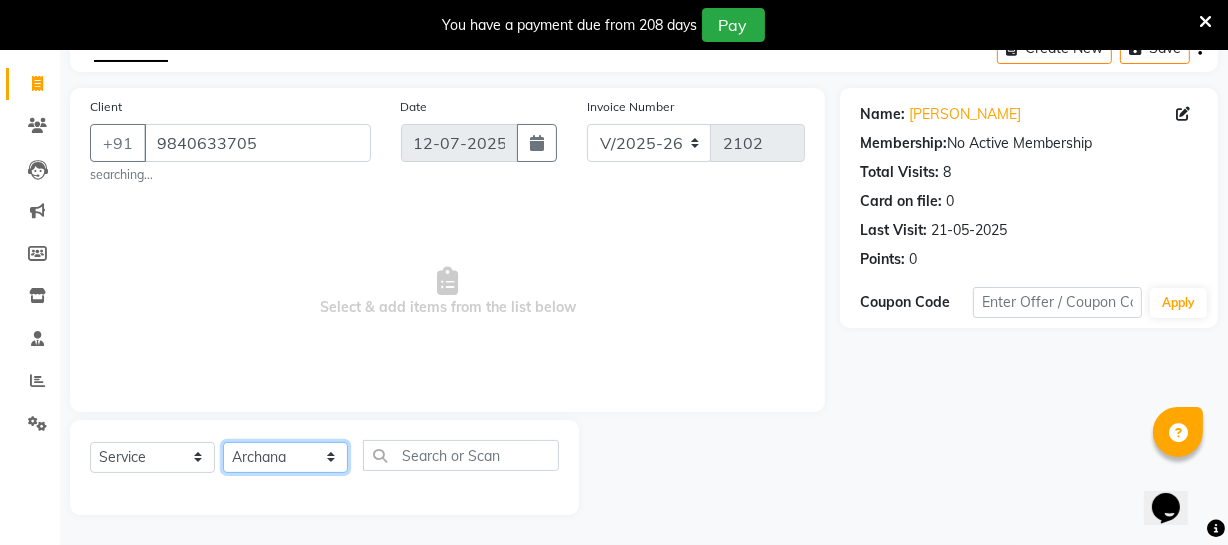 click on "Select Stylist [PERSON_NAME] [PERSON_NAME] [PERSON_NAME] [PERSON_NAME] [PERSON_NAME] [PERSON_NAME] Make up Mani Unisex Stylist [PERSON_NAME] [PERSON_NAME] [PERSON_NAME] Unisex Ramya [PERSON_NAME] Unisex [PERSON_NAME] [PERSON_NAME] [PERSON_NAME] Thiru Virtue Aesthetic Virtue Ambattur" 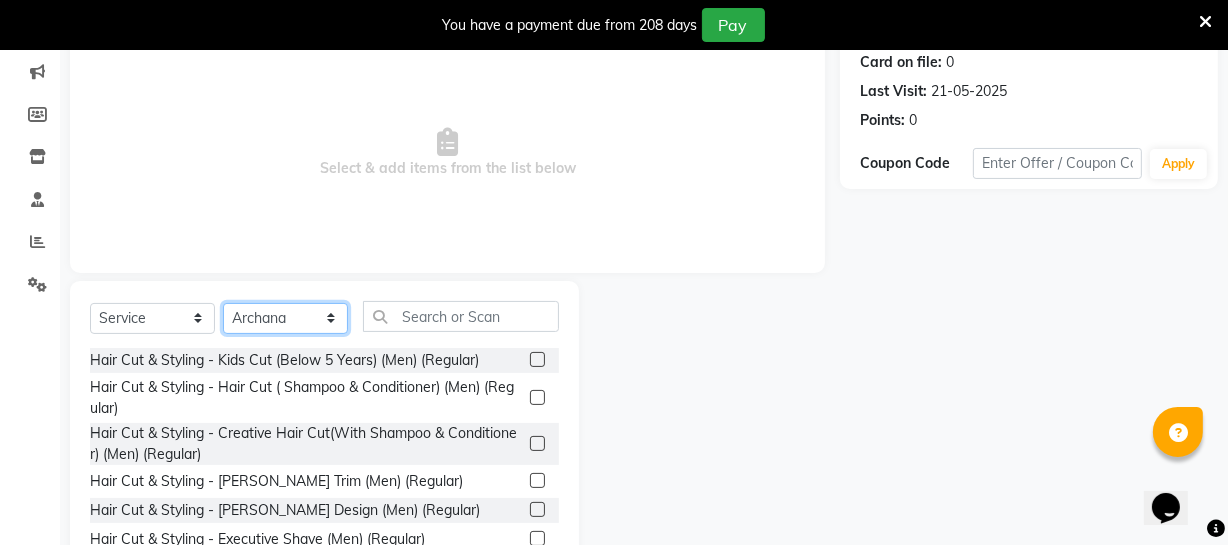 scroll, scrollTop: 313, scrollLeft: 0, axis: vertical 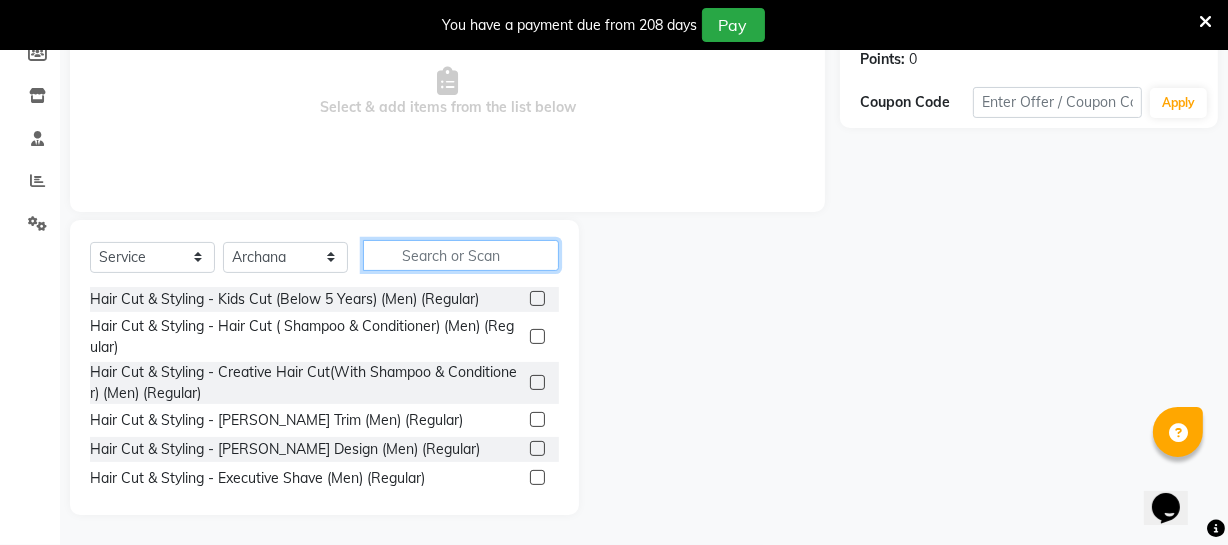 click 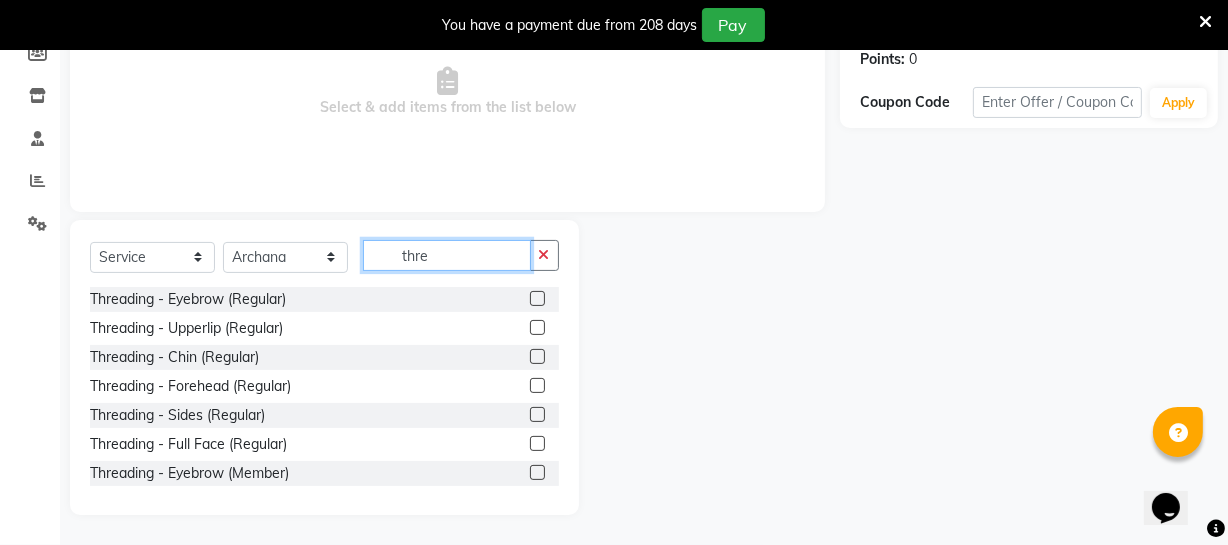 type on "thre" 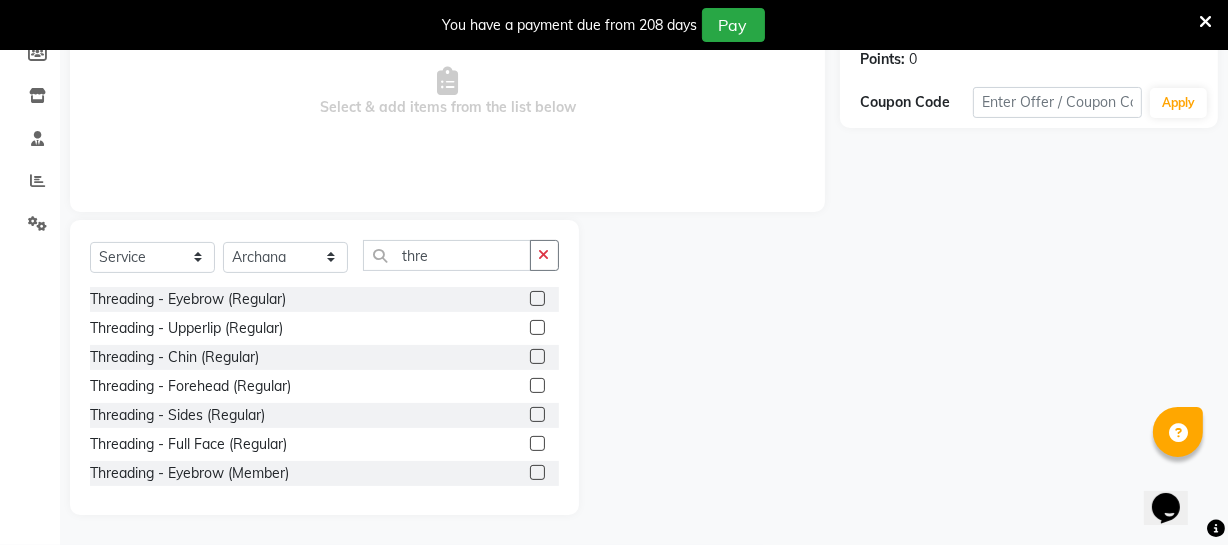 click 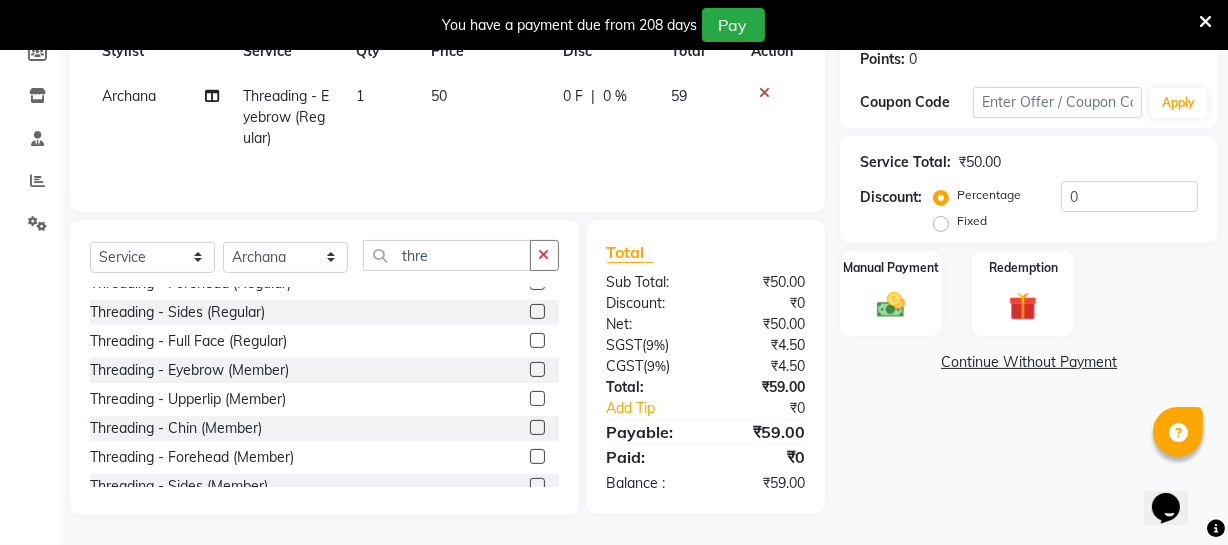 checkbox on "false" 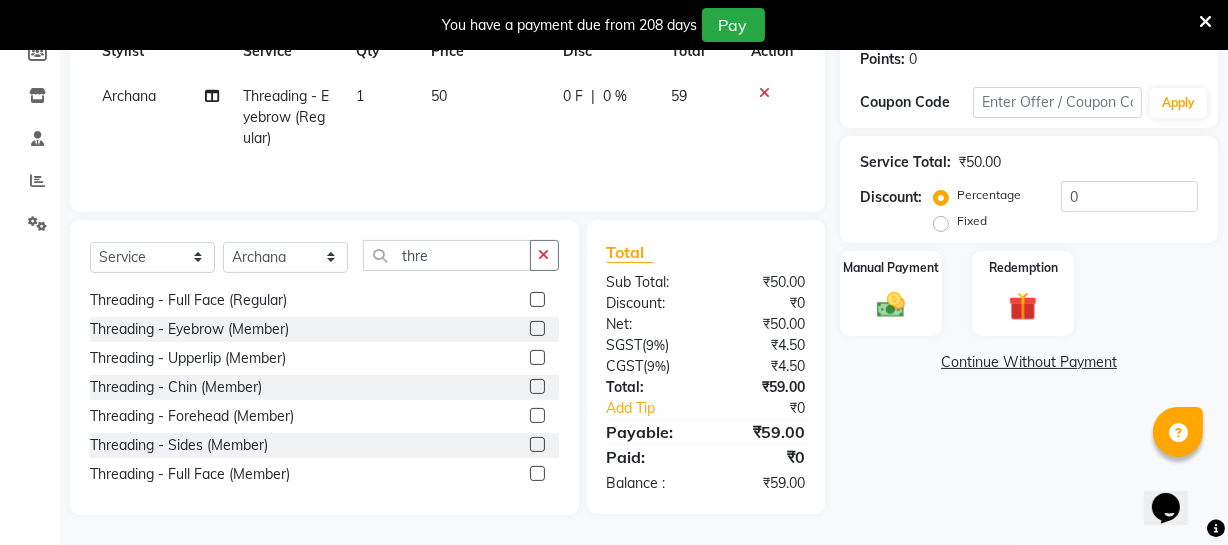 scroll, scrollTop: 148, scrollLeft: 0, axis: vertical 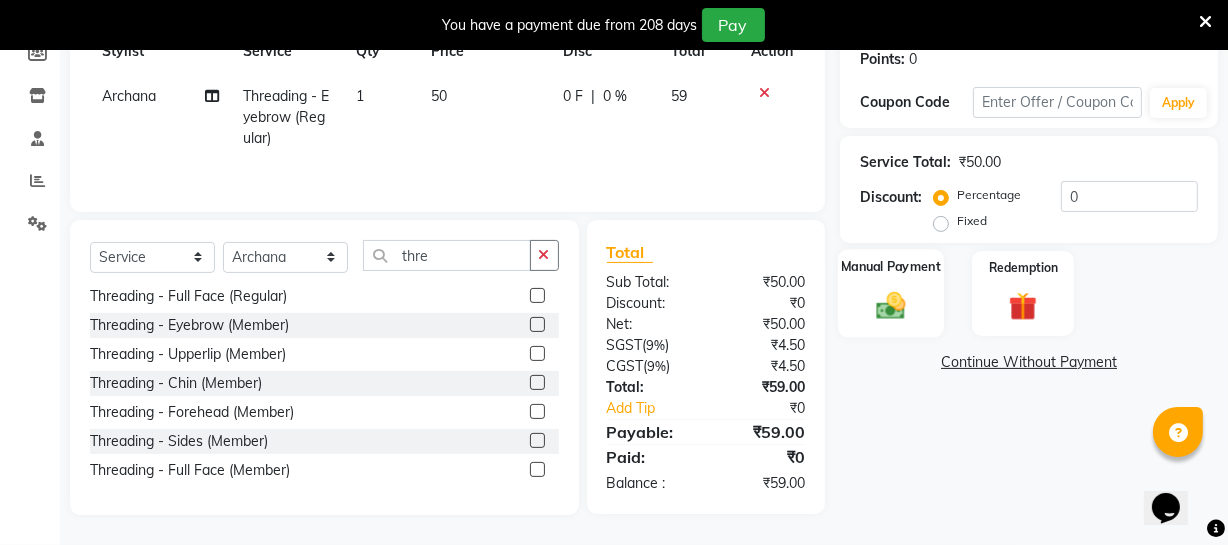 click 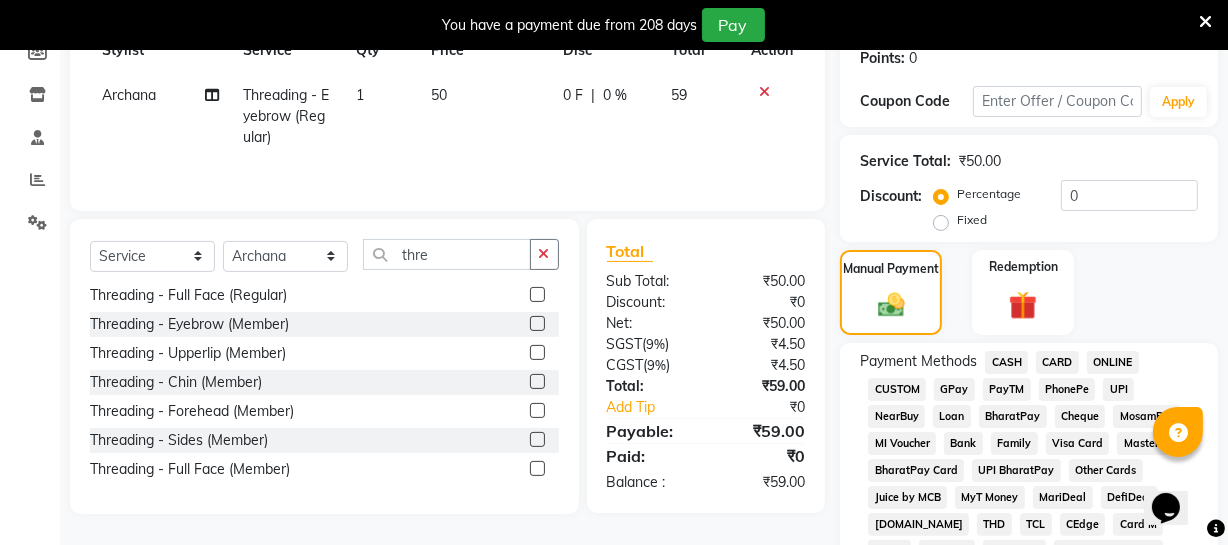 click on "ONLINE" 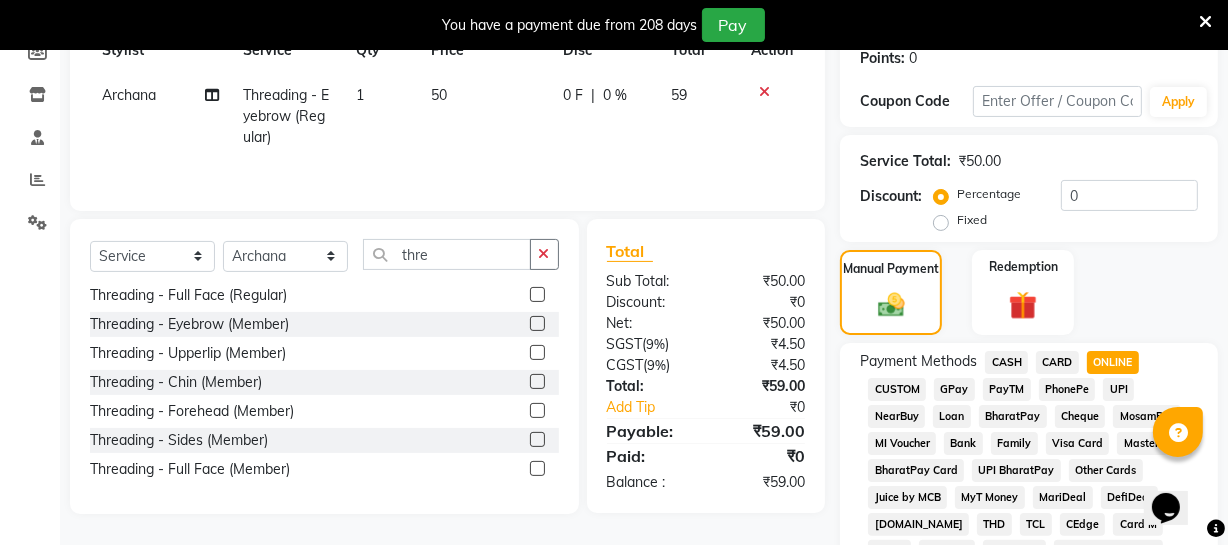 scroll, scrollTop: 1033, scrollLeft: 0, axis: vertical 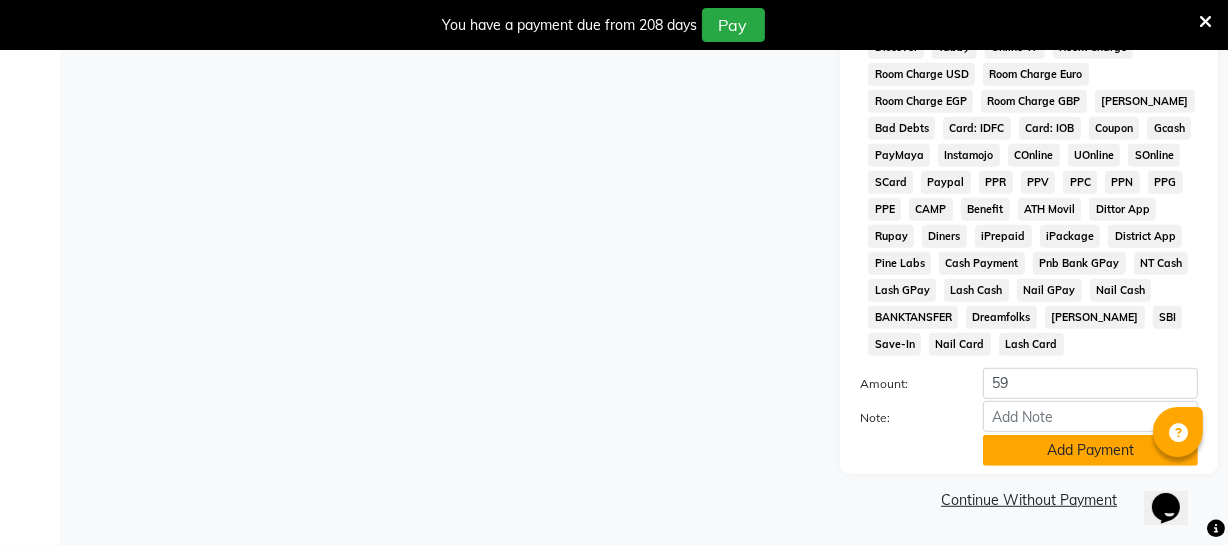 drag, startPoint x: 1064, startPoint y: 456, endPoint x: 1039, endPoint y: 487, distance: 39.824615 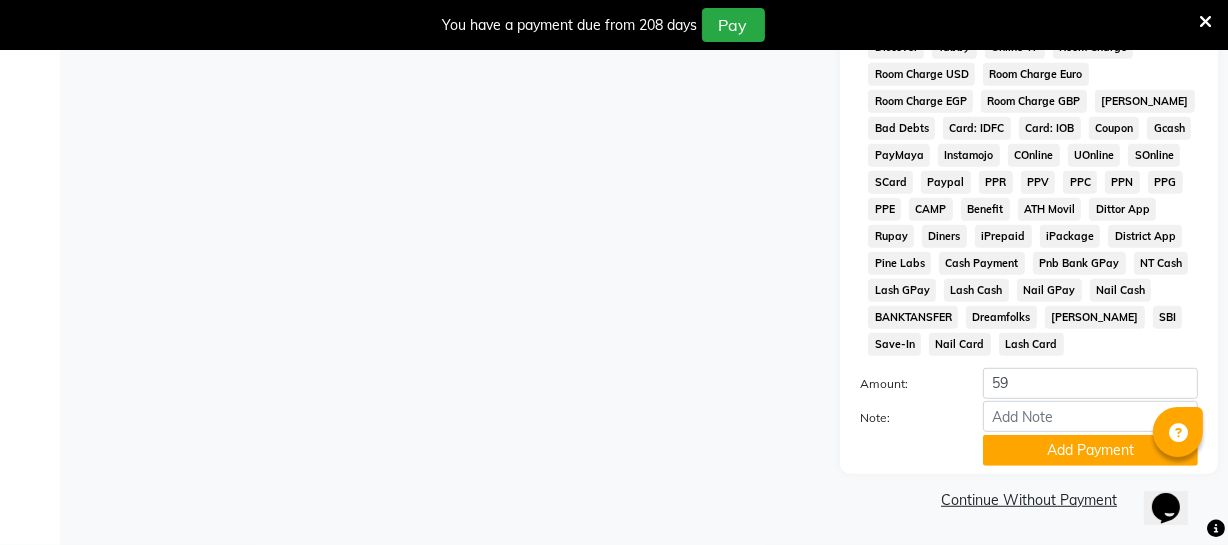 click on "Add Payment" 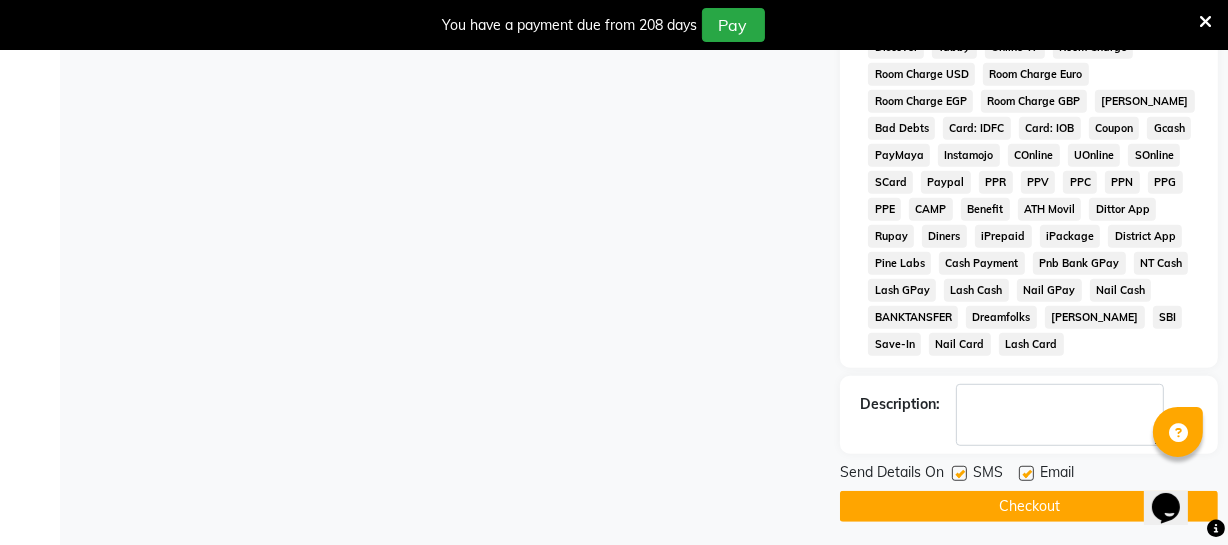 click on "Checkout" 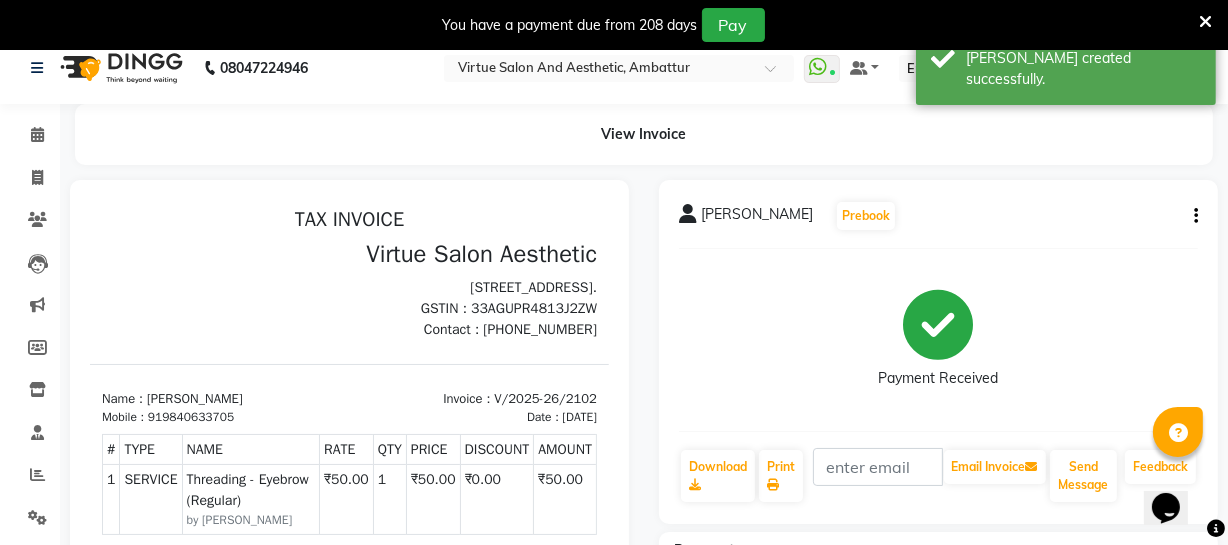 scroll, scrollTop: 14, scrollLeft: 0, axis: vertical 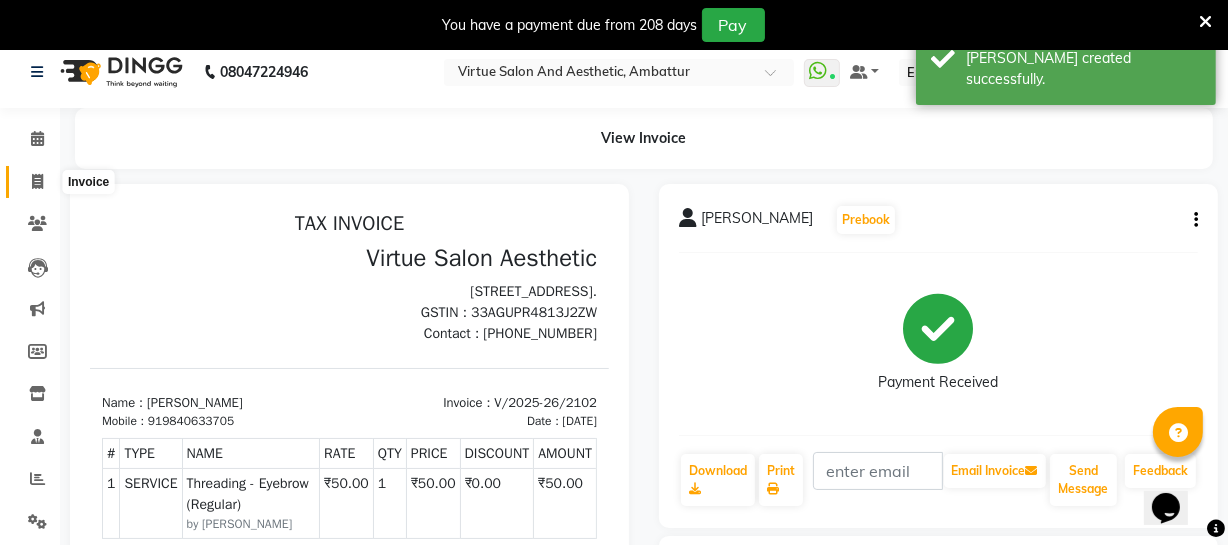 click 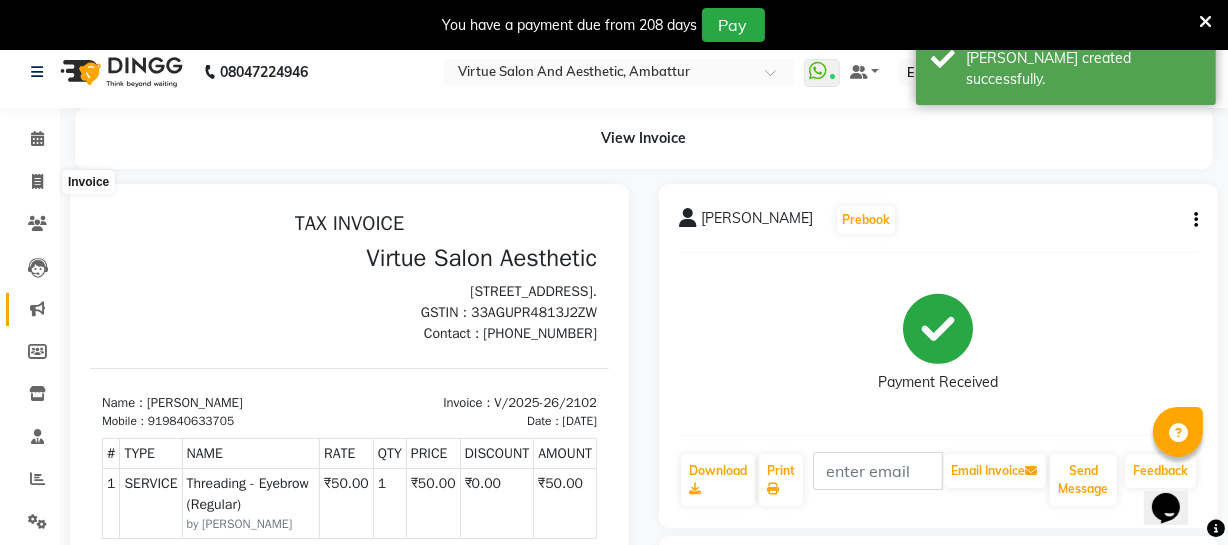 select on "5237" 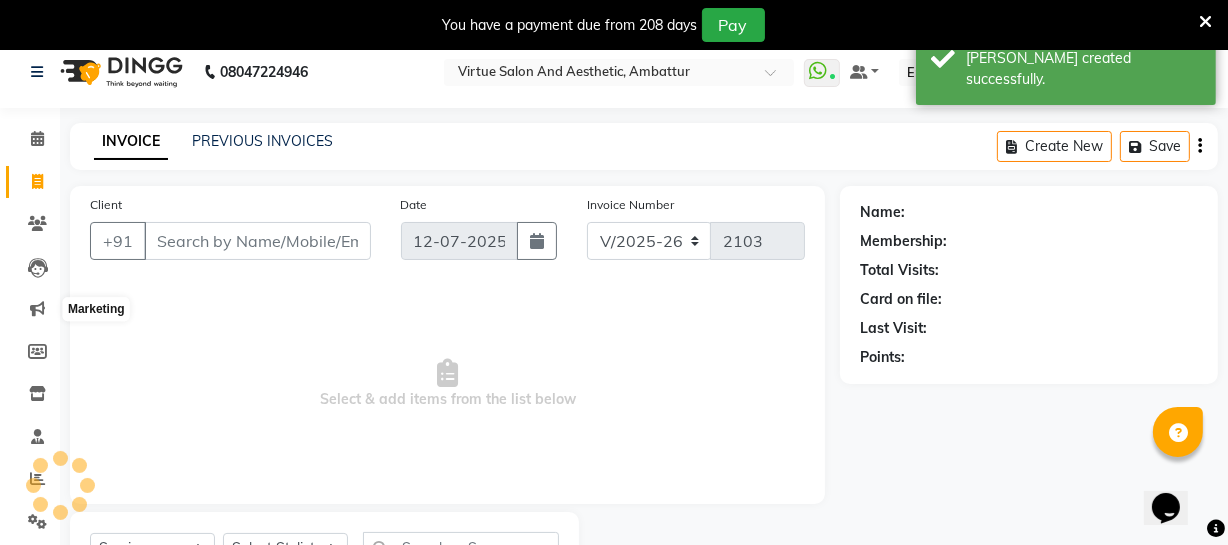 scroll, scrollTop: 107, scrollLeft: 0, axis: vertical 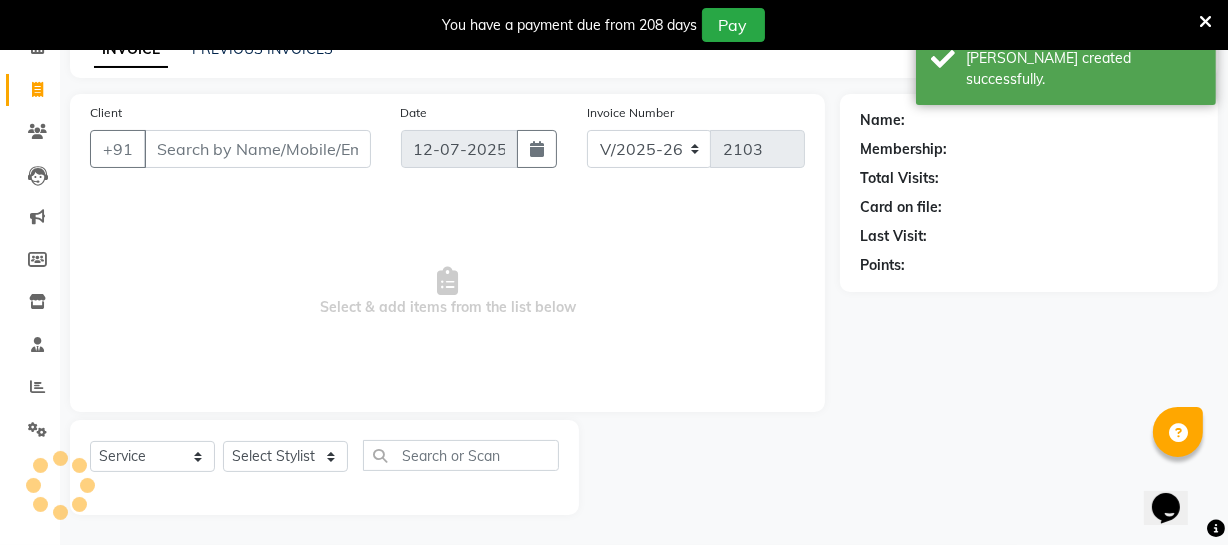 click on "Client" at bounding box center (257, 149) 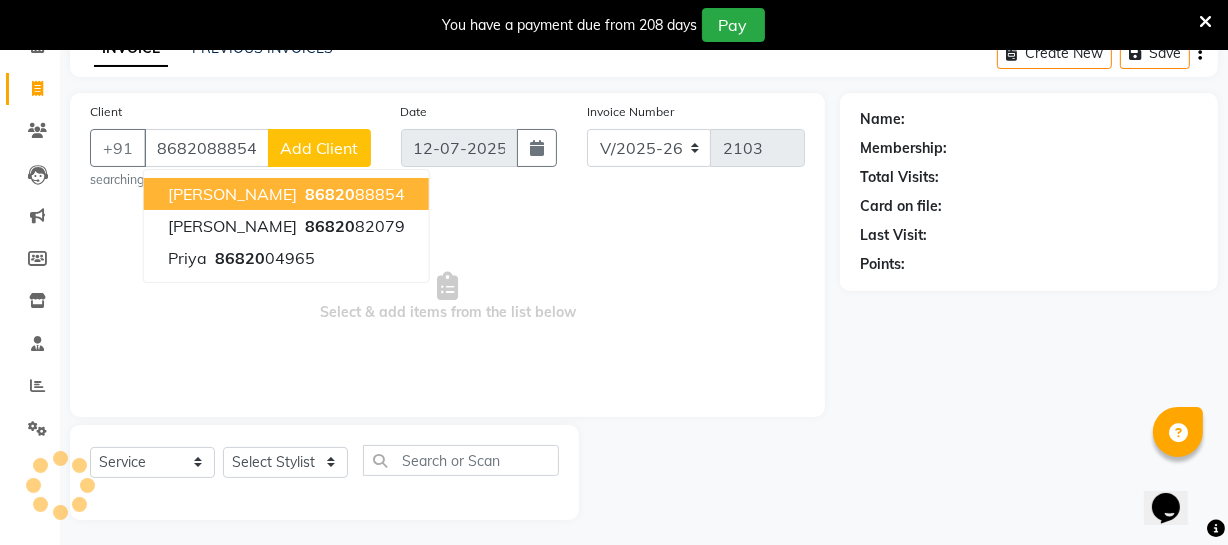 type on "8682088854" 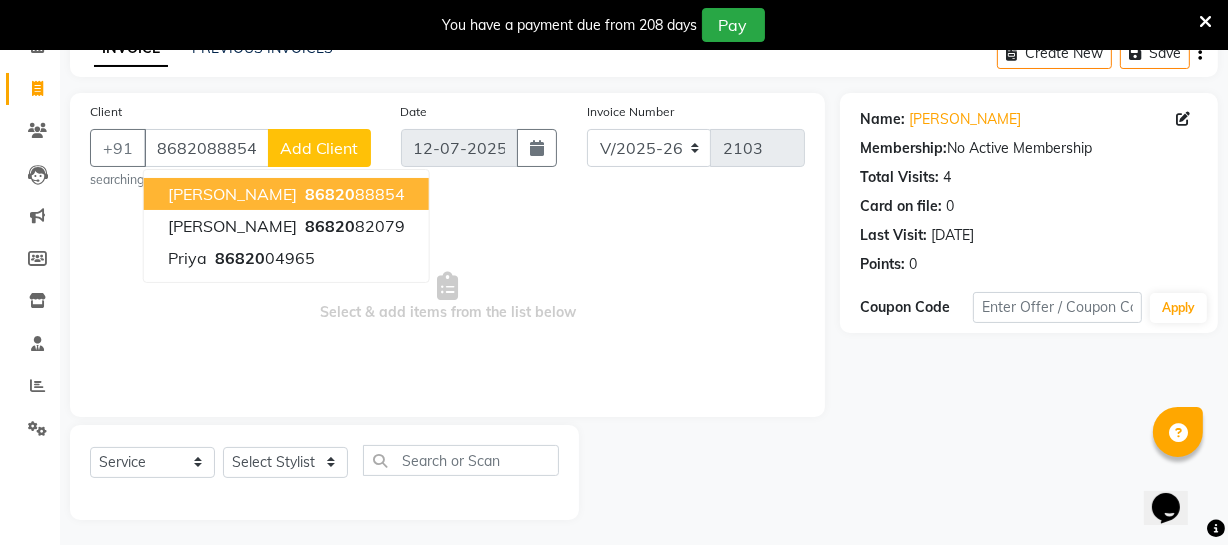 click on "86820" at bounding box center (330, 194) 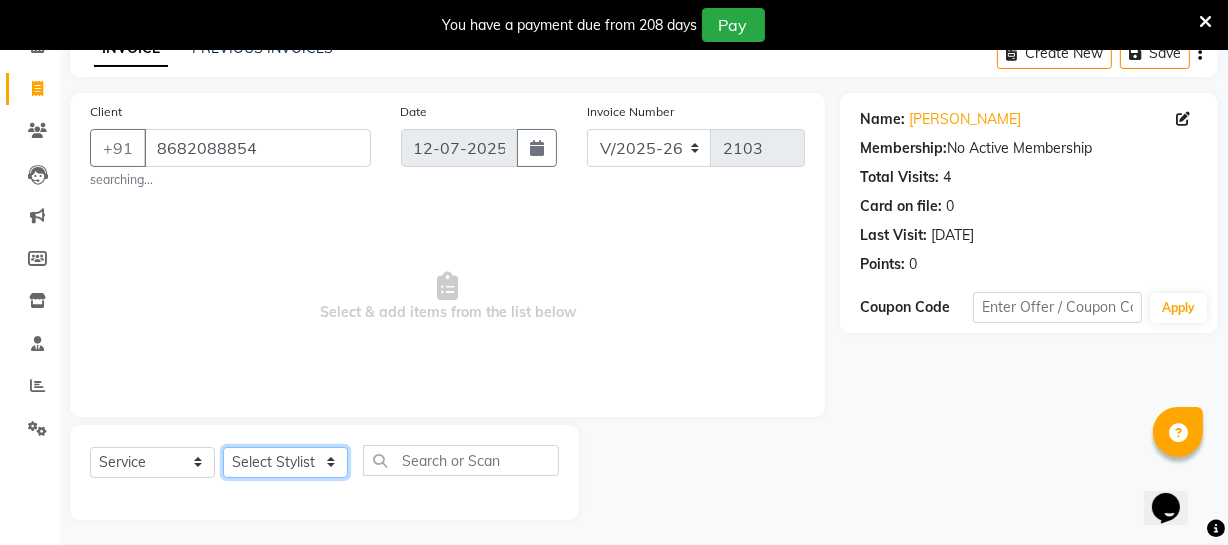 click on "Select Stylist [PERSON_NAME] [PERSON_NAME] [PERSON_NAME] [PERSON_NAME] [PERSON_NAME] [PERSON_NAME] Make up Mani Unisex Stylist [PERSON_NAME] [PERSON_NAME] [PERSON_NAME] Unisex Ramya [PERSON_NAME] Unisex [PERSON_NAME] [PERSON_NAME] [PERSON_NAME] Thiru Virtue Aesthetic Virtue Ambattur" 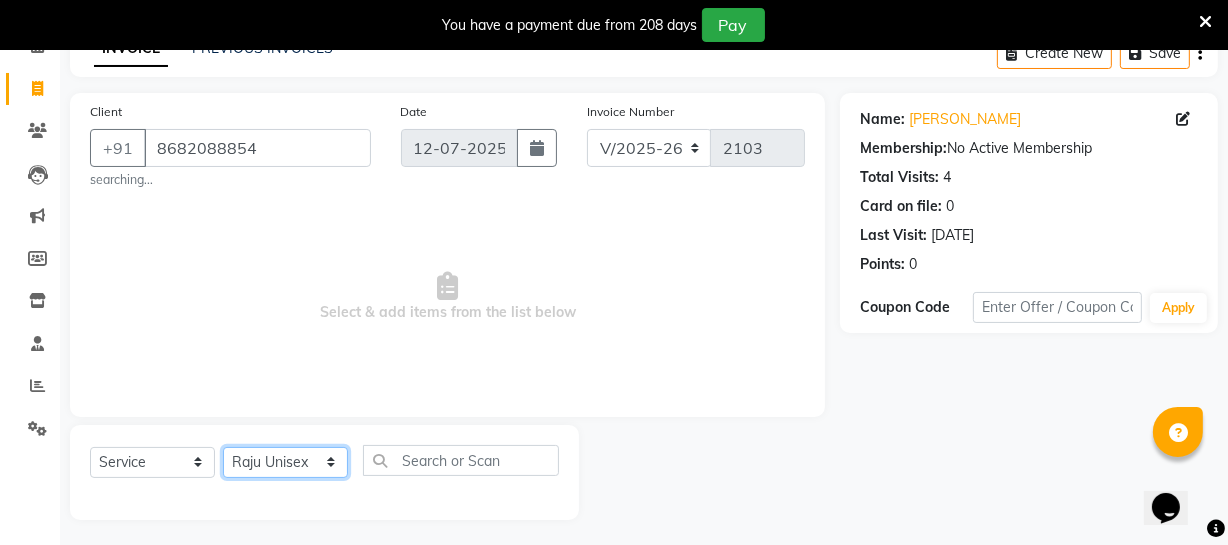 click on "Select Stylist [PERSON_NAME] [PERSON_NAME] [PERSON_NAME] [PERSON_NAME] [PERSON_NAME] [PERSON_NAME] Make up Mani Unisex Stylist [PERSON_NAME] [PERSON_NAME] [PERSON_NAME] Unisex Ramya [PERSON_NAME] Unisex [PERSON_NAME] [PERSON_NAME] [PERSON_NAME] Thiru Virtue Aesthetic Virtue Ambattur" 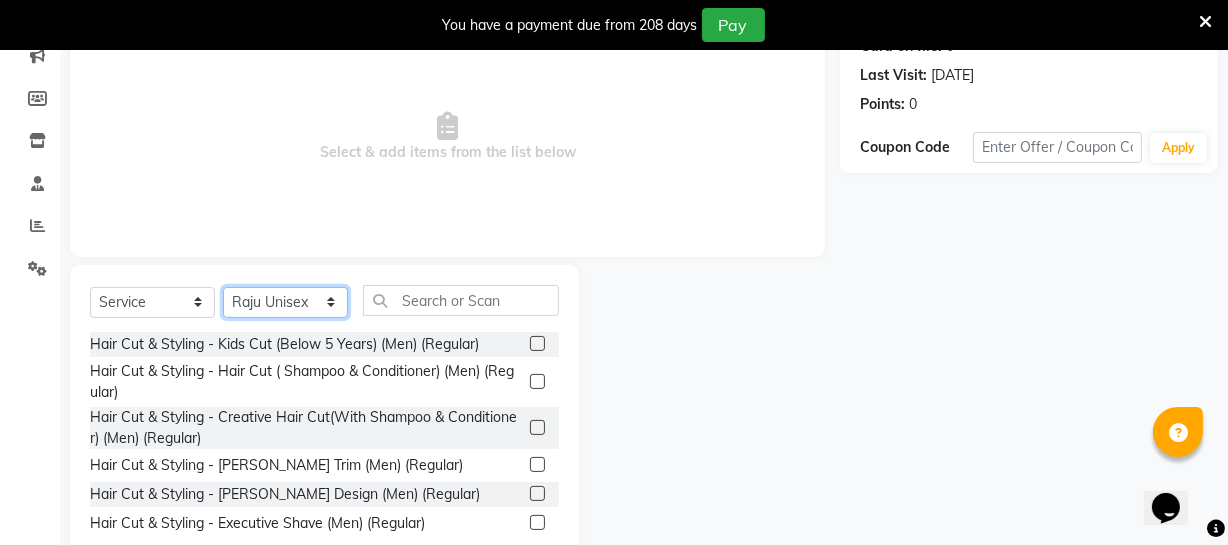 scroll, scrollTop: 289, scrollLeft: 0, axis: vertical 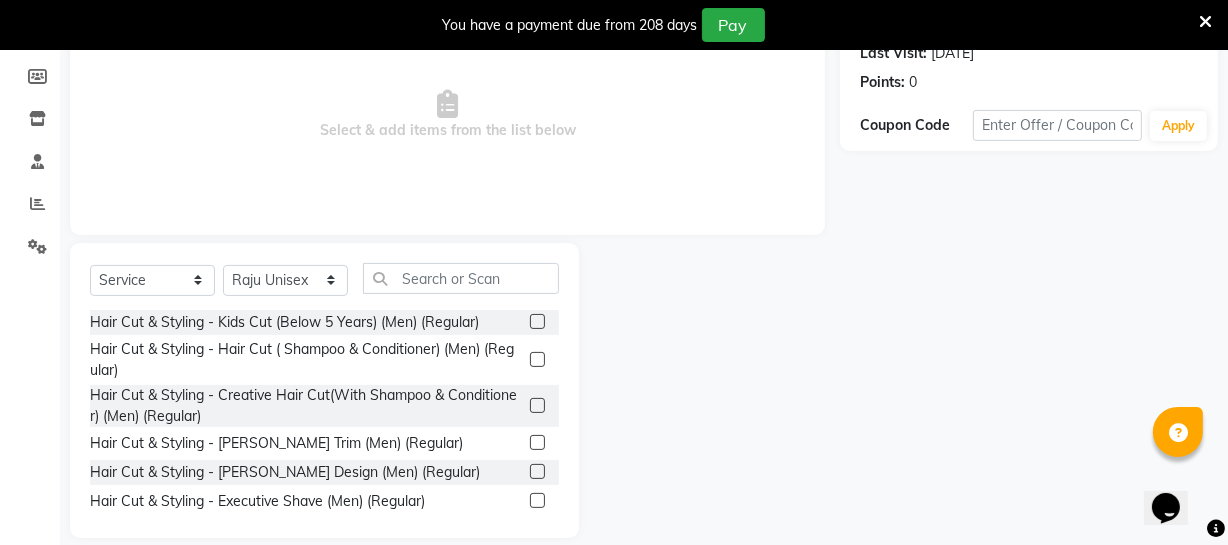click 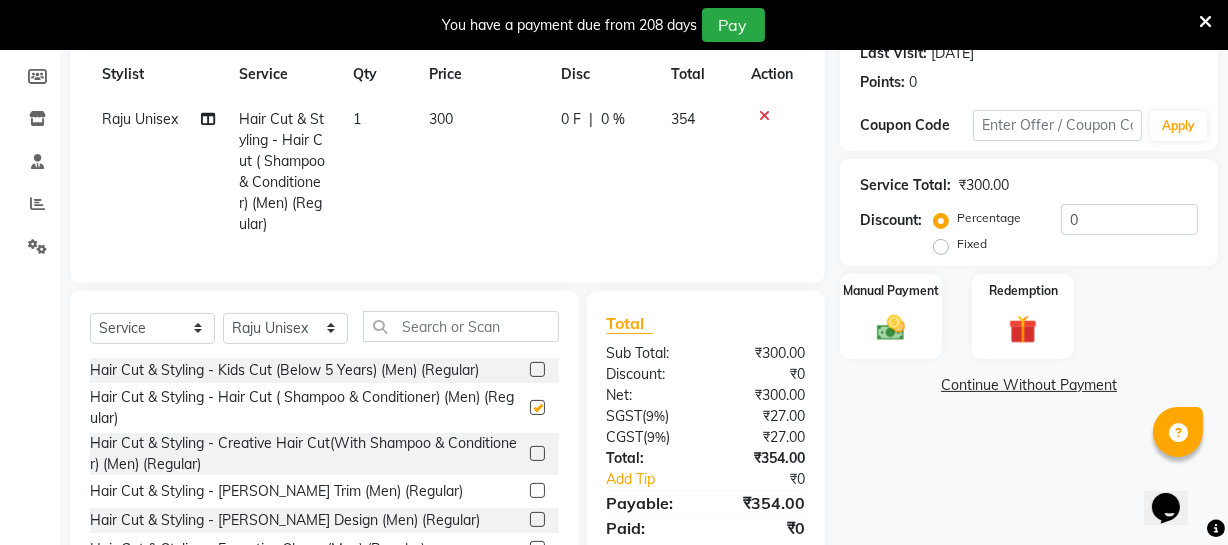 checkbox on "false" 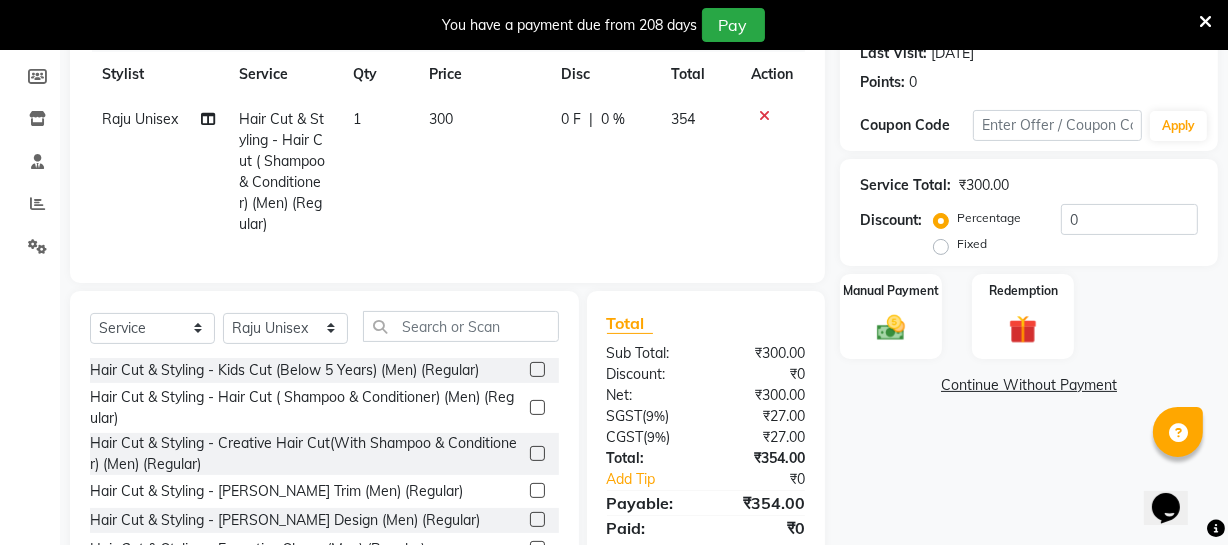 scroll, scrollTop: 374, scrollLeft: 0, axis: vertical 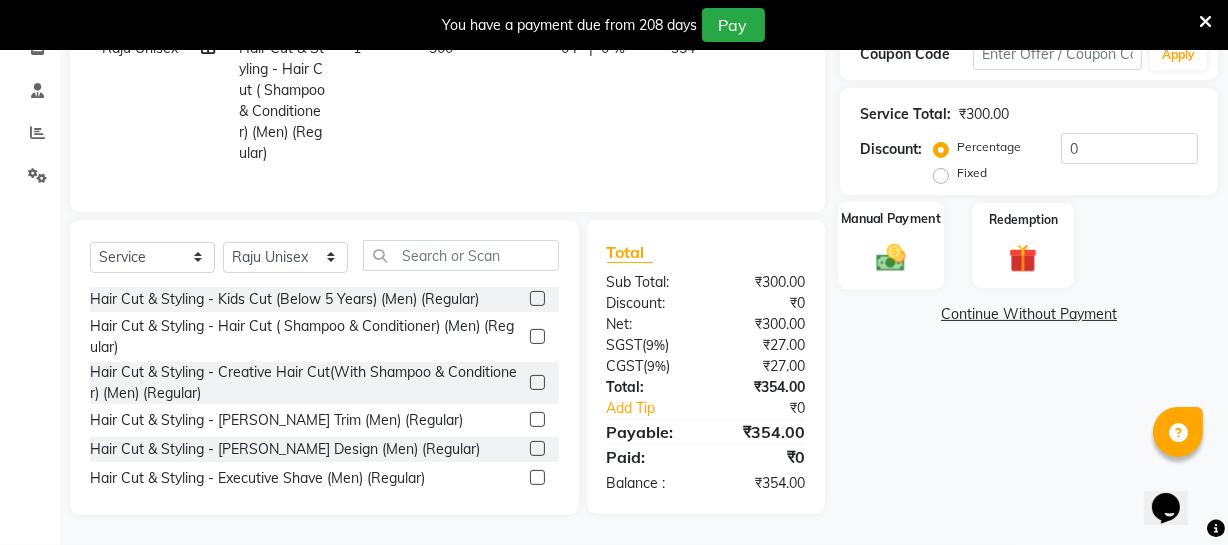 click 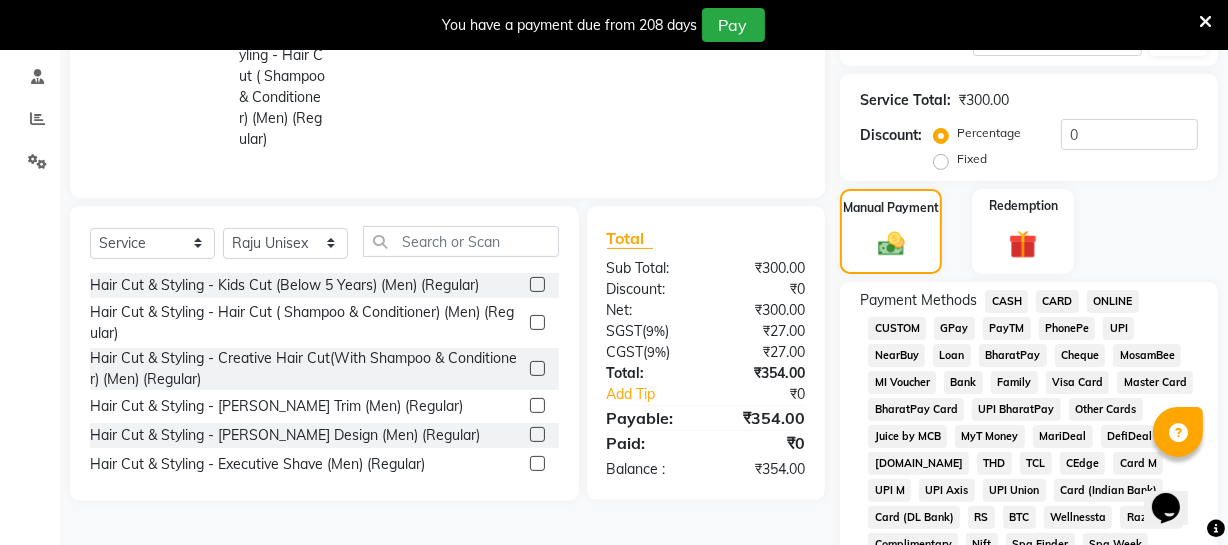 click on "ONLINE" 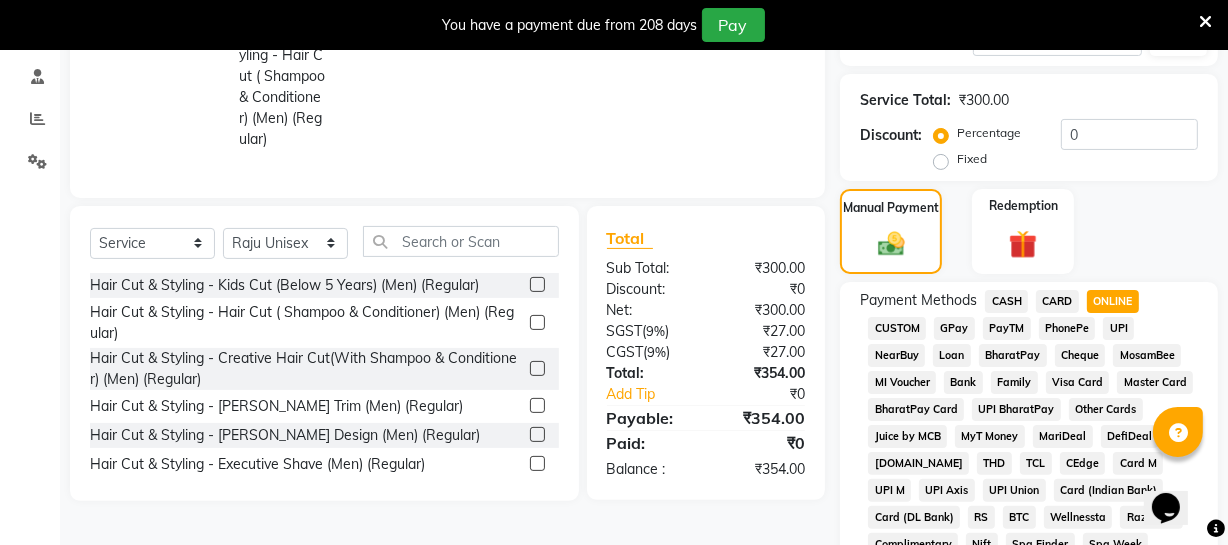 scroll, scrollTop: 1010, scrollLeft: 0, axis: vertical 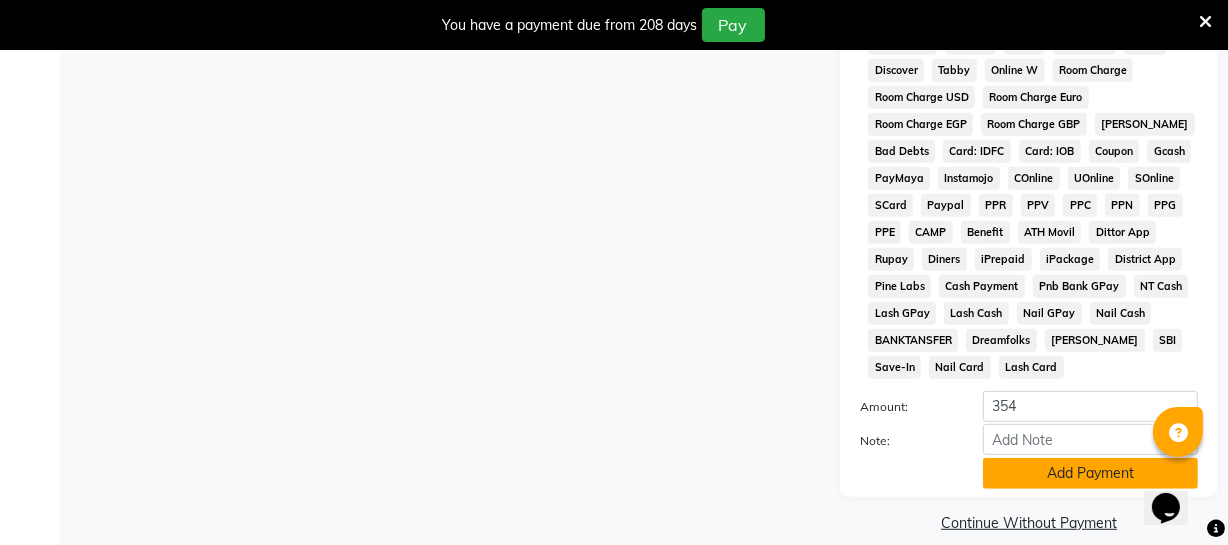 click on "Add Payment" 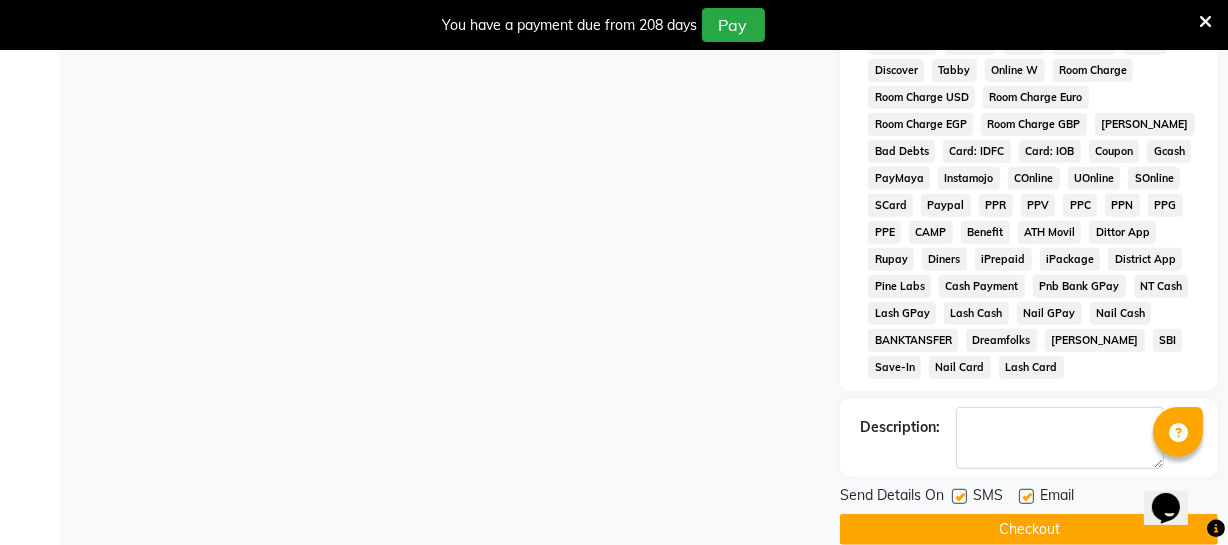 click on "Checkout" 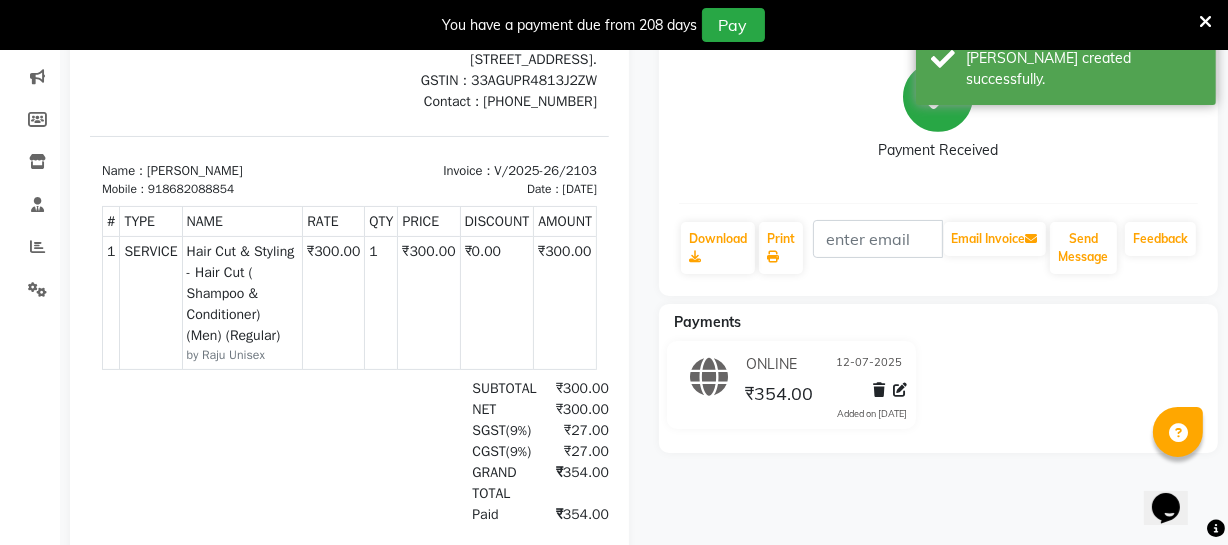 scroll, scrollTop: 0, scrollLeft: 0, axis: both 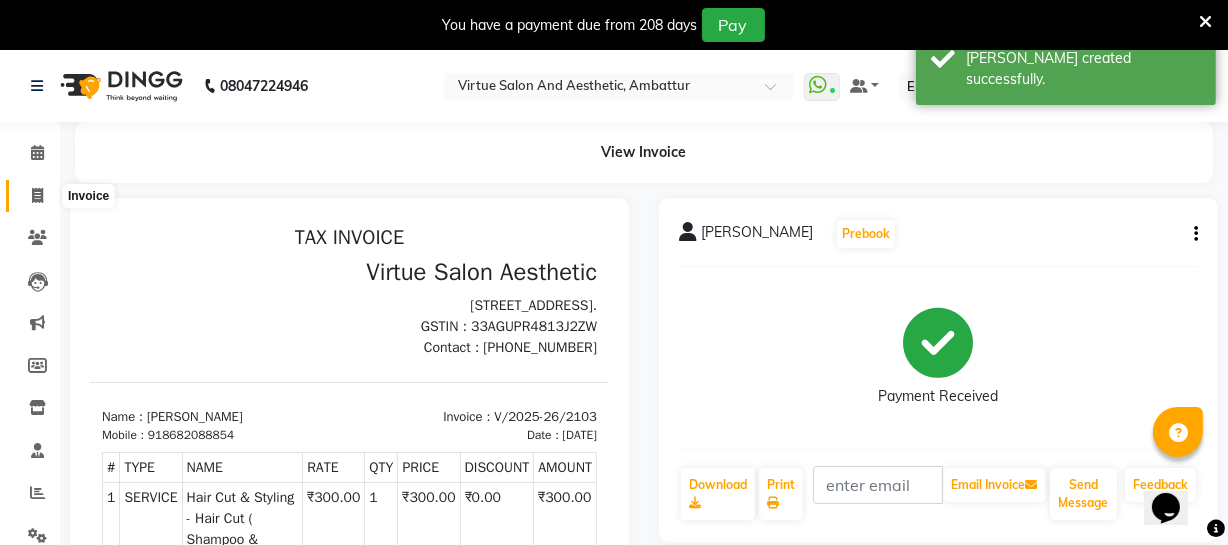 click 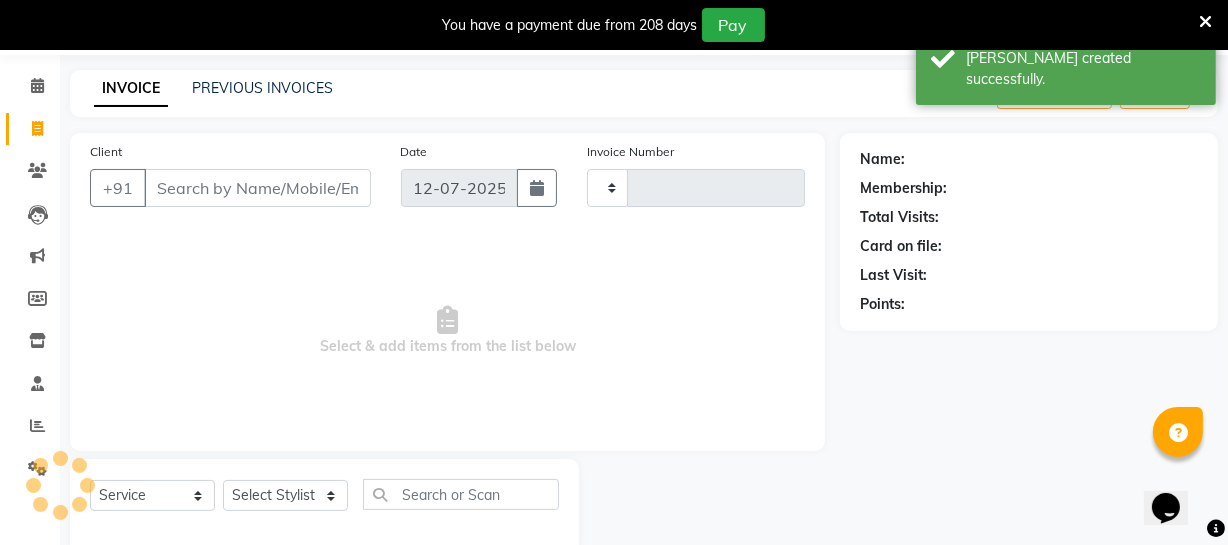 type on "2104" 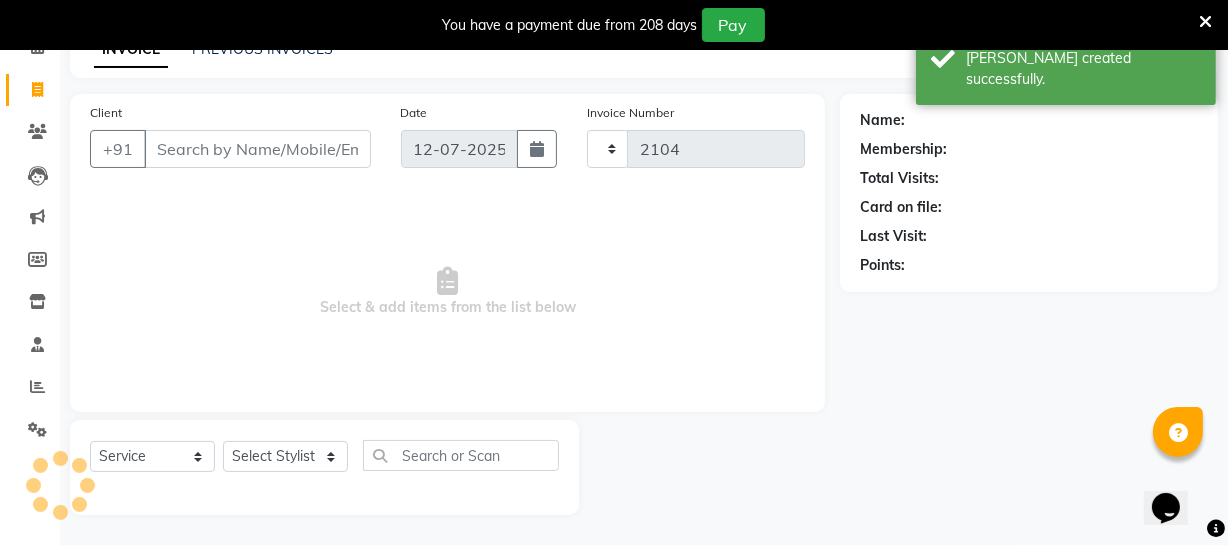 select on "5237" 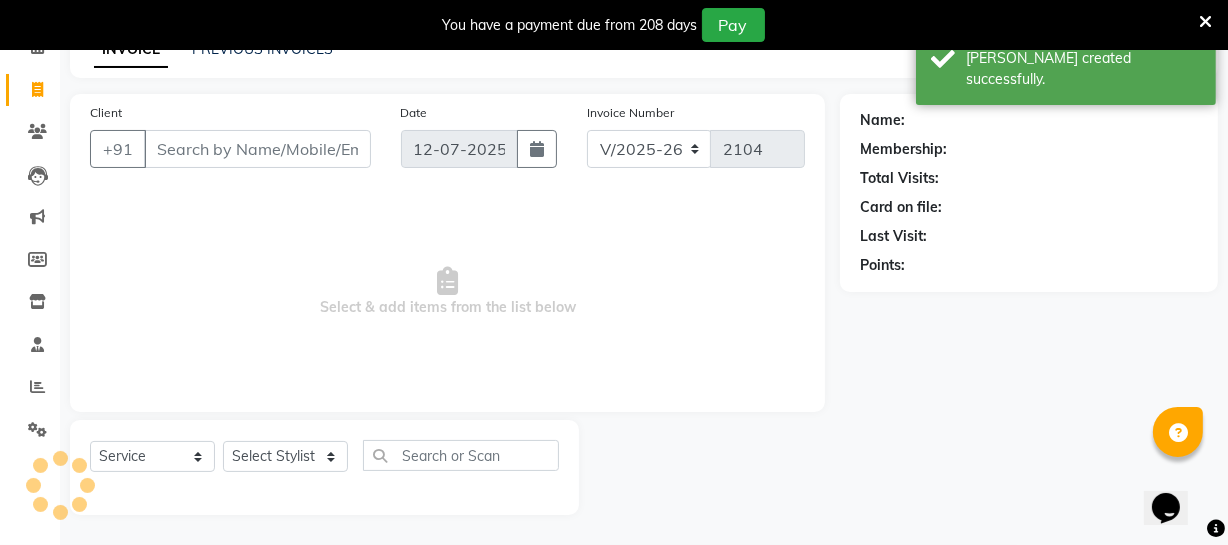 scroll, scrollTop: 16, scrollLeft: 0, axis: vertical 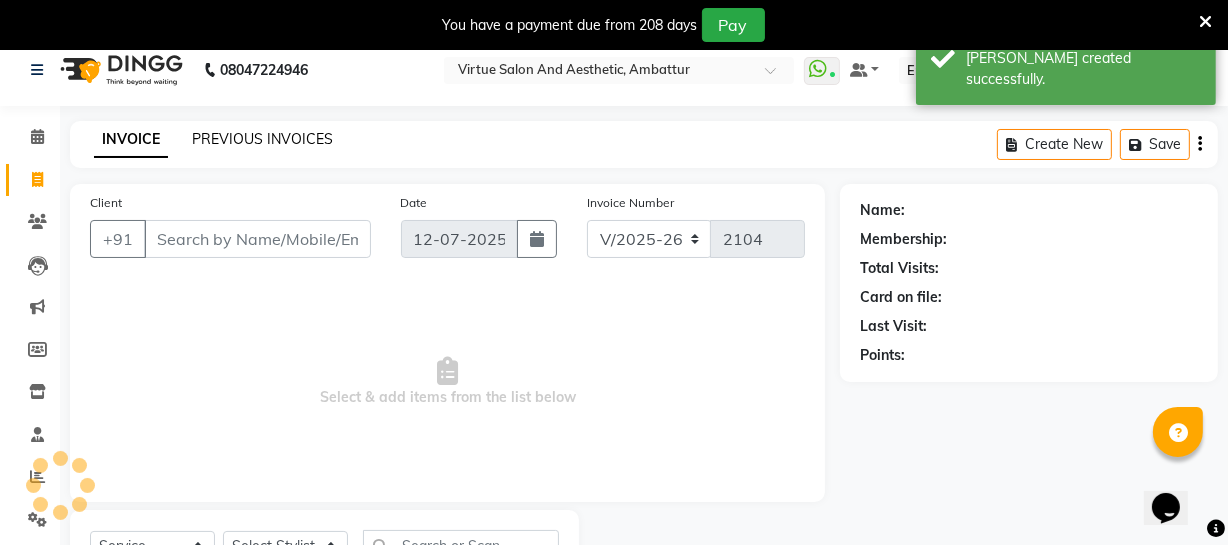 click on "PREVIOUS INVOICES" 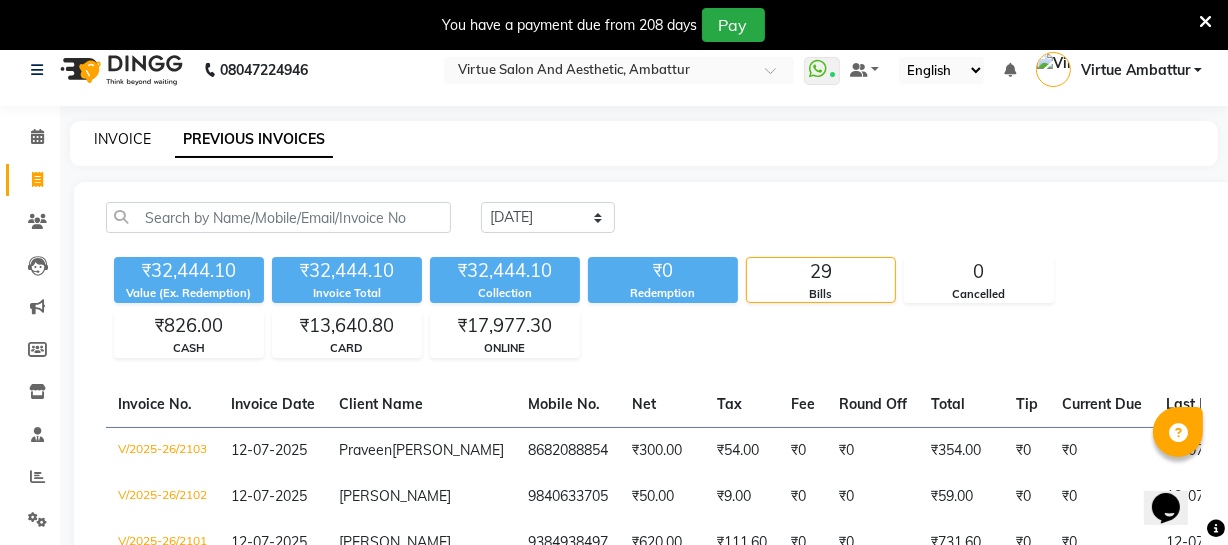 click on "INVOICE" 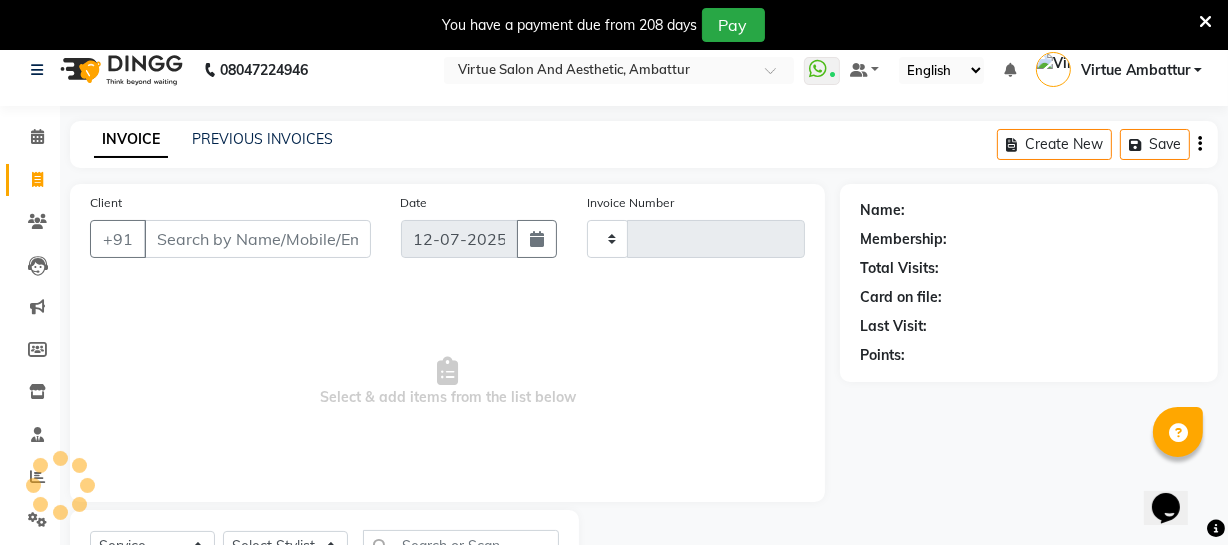 scroll, scrollTop: 107, scrollLeft: 0, axis: vertical 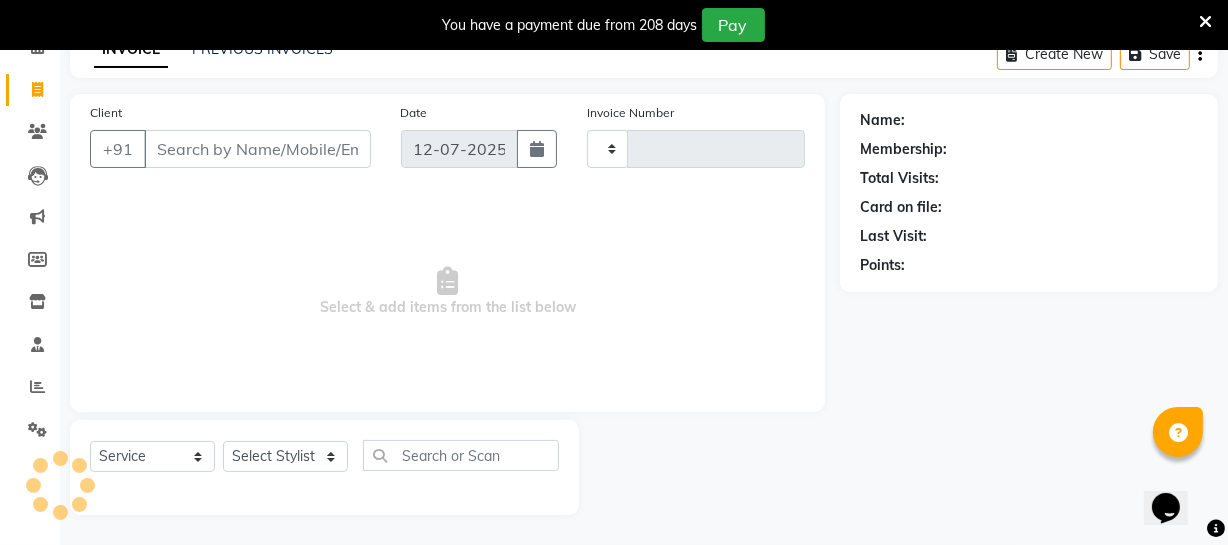 type on "2104" 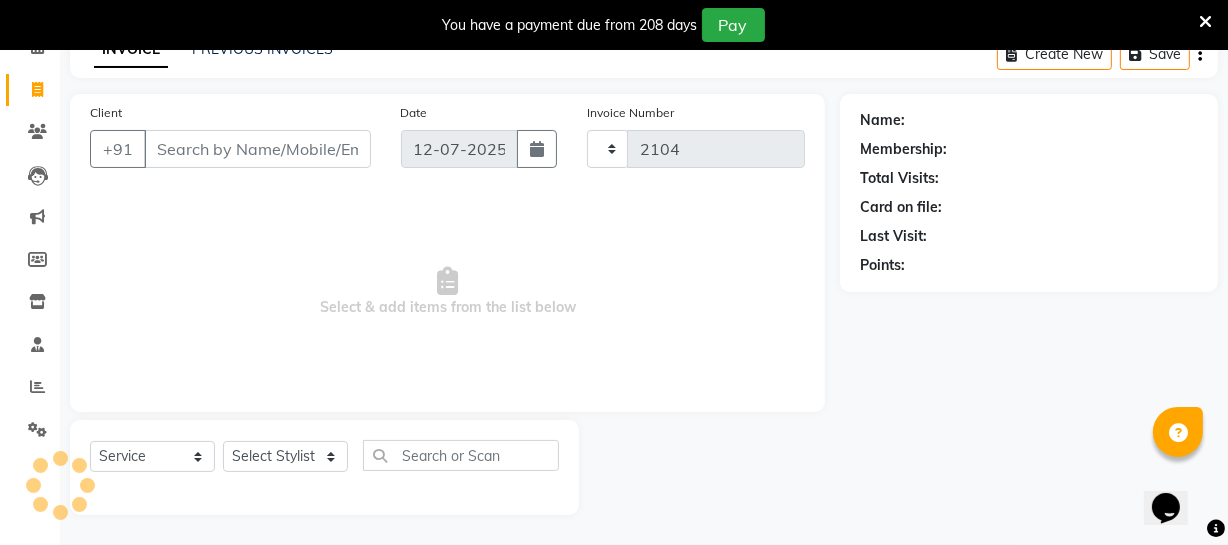 select on "5237" 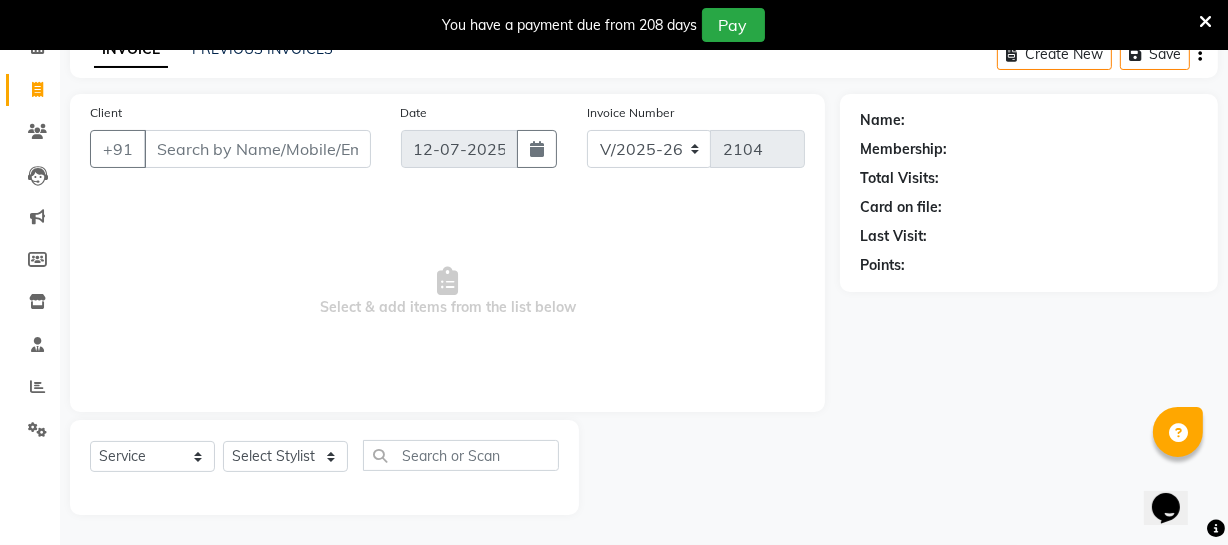 click on "Client" at bounding box center (257, 149) 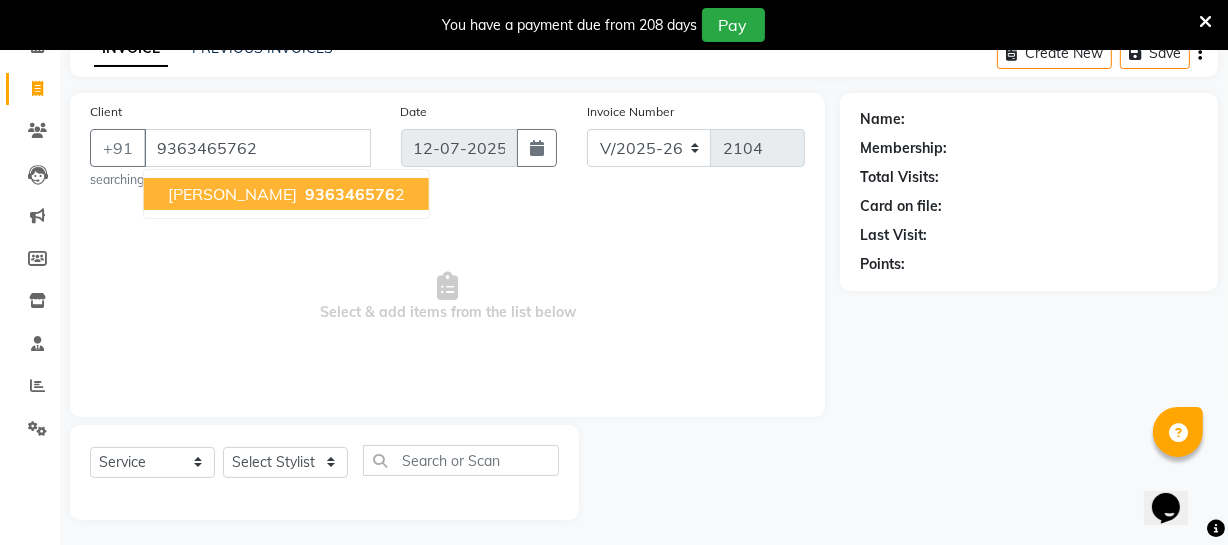 type on "9363465762" 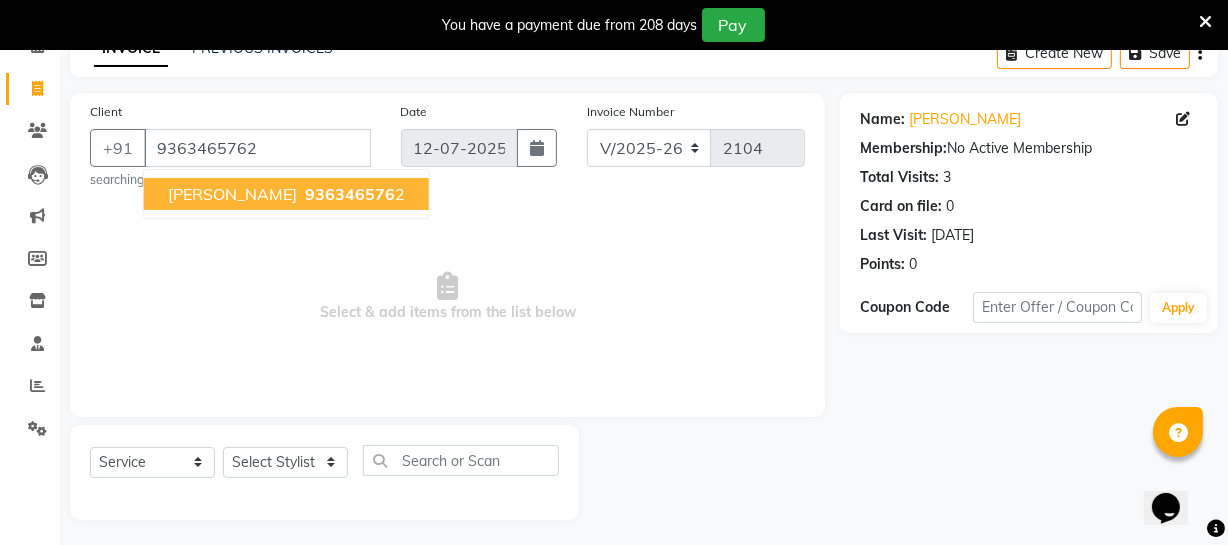 click on "[PERSON_NAME]" at bounding box center (232, 194) 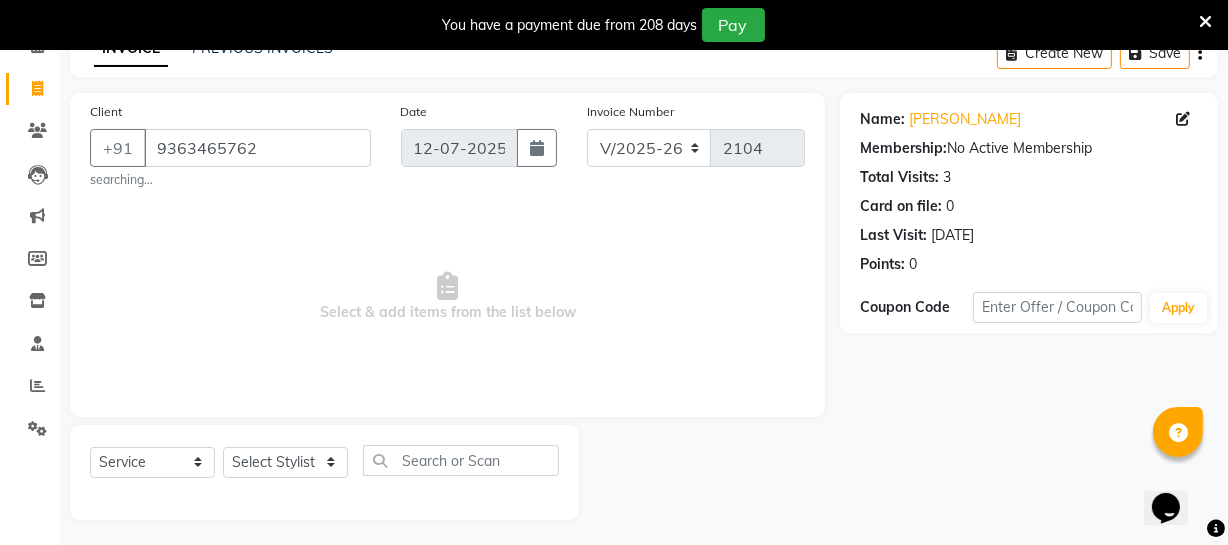 scroll, scrollTop: 113, scrollLeft: 0, axis: vertical 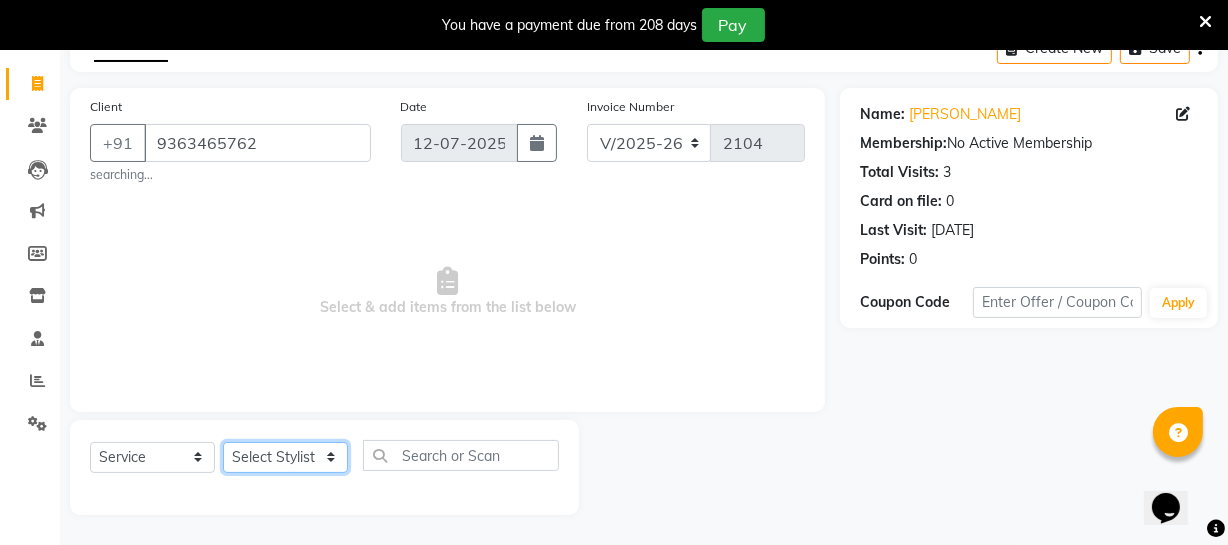 click on "Select Stylist [PERSON_NAME] [PERSON_NAME] [PERSON_NAME] [PERSON_NAME] [PERSON_NAME] [PERSON_NAME] Make up Mani Unisex Stylist [PERSON_NAME] [PERSON_NAME] [PERSON_NAME] Unisex Ramya [PERSON_NAME] Unisex [PERSON_NAME] [PERSON_NAME] [PERSON_NAME] Thiru Virtue Aesthetic Virtue Ambattur" 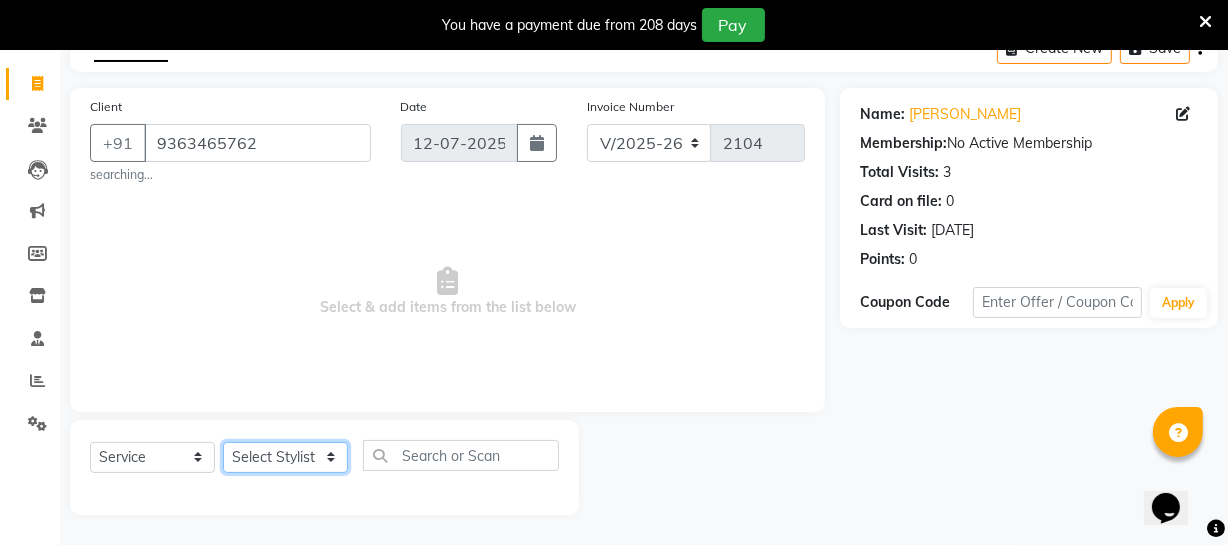 select on "39033" 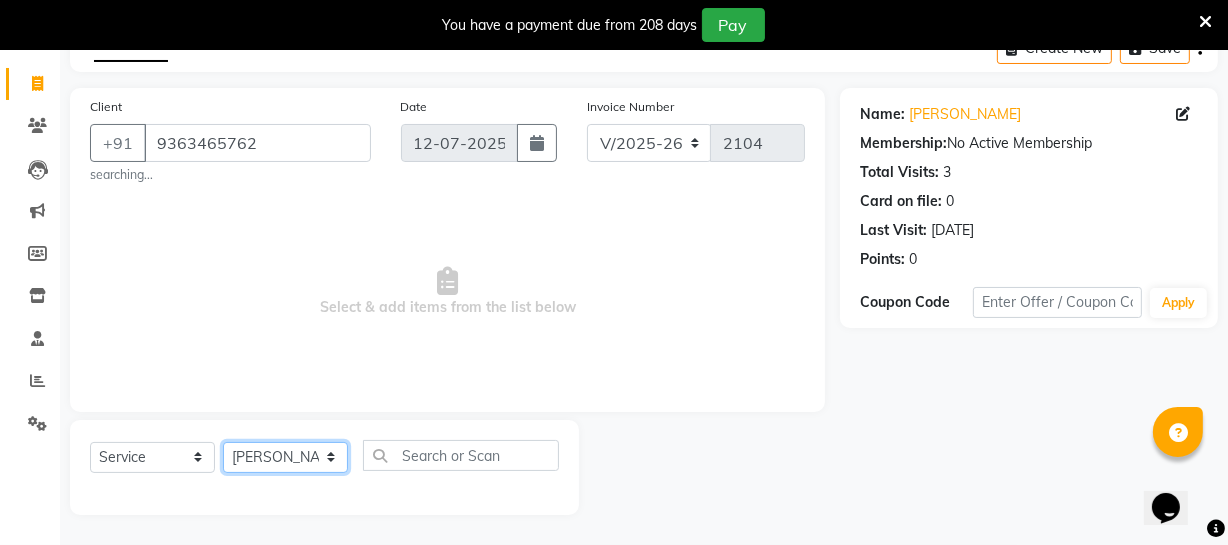 click on "Select Stylist [PERSON_NAME] [PERSON_NAME] [PERSON_NAME] [PERSON_NAME] [PERSON_NAME] [PERSON_NAME] Make up Mani Unisex Stylist [PERSON_NAME] [PERSON_NAME] [PERSON_NAME] Unisex Ramya [PERSON_NAME] Unisex [PERSON_NAME] [PERSON_NAME] [PERSON_NAME] Thiru Virtue Aesthetic Virtue Ambattur" 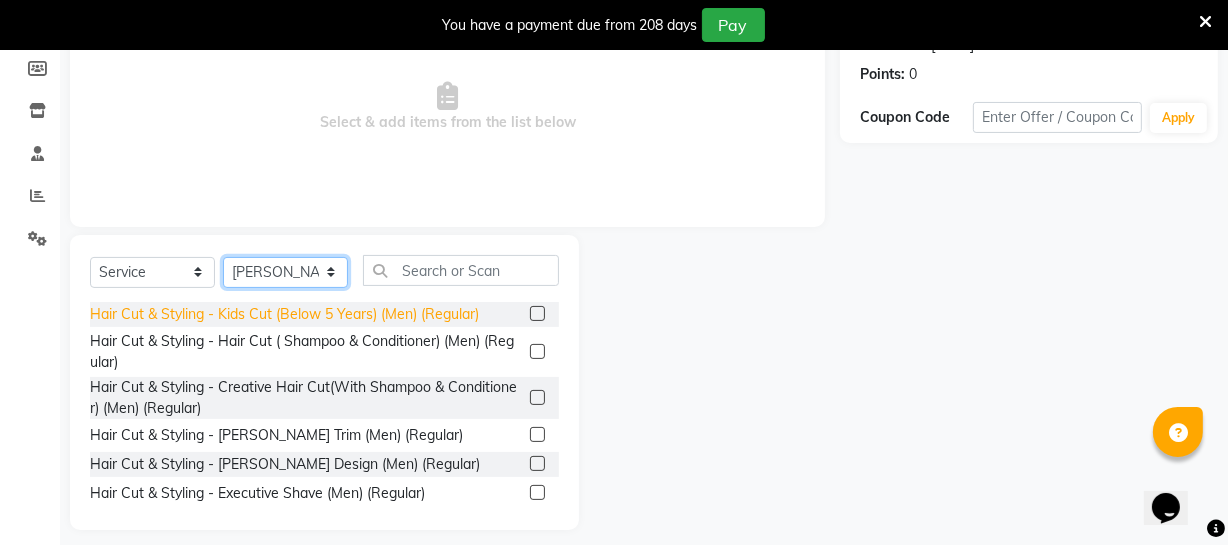scroll, scrollTop: 313, scrollLeft: 0, axis: vertical 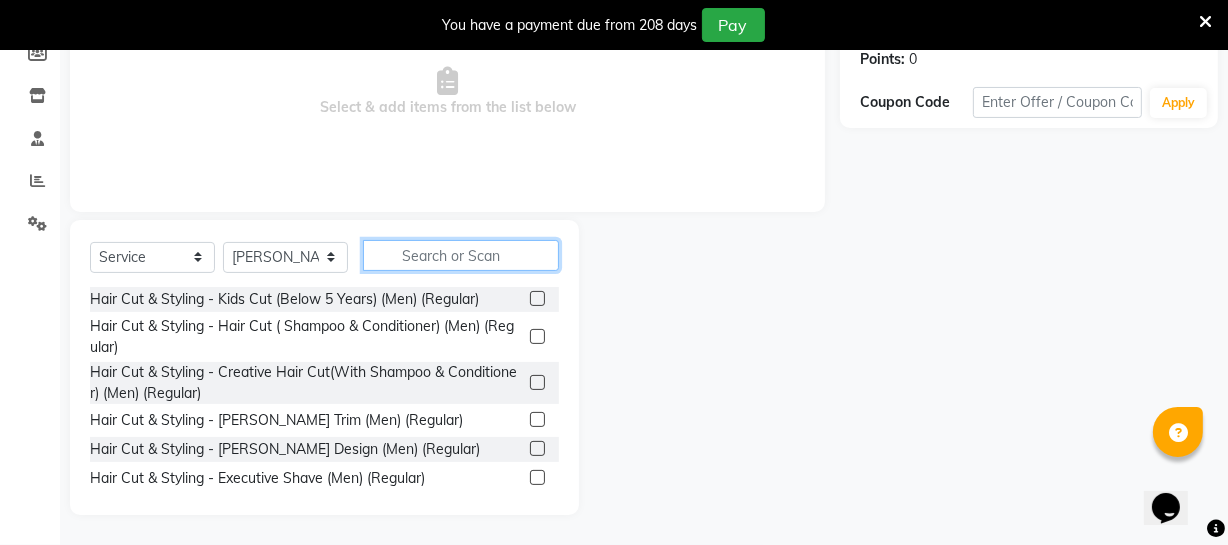 click 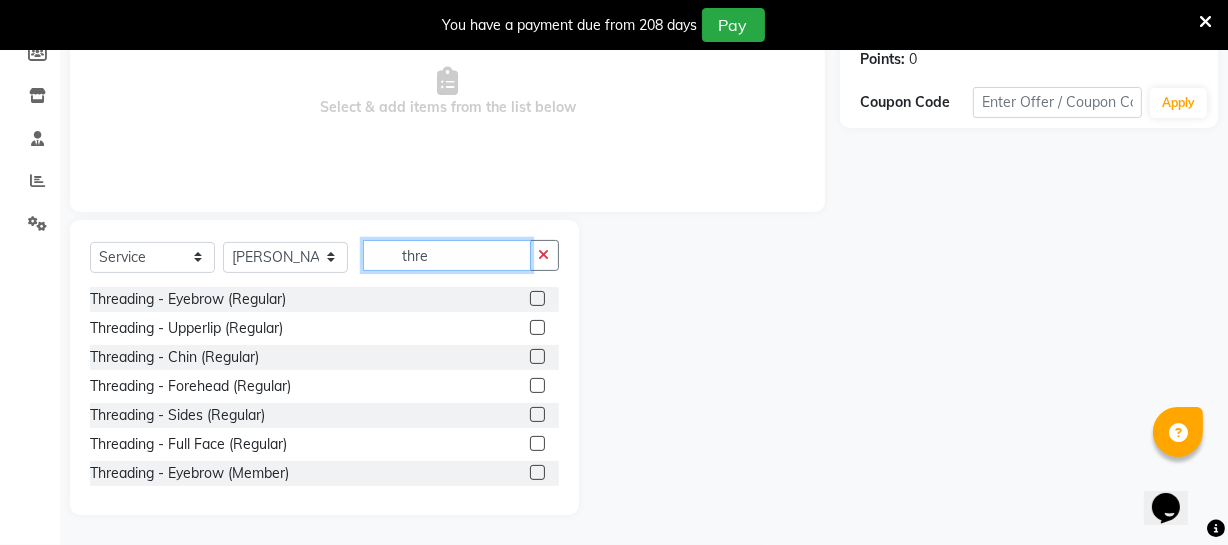 type on "thre" 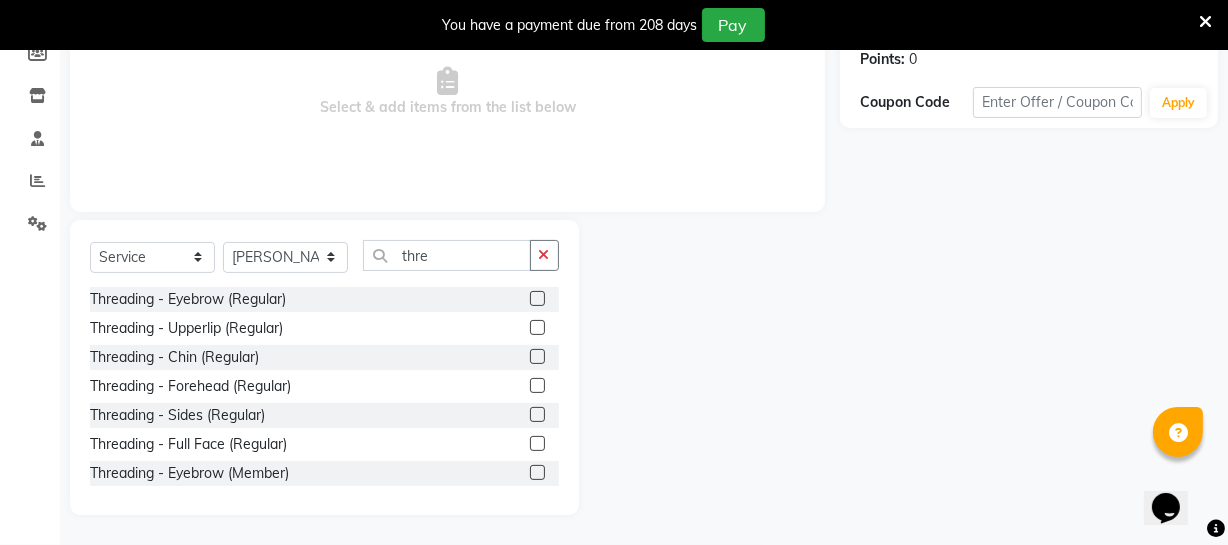 click 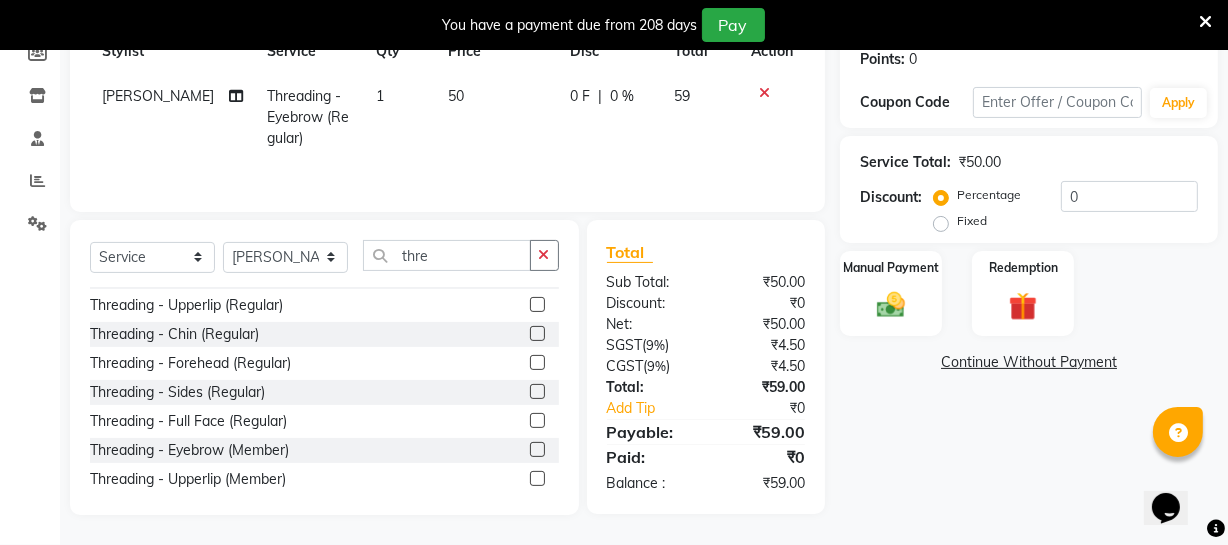 checkbox on "false" 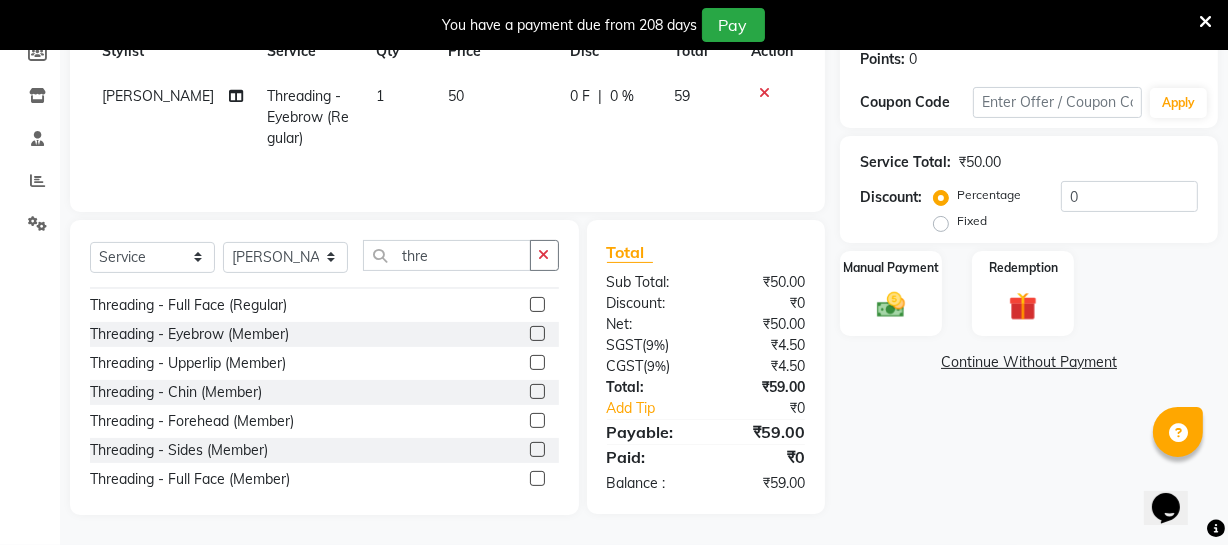 scroll, scrollTop: 148, scrollLeft: 0, axis: vertical 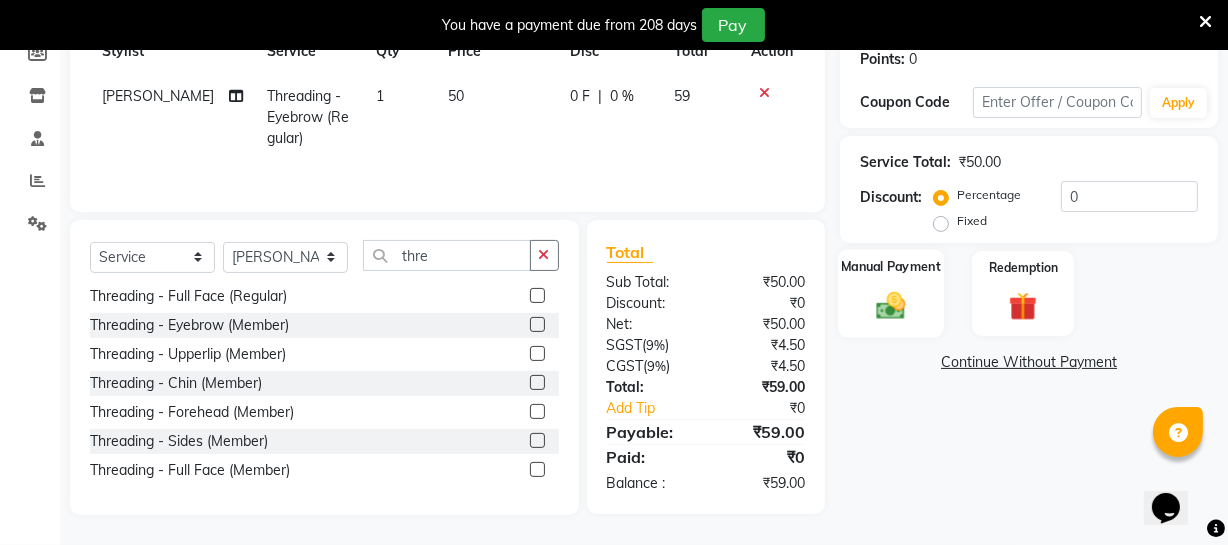 click 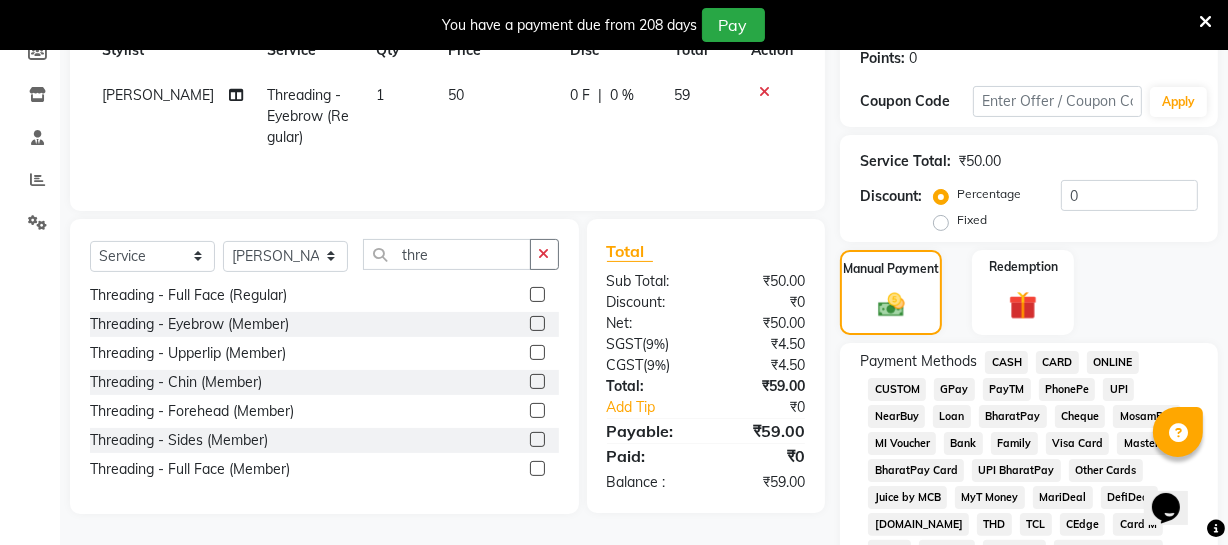 click on "ONLINE" 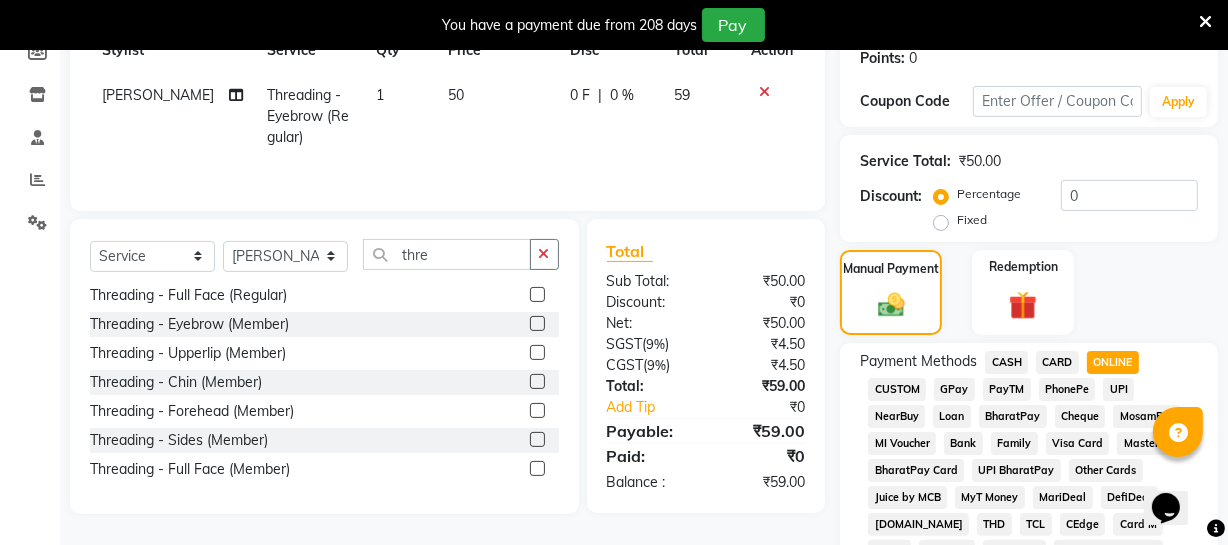 scroll, scrollTop: 1033, scrollLeft: 0, axis: vertical 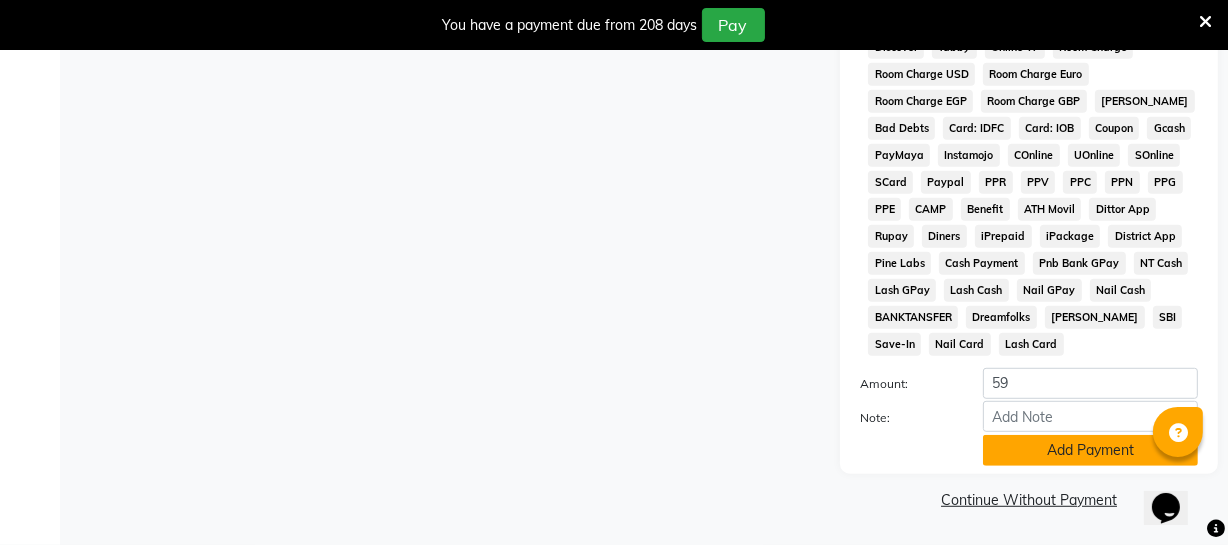 click on "Add Payment" 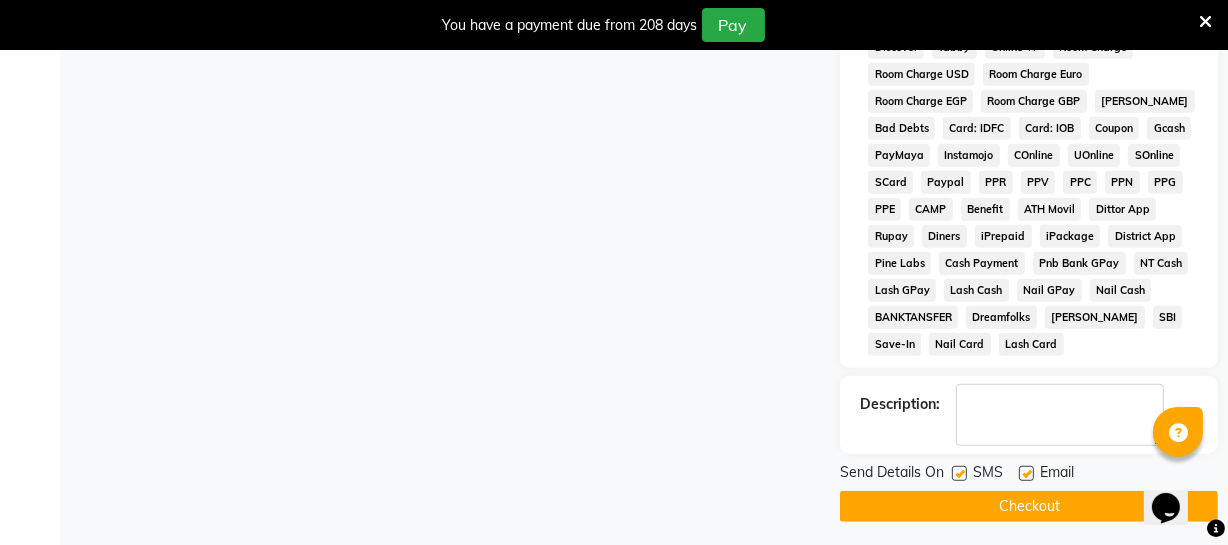 drag, startPoint x: 1051, startPoint y: 505, endPoint x: 1057, endPoint y: 485, distance: 20.880613 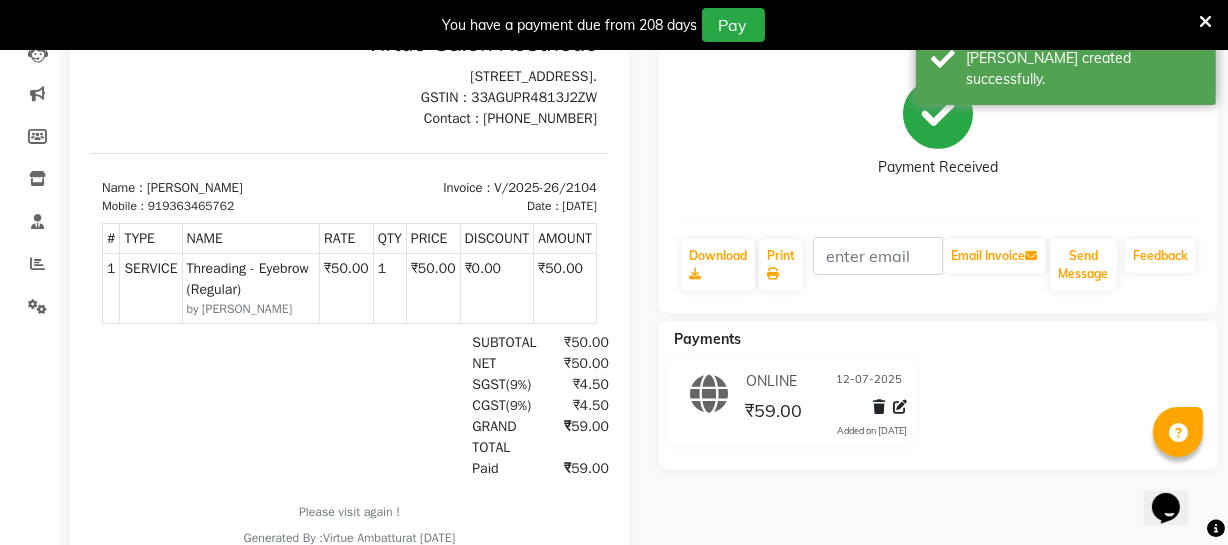 scroll, scrollTop: 0, scrollLeft: 0, axis: both 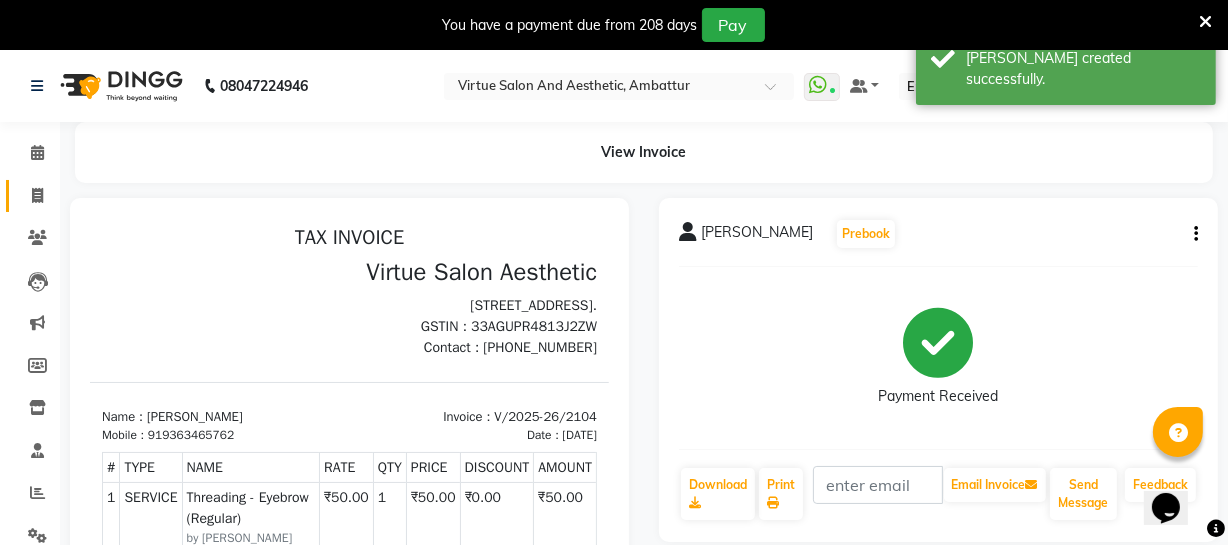 click on "Invoice" 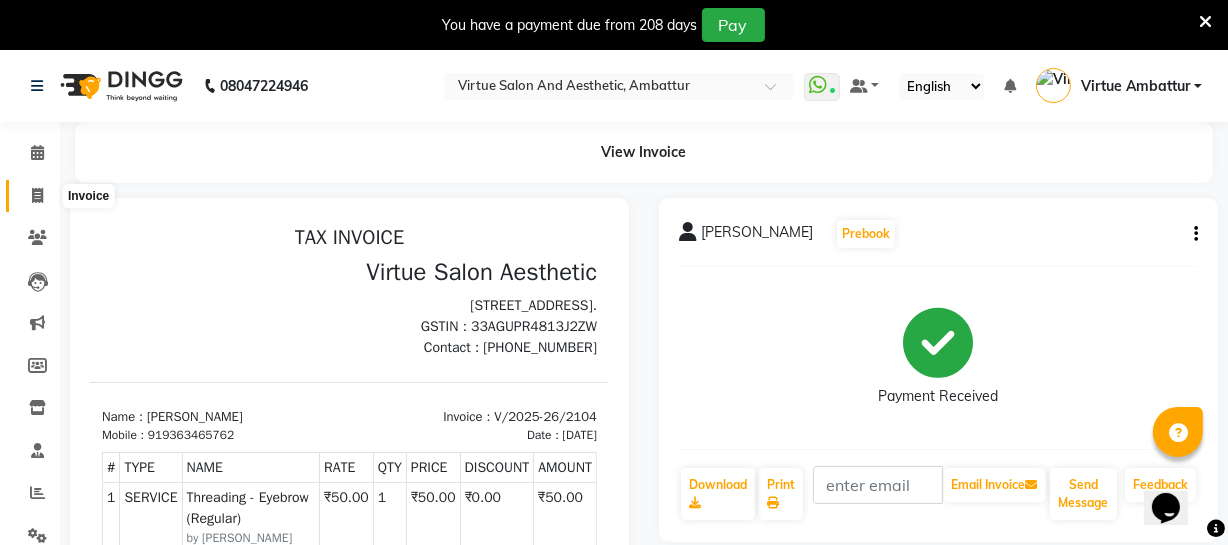 click 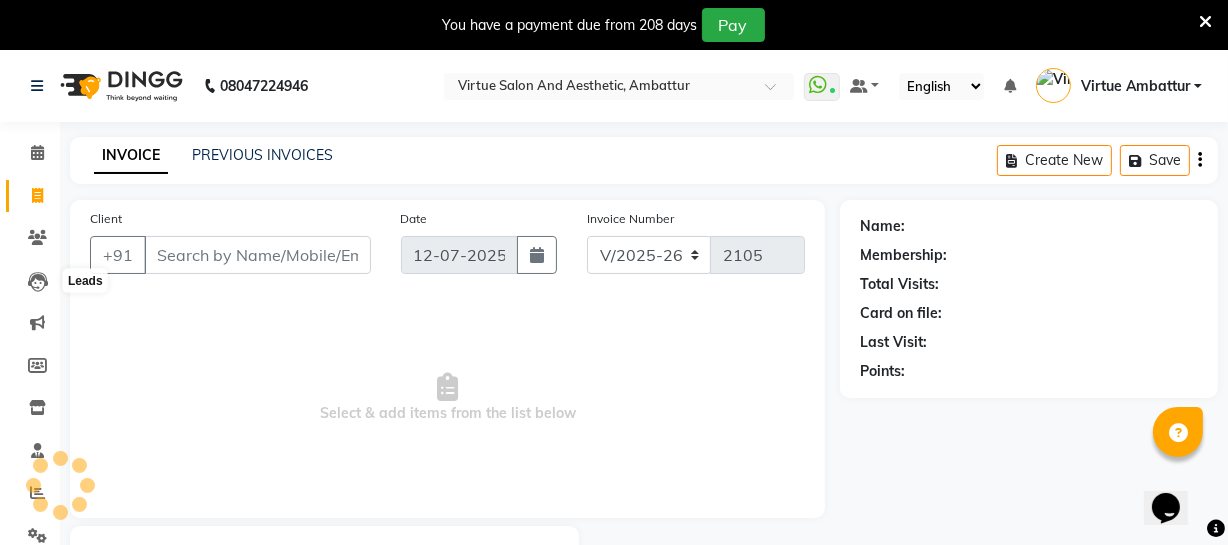 scroll, scrollTop: 107, scrollLeft: 0, axis: vertical 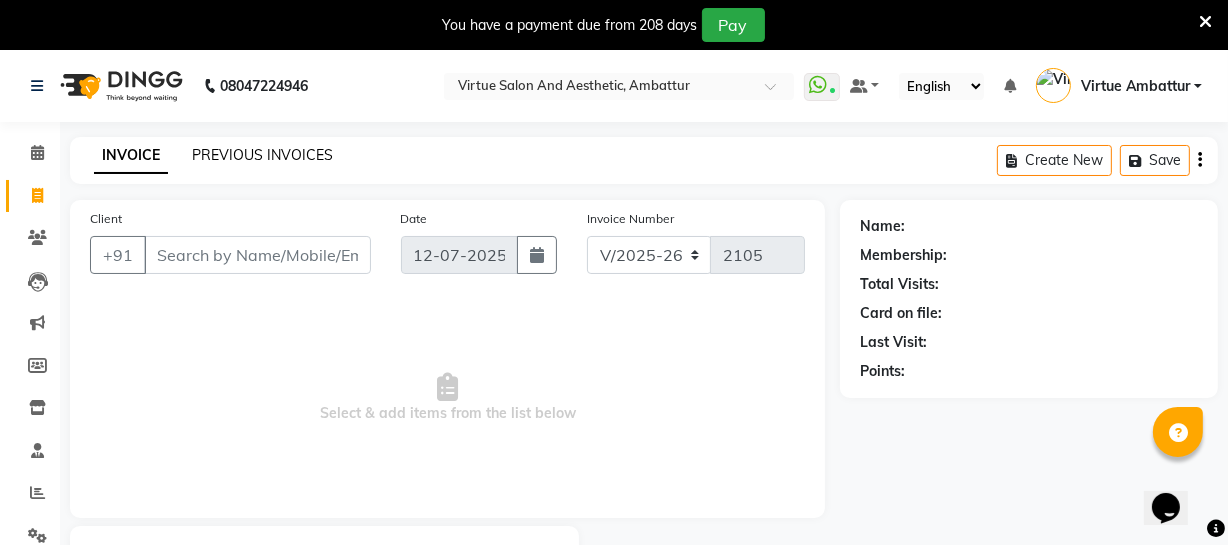 click on "PREVIOUS INVOICES" 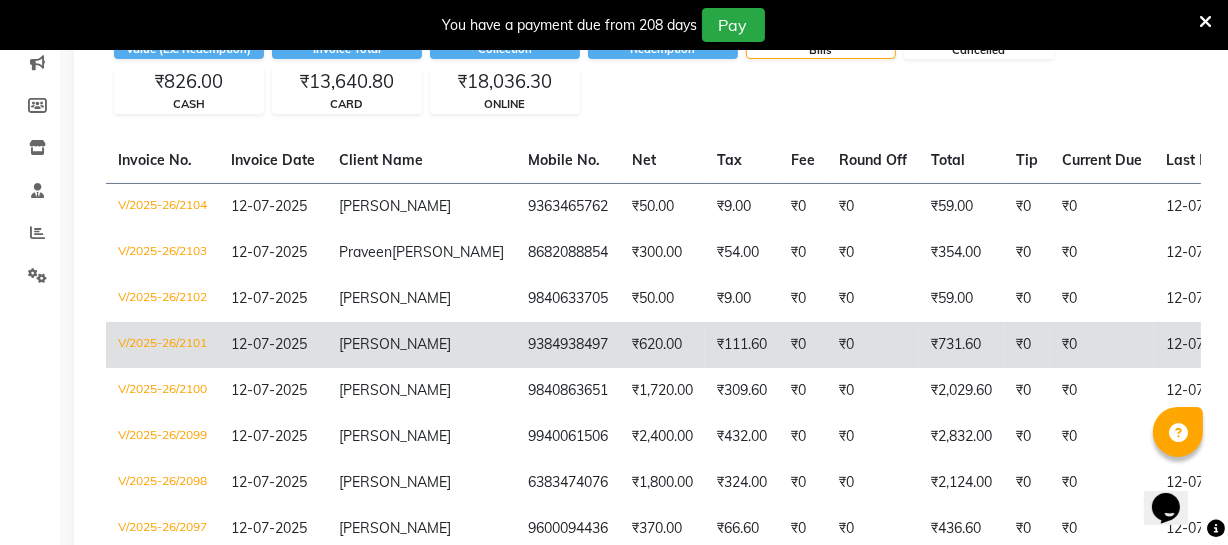 scroll, scrollTop: 363, scrollLeft: 0, axis: vertical 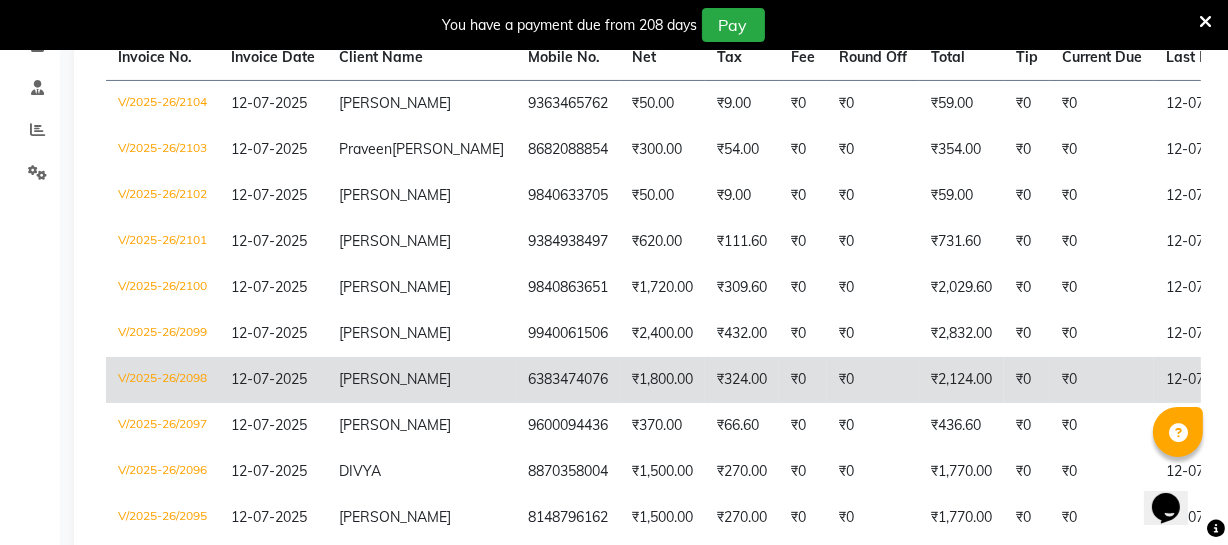 click on "[PERSON_NAME]" 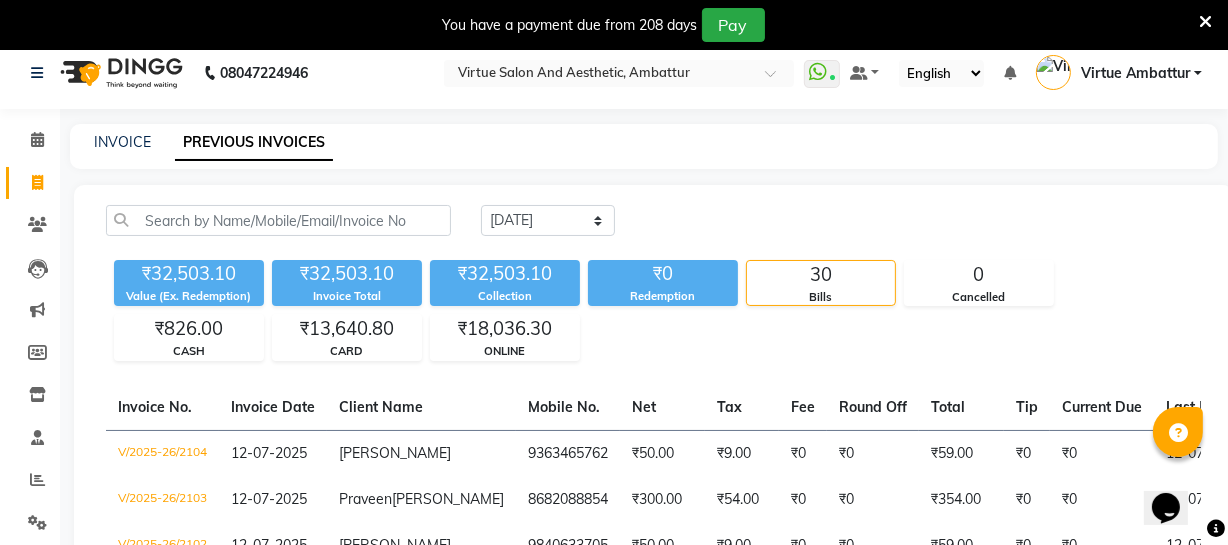 scroll, scrollTop: 0, scrollLeft: 0, axis: both 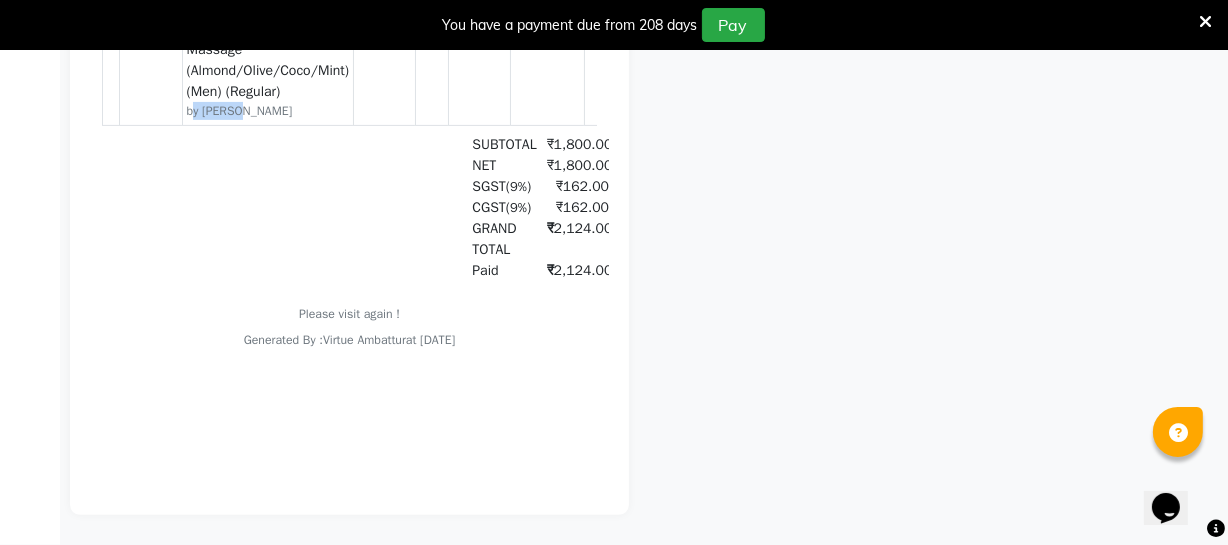 drag, startPoint x: 188, startPoint y: 213, endPoint x: 241, endPoint y: 201, distance: 54.34151 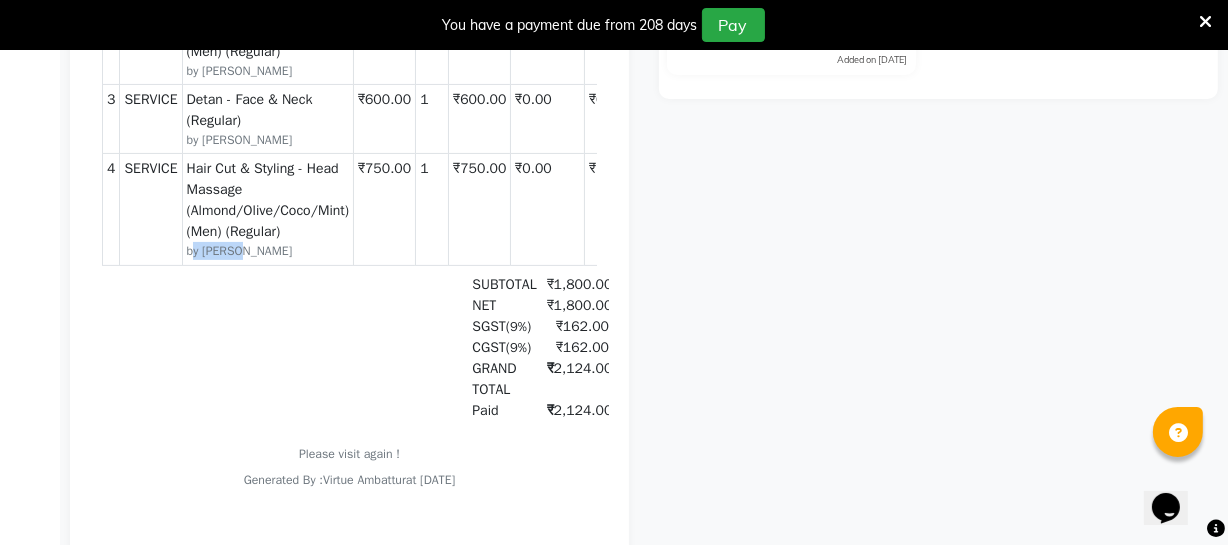 scroll, scrollTop: 571, scrollLeft: 0, axis: vertical 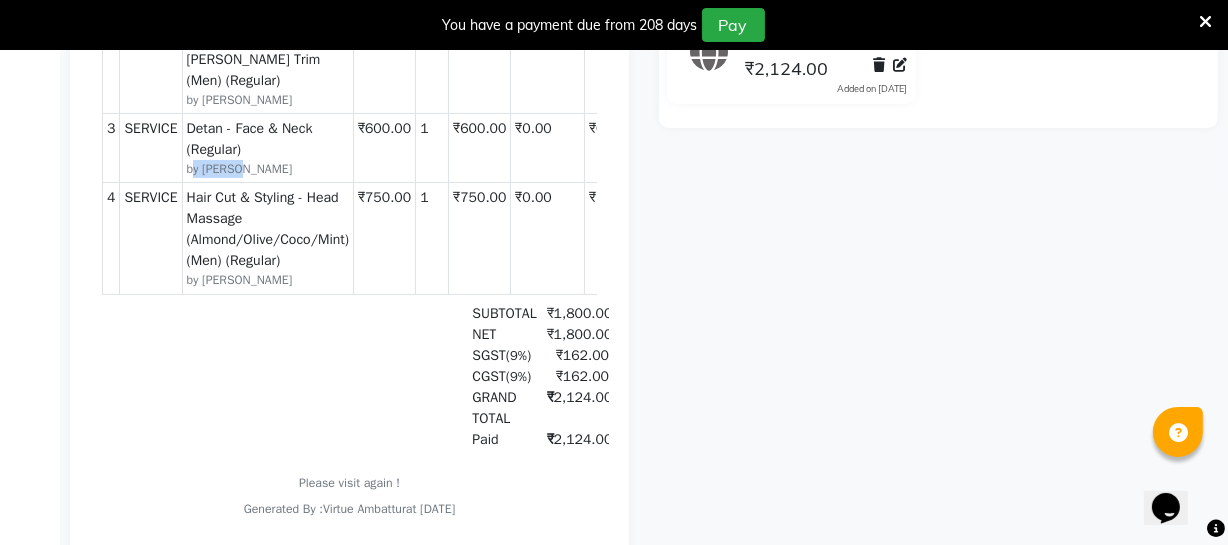 drag, startPoint x: 192, startPoint y: 261, endPoint x: 242, endPoint y: 259, distance: 50.039986 